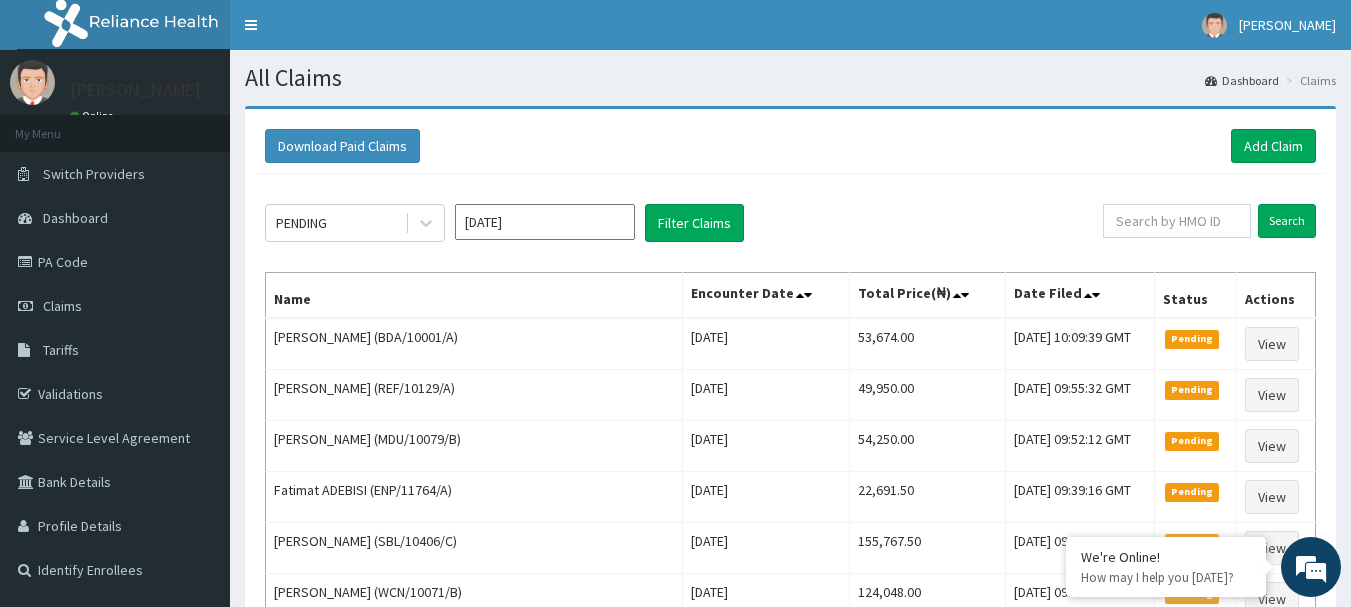scroll, scrollTop: 0, scrollLeft: 0, axis: both 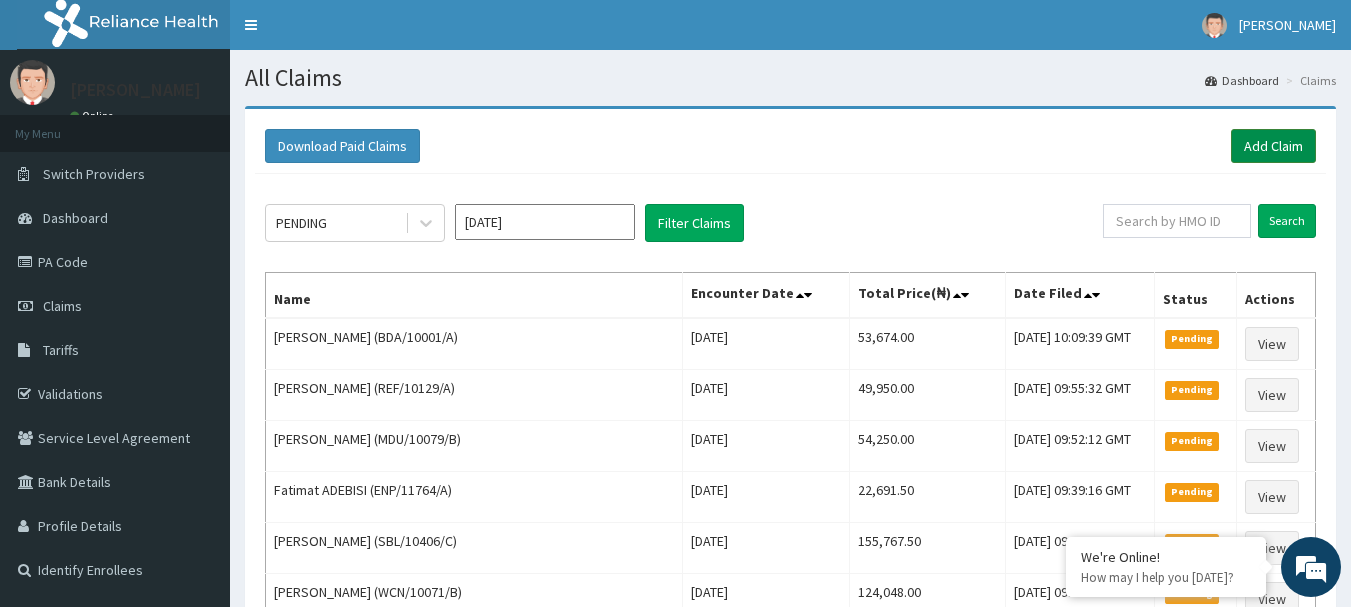 click on "Add Claim" at bounding box center (1273, 146) 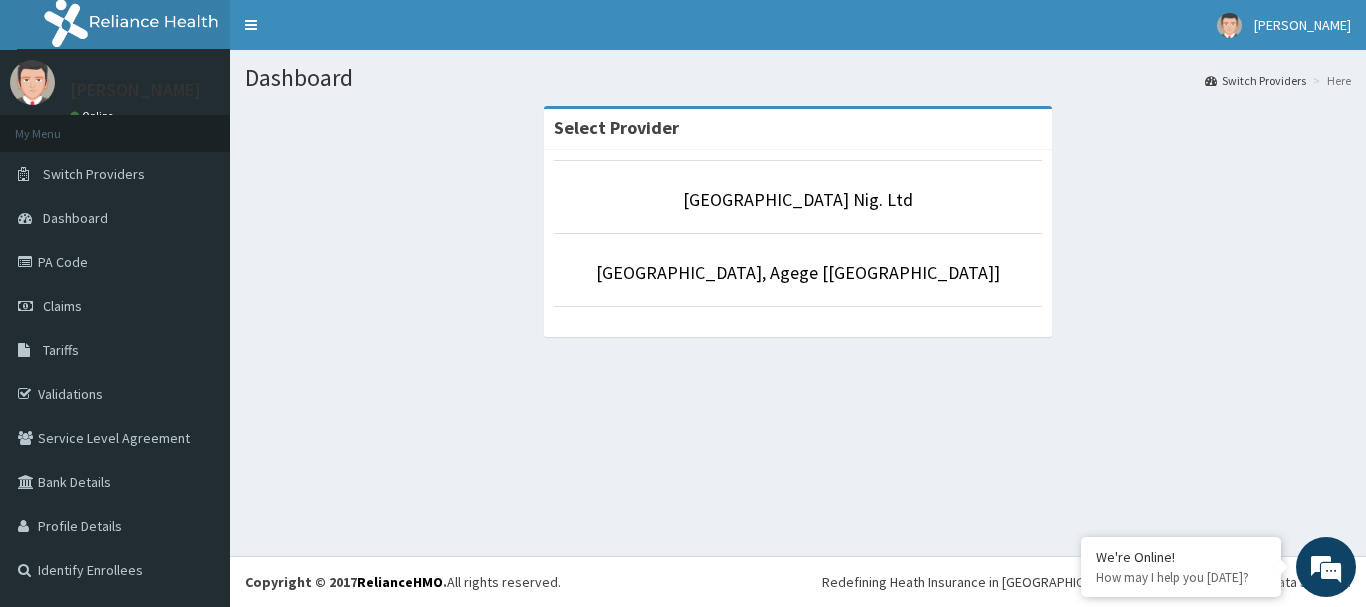 scroll, scrollTop: 0, scrollLeft: 0, axis: both 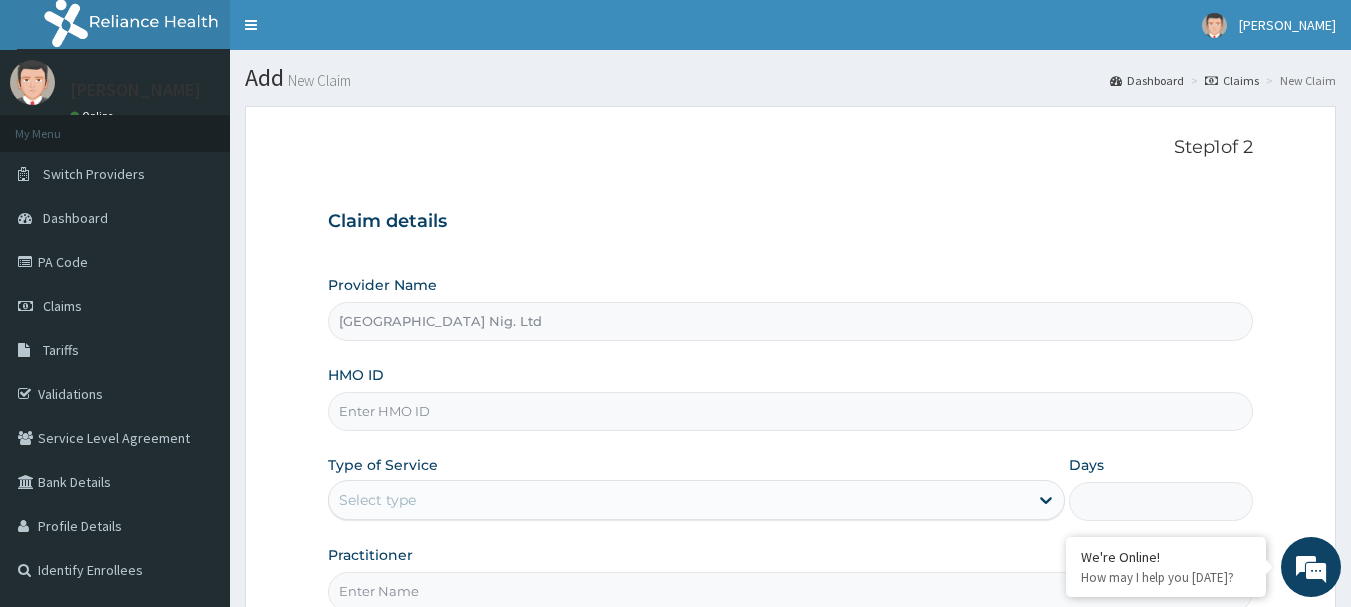 click on "HMO ID" at bounding box center [791, 411] 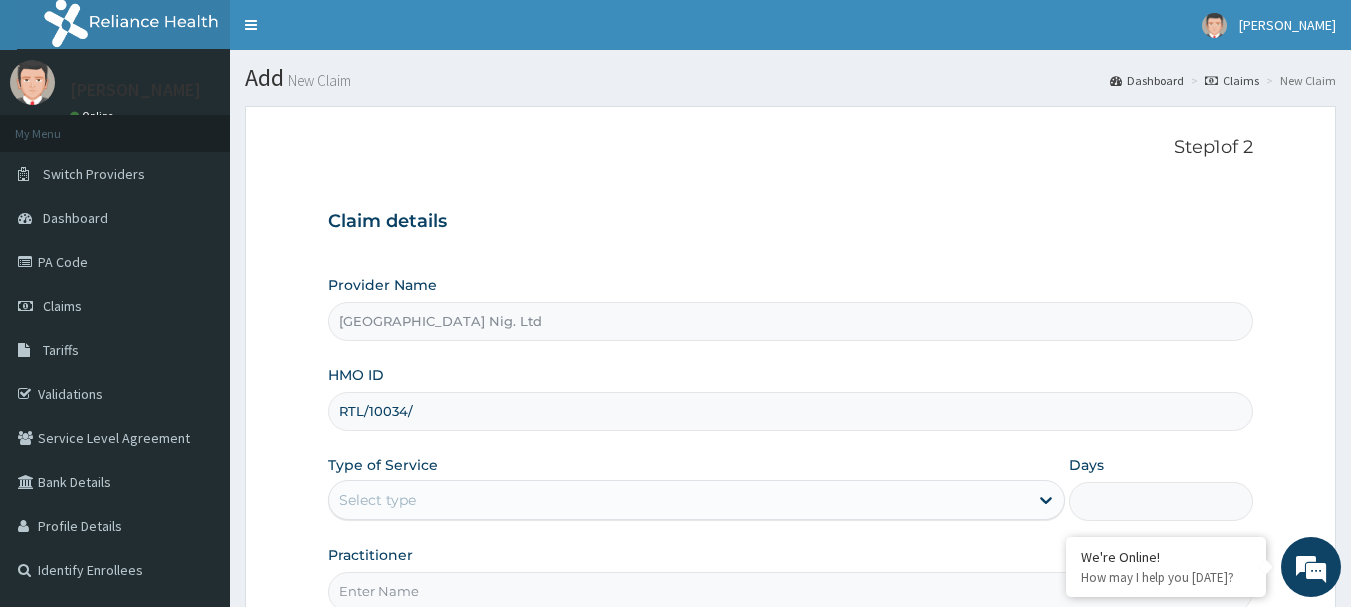 scroll, scrollTop: 0, scrollLeft: 0, axis: both 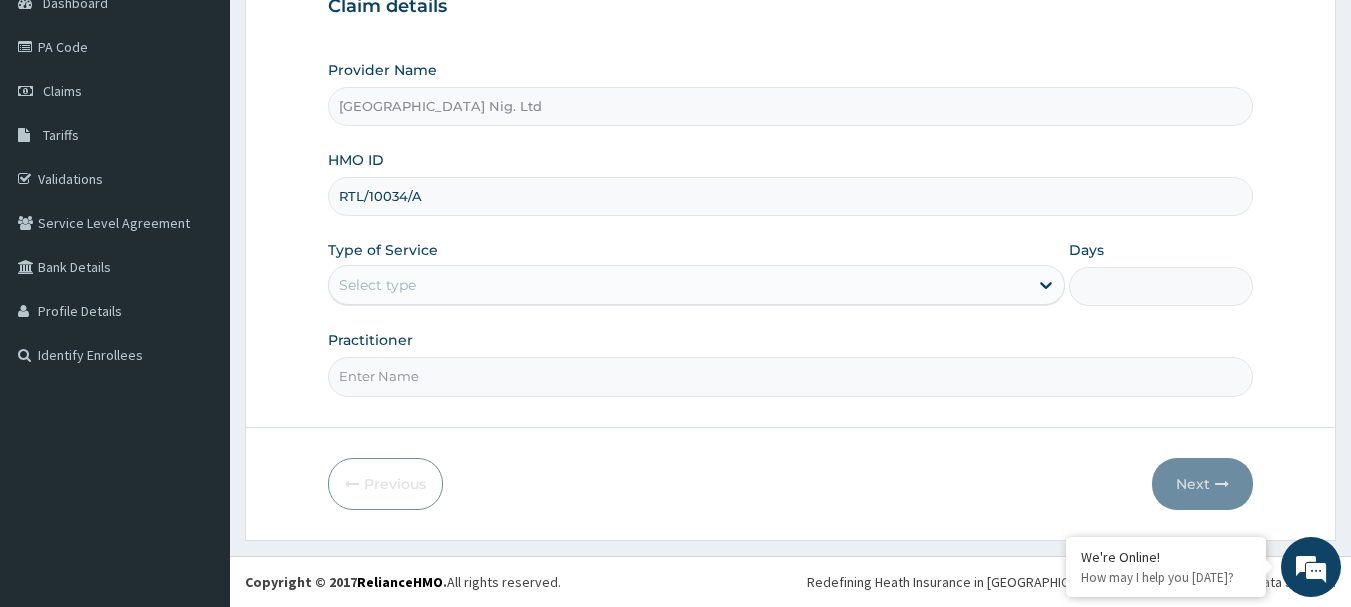 type on "RTL/10034/A" 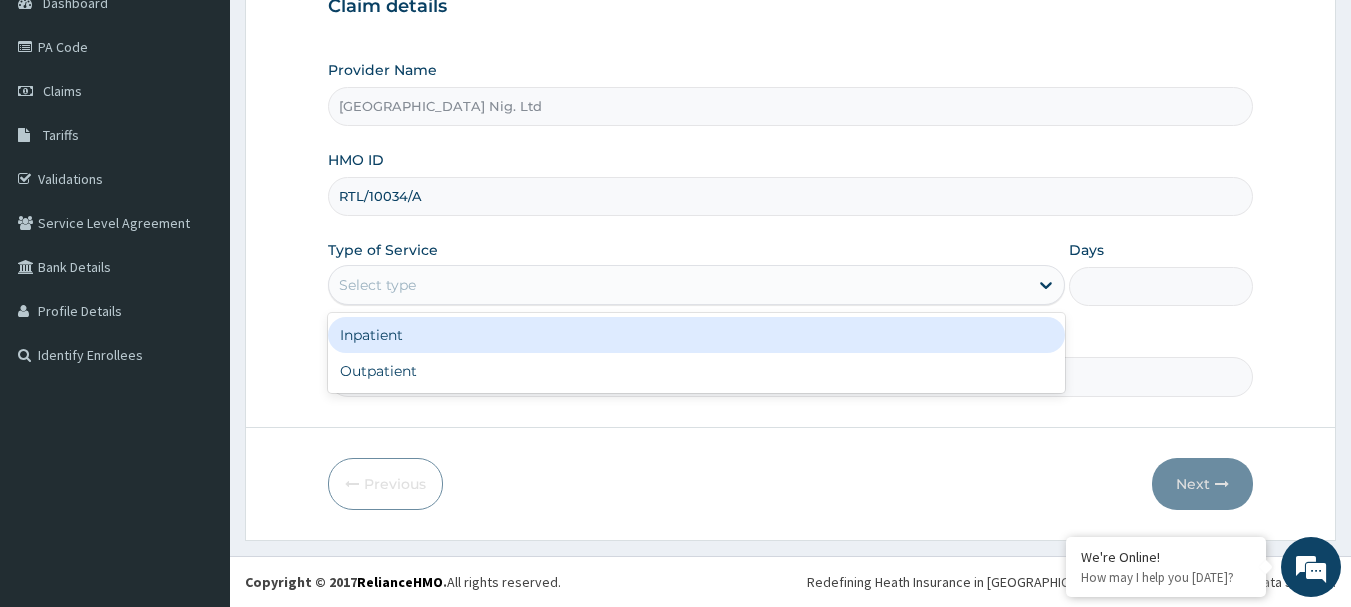 click on "Select type" at bounding box center [678, 285] 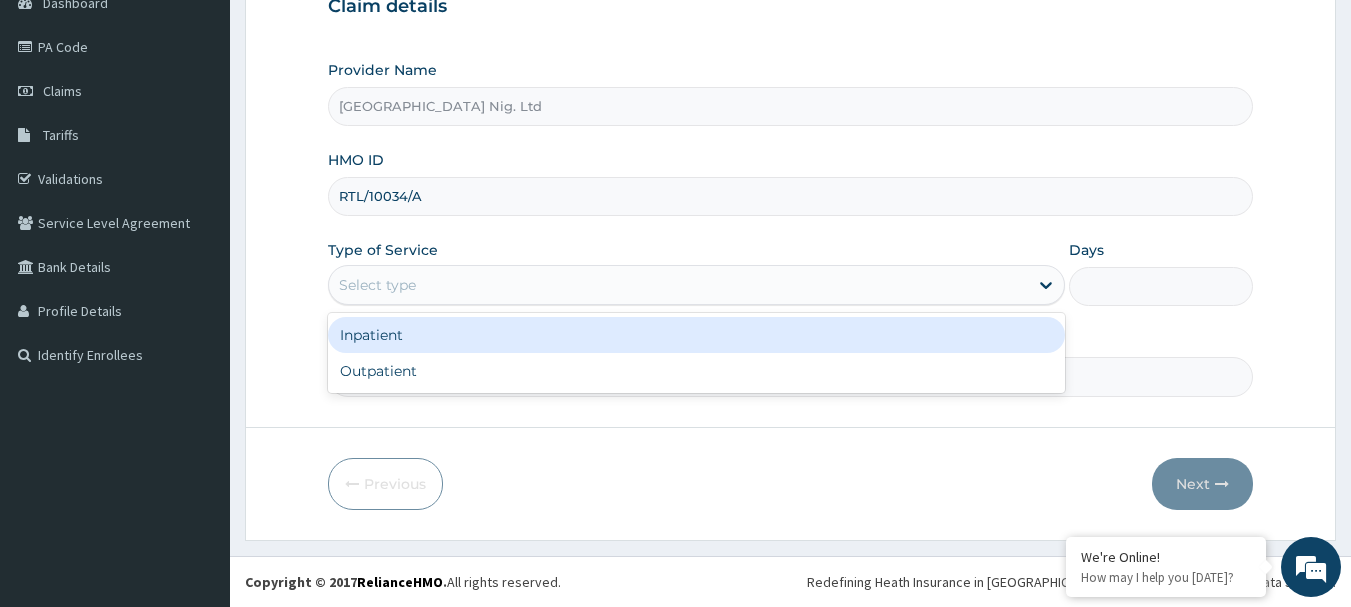 click on "Inpatient" at bounding box center (696, 335) 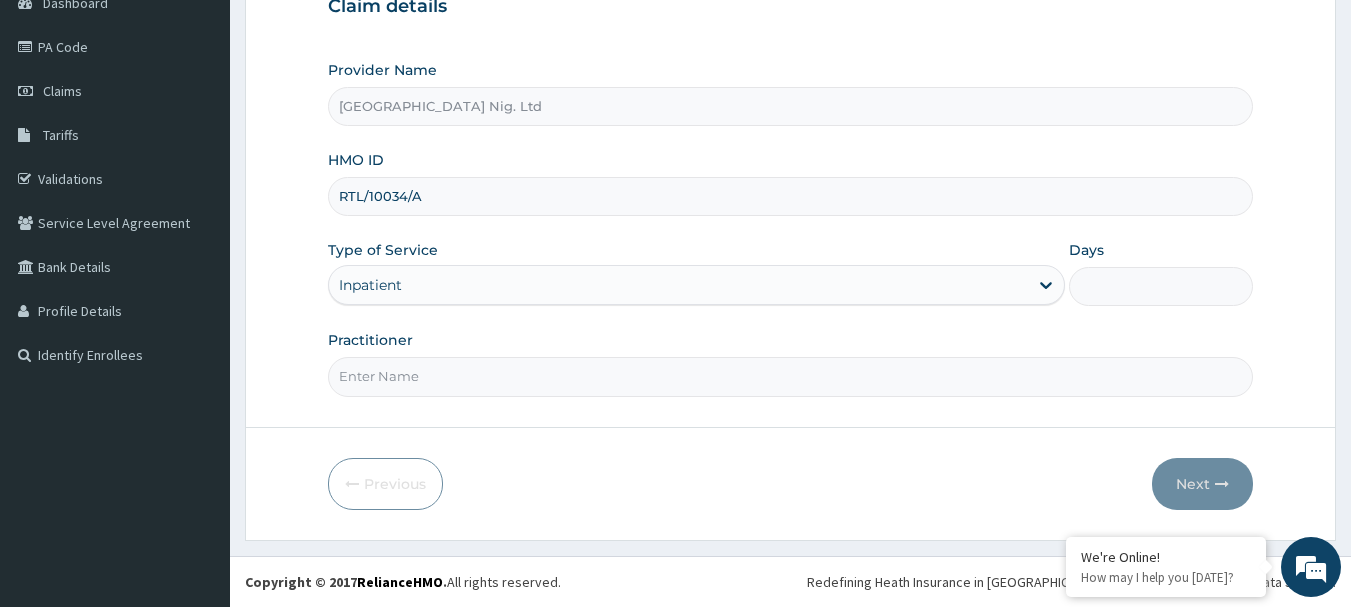 click on "Days" at bounding box center (1161, 286) 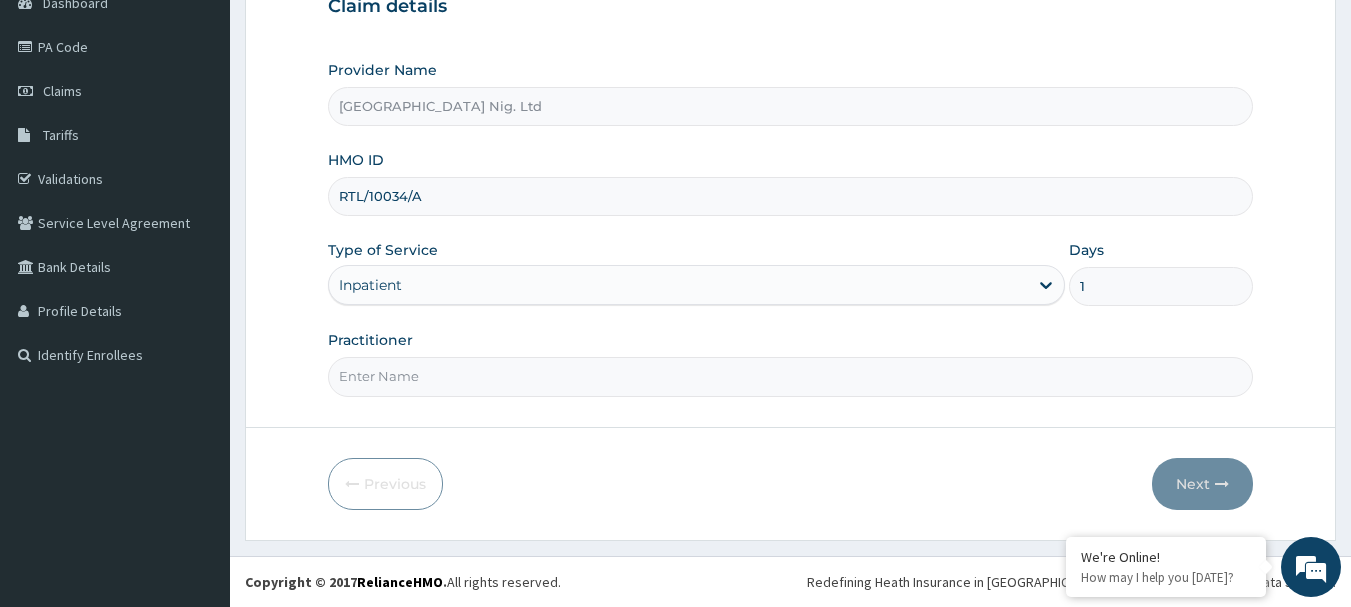 type on "1" 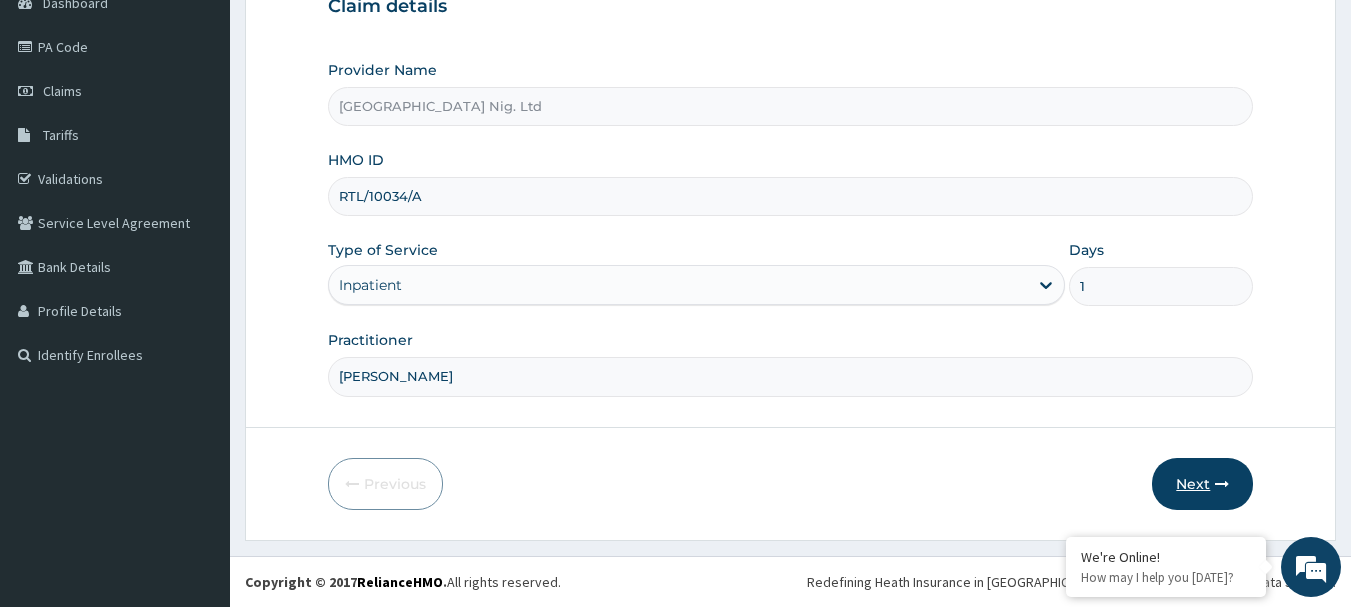 type on "DR HEZEKIAH" 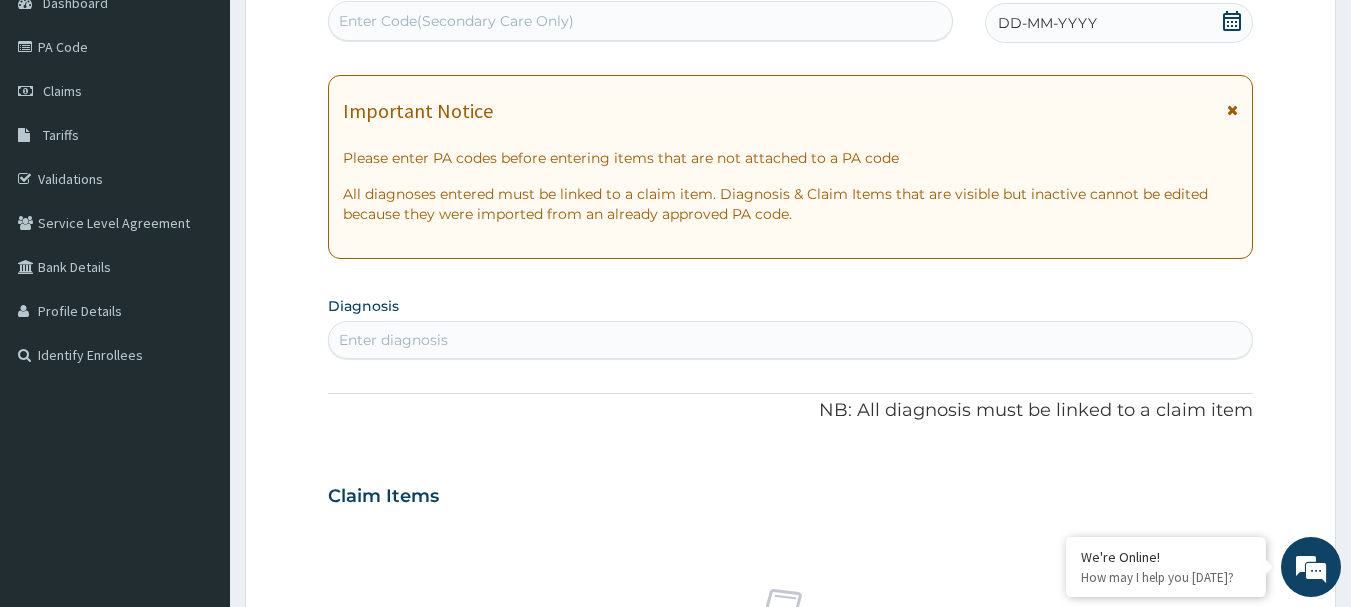 click 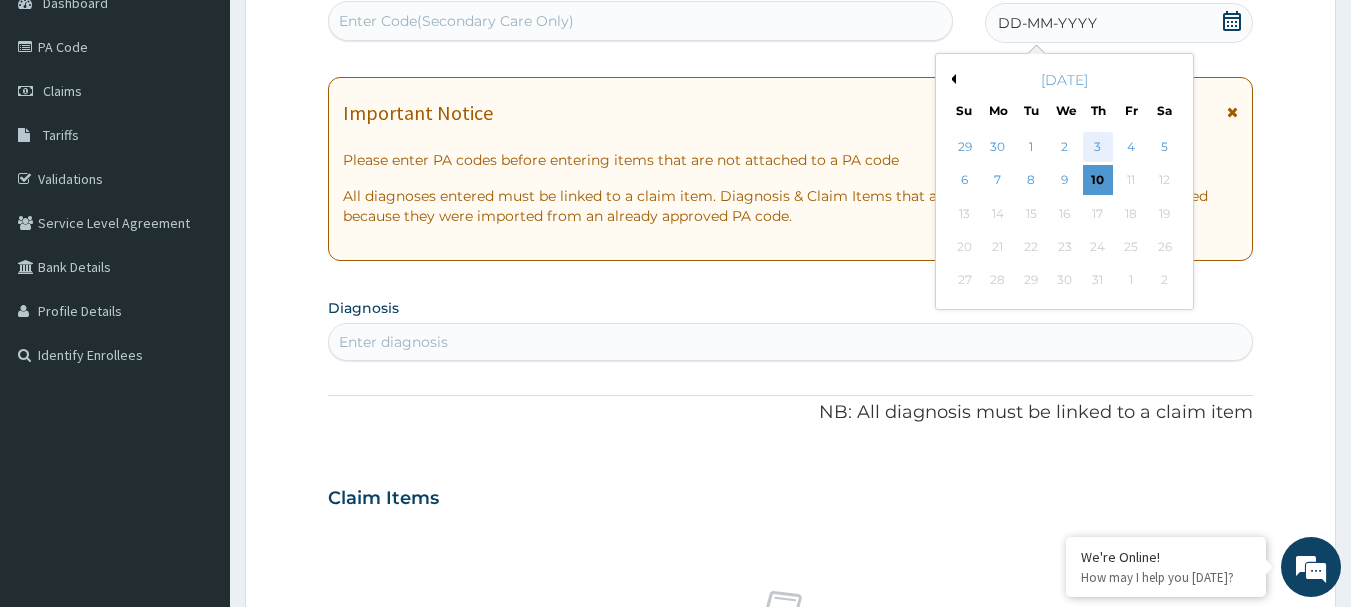 click on "3" at bounding box center [1098, 147] 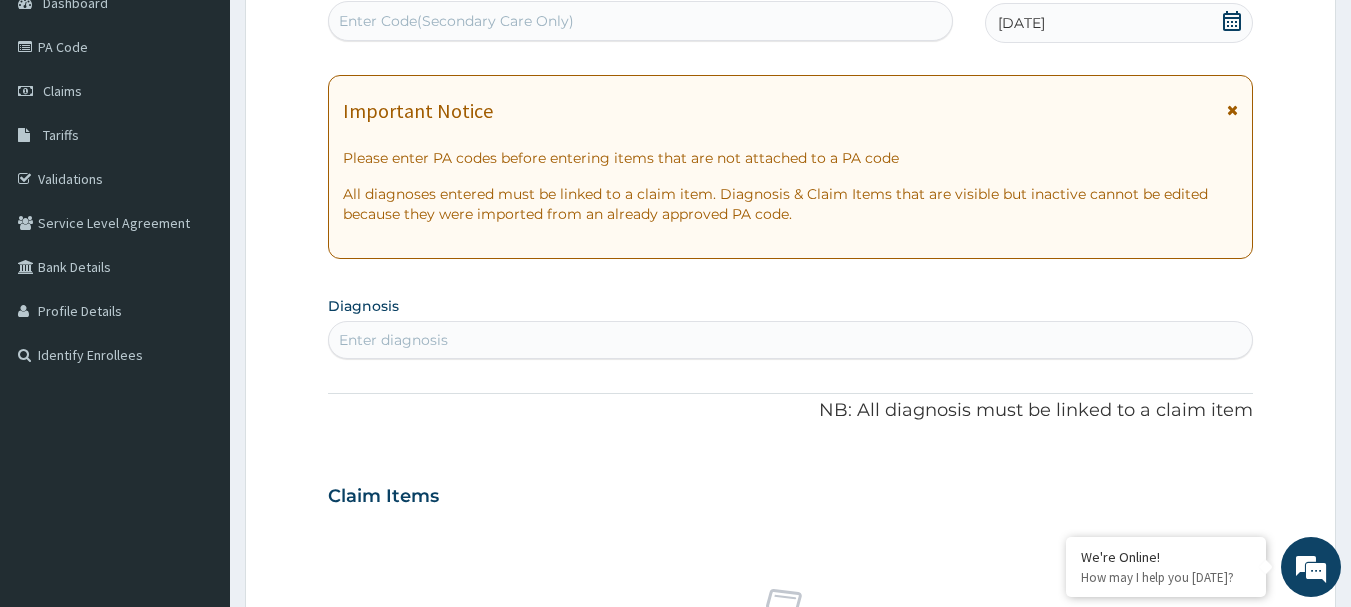 click on "Enter Code(Secondary Care Only)" at bounding box center (641, 21) 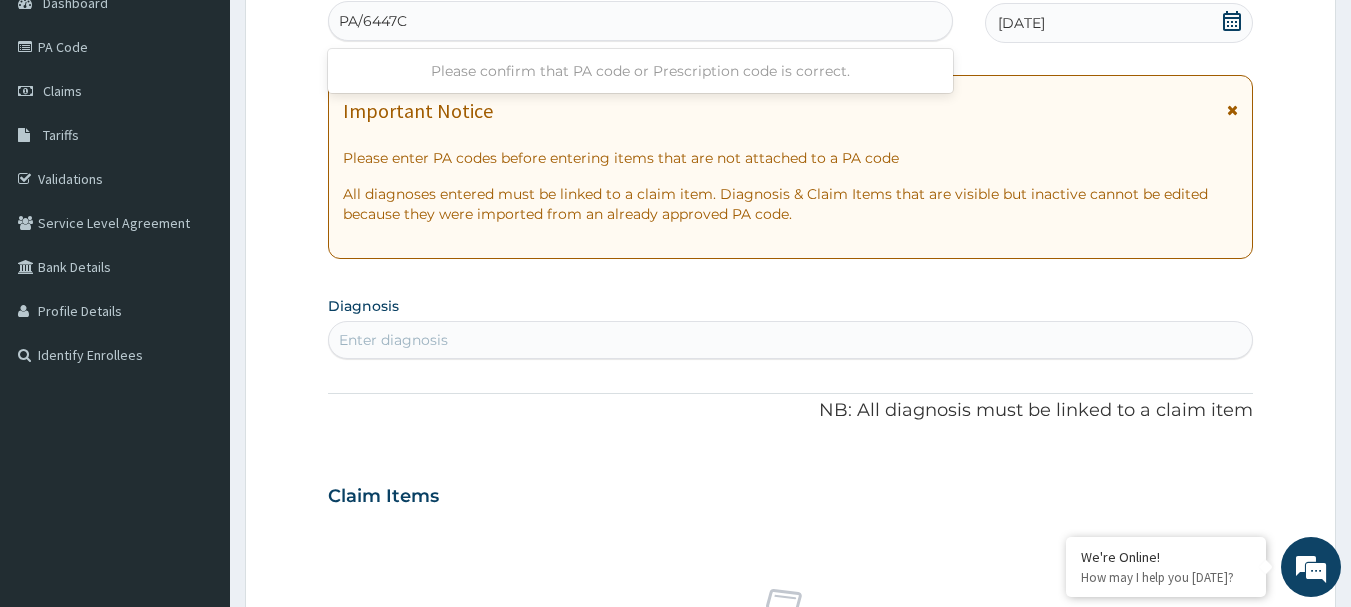 type on "PA/6447C2" 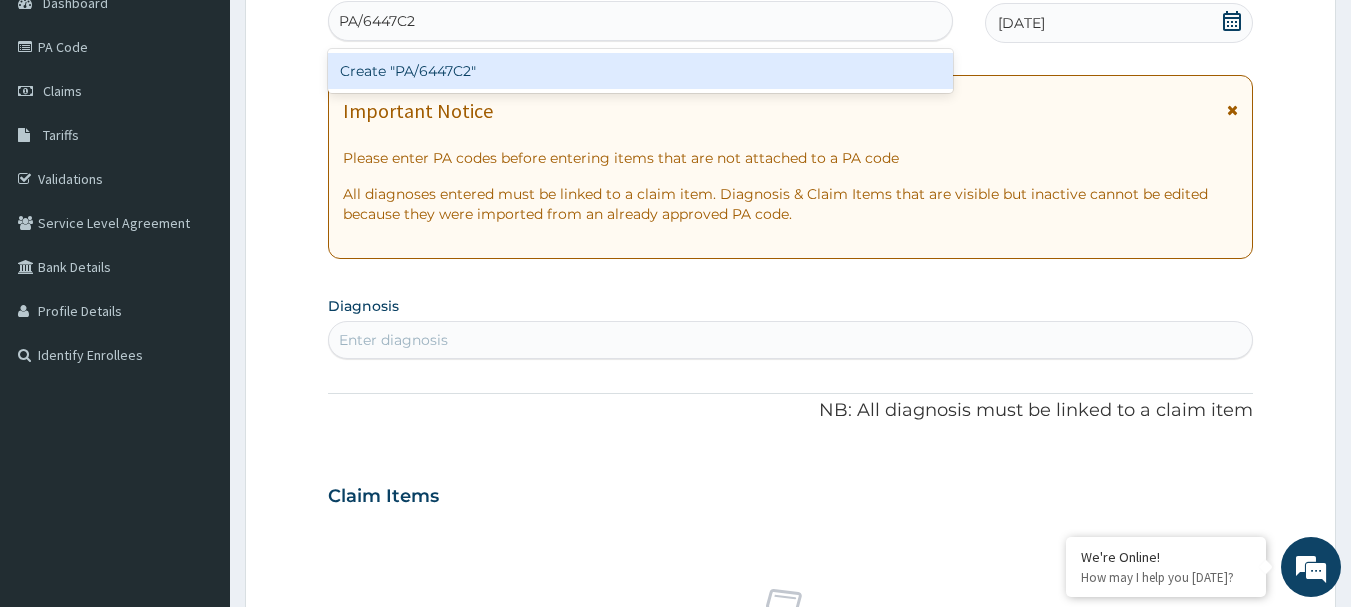 click on "Create "PA/6447C2"" at bounding box center (641, 71) 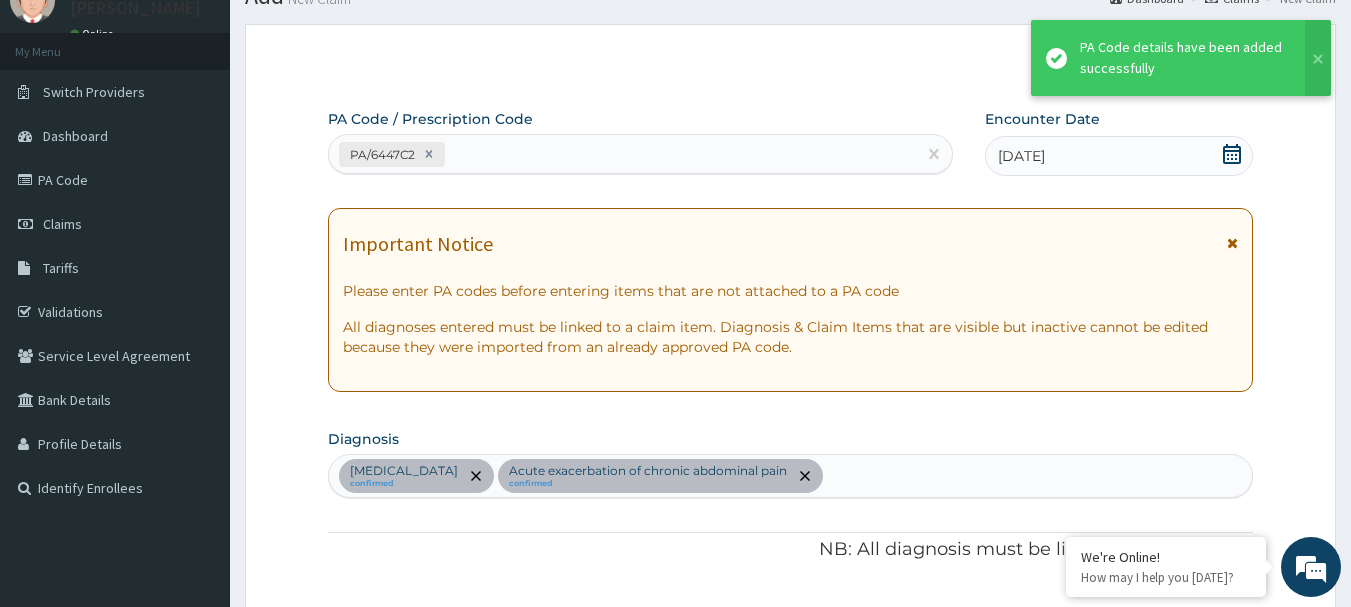 scroll, scrollTop: 0, scrollLeft: 0, axis: both 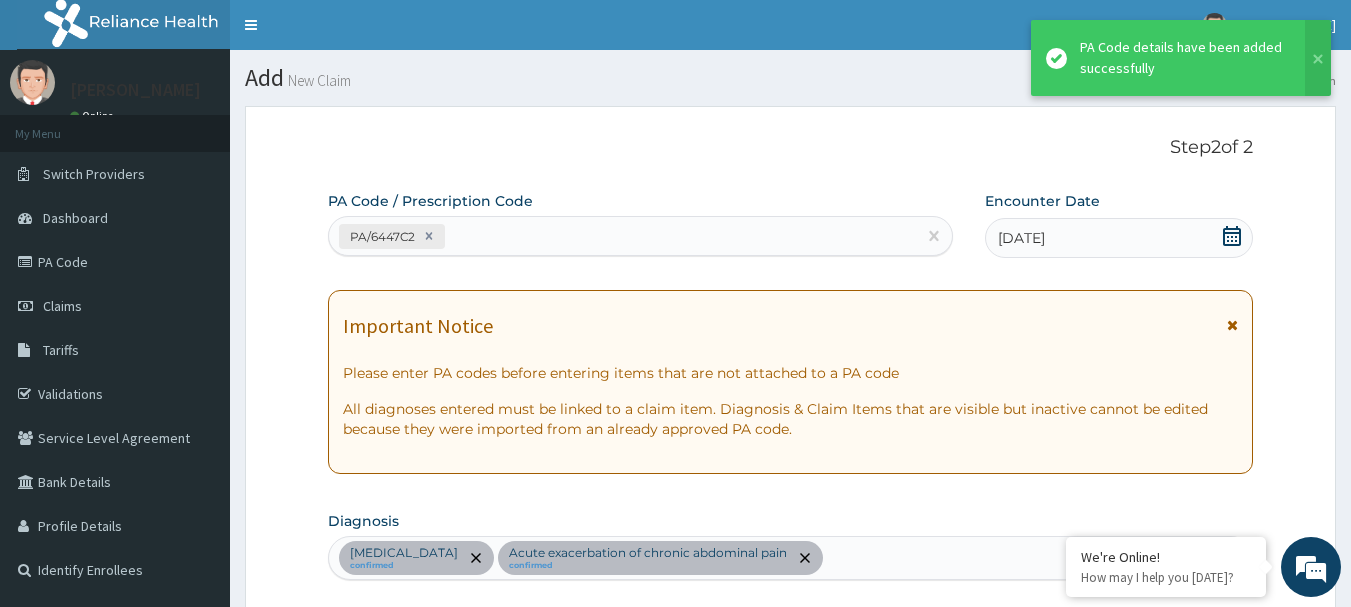 click on "PA/6447C2" at bounding box center [623, 236] 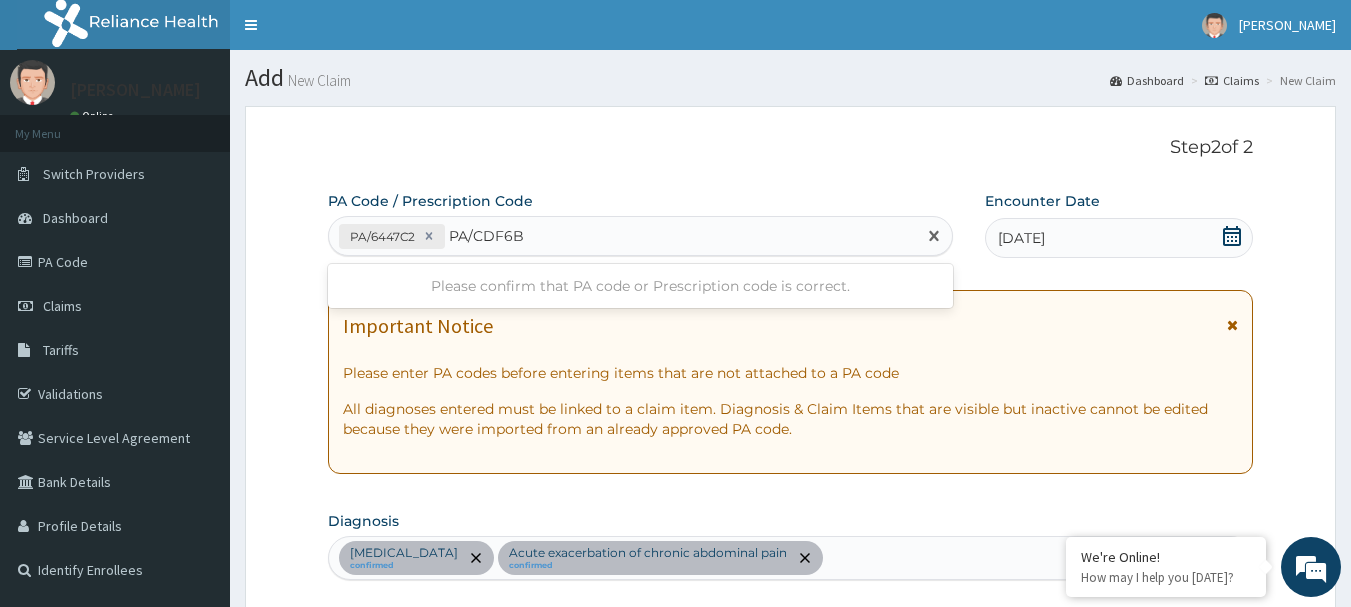 type on "PA/CDF6BE" 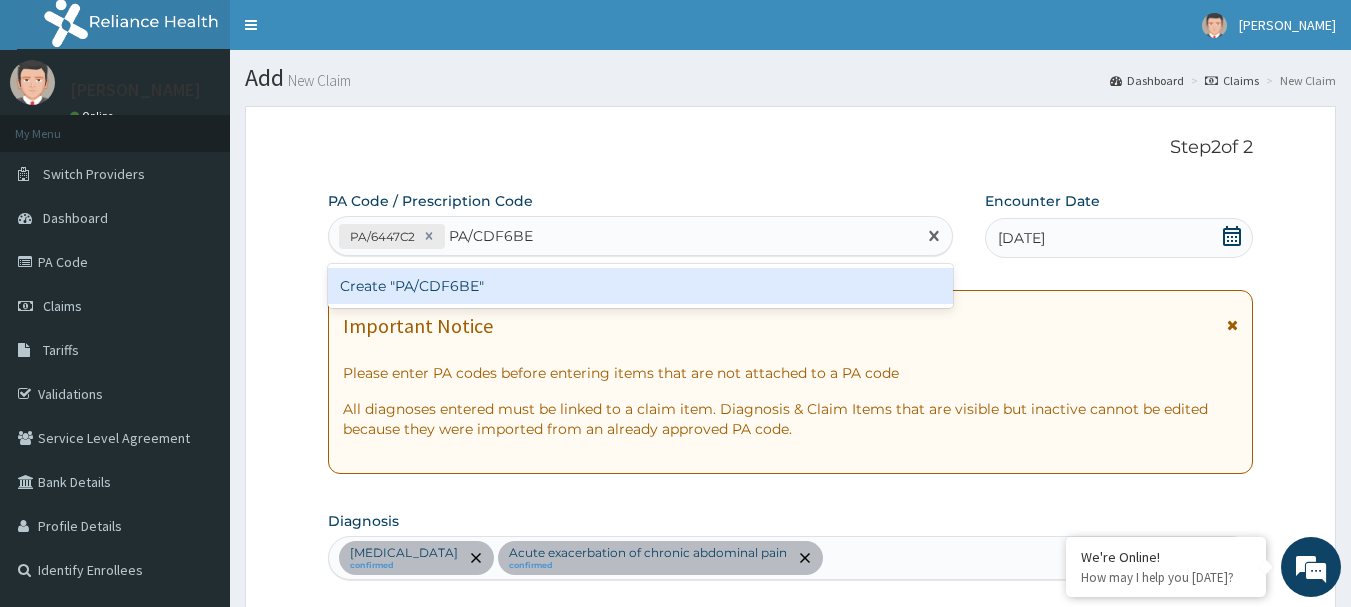 click on "Create "PA/CDF6BE"" at bounding box center [641, 286] 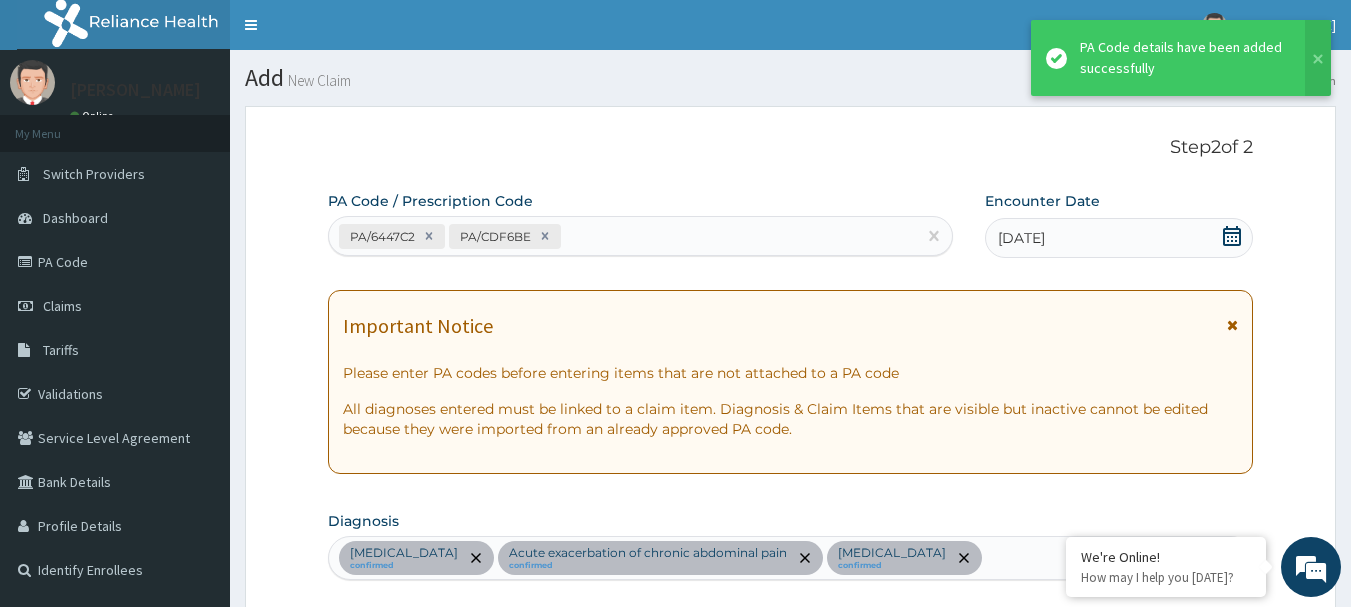 scroll, scrollTop: 2111, scrollLeft: 0, axis: vertical 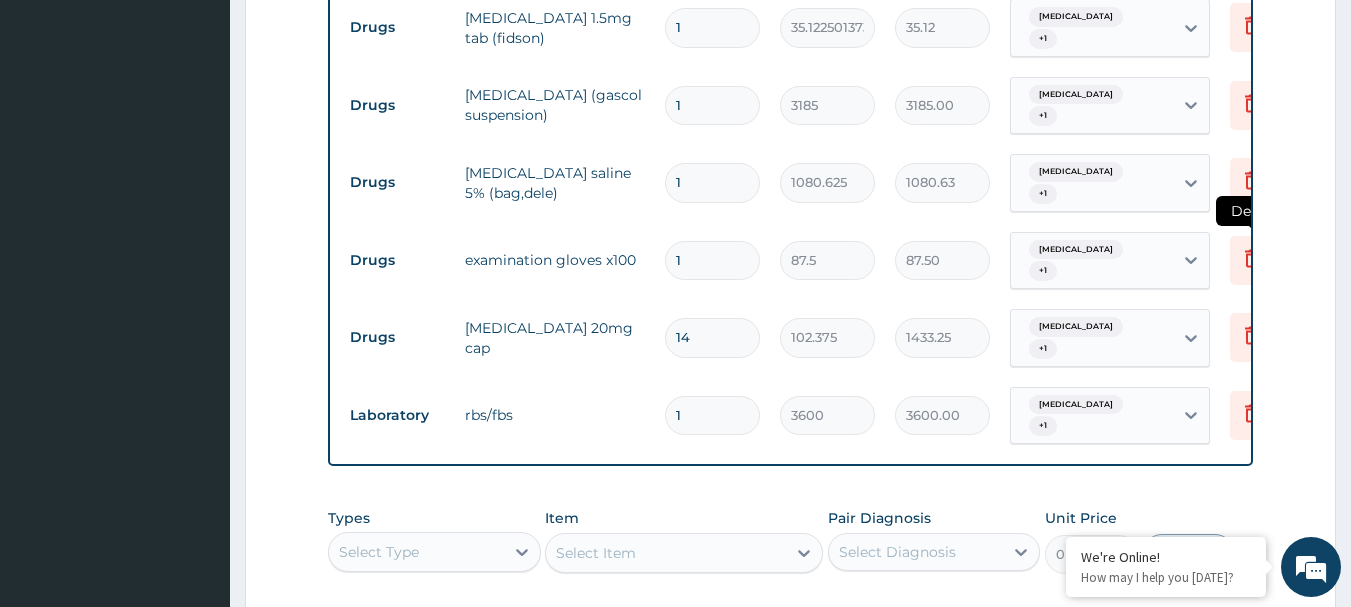 click 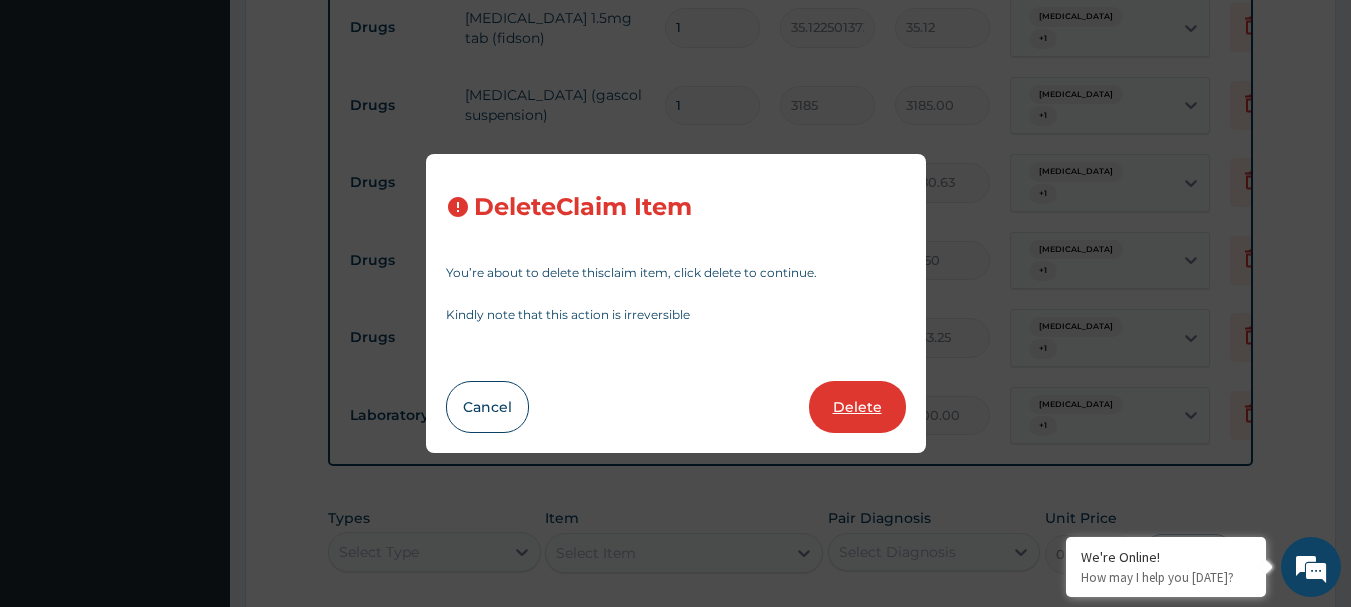 click on "Delete" at bounding box center [857, 407] 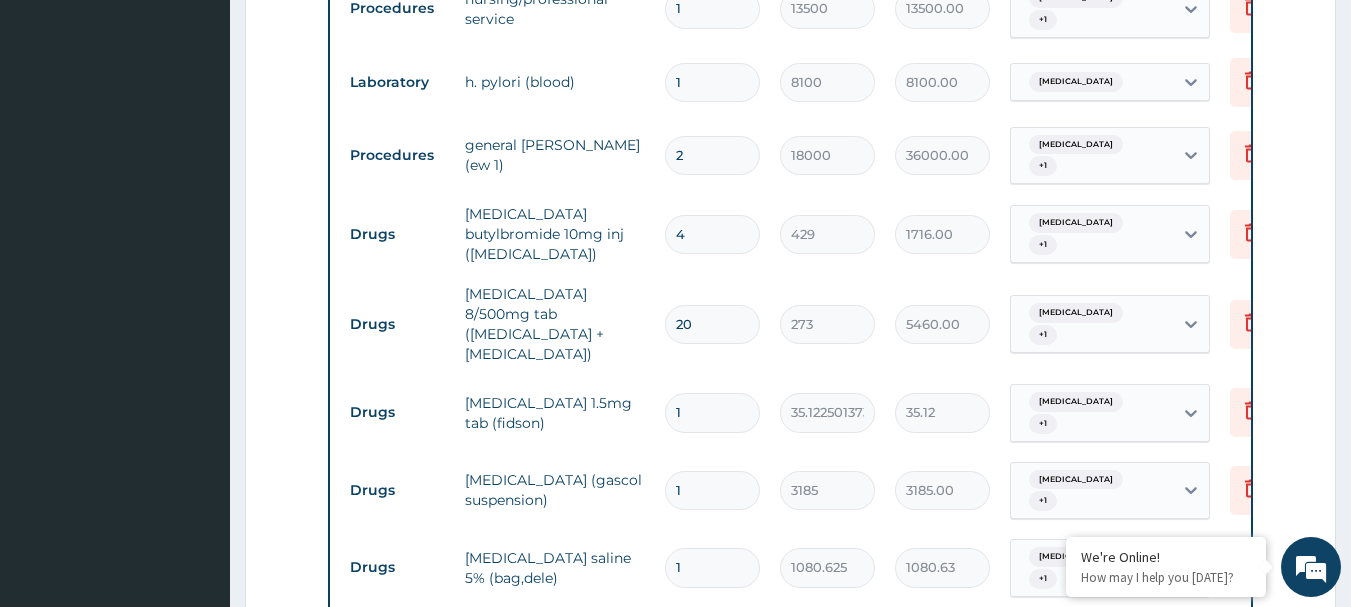 scroll, scrollTop: 1711, scrollLeft: 0, axis: vertical 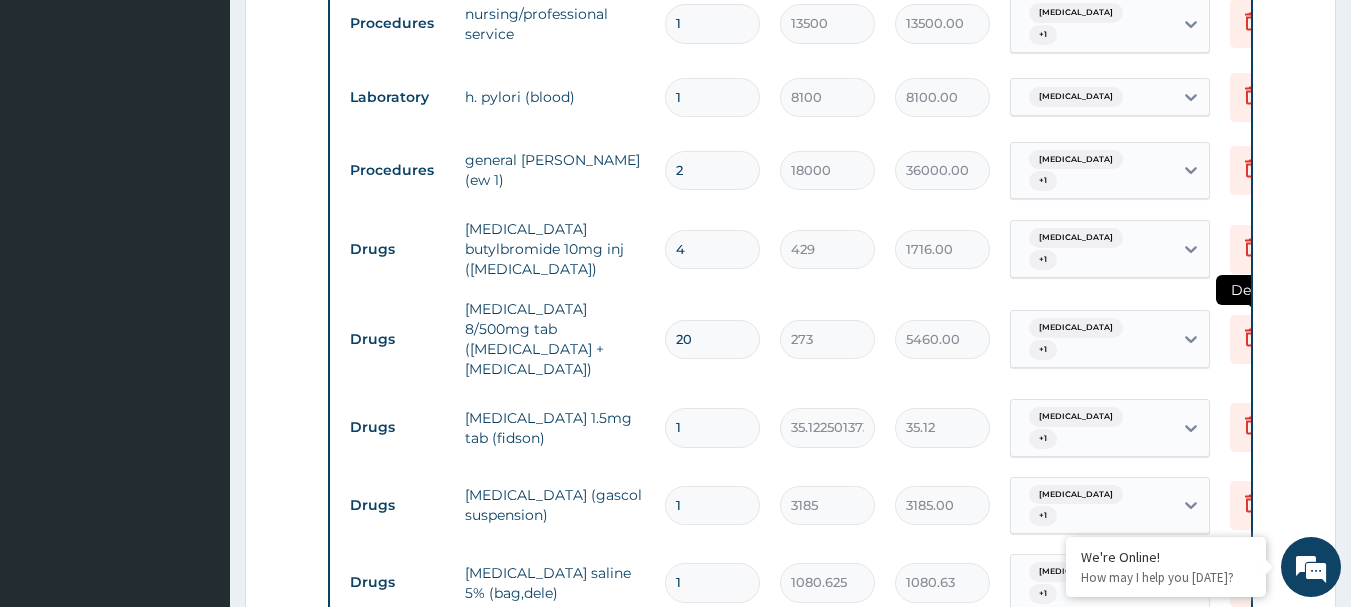 click at bounding box center [1252, 339] 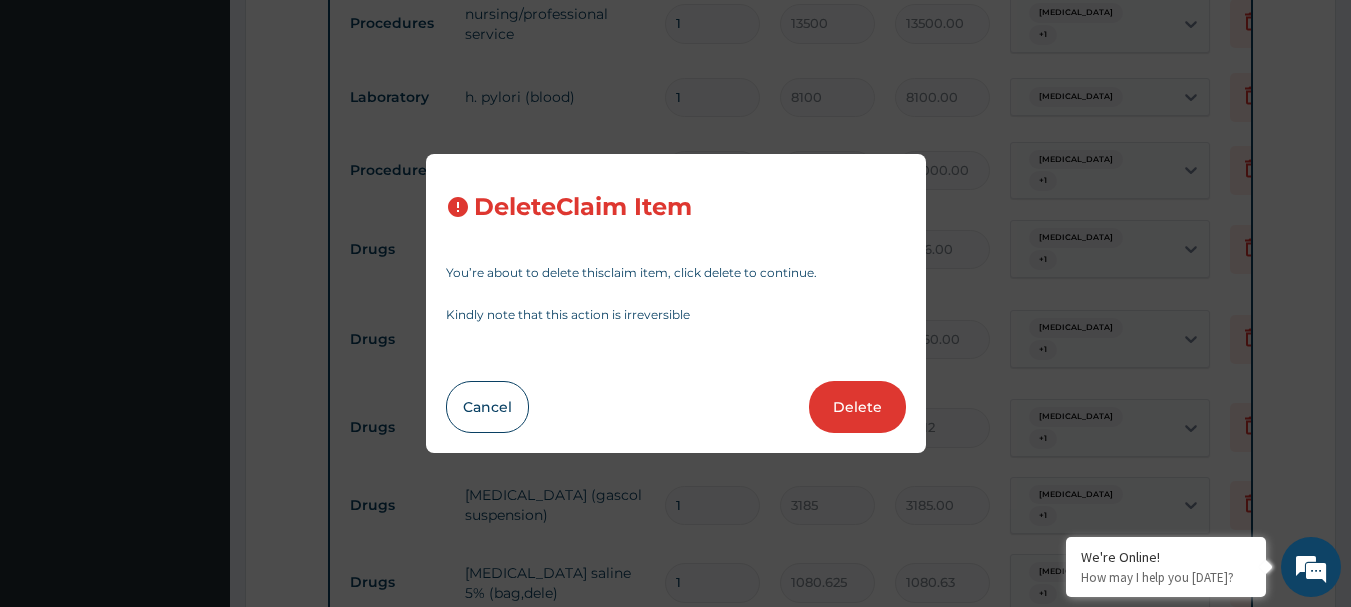 drag, startPoint x: 832, startPoint y: 414, endPoint x: 799, endPoint y: 385, distance: 43.931767 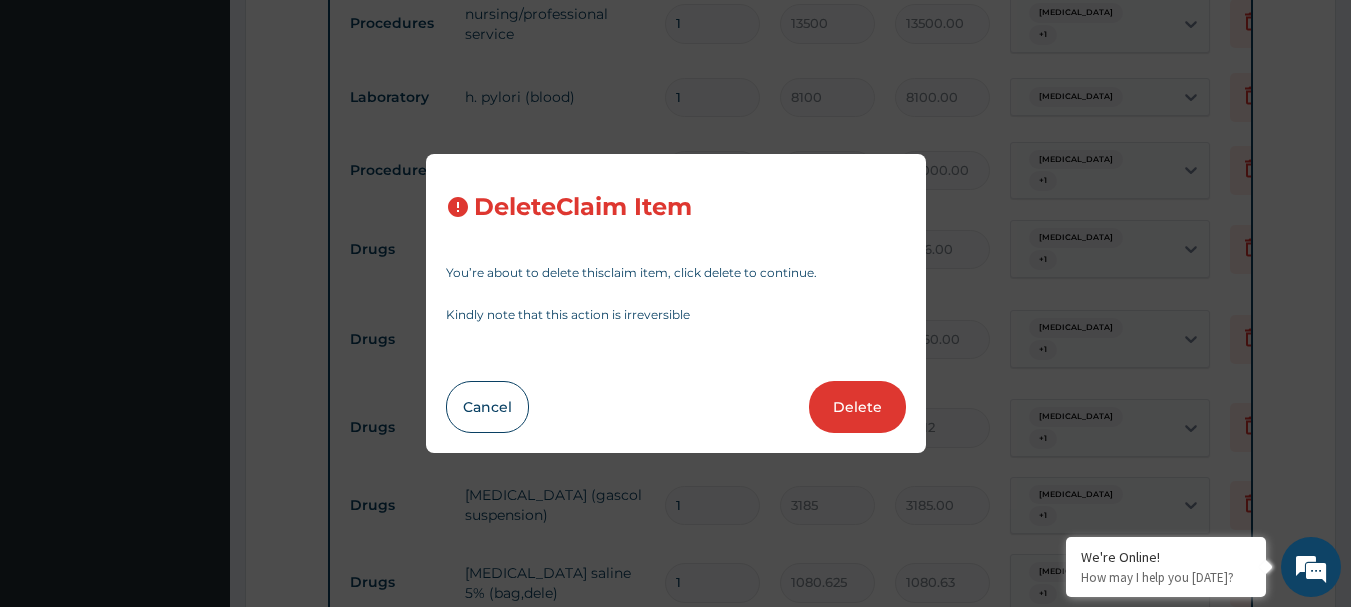click on "Delete" at bounding box center [857, 407] 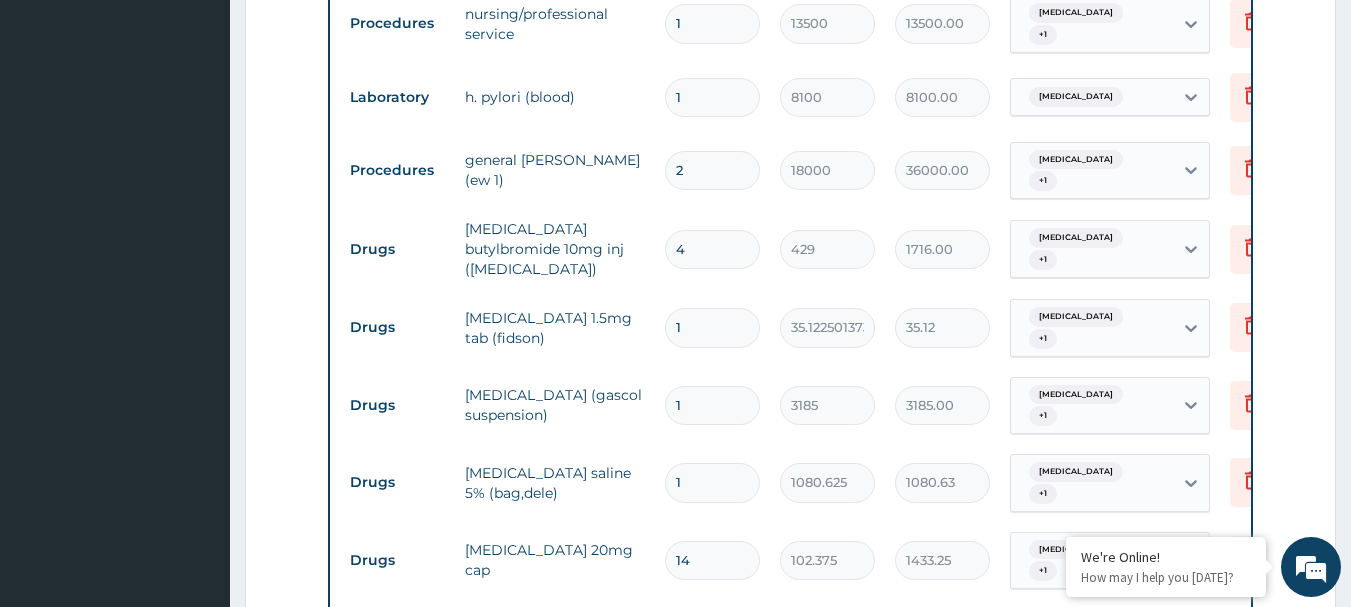 click on "4" at bounding box center [712, 249] 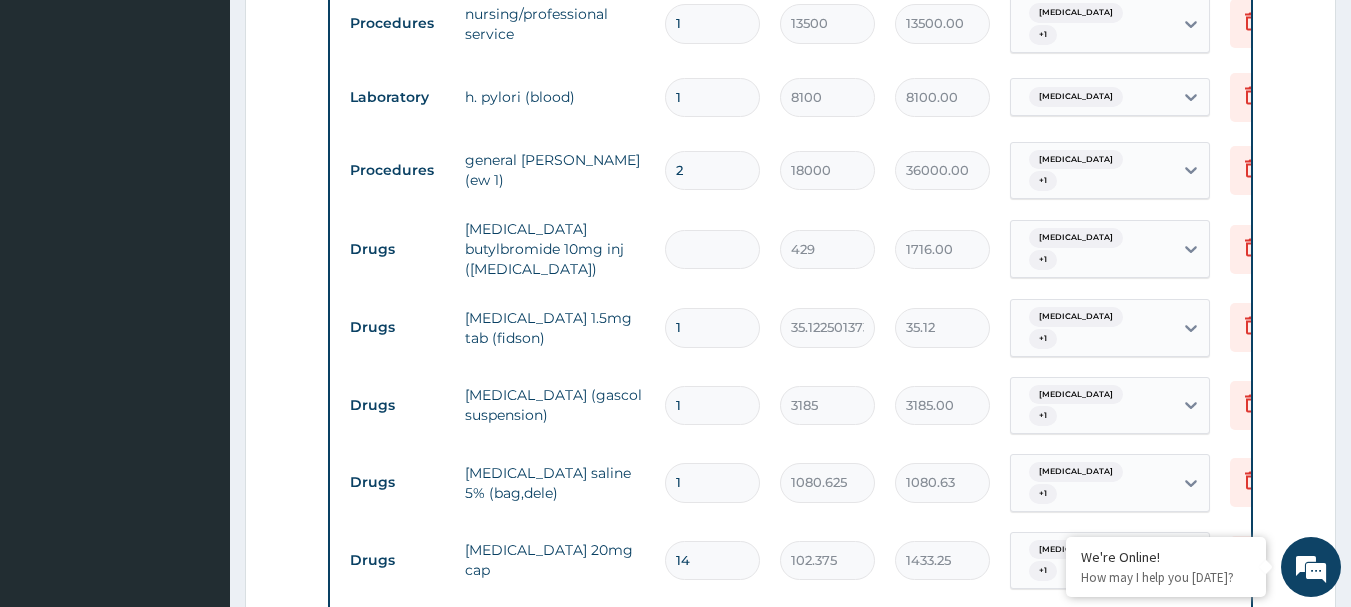 type on "0.00" 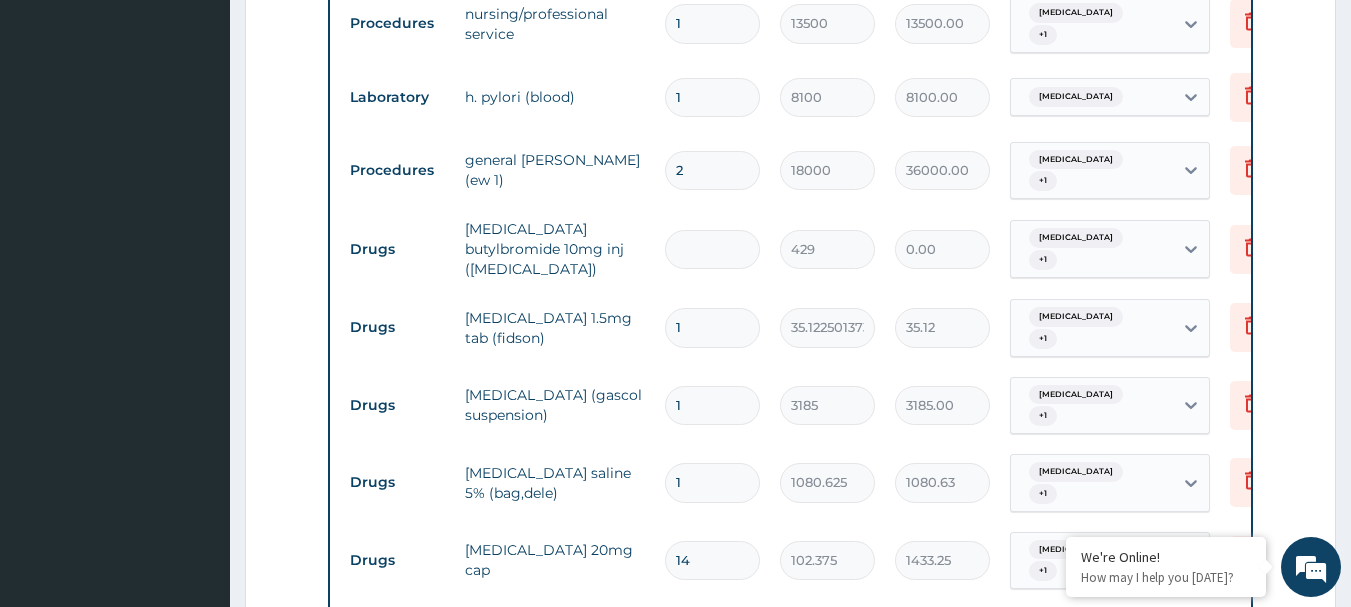 type on "3" 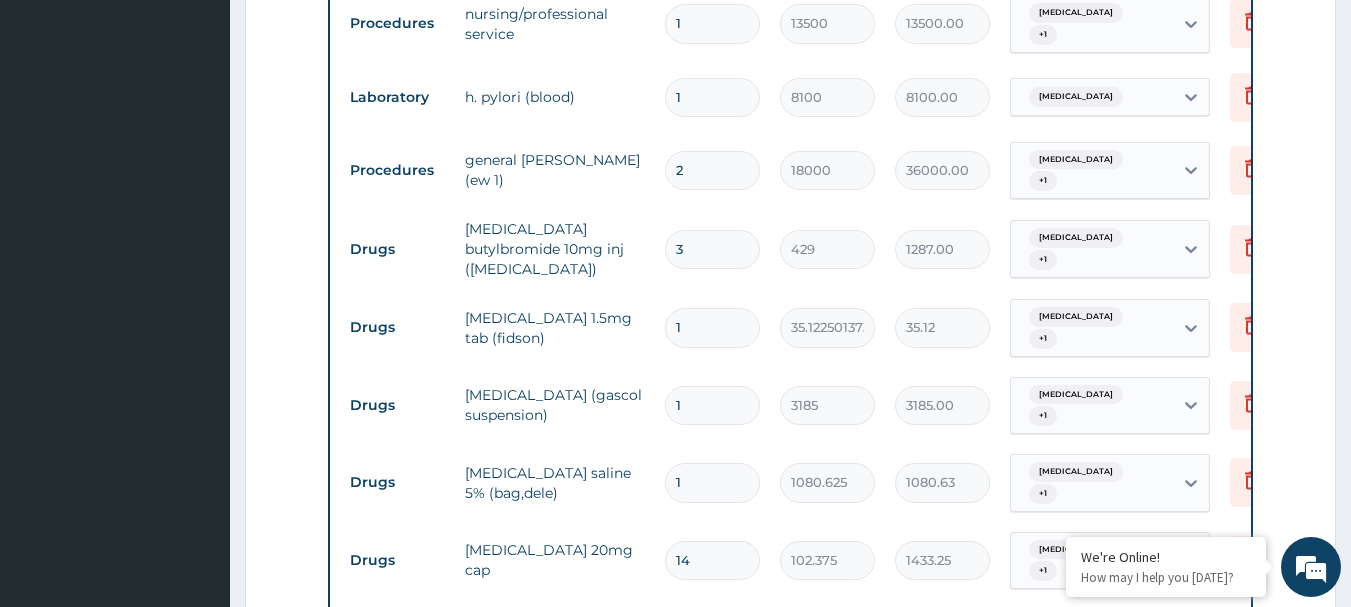 type on "3" 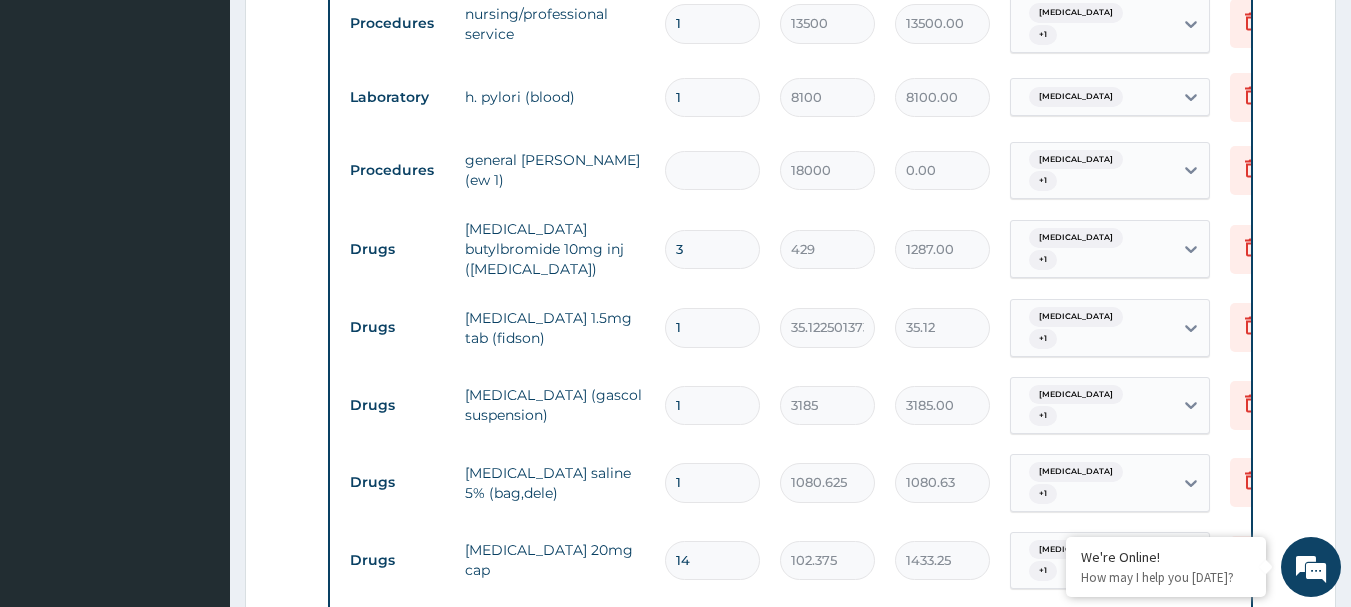 type on "1" 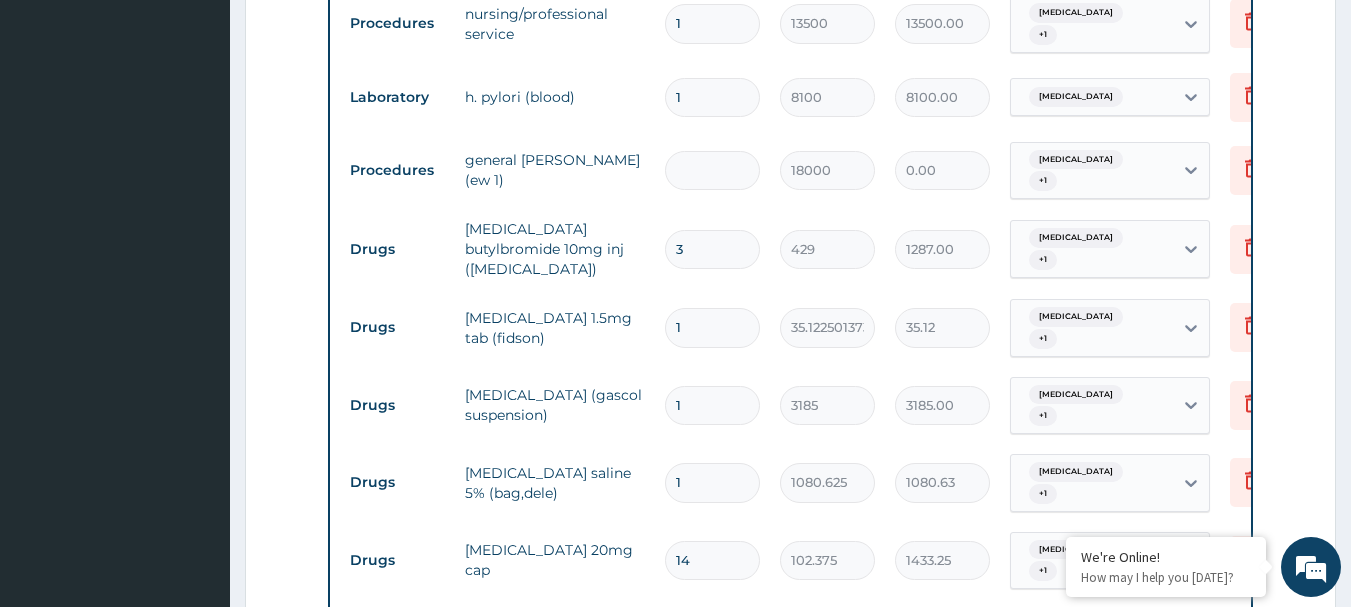 type on "18000.00" 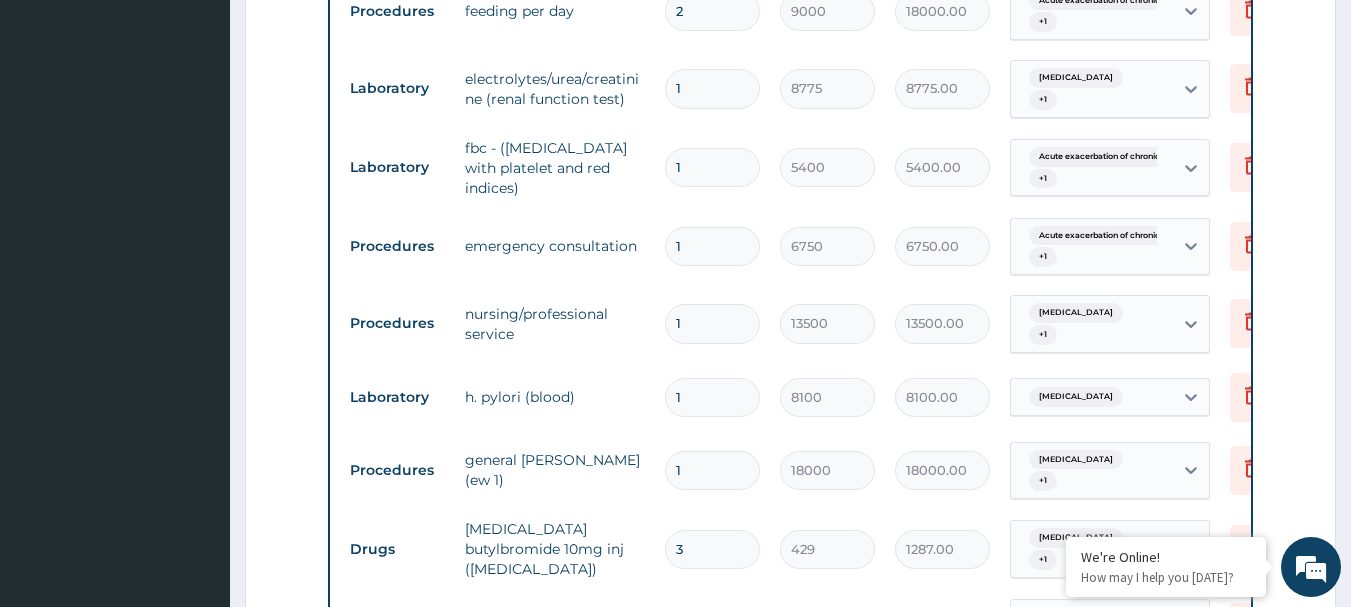 scroll, scrollTop: 1311, scrollLeft: 0, axis: vertical 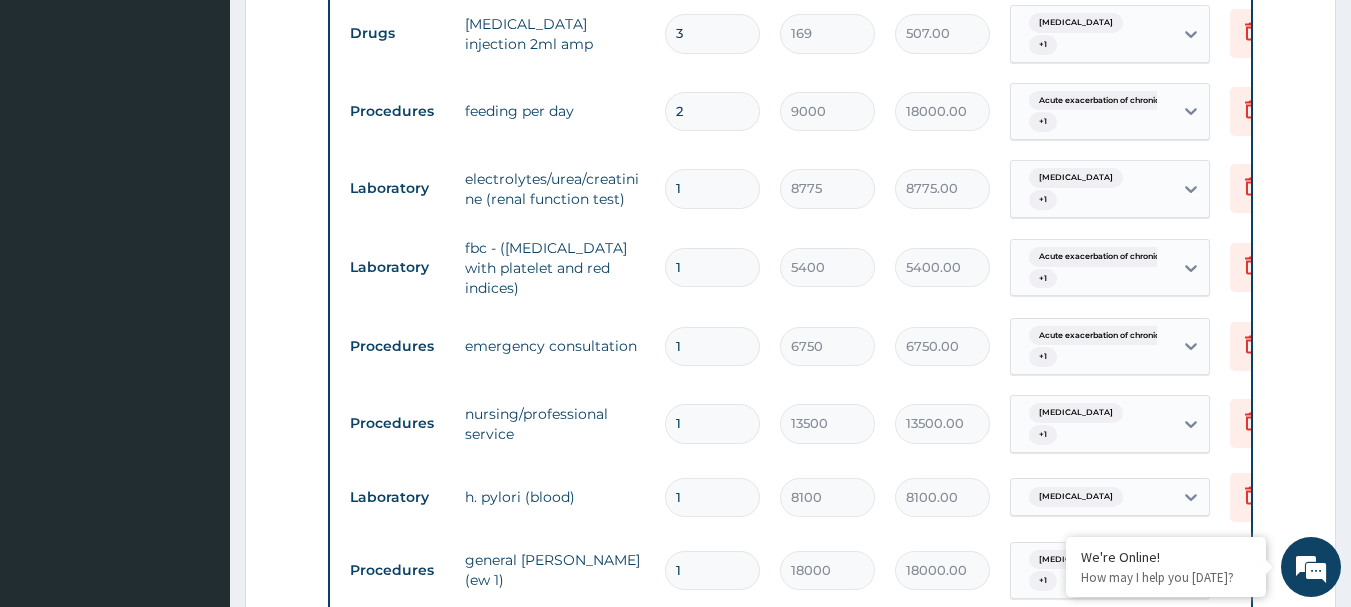 type on "1" 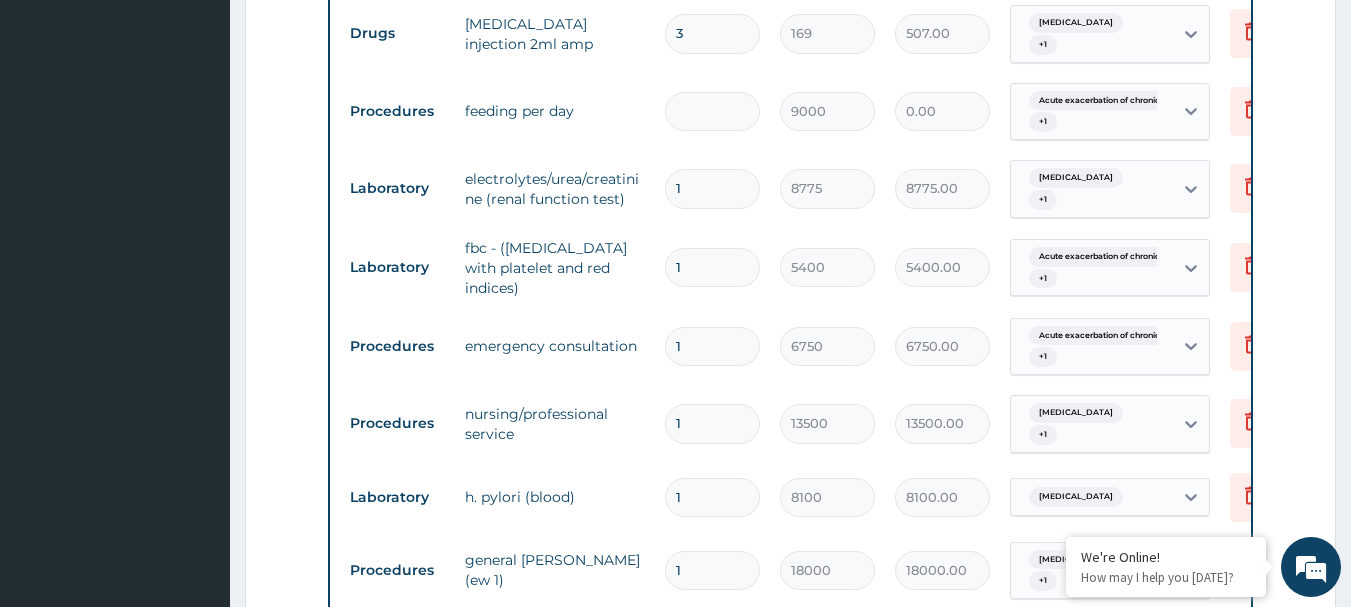 type on "1" 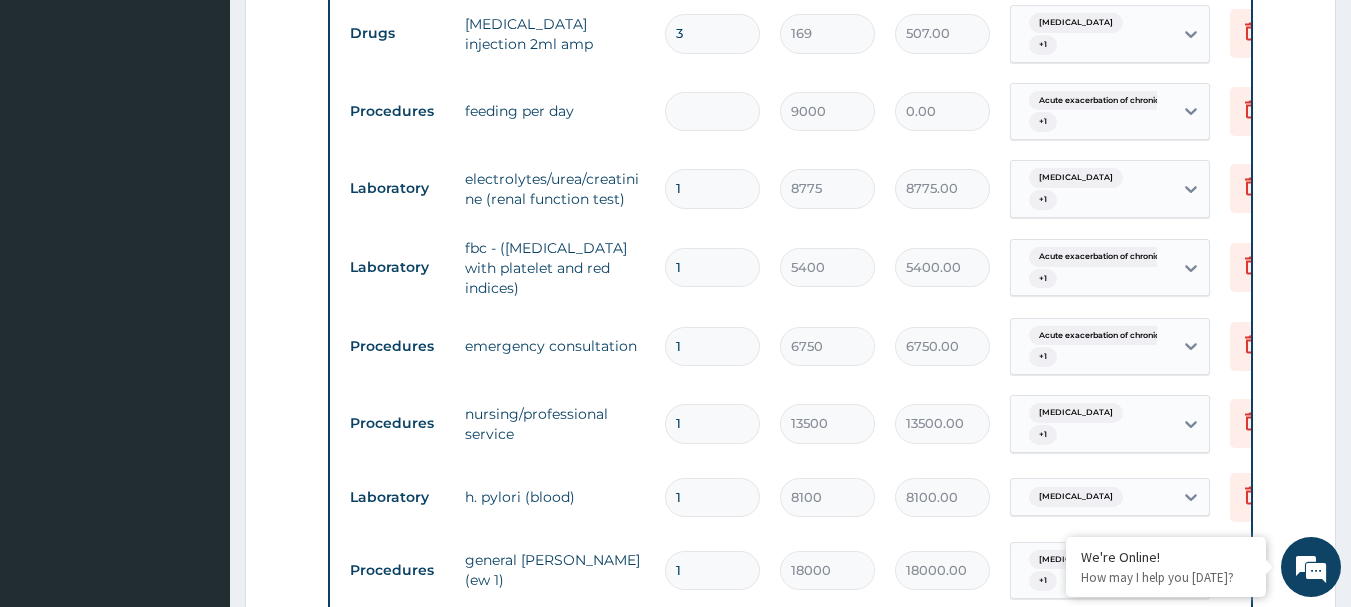 type on "9000.00" 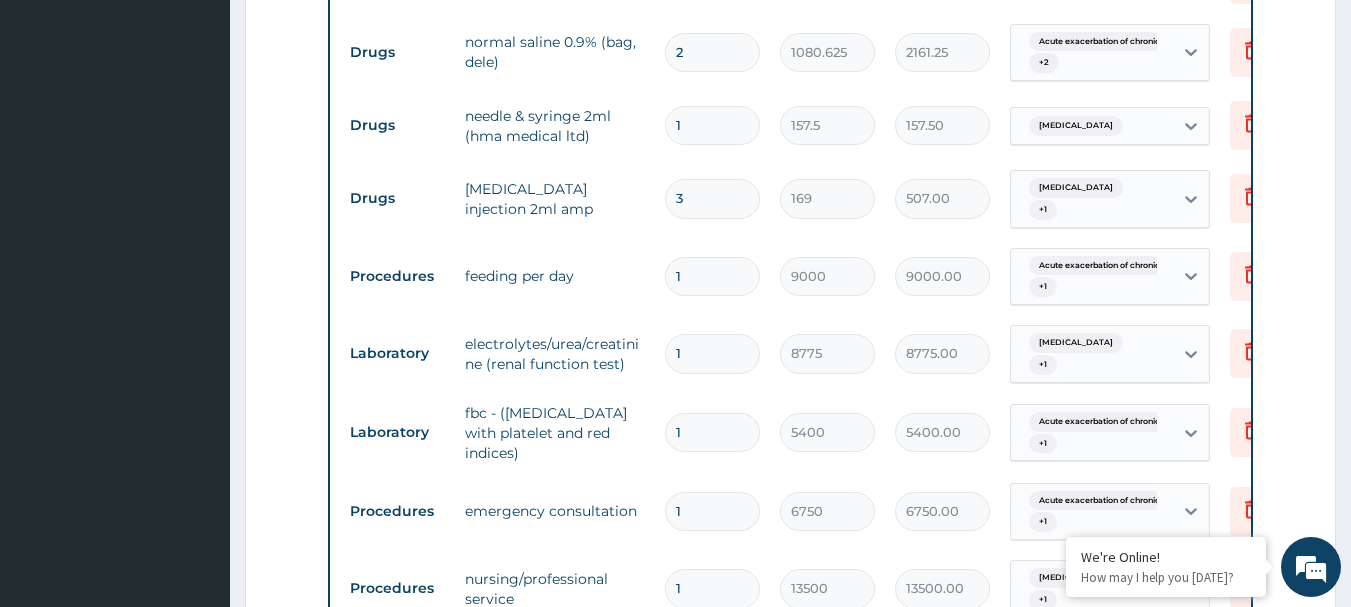 scroll, scrollTop: 1111, scrollLeft: 0, axis: vertical 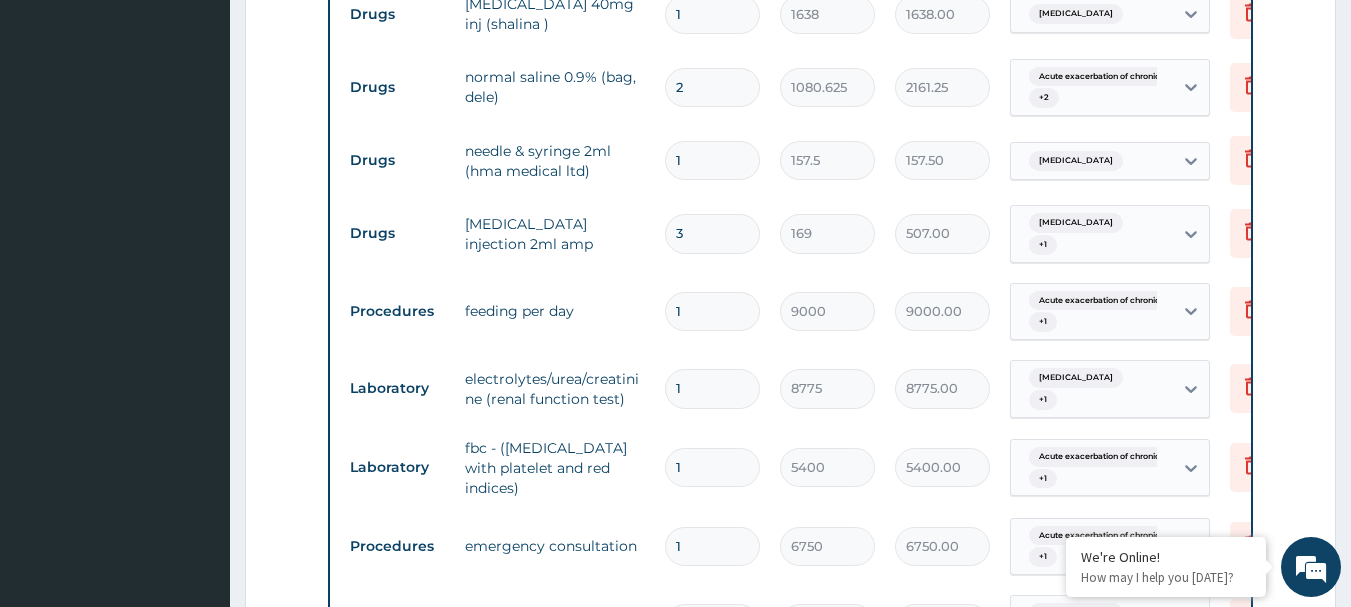 type on "1" 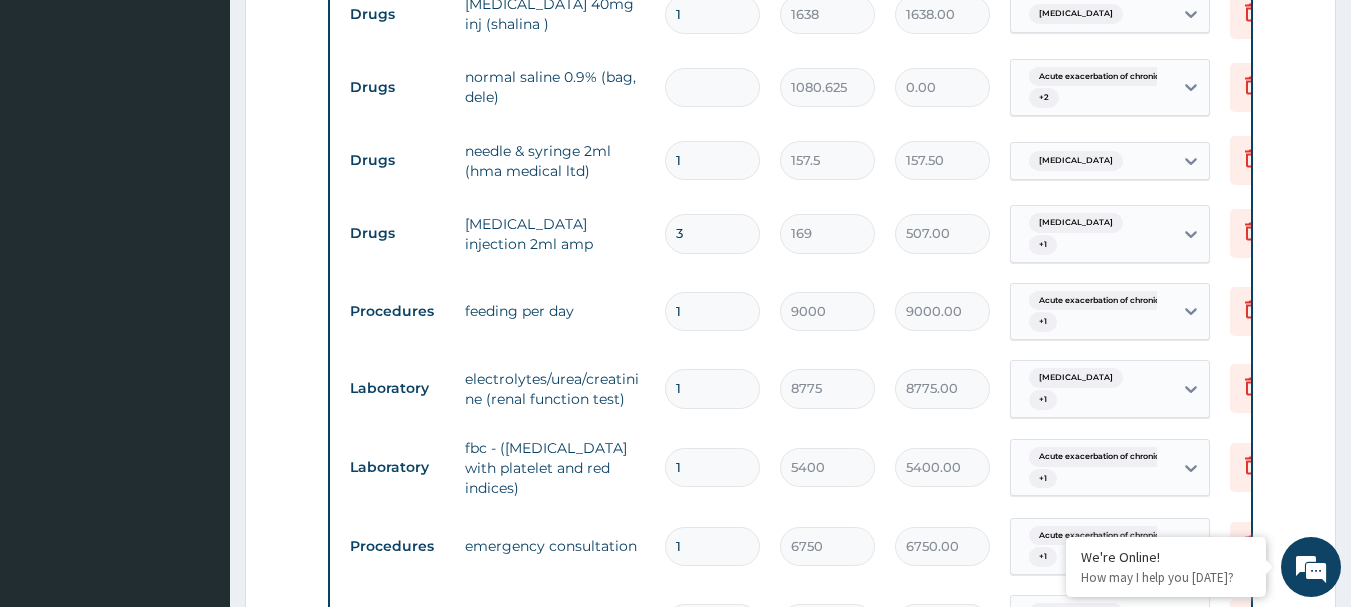 type on "1" 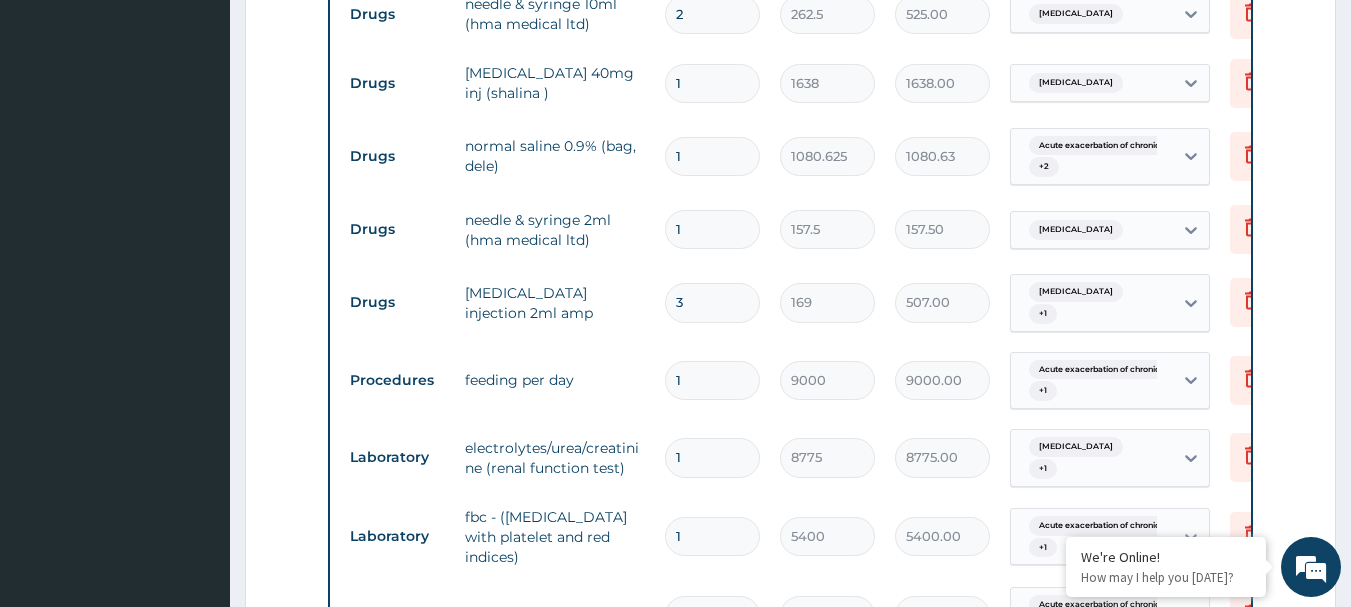scroll, scrollTop: 1011, scrollLeft: 0, axis: vertical 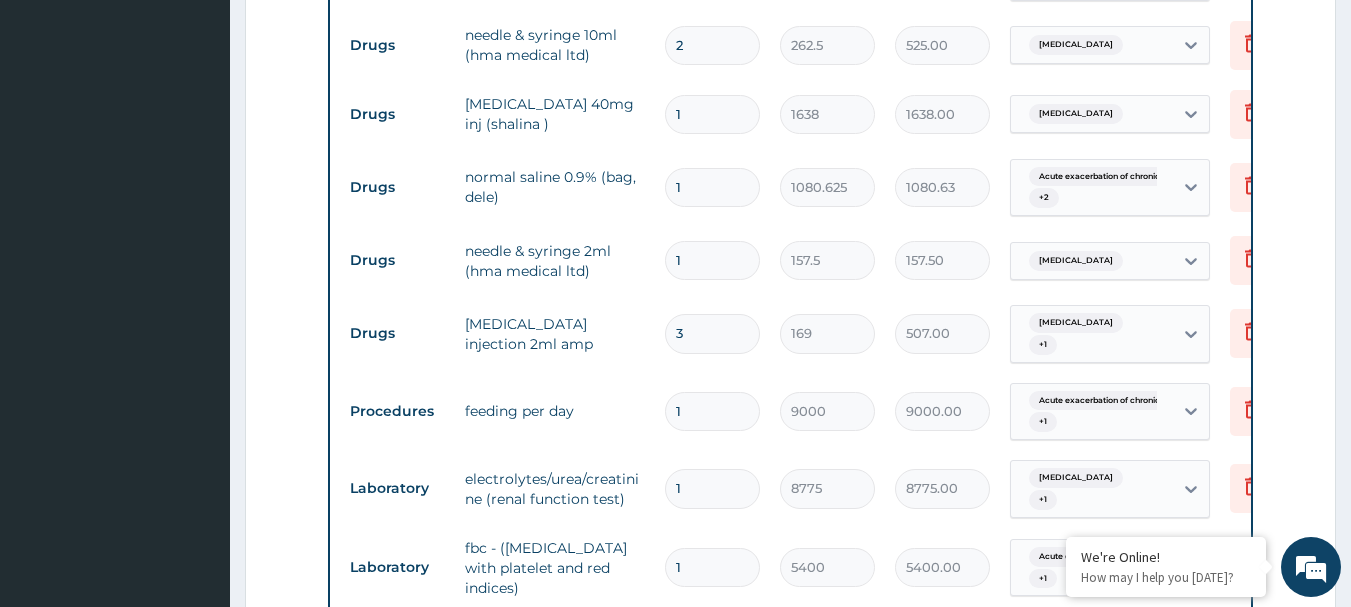 type on "1" 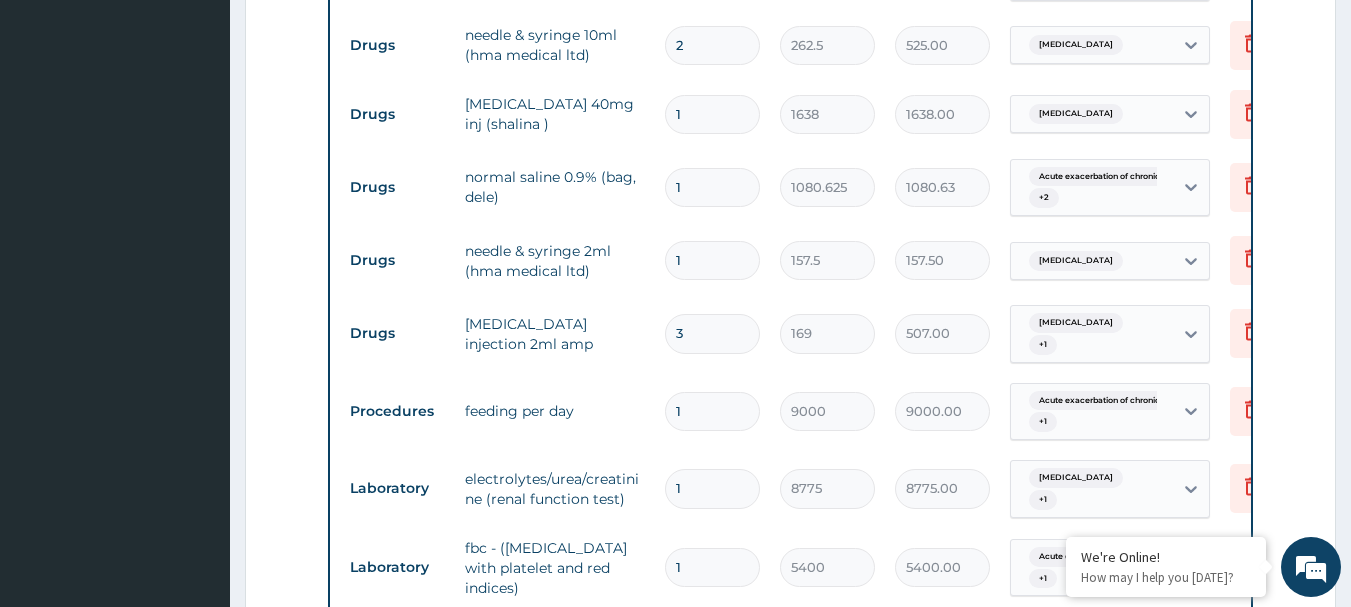 type 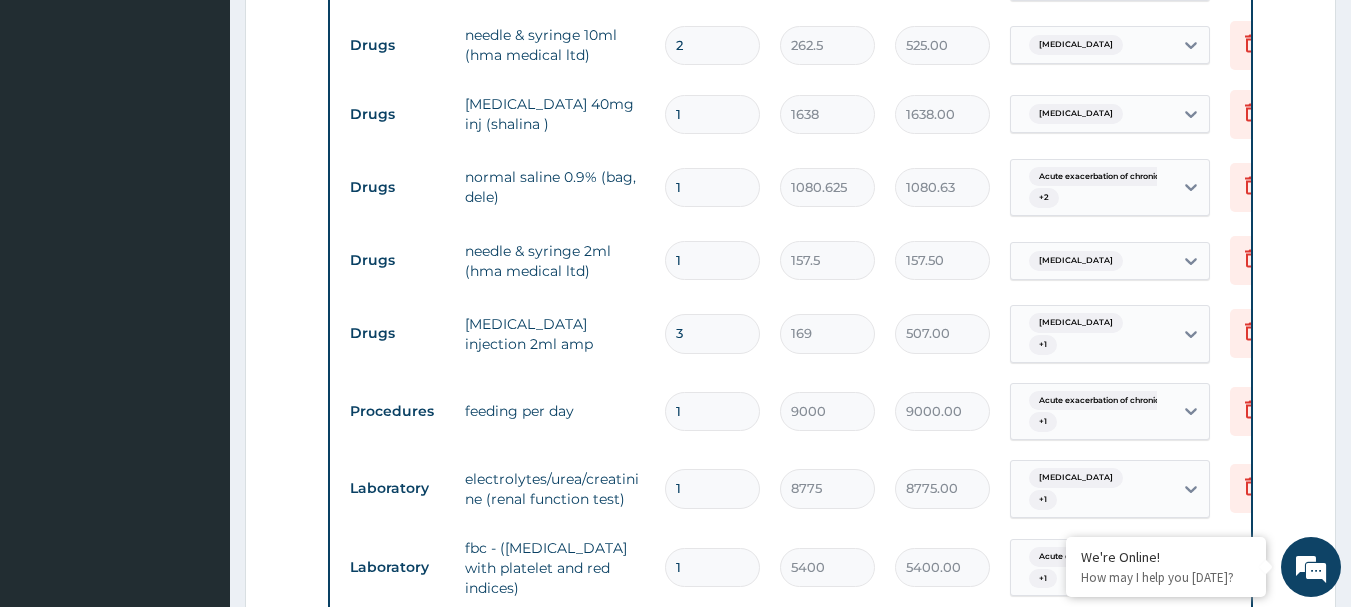 type on "0.00" 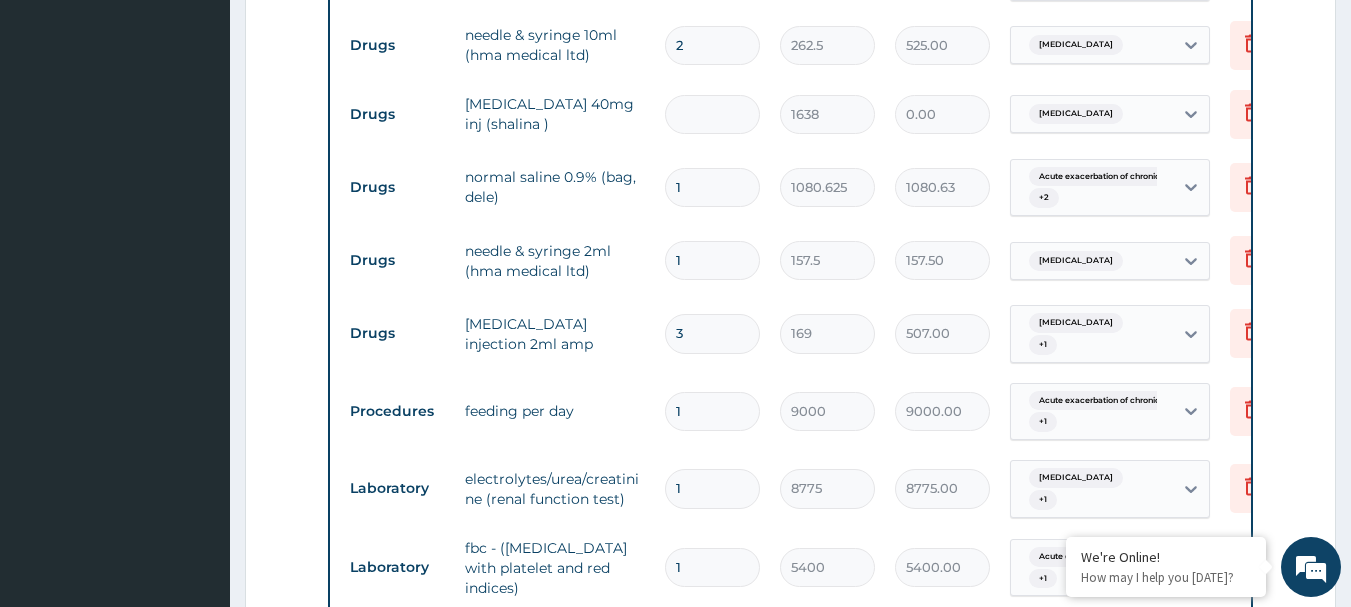 type on "4" 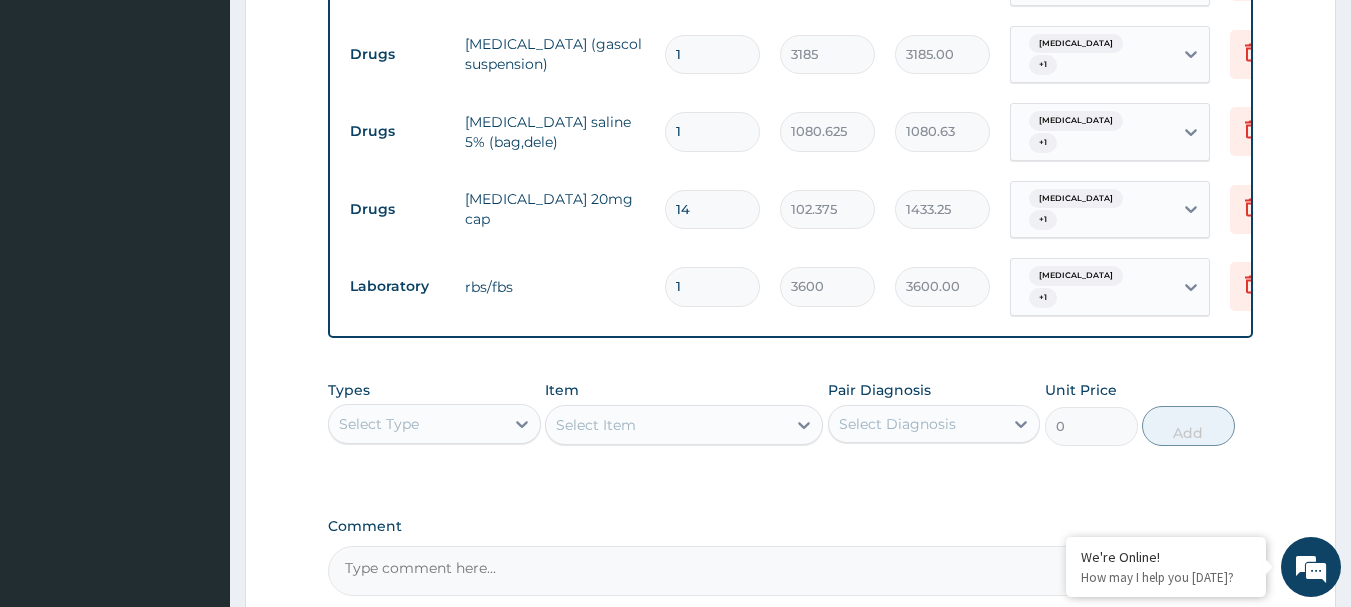 scroll, scrollTop: 2111, scrollLeft: 0, axis: vertical 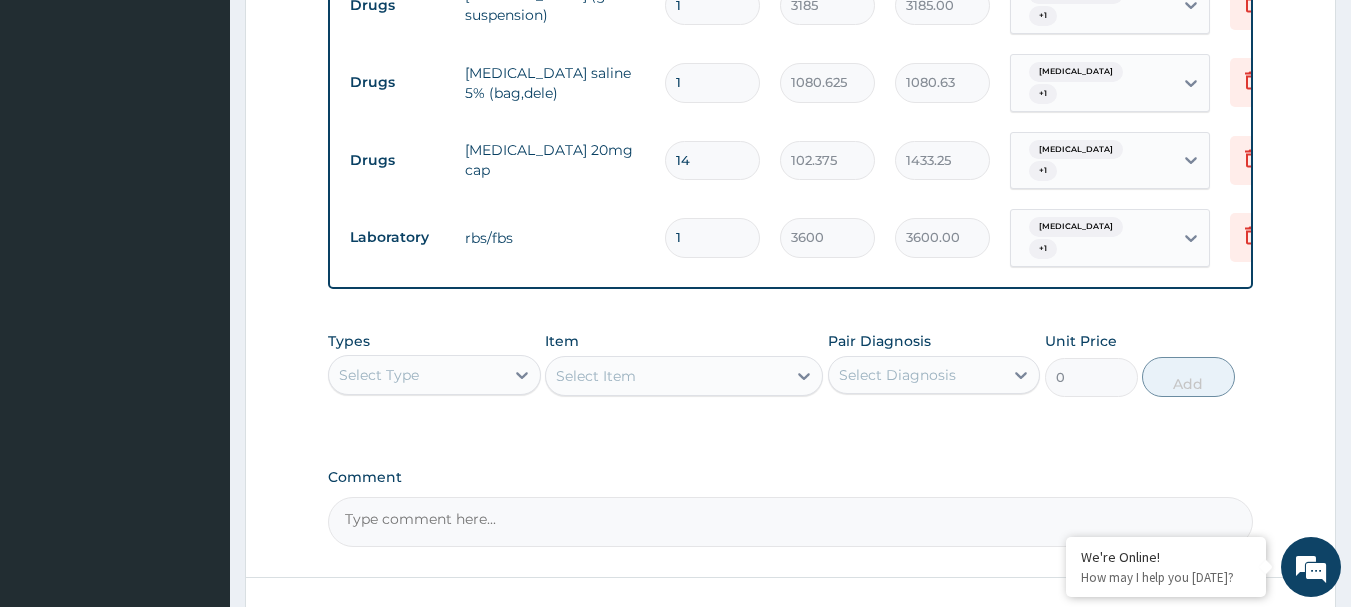 type on "4" 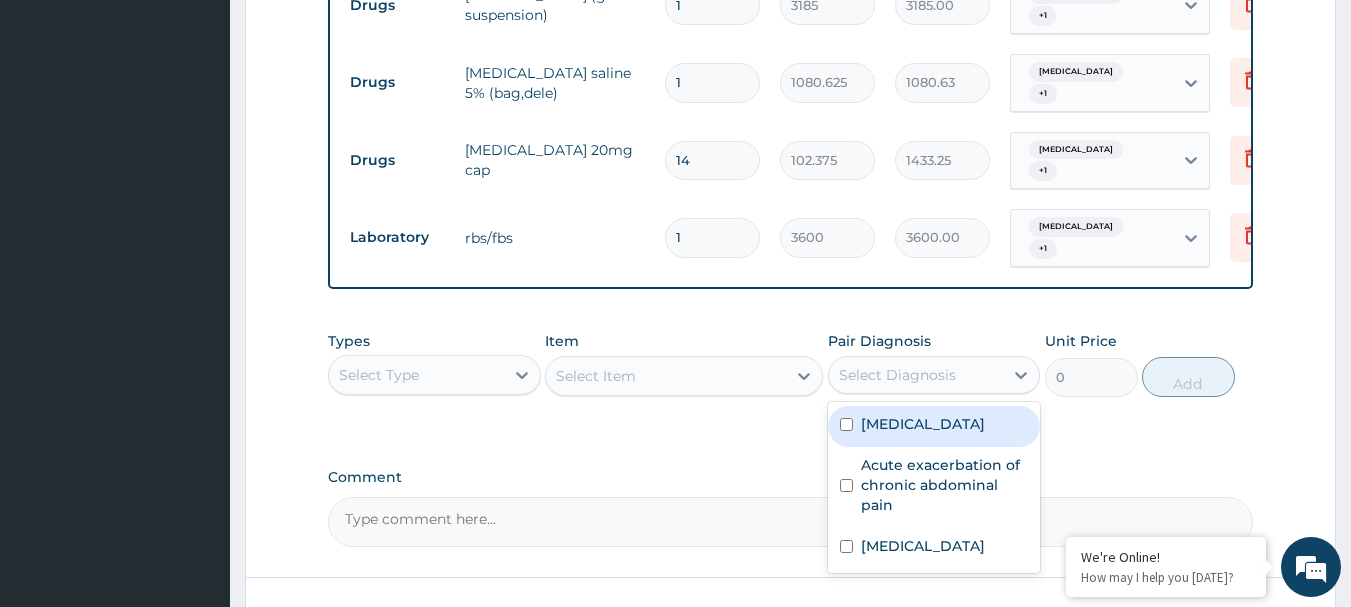 click on "Select Diagnosis" at bounding box center (916, 375) 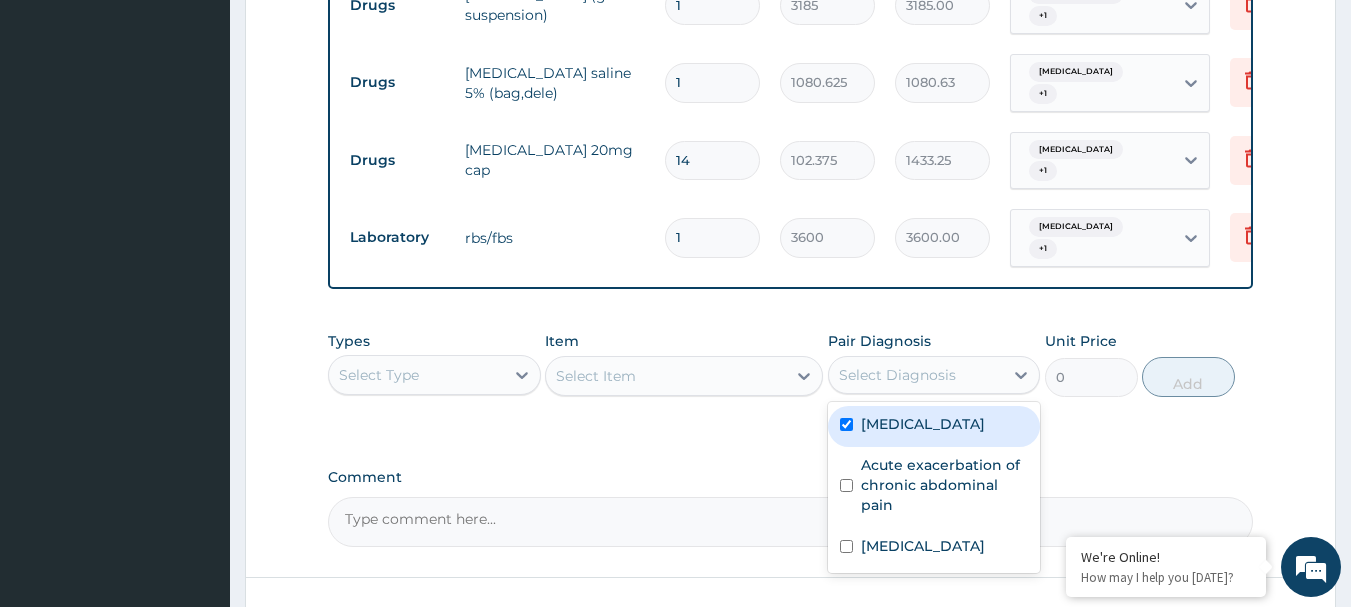 checkbox on "true" 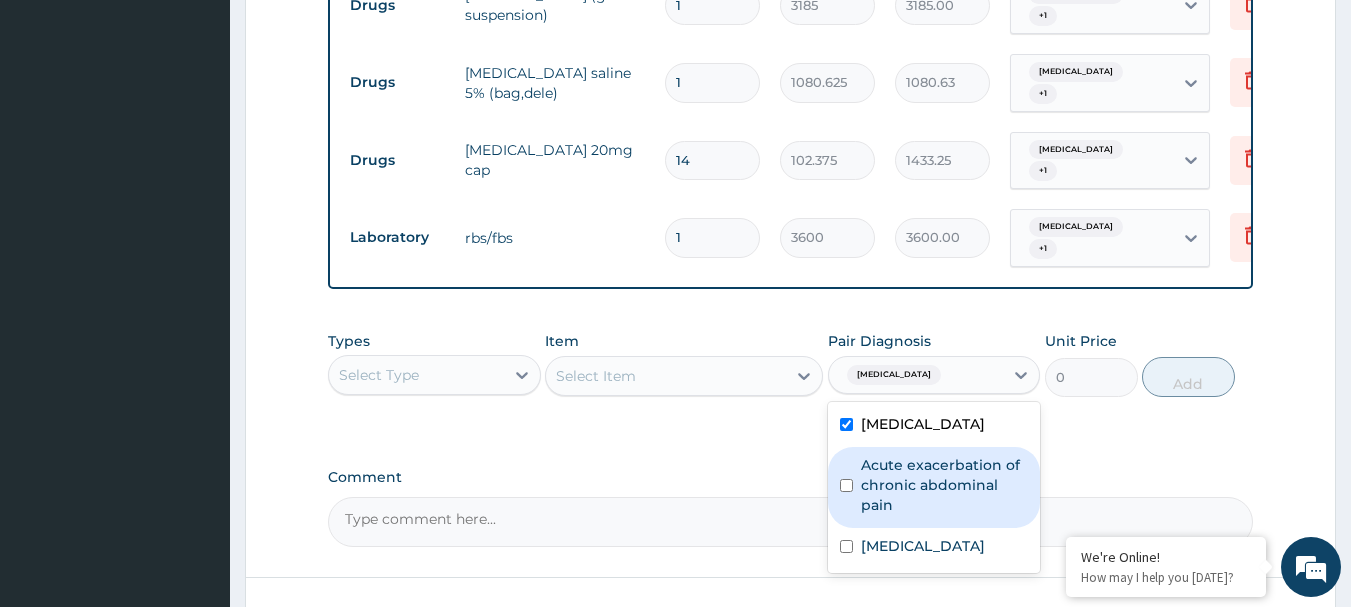 click on "Acute exacerbation of chronic abdominal pain" at bounding box center [945, 485] 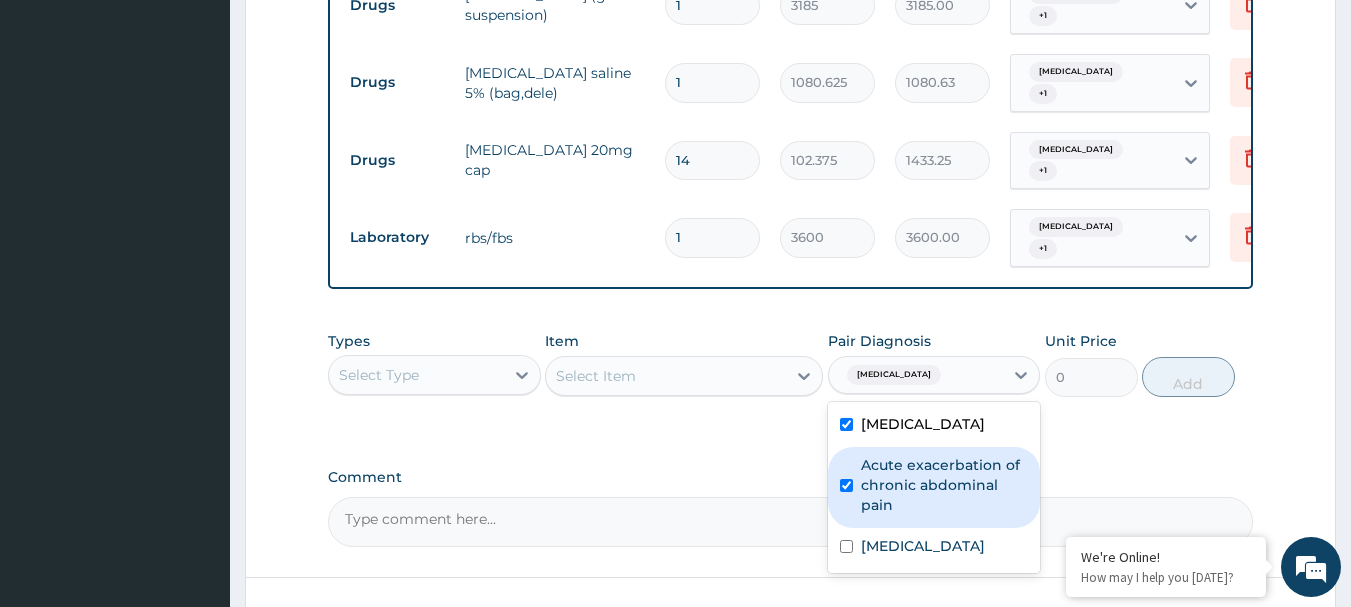 checkbox on "true" 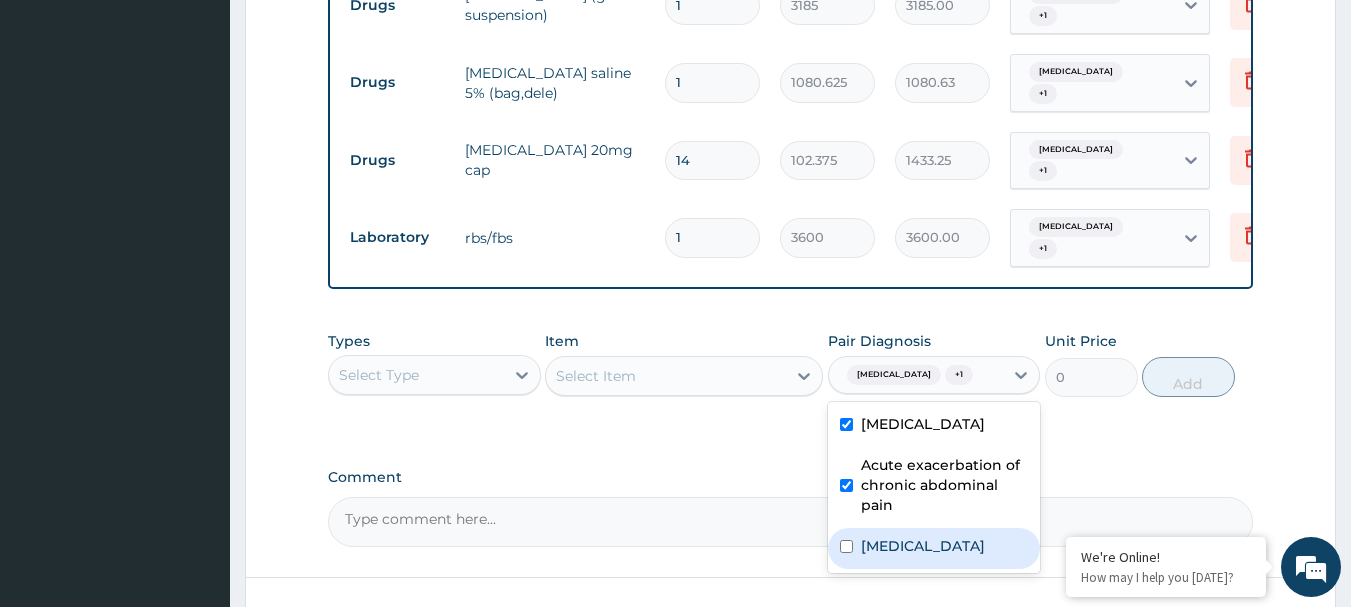 click on "Gastritis" at bounding box center (923, 546) 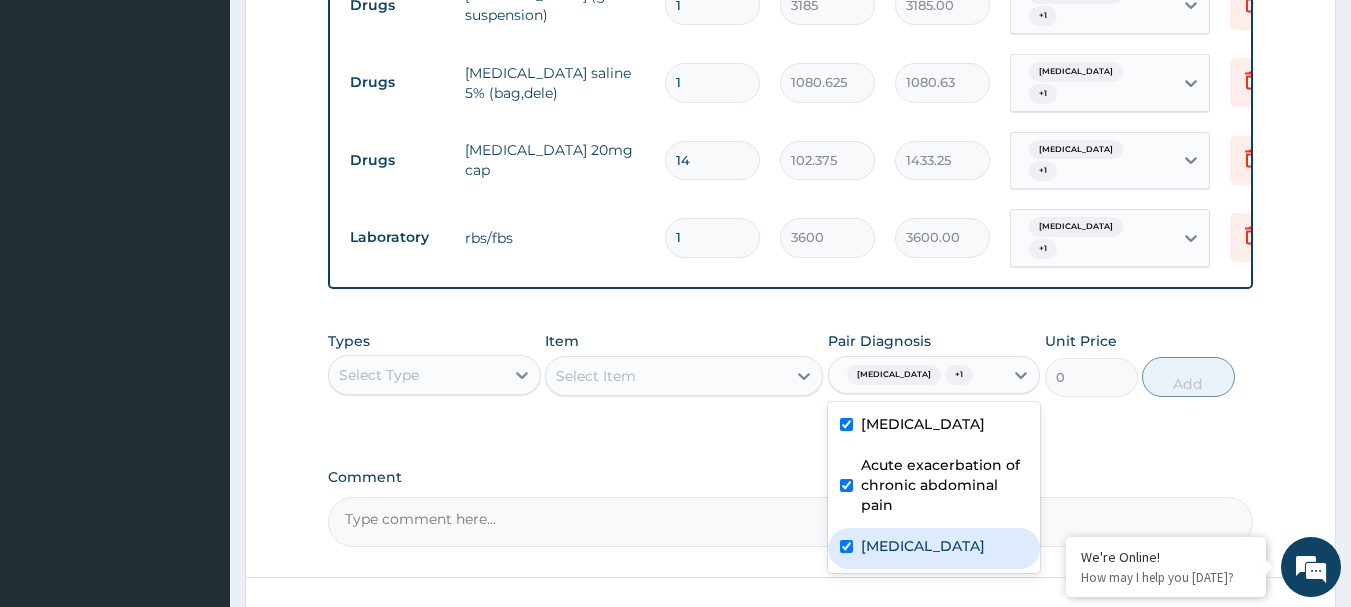 checkbox on "true" 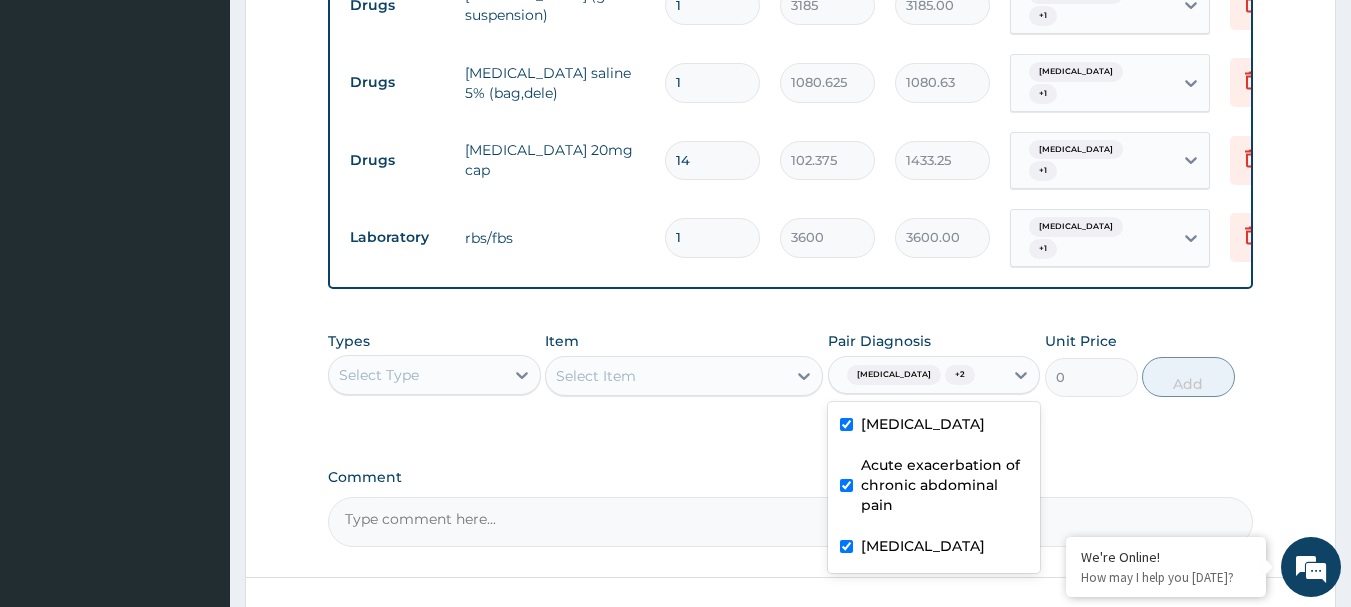 click on "Select Type" at bounding box center (416, 375) 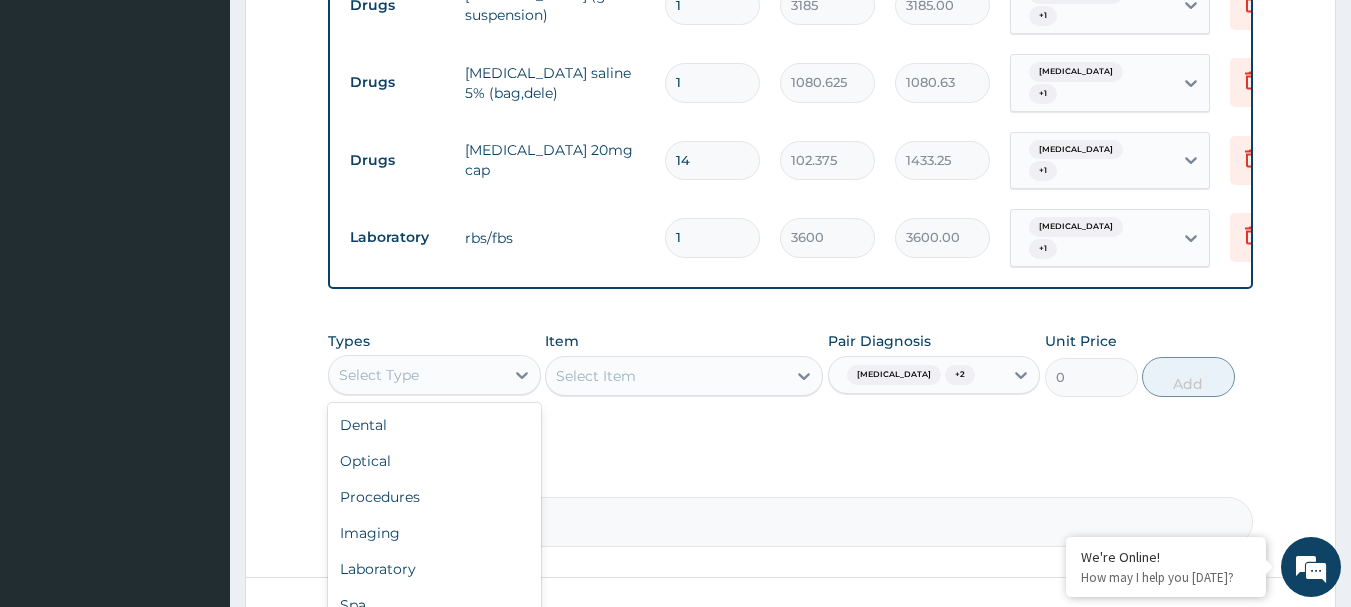 drag, startPoint x: 386, startPoint y: 569, endPoint x: 503, endPoint y: 507, distance: 132.41223 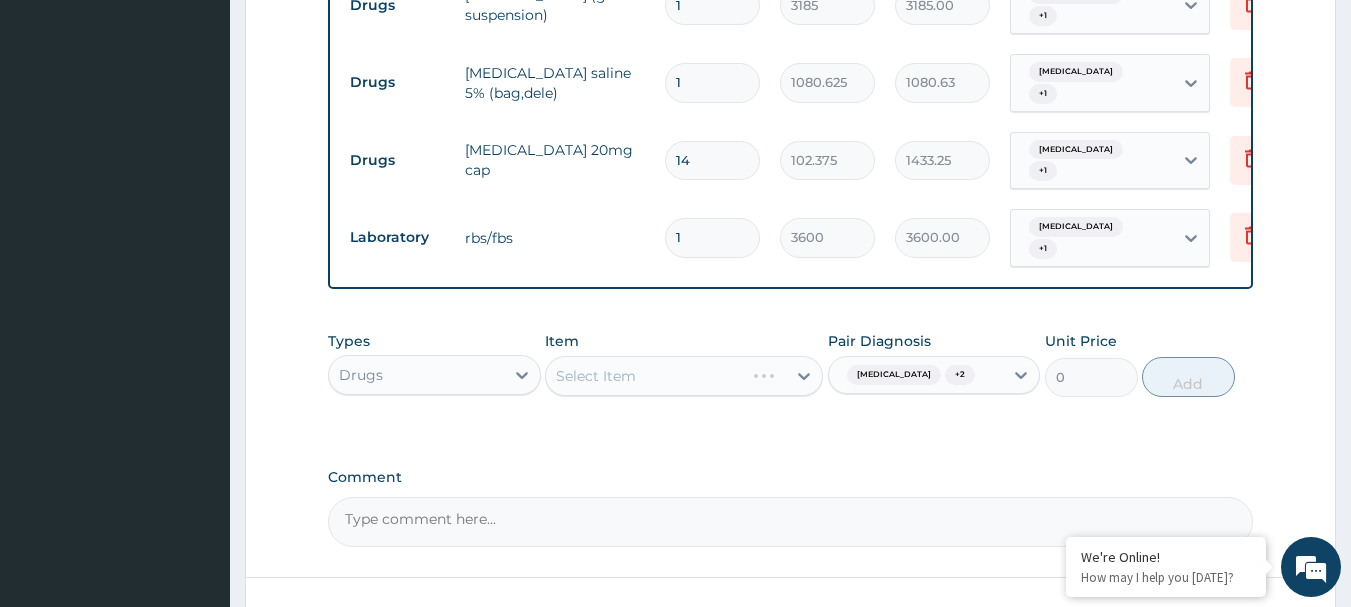 click on "Select Item" at bounding box center [684, 376] 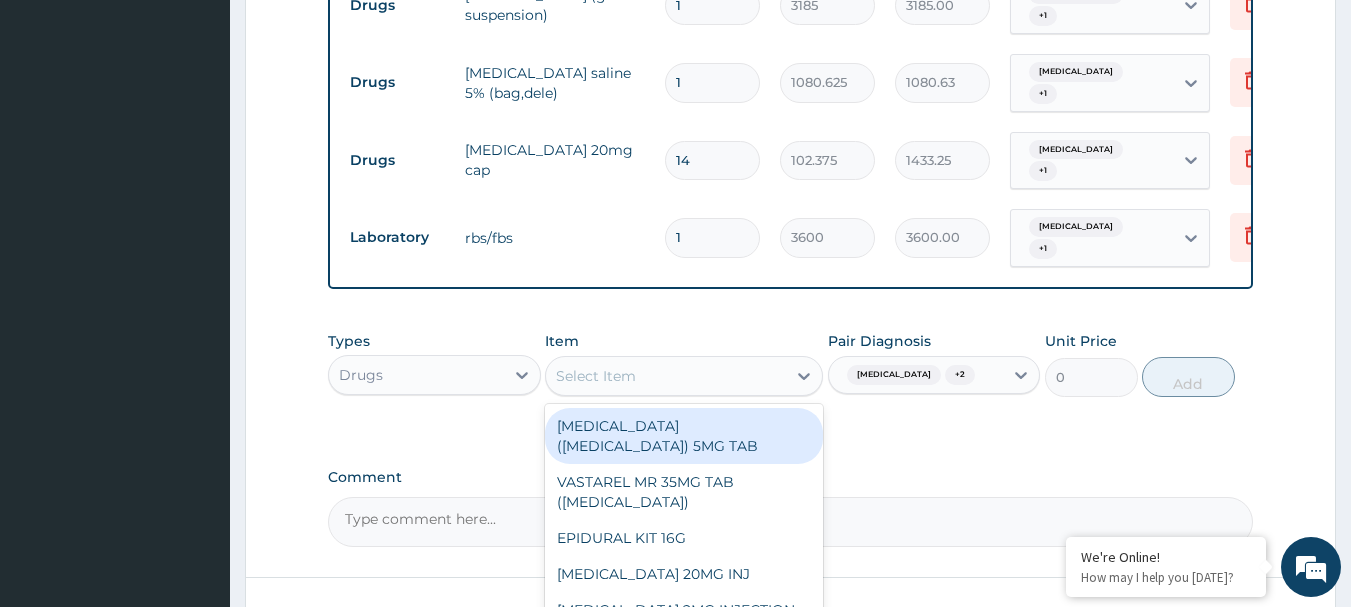 click on "Select Item" at bounding box center (666, 376) 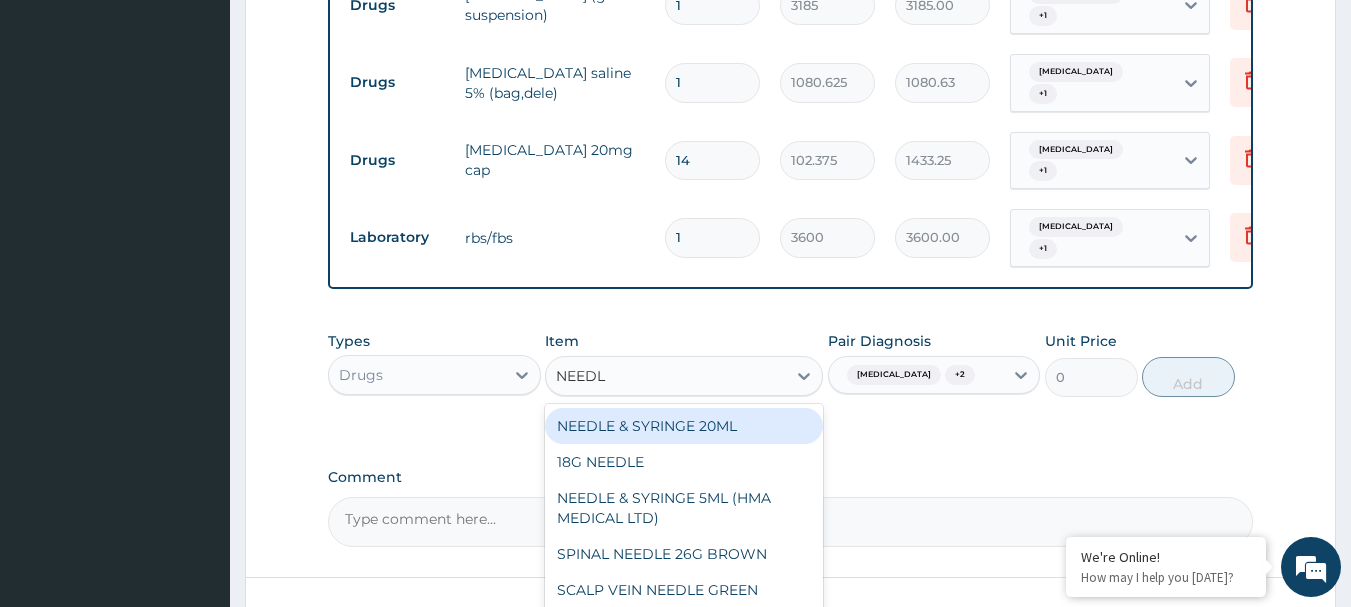 type on "NEEDLE" 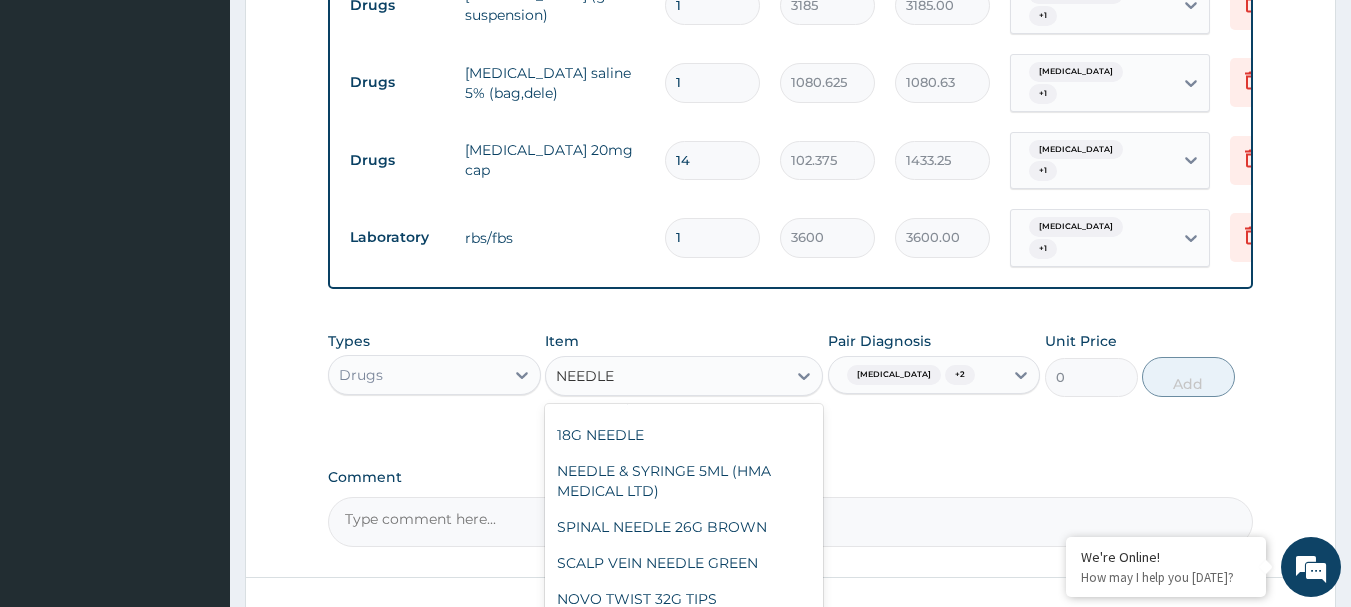 scroll, scrollTop: 0, scrollLeft: 0, axis: both 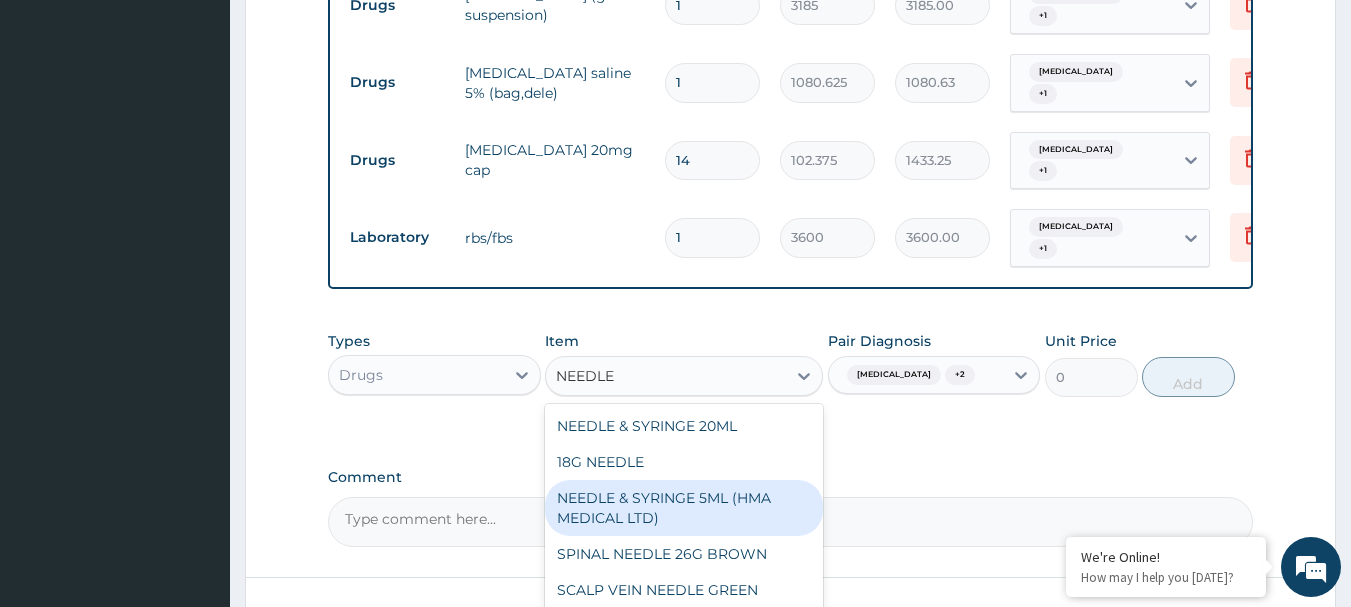 click on "NEEDLE & SYRINGE 5ML (HMA MEDICAL LTD)" at bounding box center (684, 508) 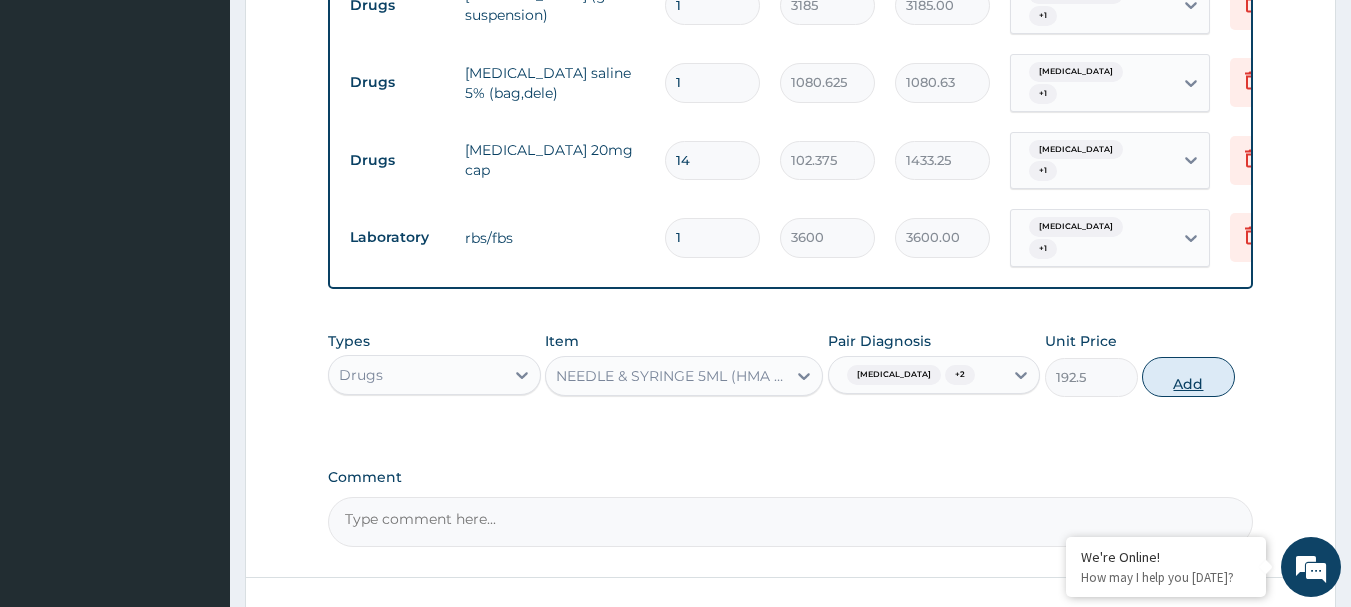 click on "Add" at bounding box center [1188, 377] 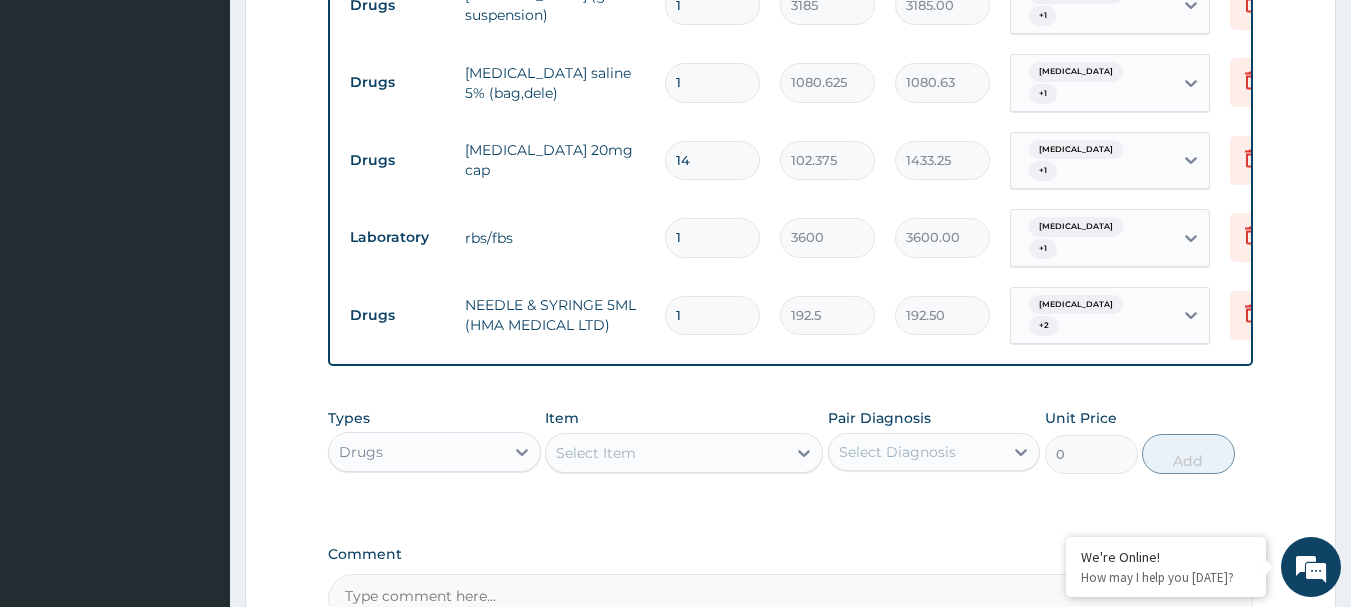 click on "1" at bounding box center [712, 315] 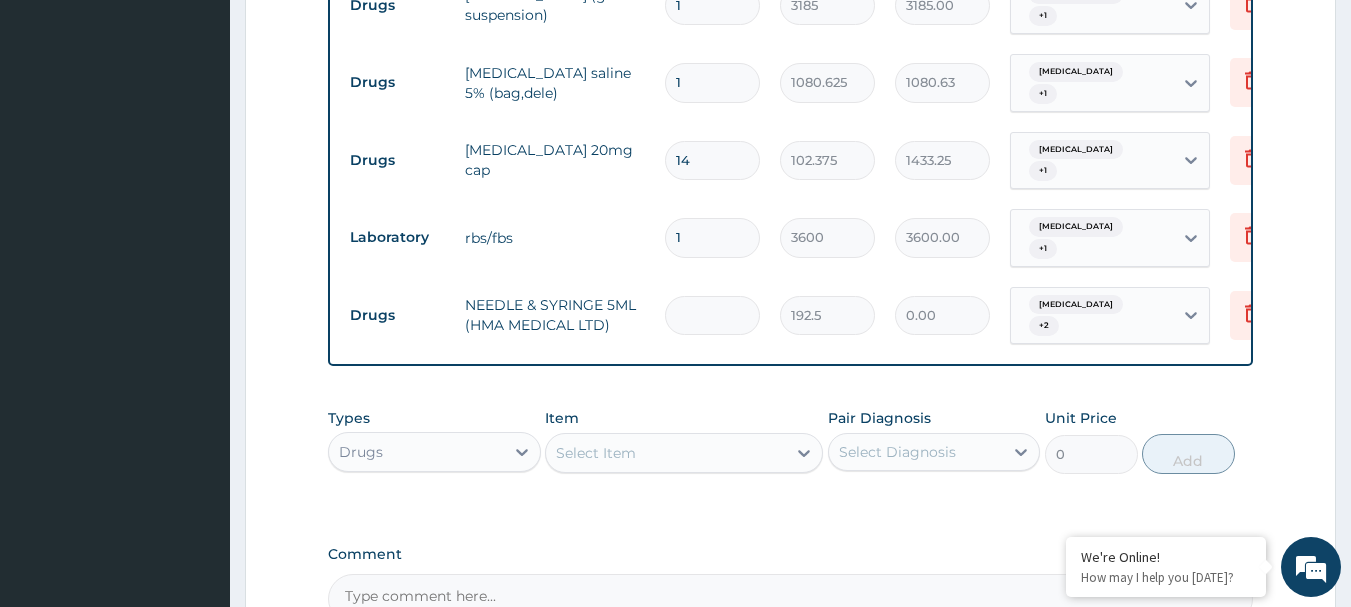 type on "5" 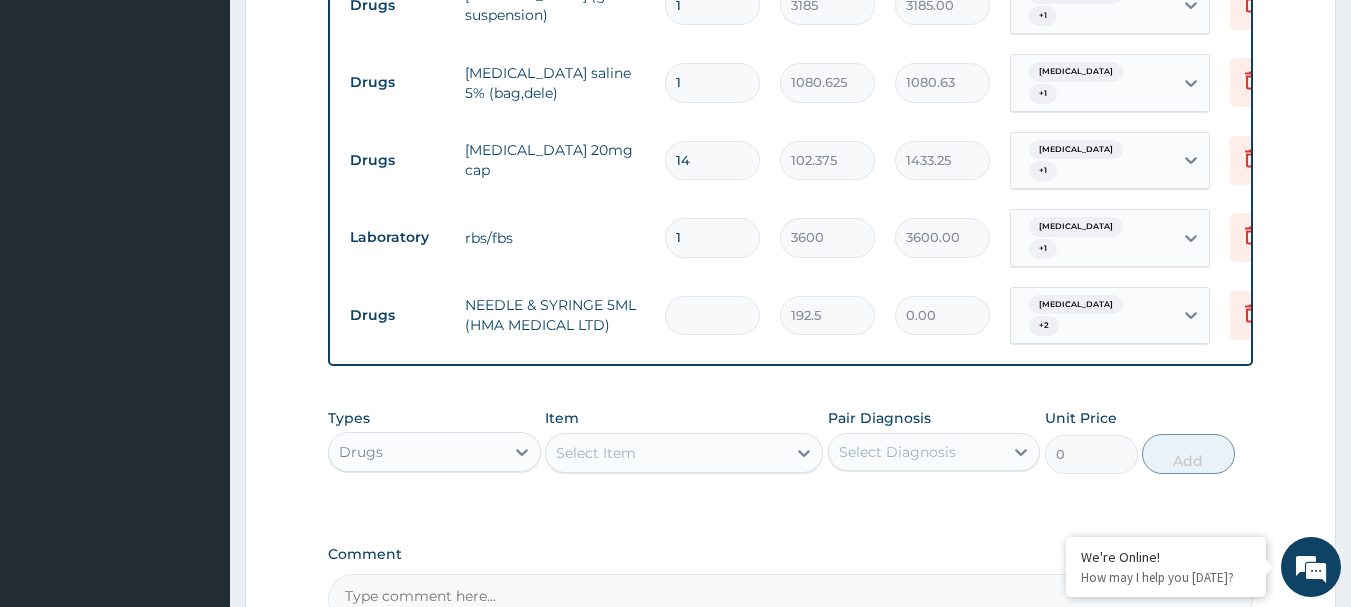 type on "962.50" 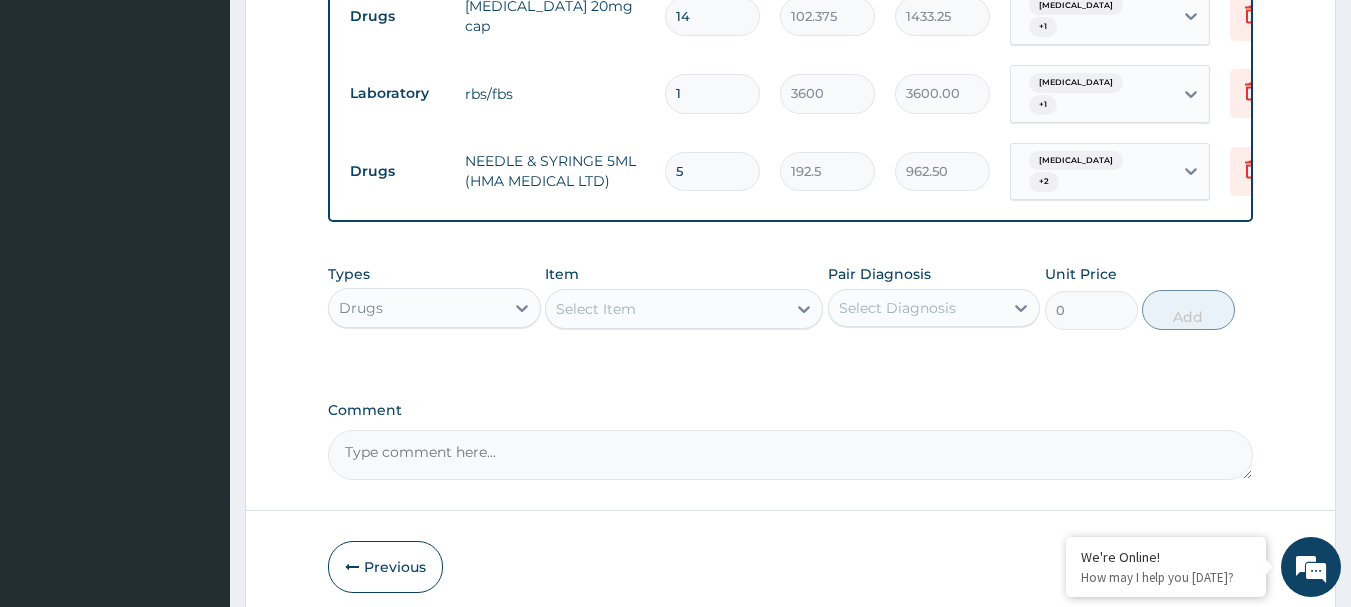 scroll, scrollTop: 2257, scrollLeft: 0, axis: vertical 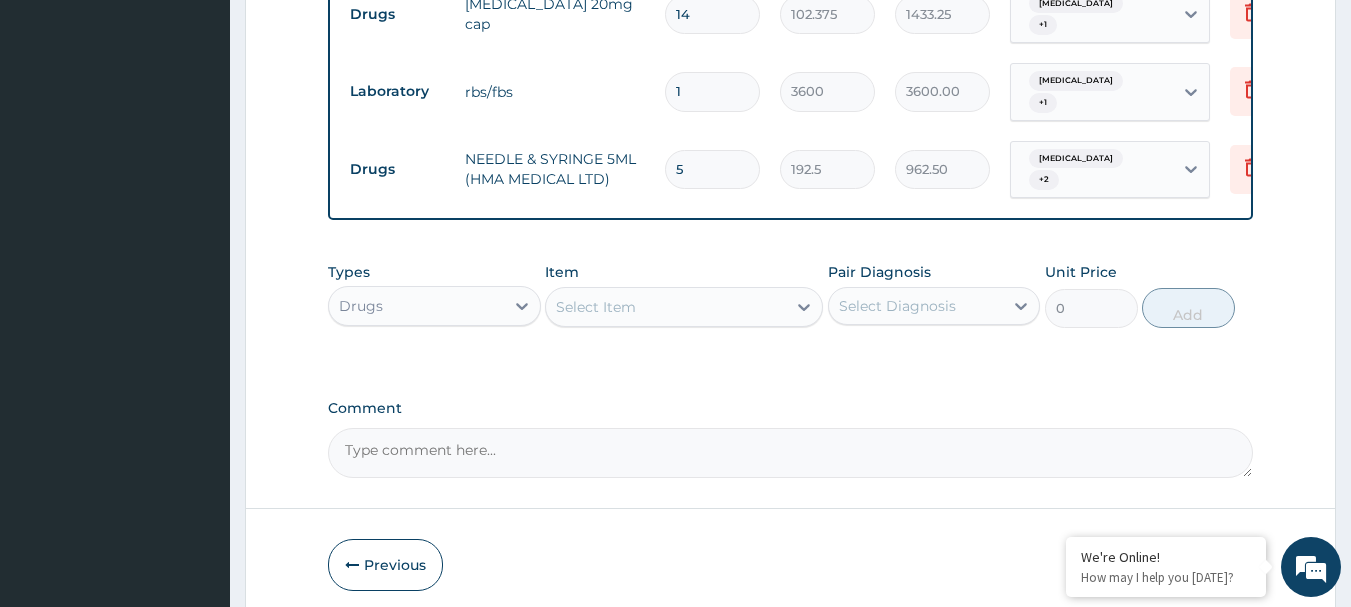 type on "5" 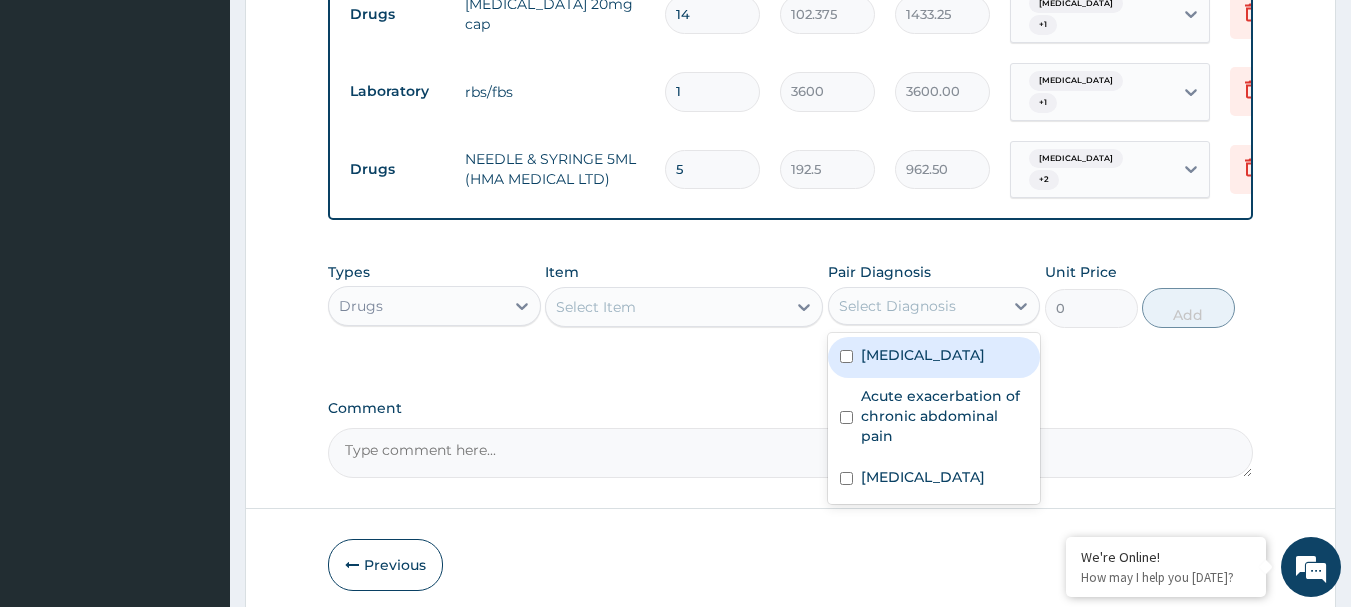 click on "Select Diagnosis" at bounding box center [916, 306] 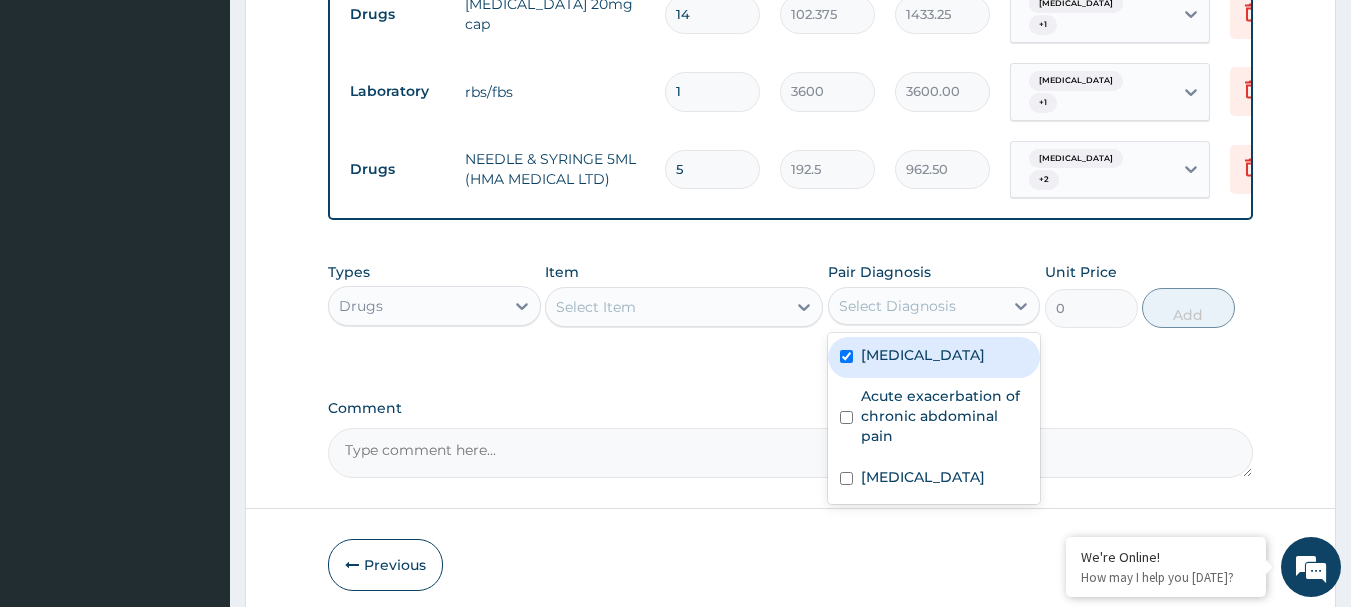 checkbox on "true" 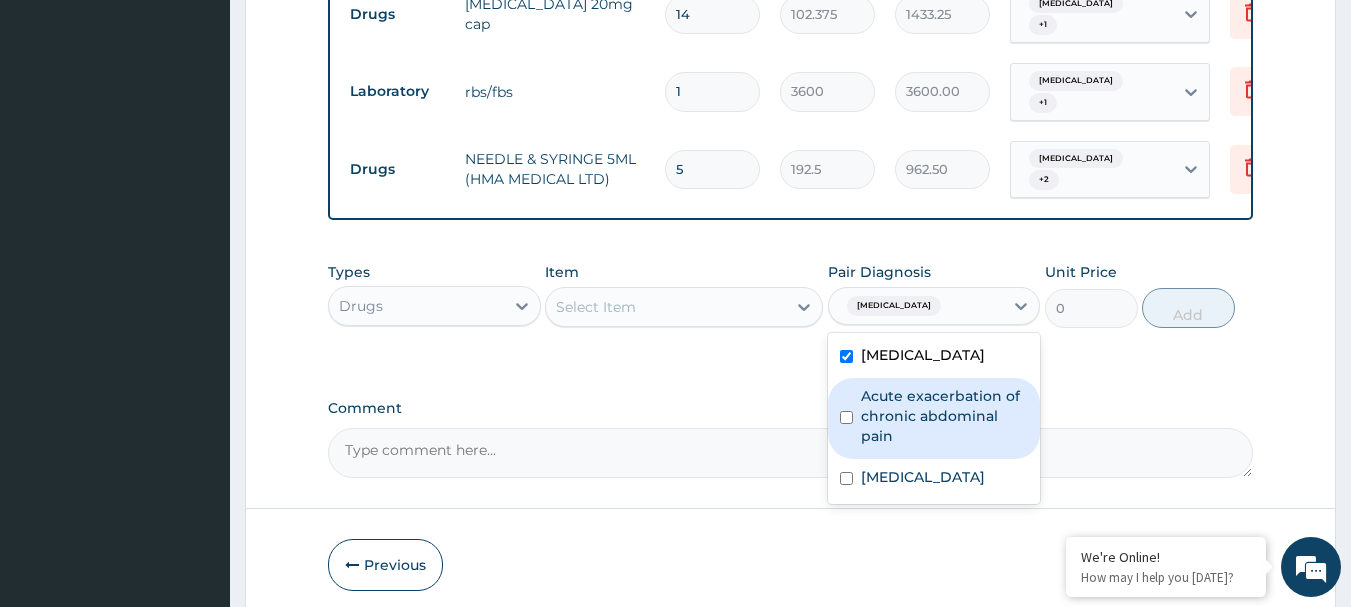 click on "Acute exacerbation of chronic abdominal pain" at bounding box center [945, 416] 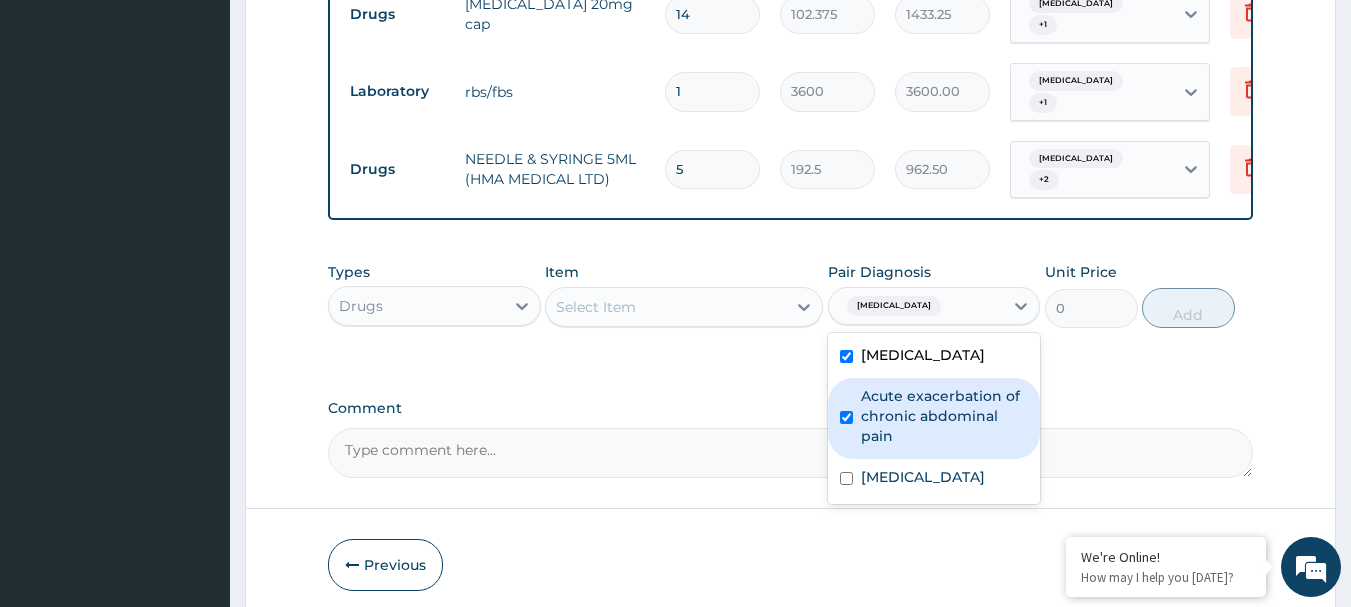 checkbox on "true" 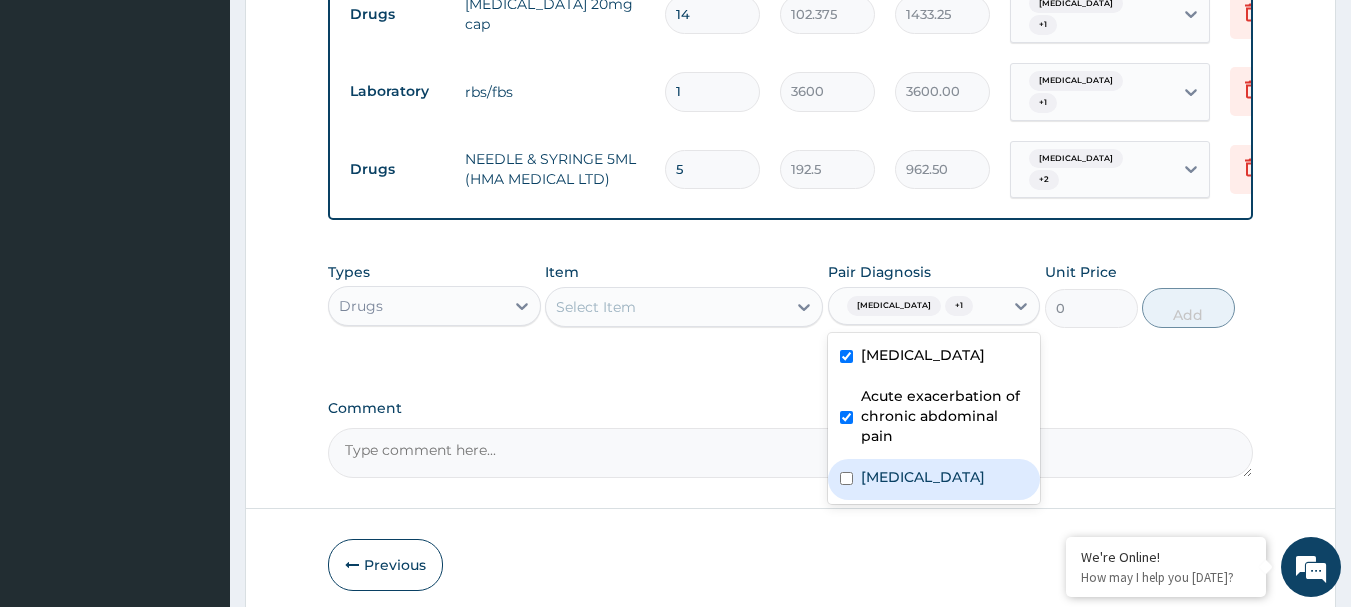 click on "Gastritis" at bounding box center (934, 479) 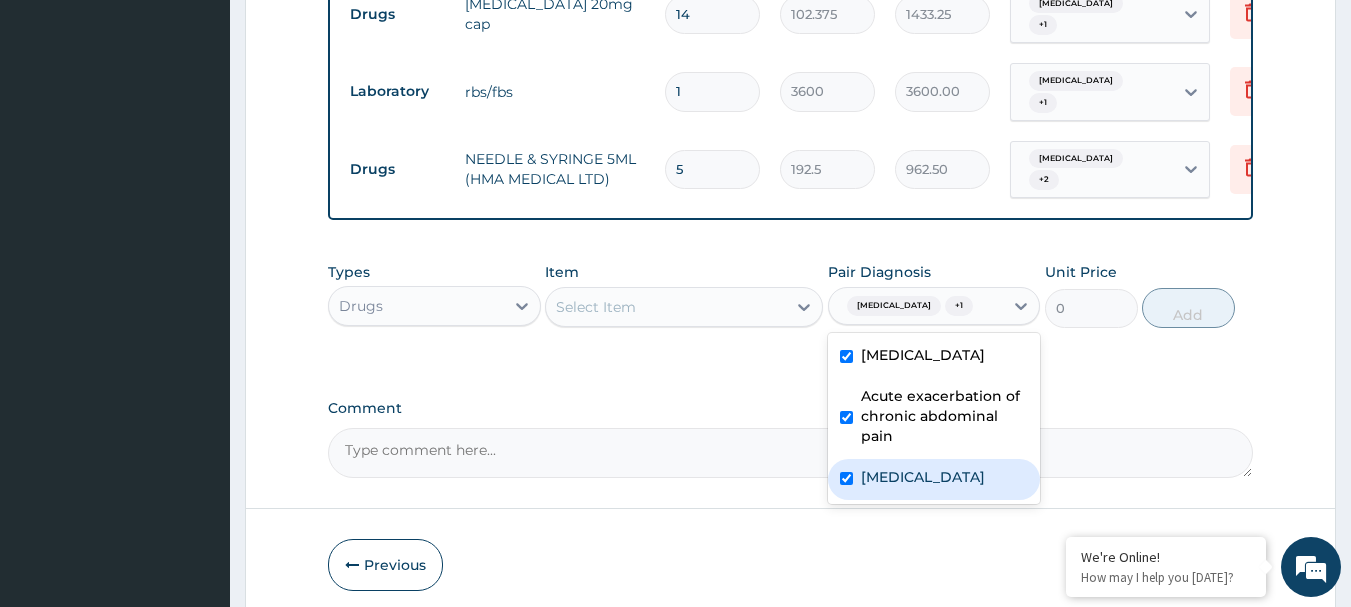 checkbox on "true" 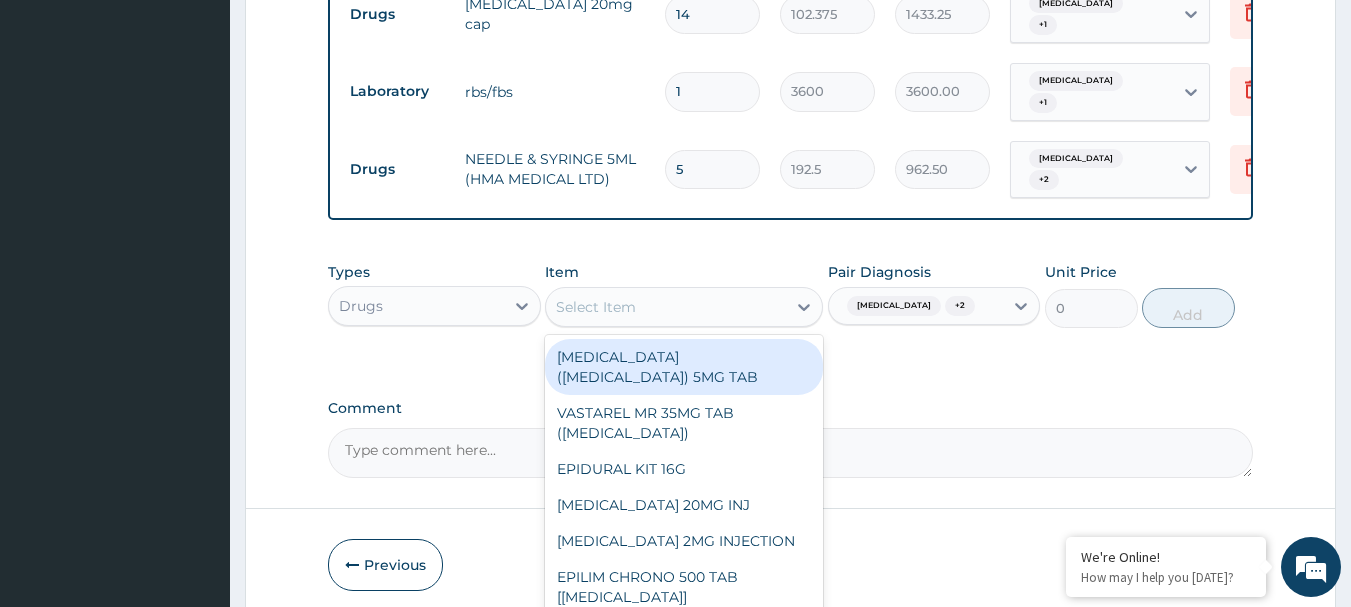 click on "Select Item" at bounding box center [666, 307] 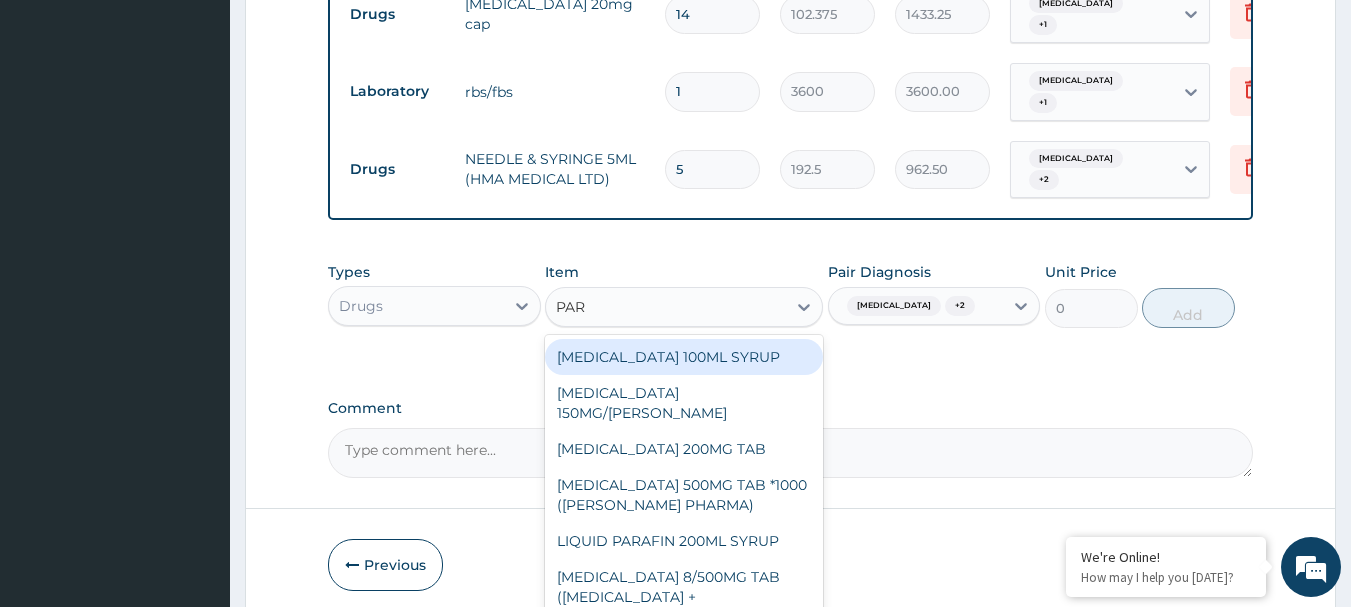 type on "PARA" 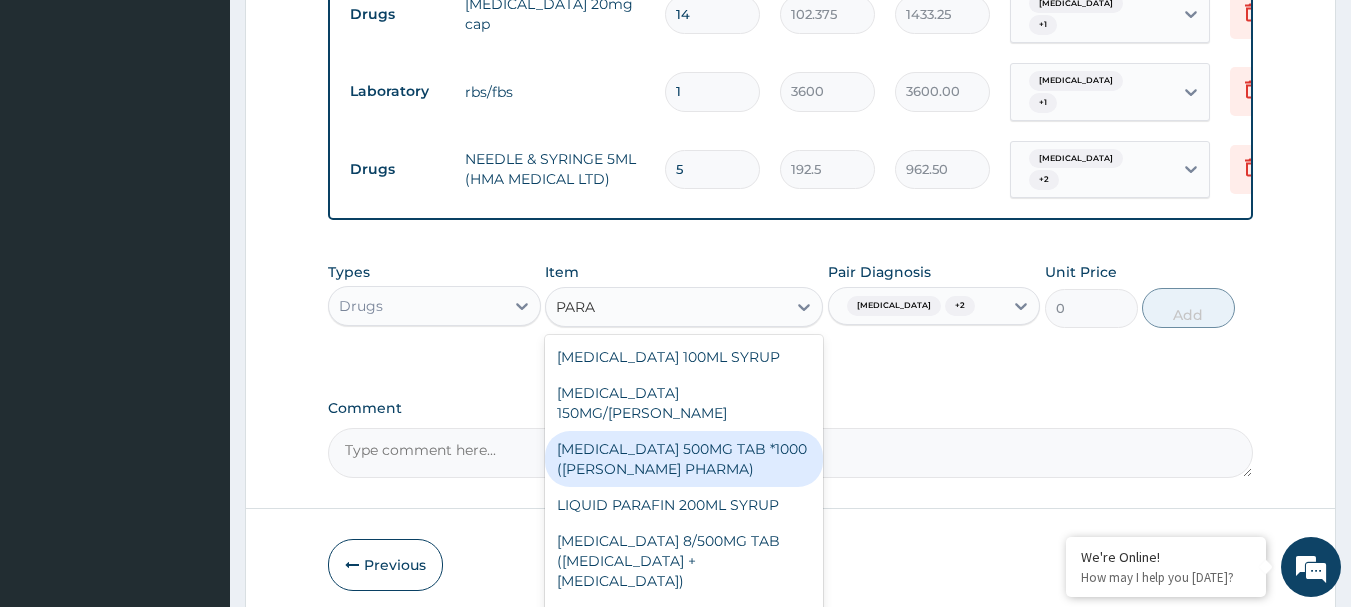 click on "PARACETAMOL 500MG TAB *1000 (SAM PHARMA)" at bounding box center (684, 459) 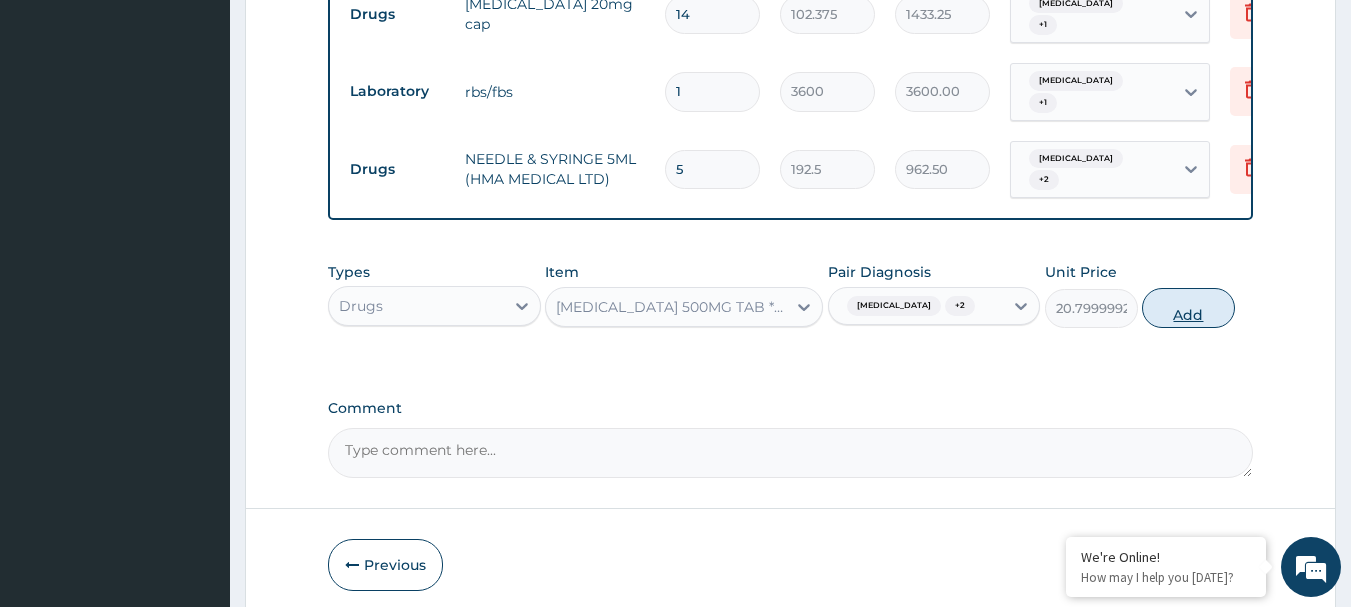 click on "Add" at bounding box center (1188, 308) 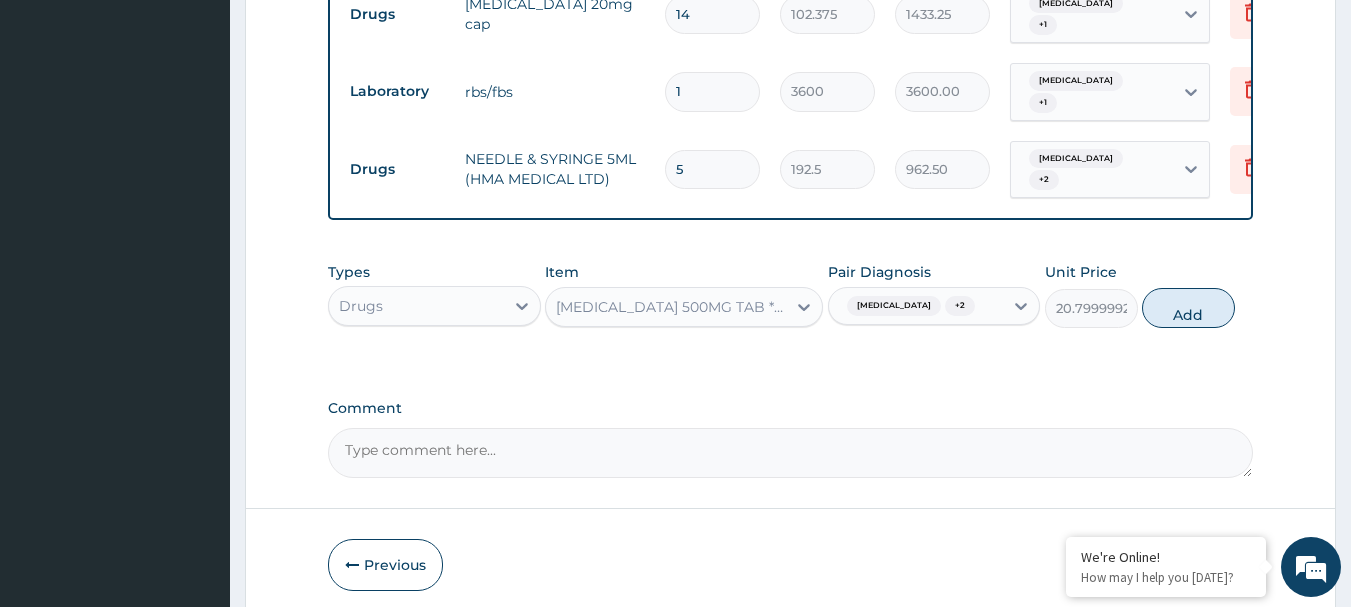 type on "0" 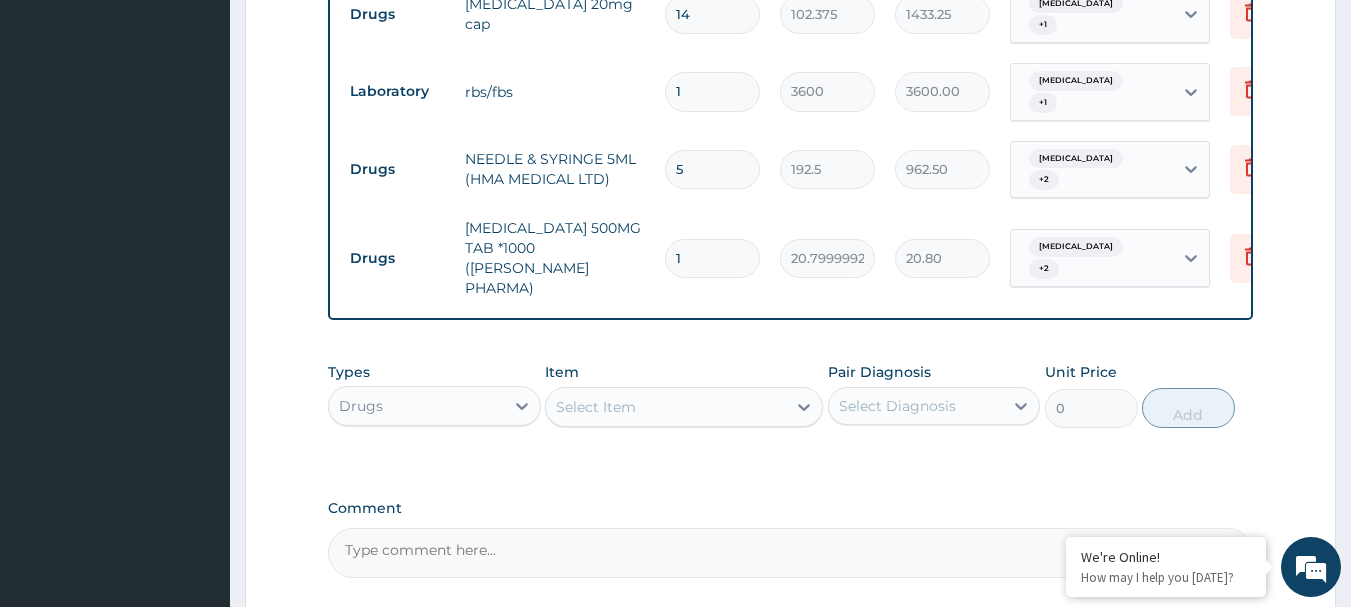 click on "1" at bounding box center (712, 258) 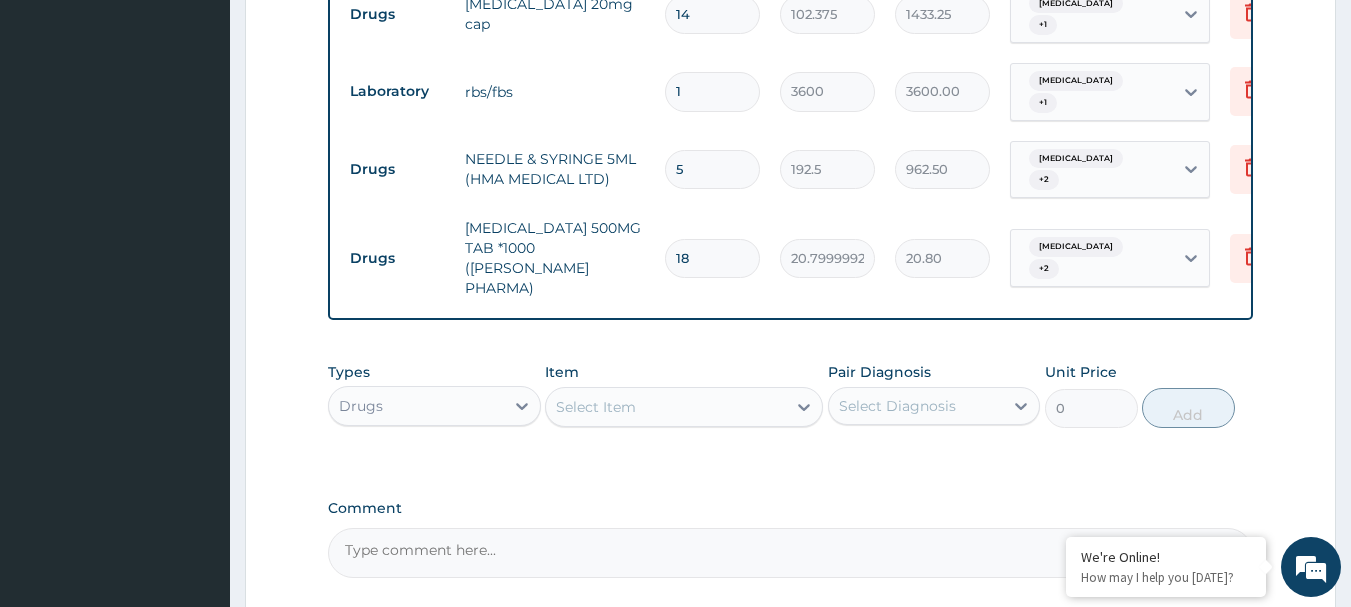 type on "374.40" 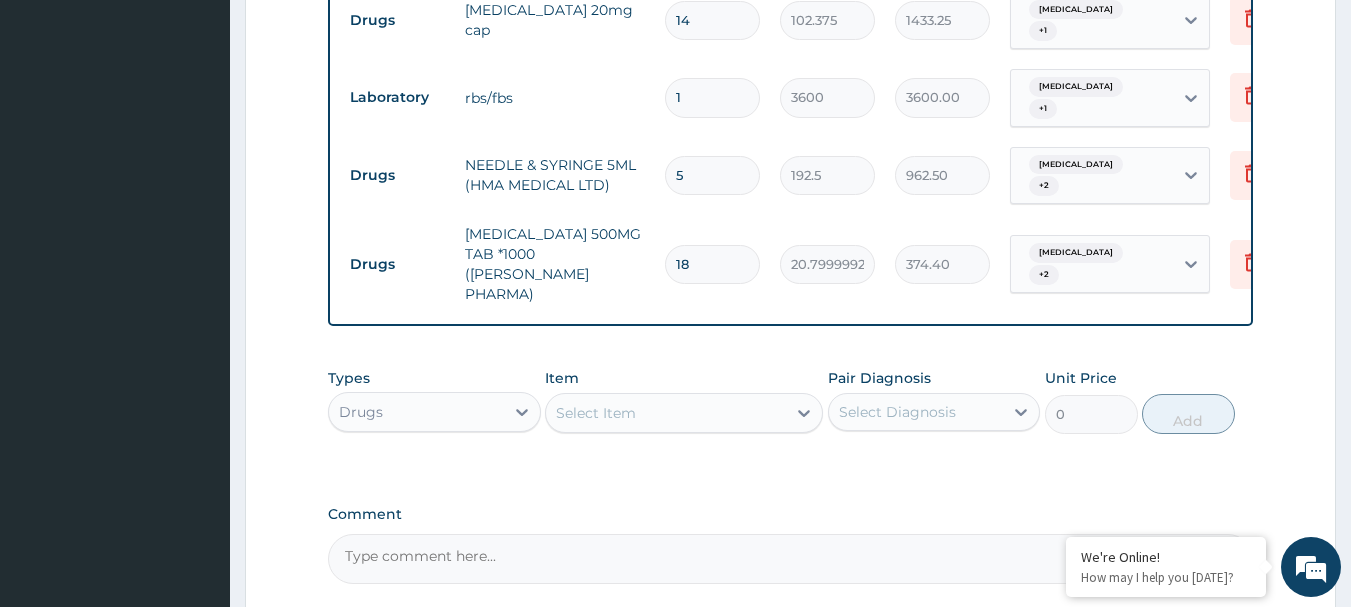 scroll, scrollTop: 2337, scrollLeft: 0, axis: vertical 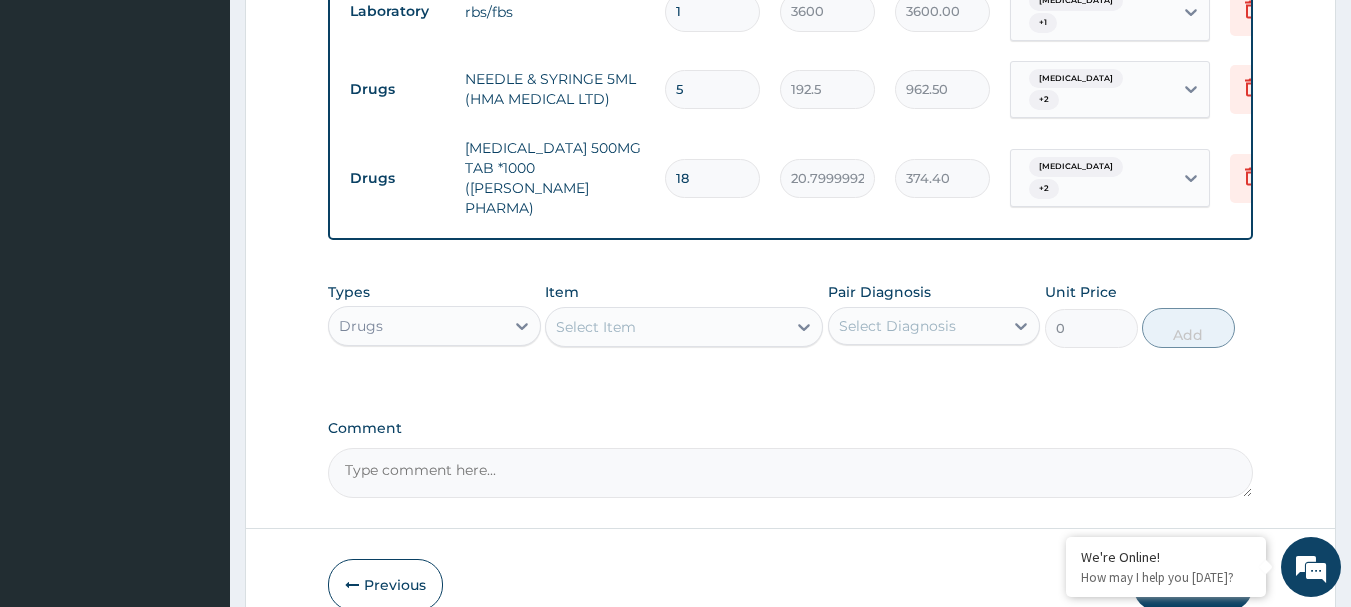 type on "18" 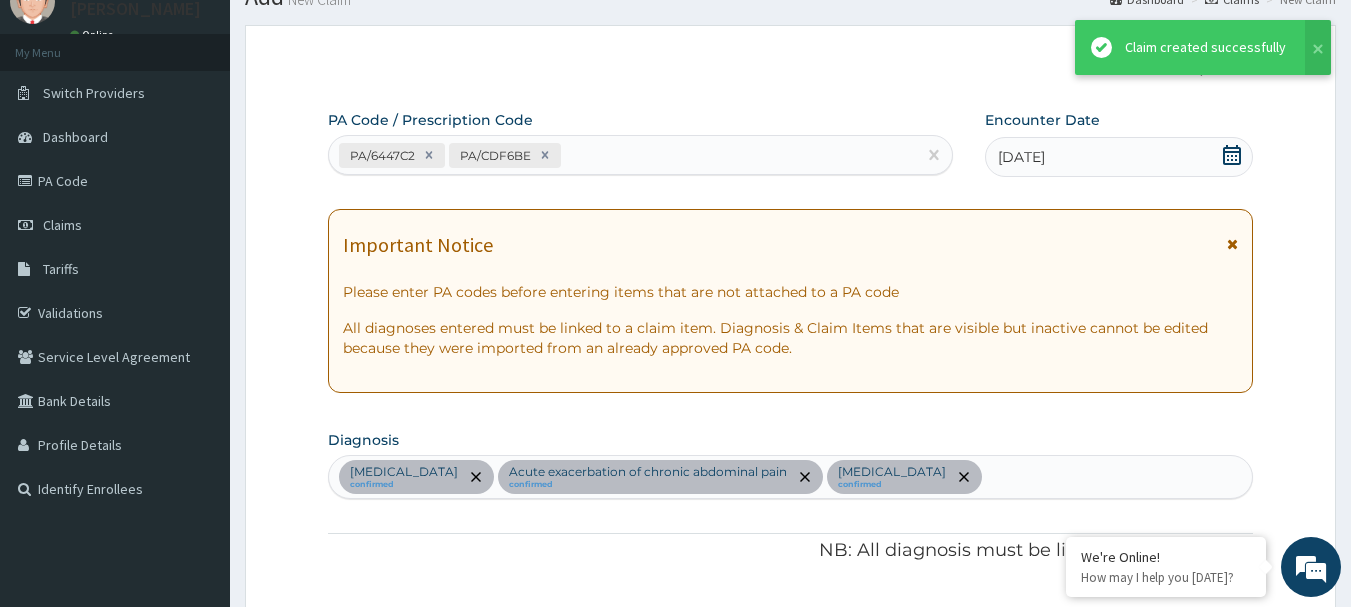 scroll, scrollTop: 2337, scrollLeft: 0, axis: vertical 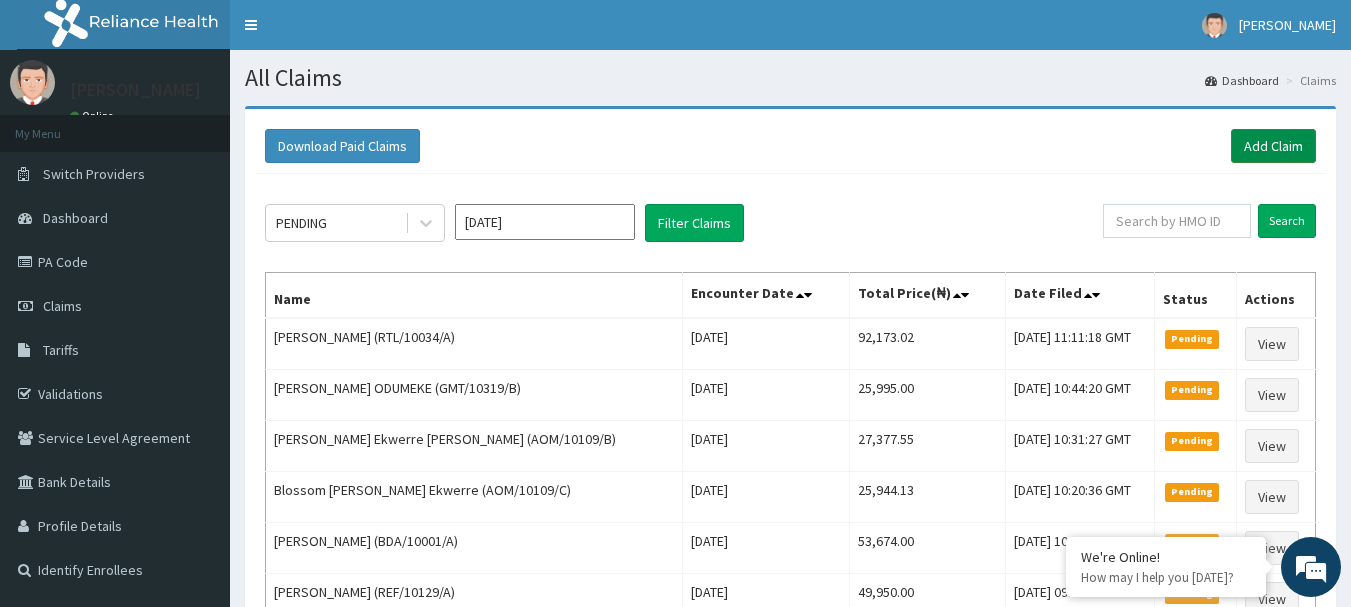 click on "Add Claim" at bounding box center (1273, 146) 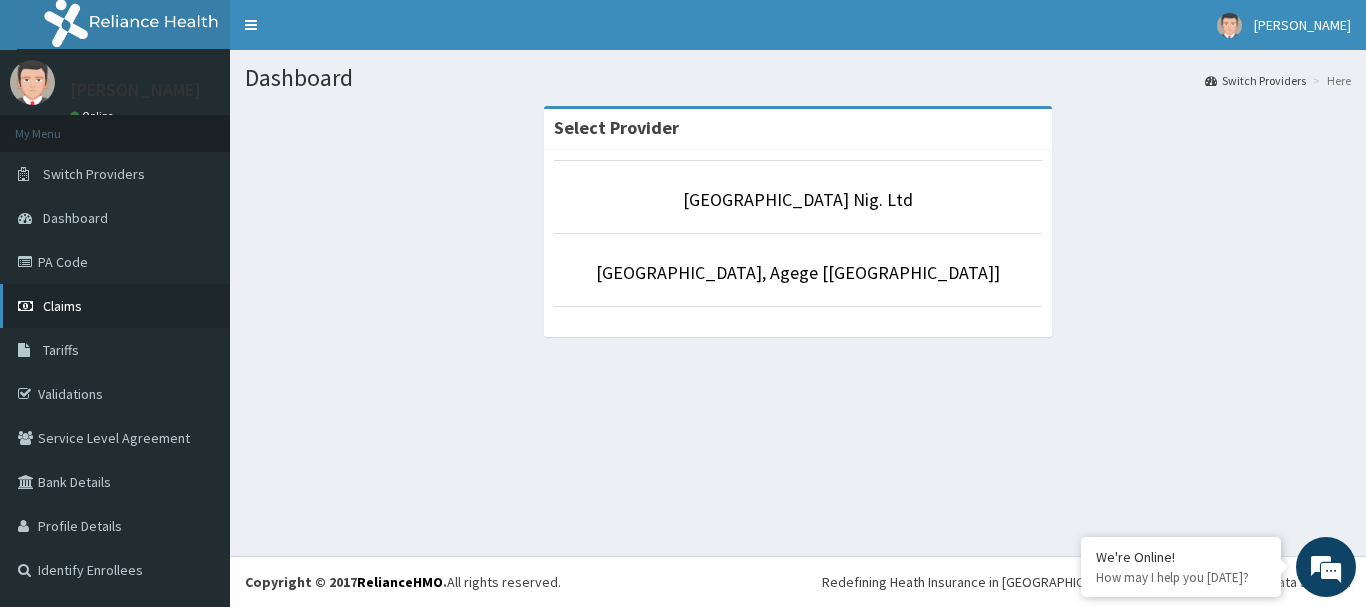 scroll, scrollTop: 0, scrollLeft: 0, axis: both 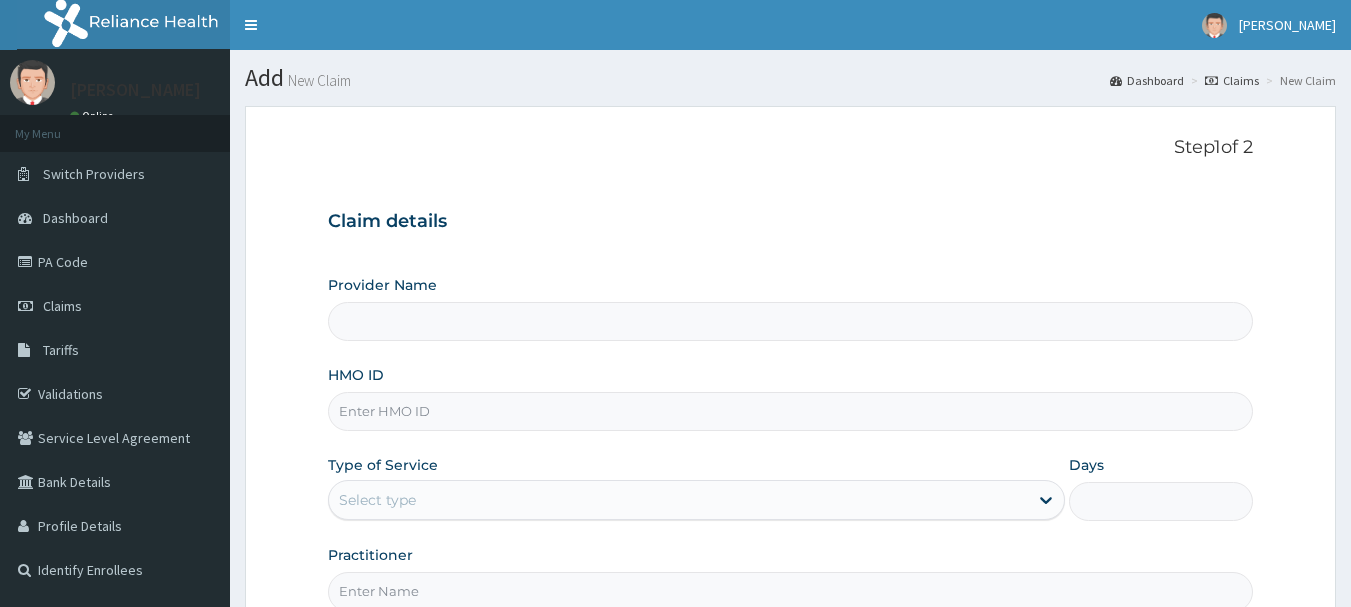 type on "[GEOGRAPHIC_DATA] Nig. Ltd" 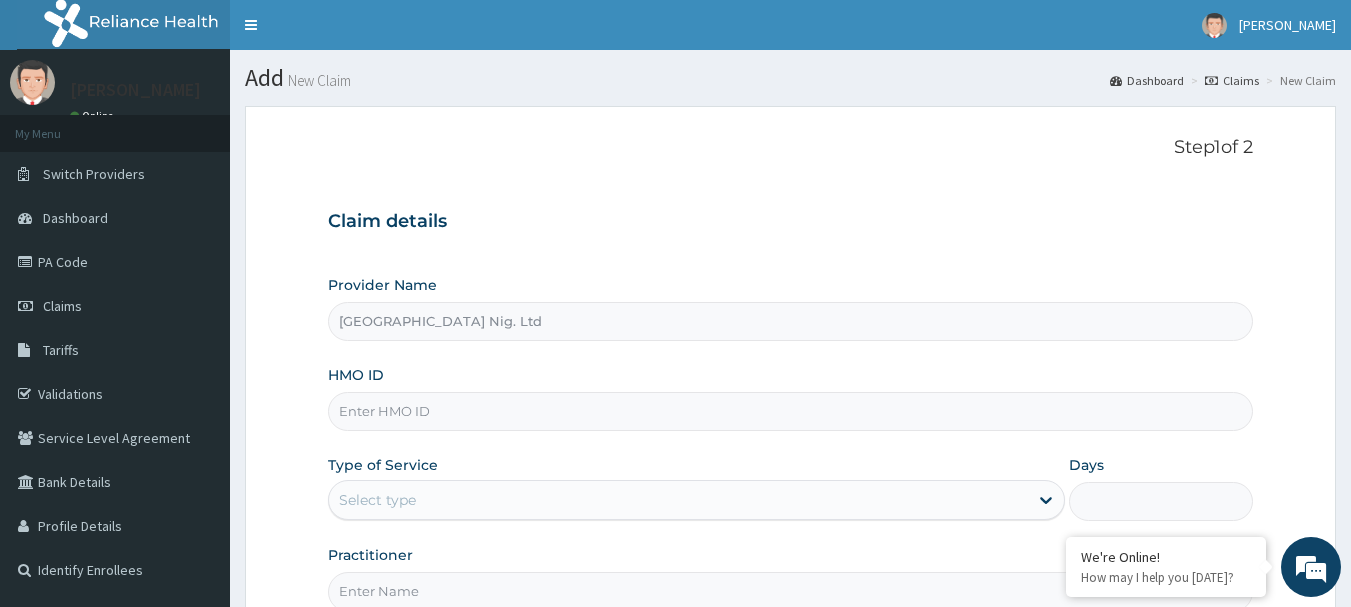 click on "HMO ID" at bounding box center (791, 411) 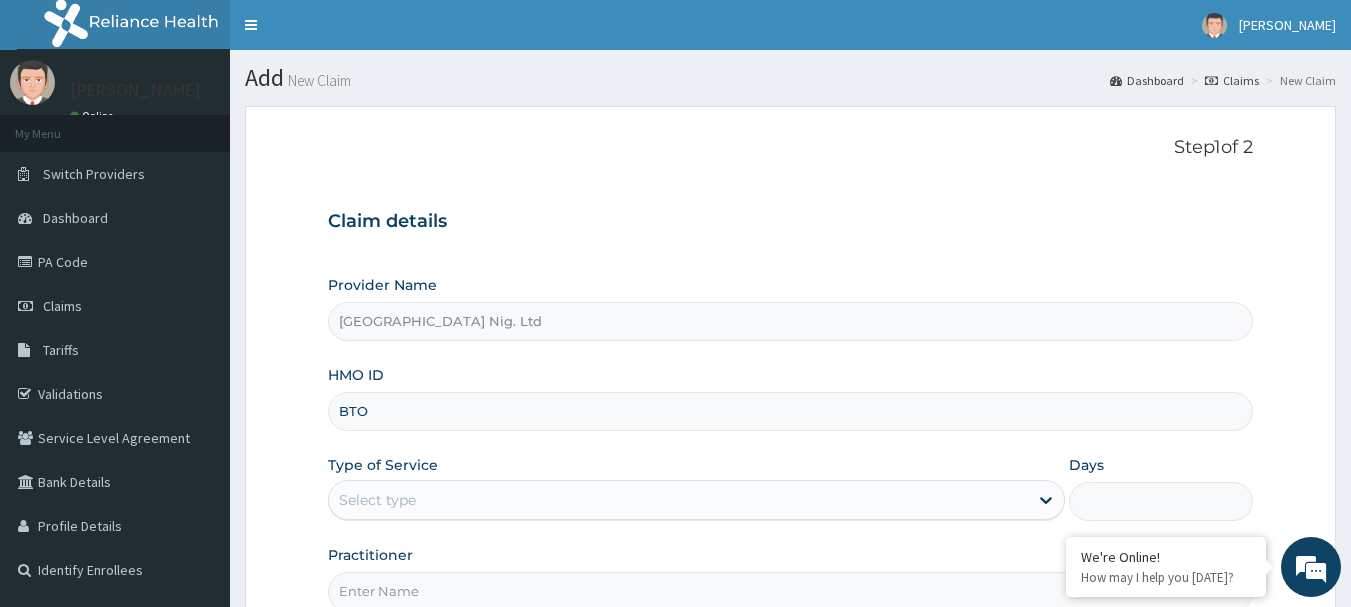 scroll, scrollTop: 0, scrollLeft: 0, axis: both 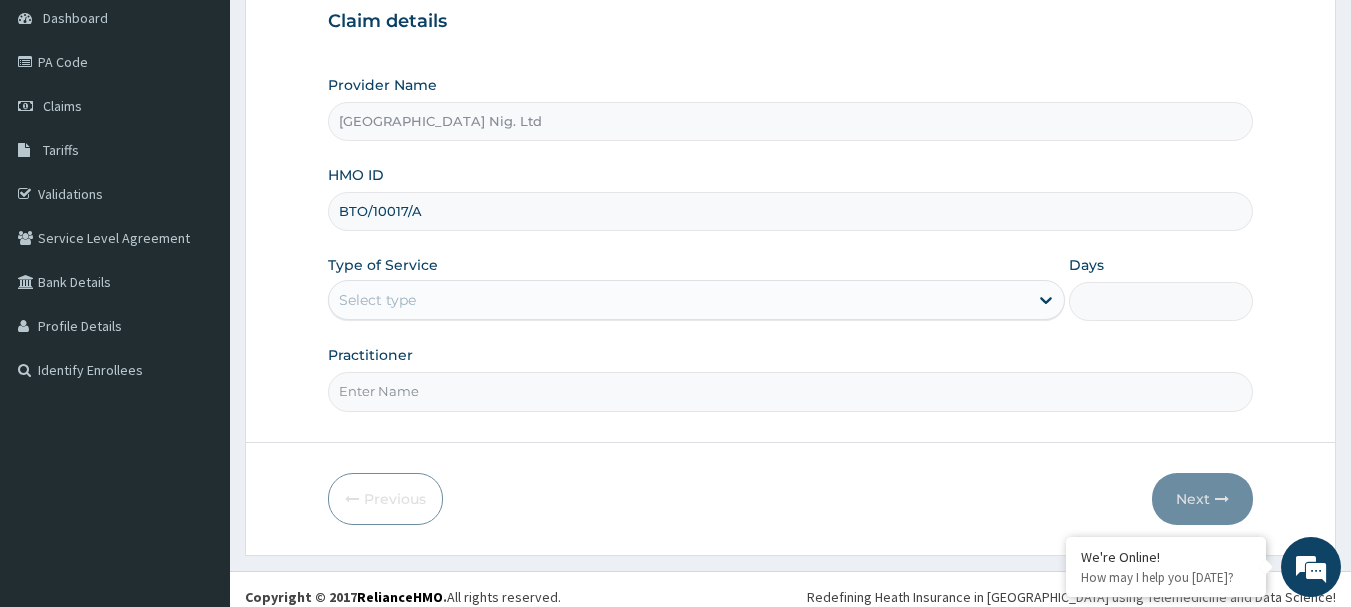 type on "BTO/10017/A" 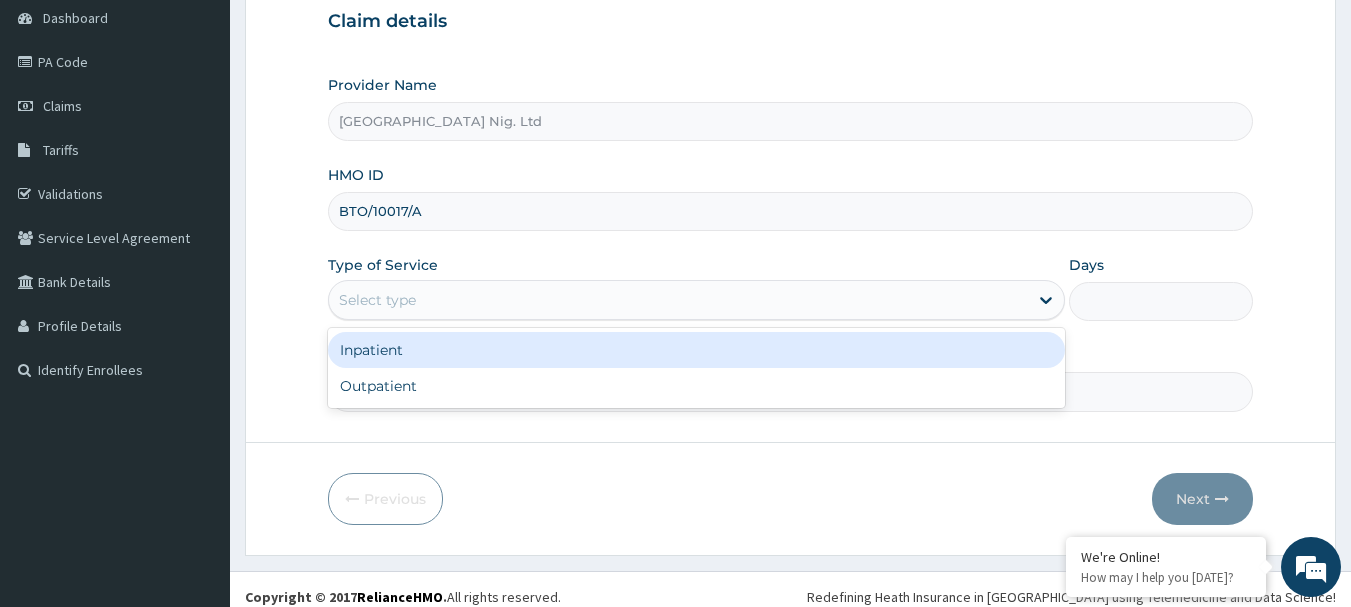 click on "Inpatient" at bounding box center (696, 350) 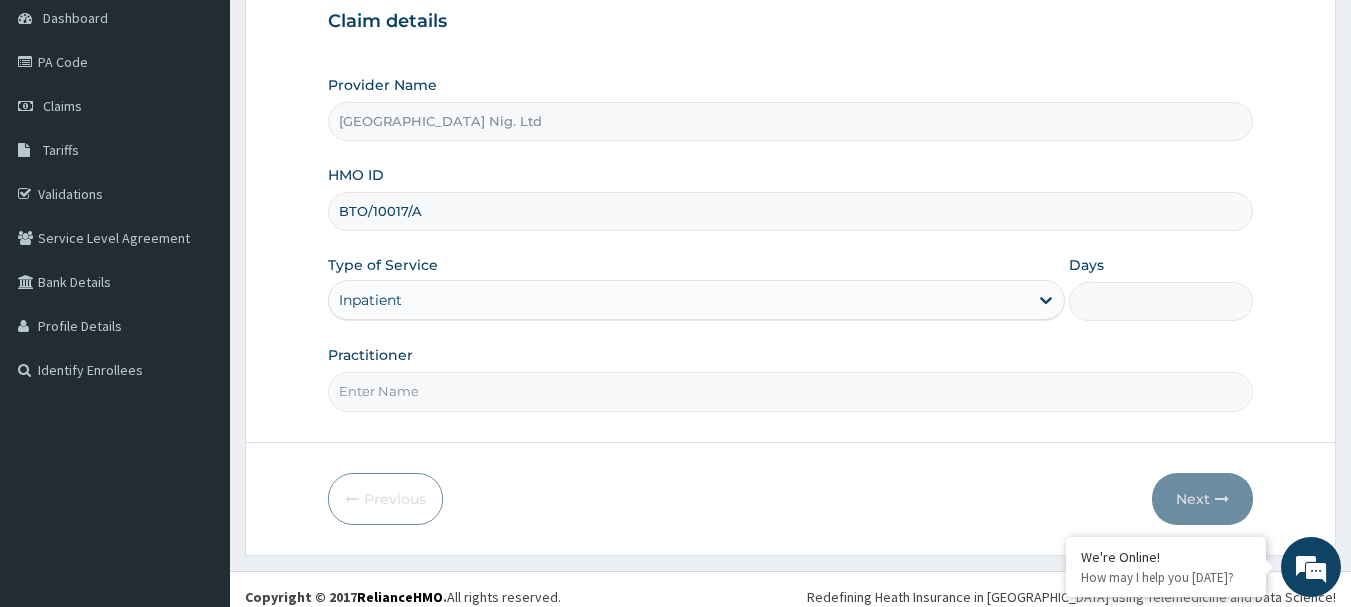 click on "Days" at bounding box center [1161, 301] 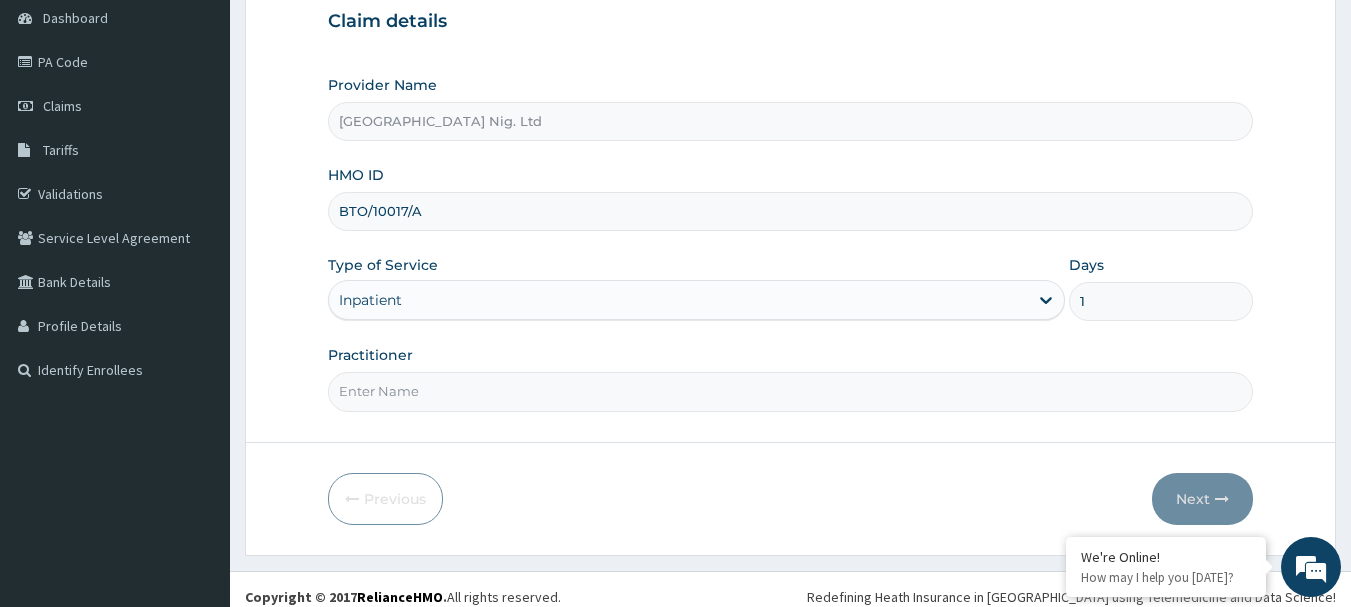 type on "1" 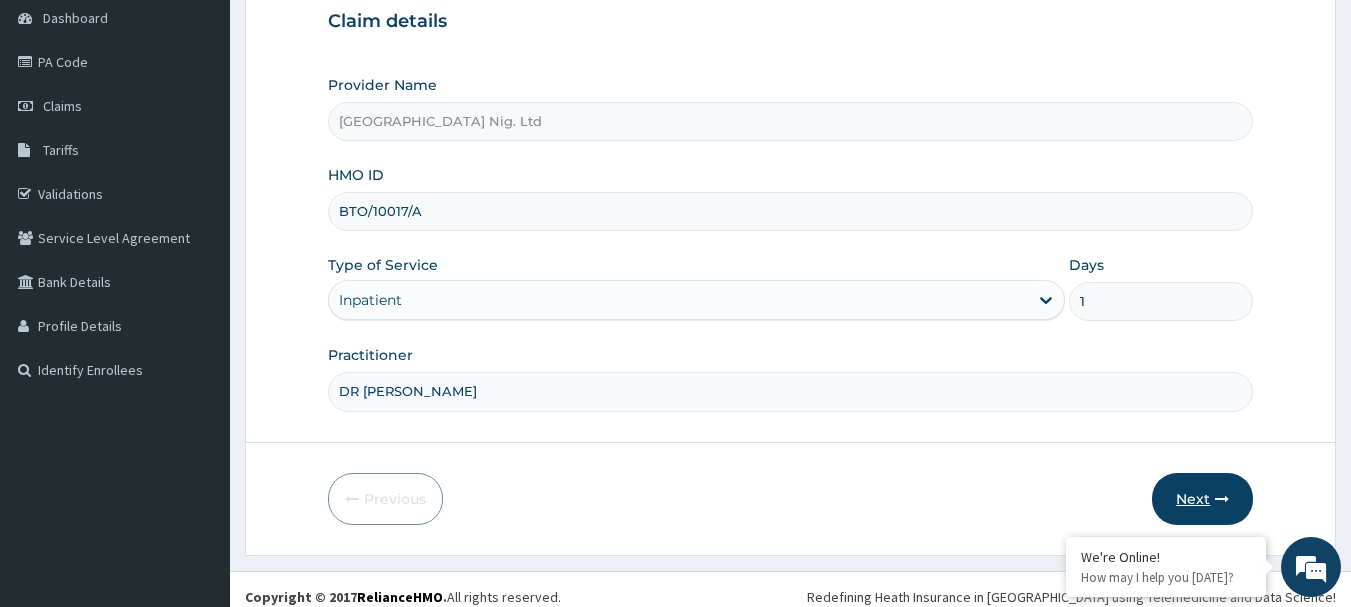 type on "DR [PERSON_NAME]" 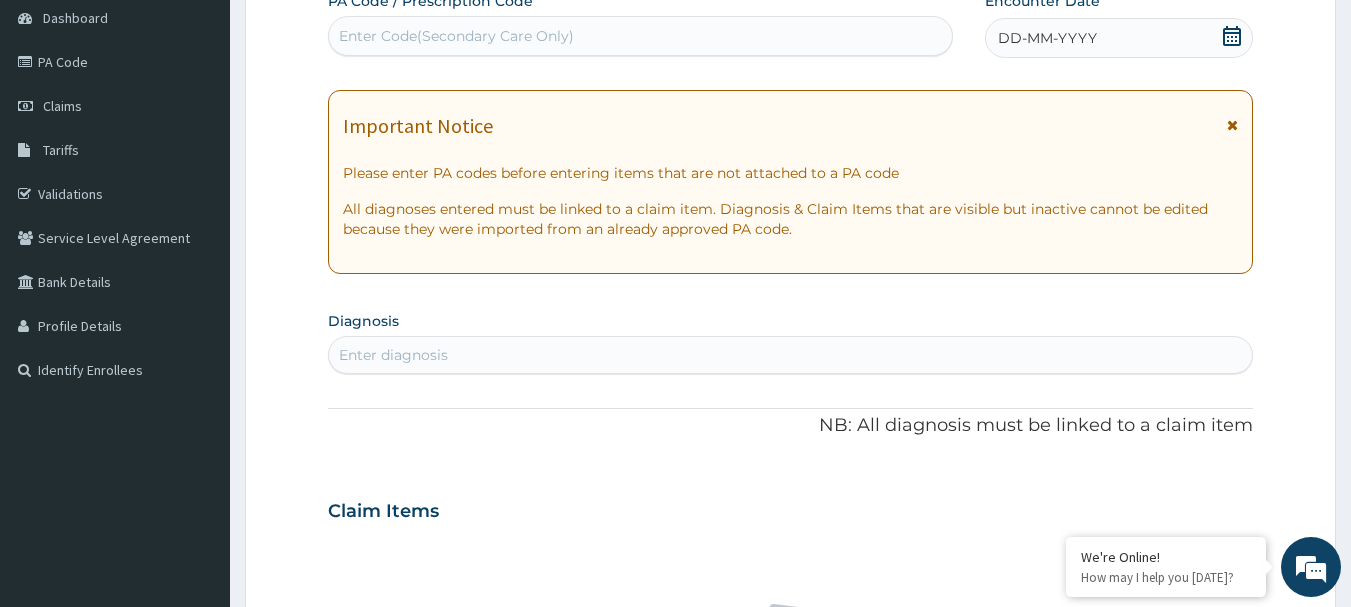 click 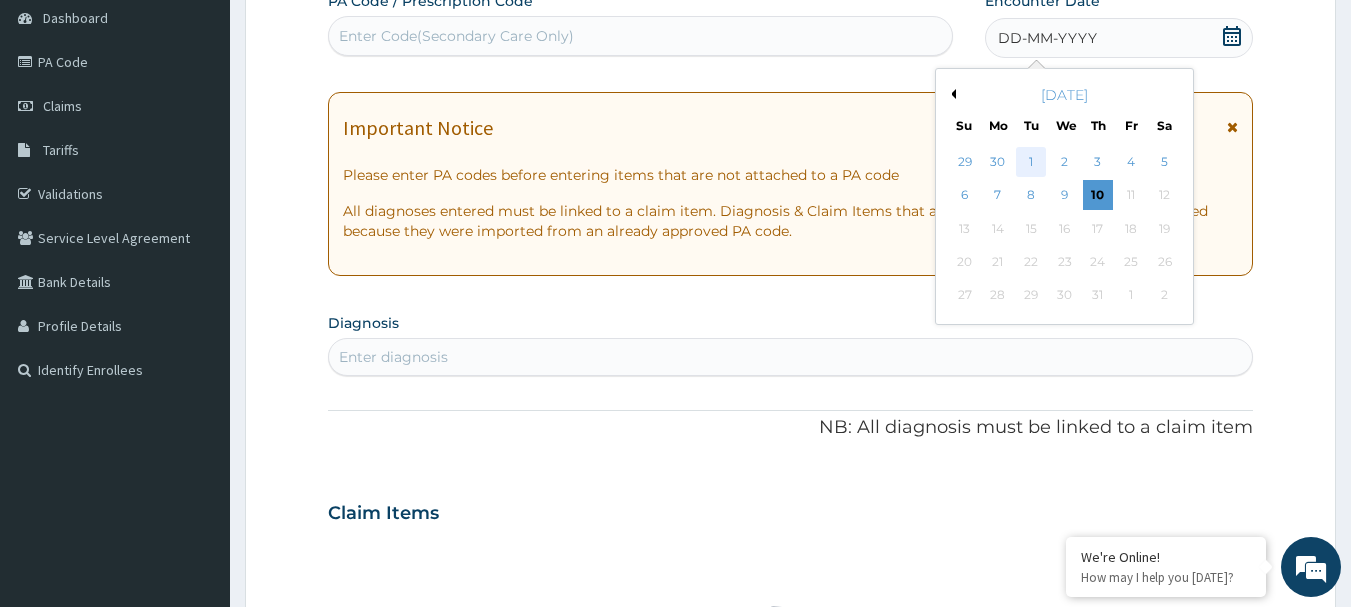 click on "1" at bounding box center [1032, 162] 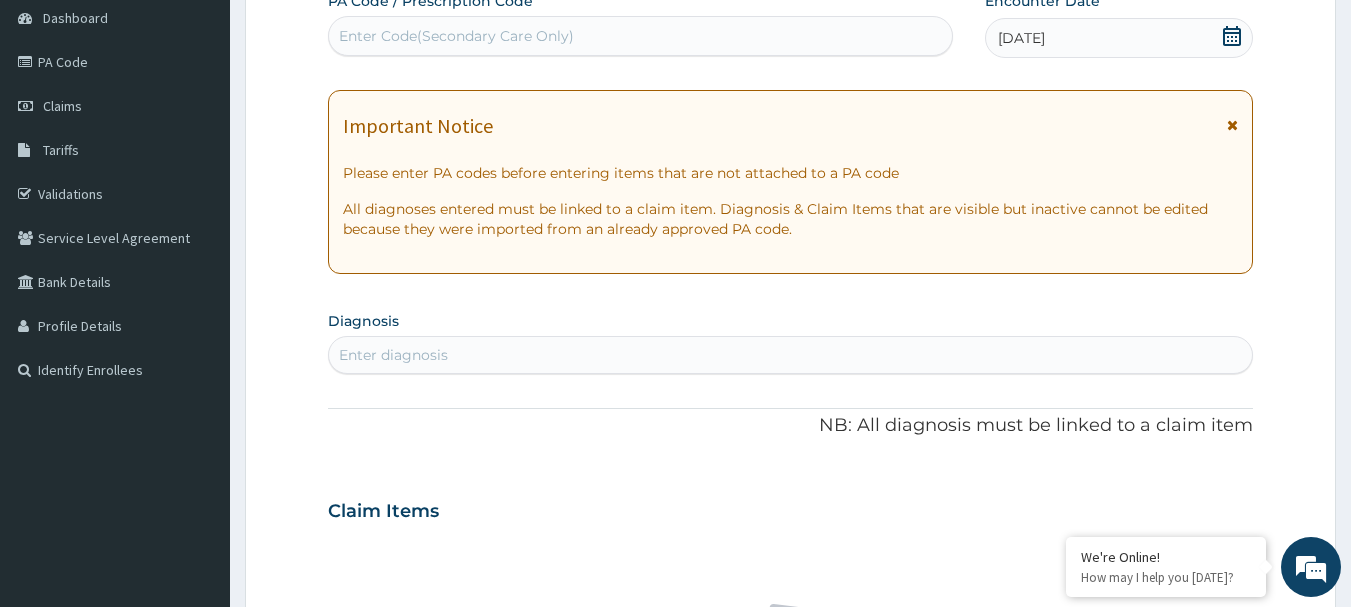 click on "Enter Code(Secondary Care Only)" at bounding box center (641, 36) 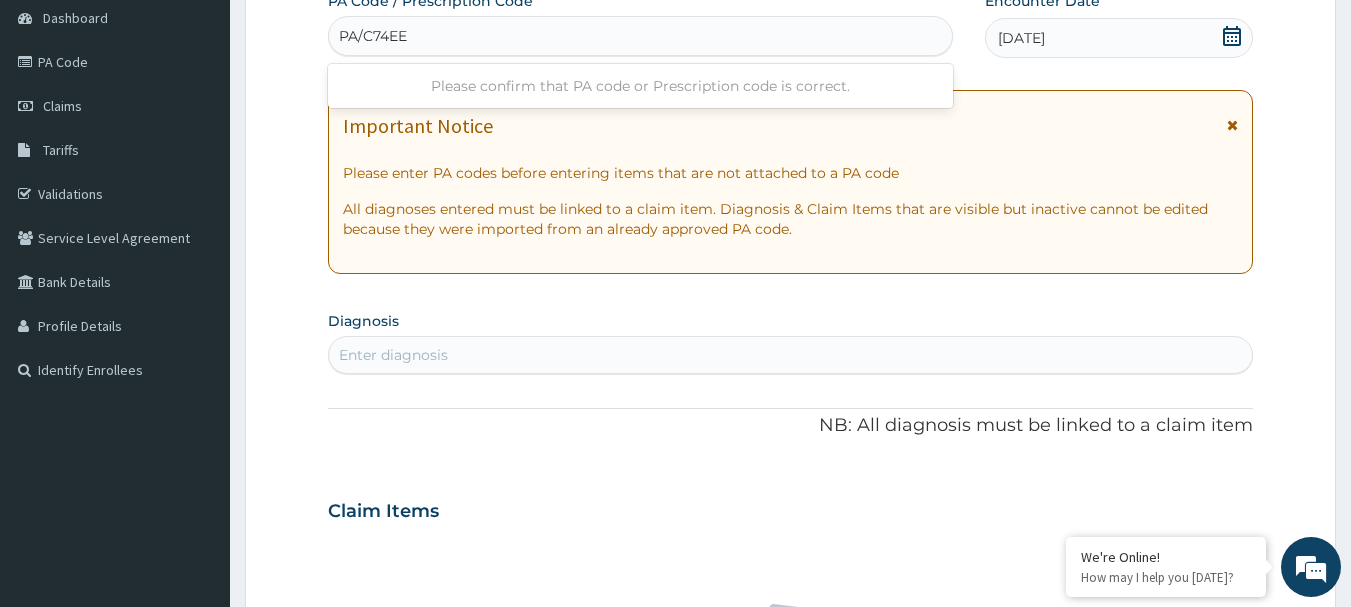 type on "PA/C74EED" 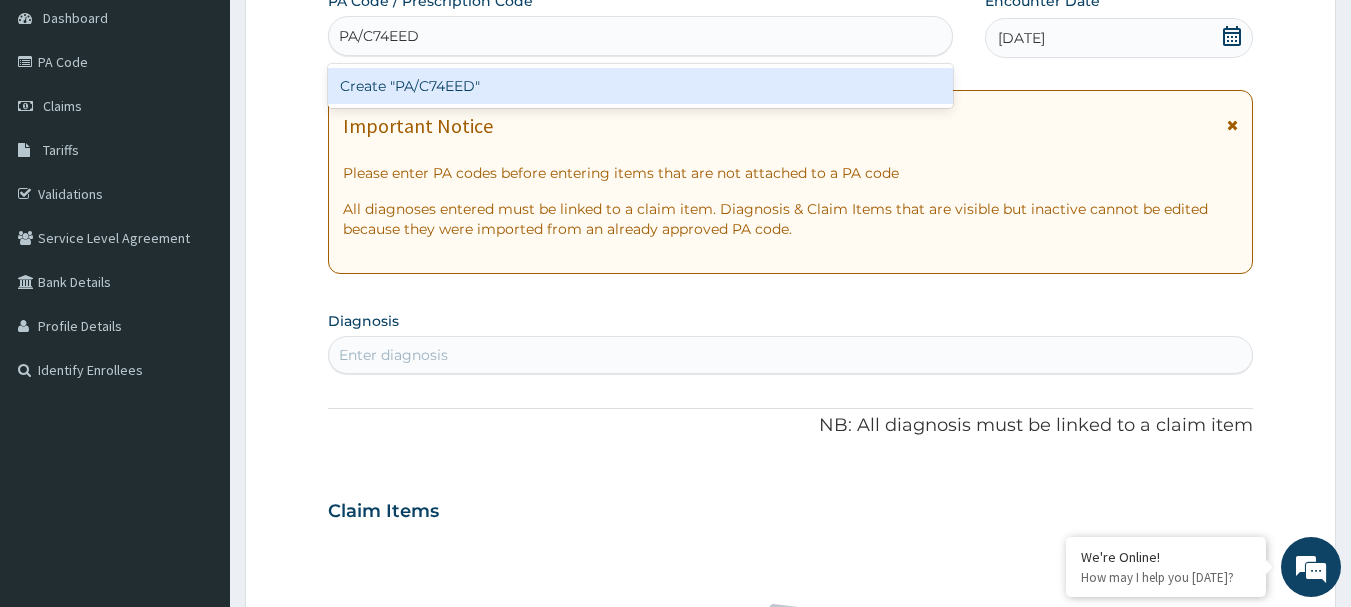click on "Create "PA/C74EED"" at bounding box center (641, 86) 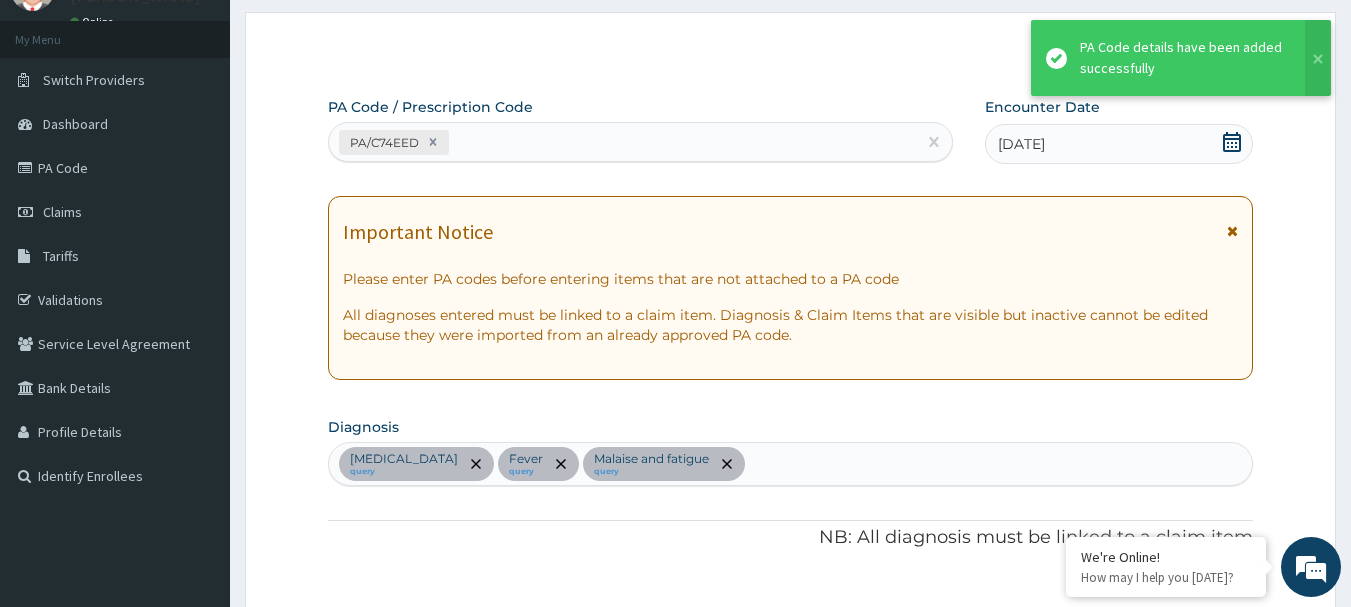 scroll, scrollTop: 0, scrollLeft: 0, axis: both 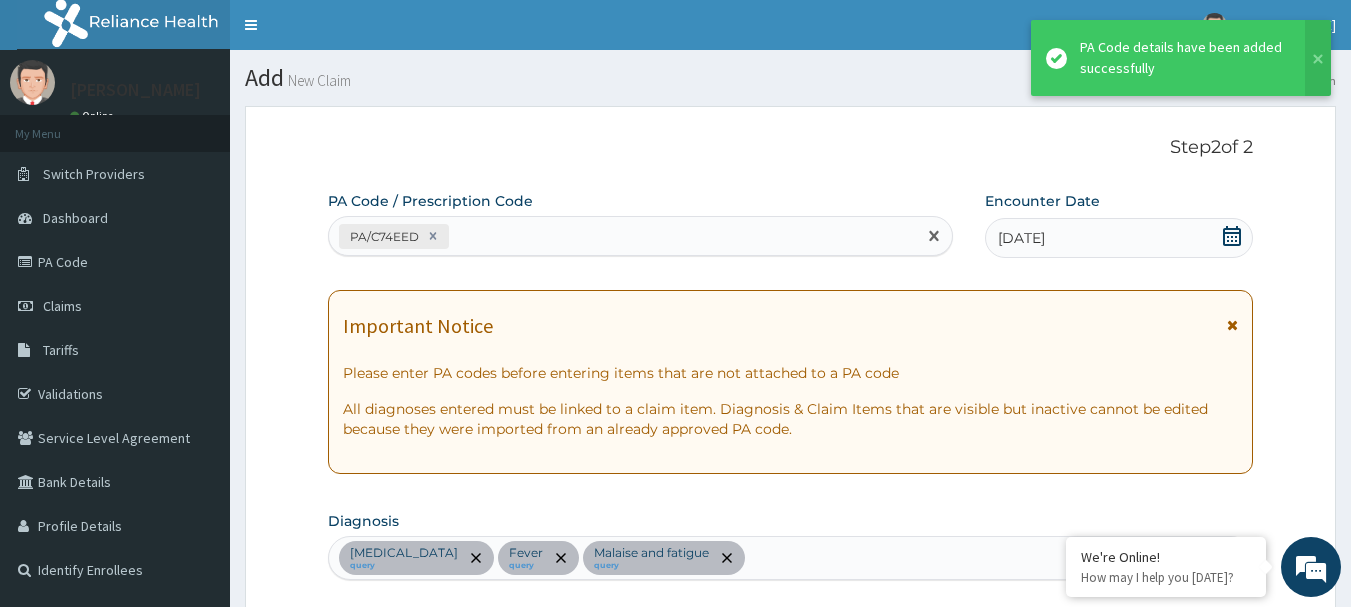 click on "PA/C74EED" at bounding box center [623, 236] 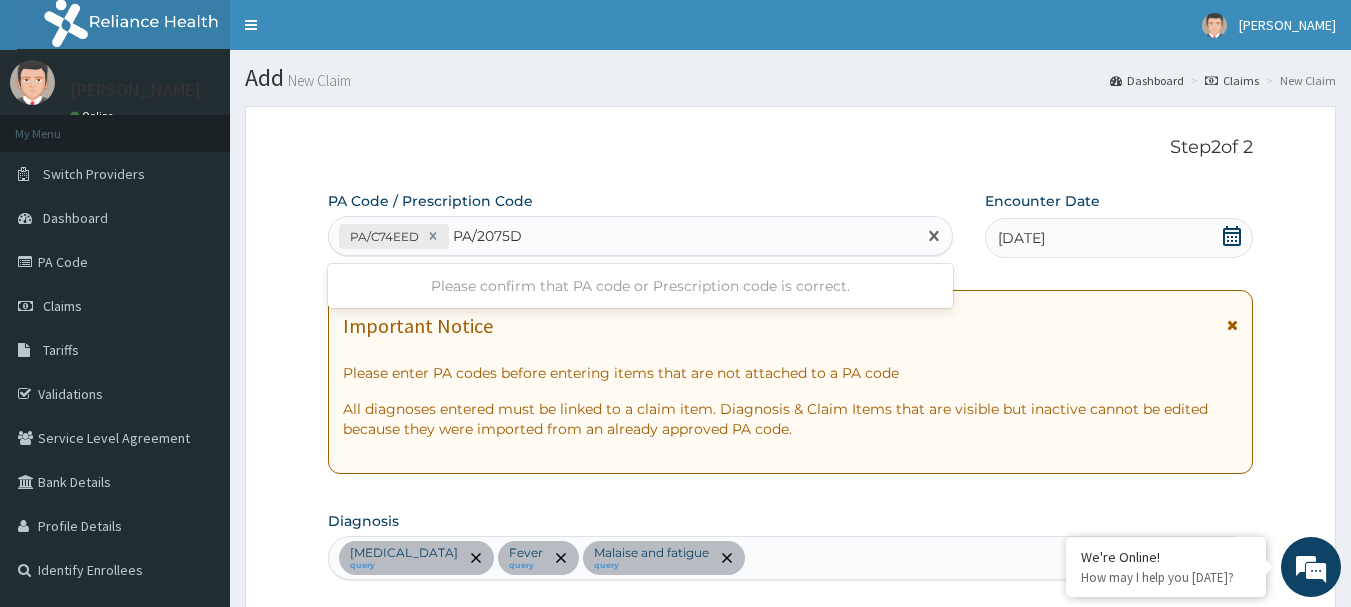 type on "PA/2075D6" 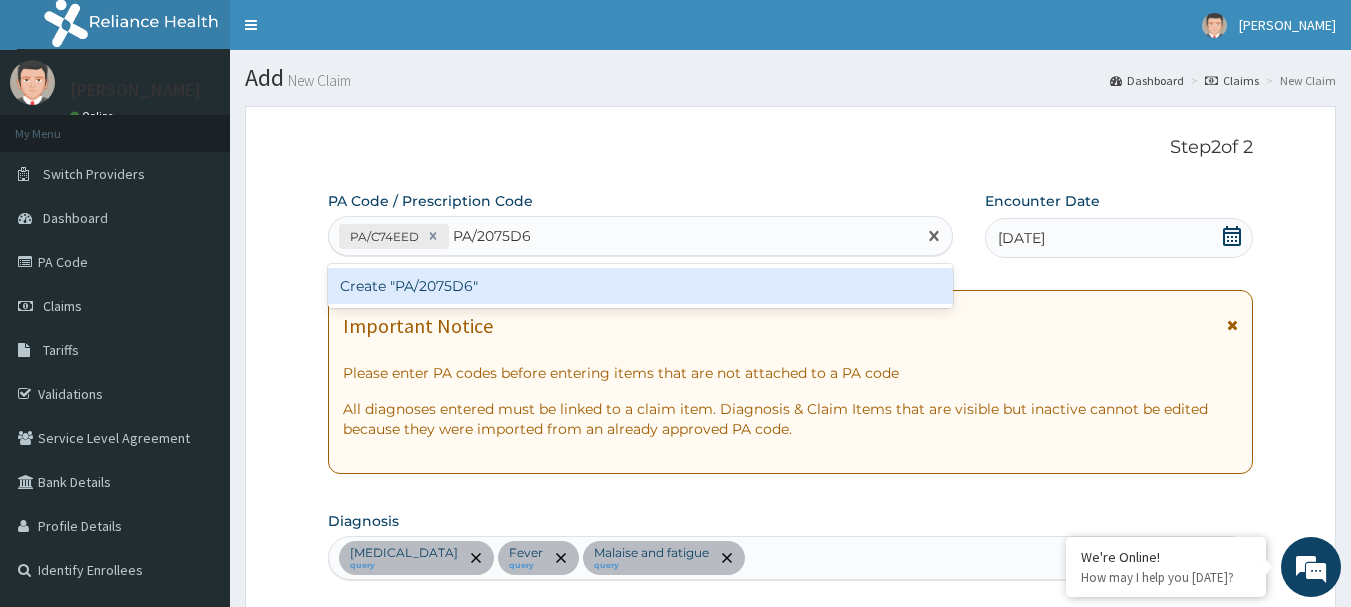 click on "Create "PA/2075D6"" at bounding box center [641, 286] 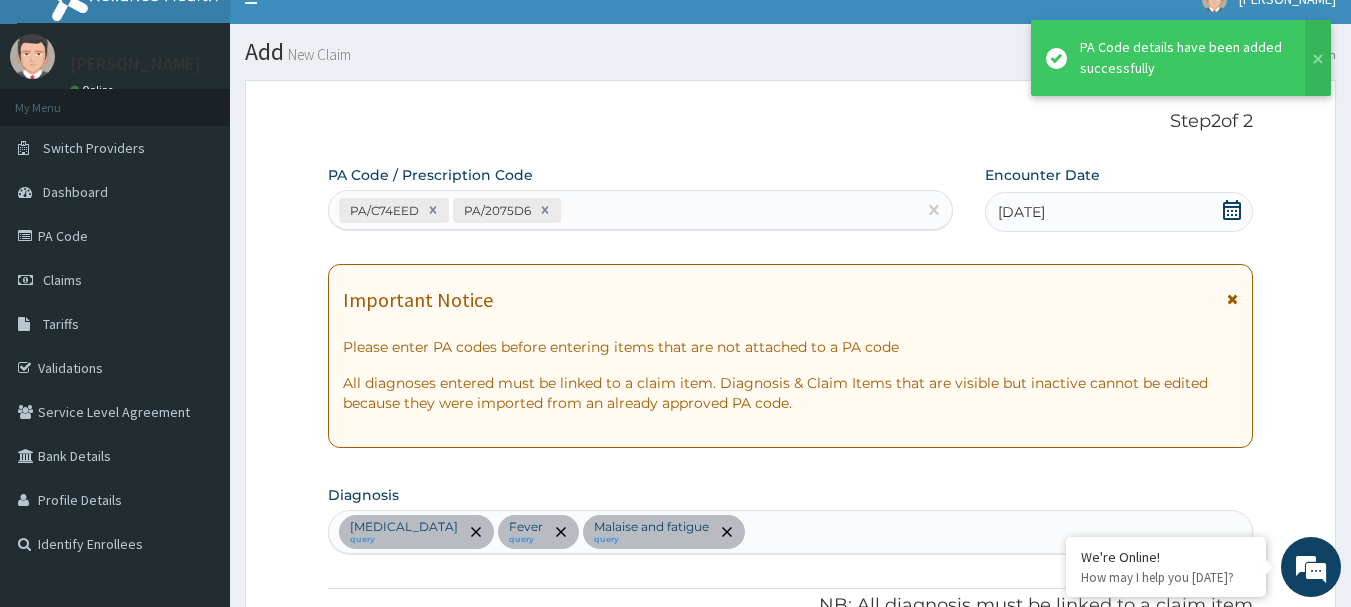 scroll, scrollTop: 24, scrollLeft: 0, axis: vertical 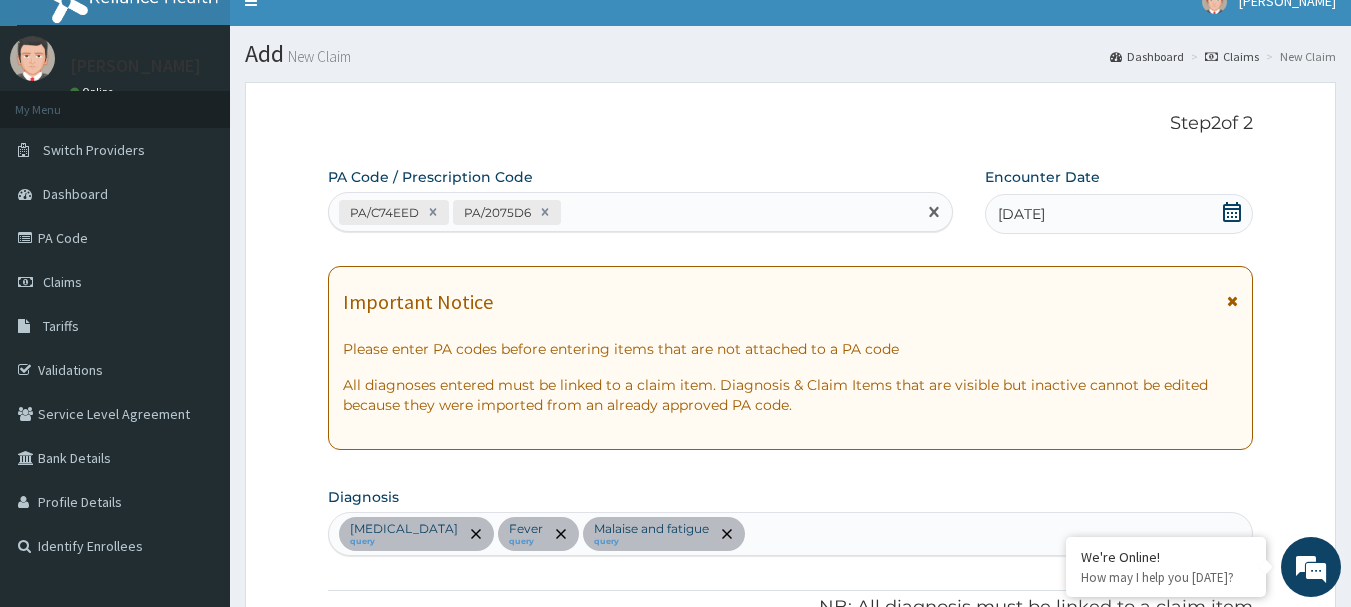 click on "PA/C74EED PA/2075D6" at bounding box center (623, 212) 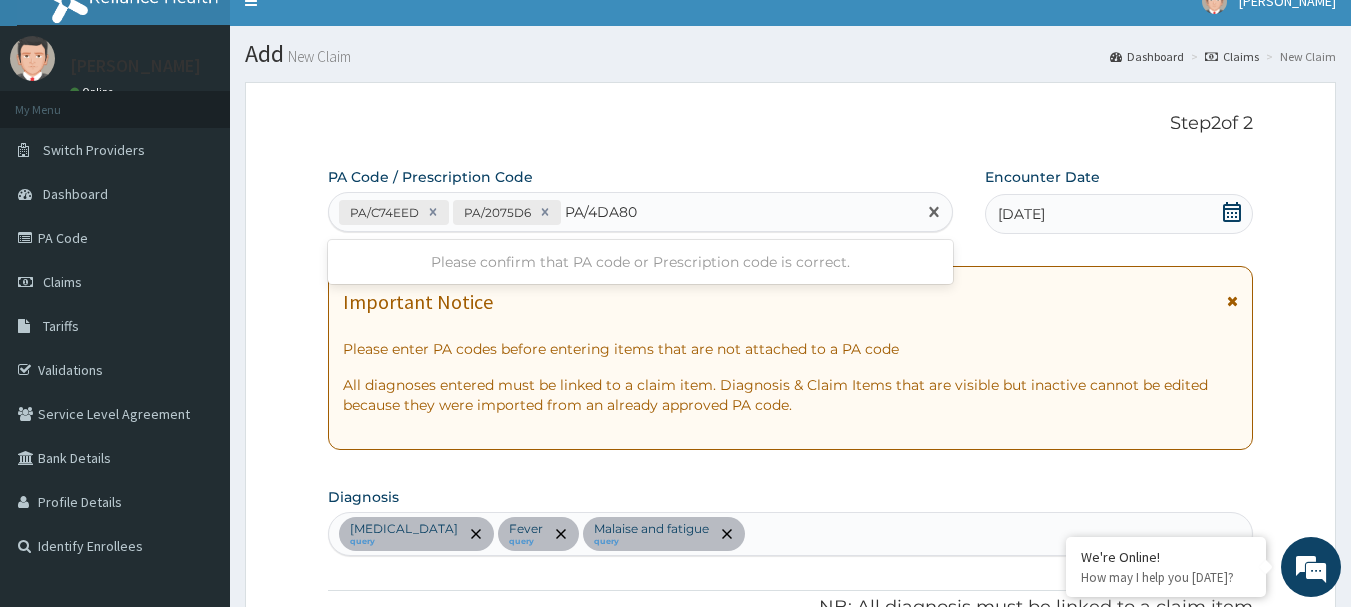 type on "PA/4DA80C" 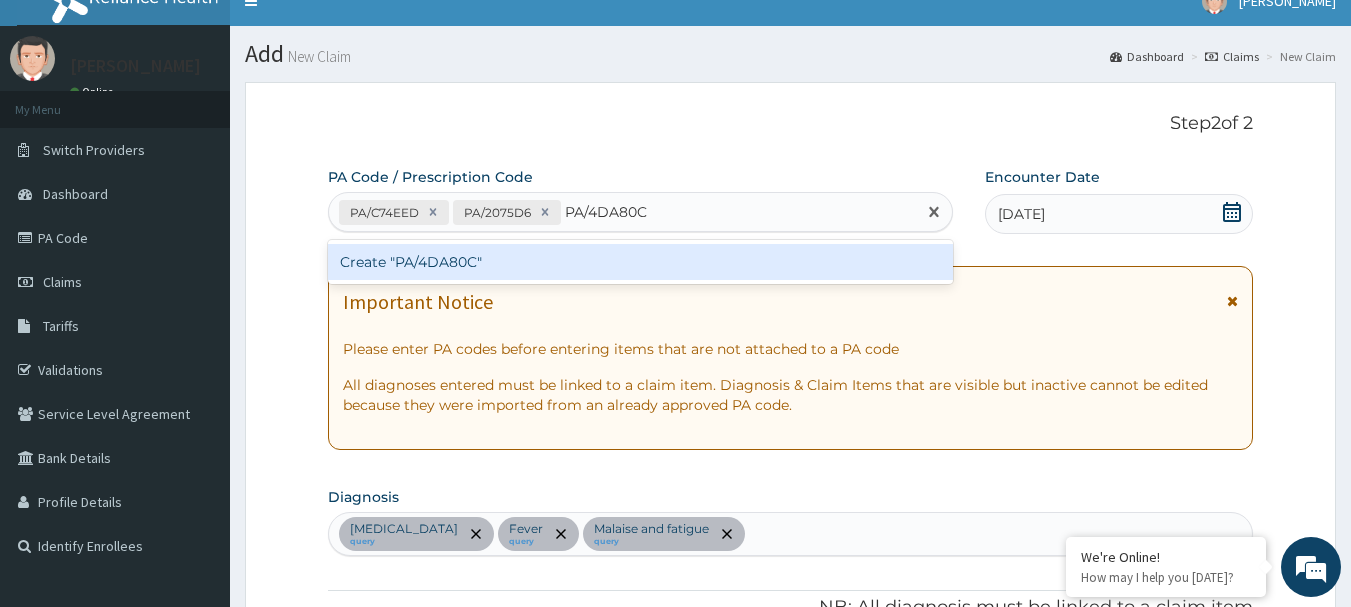 click on "Create "PA/4DA80C"" at bounding box center (641, 262) 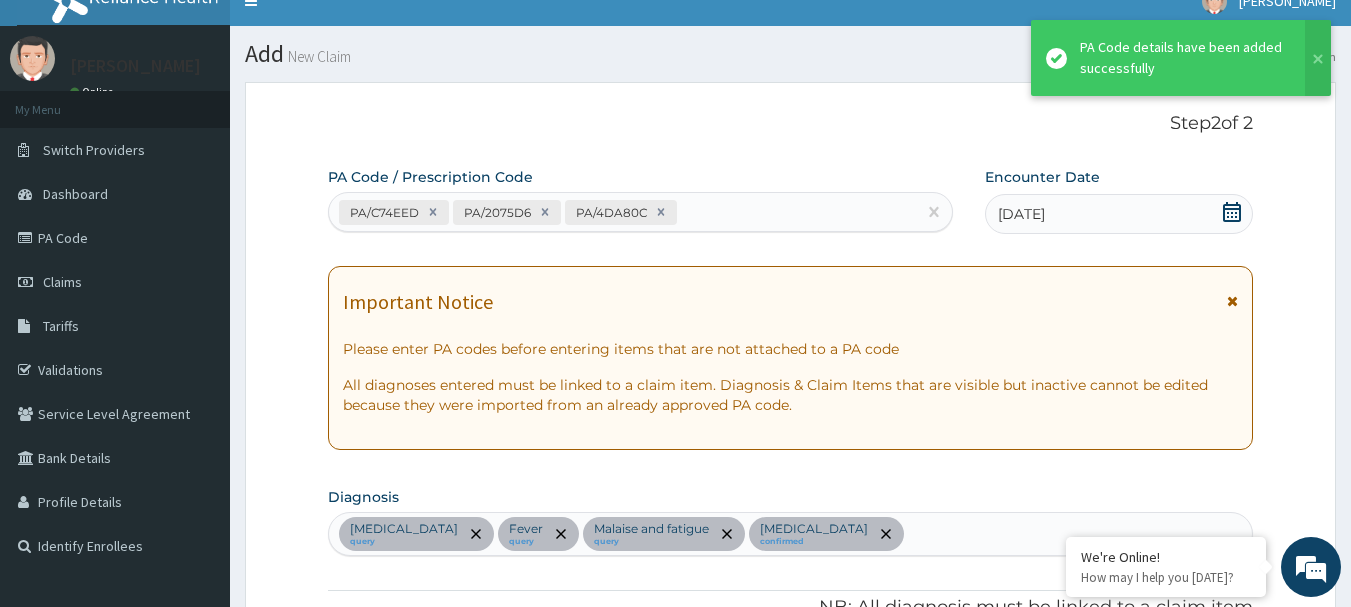 scroll, scrollTop: 1867, scrollLeft: 0, axis: vertical 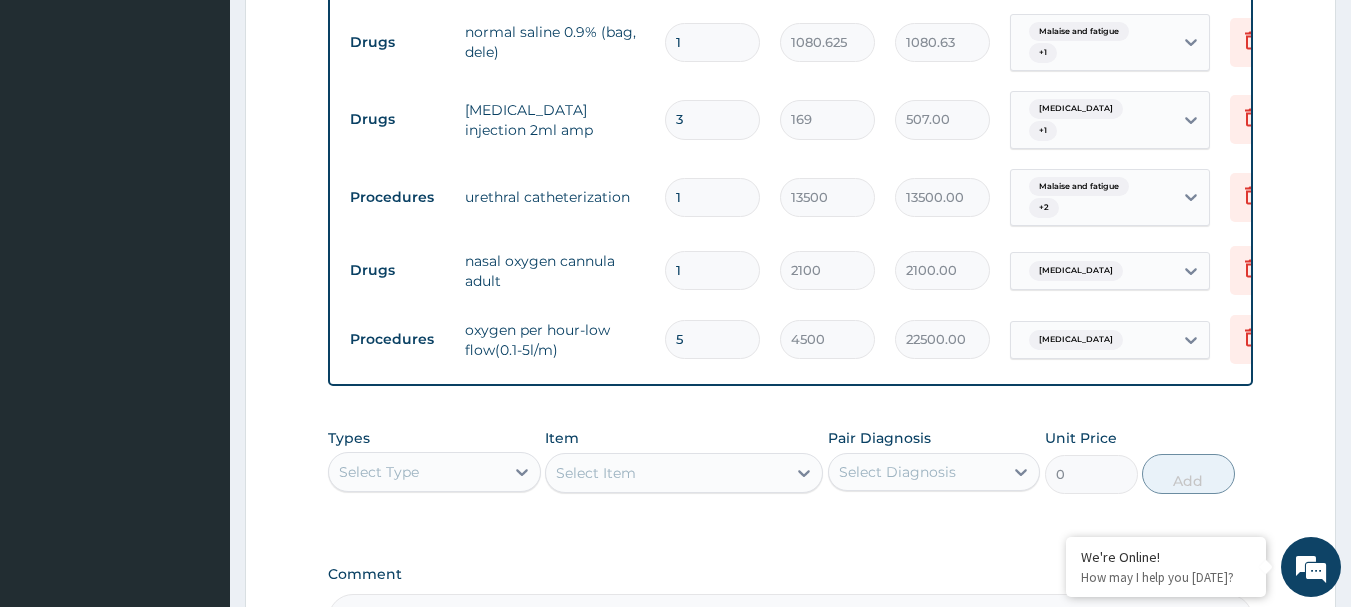 click on "5" at bounding box center (712, 339) 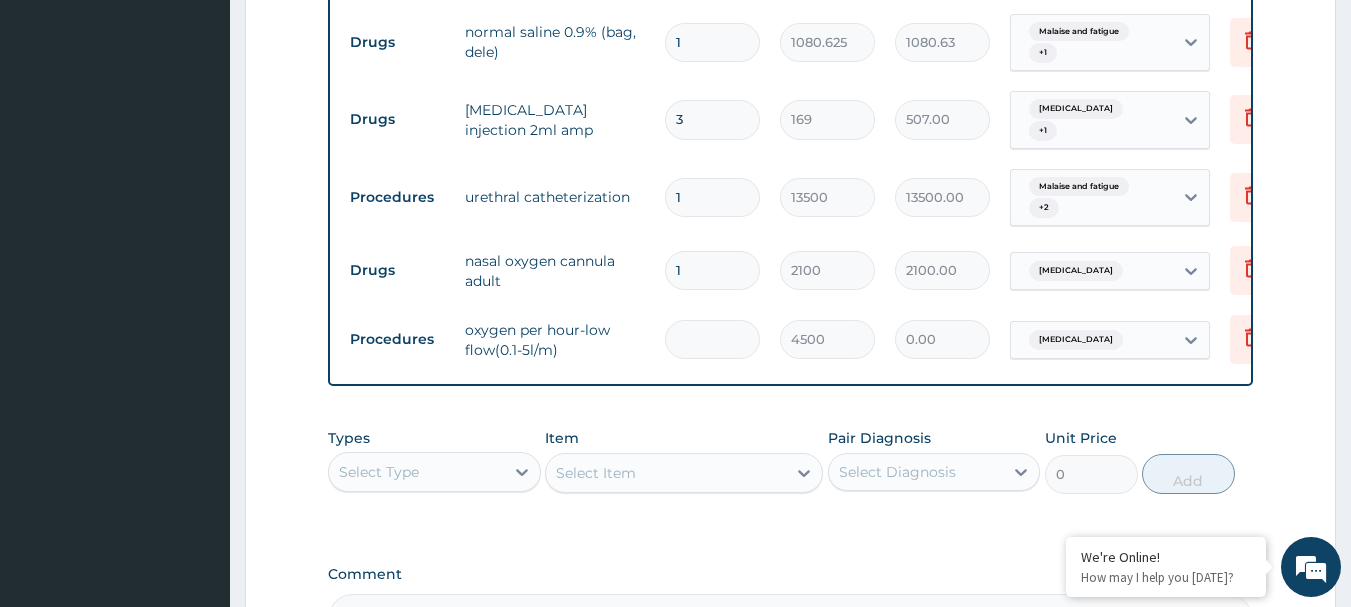 type on "1" 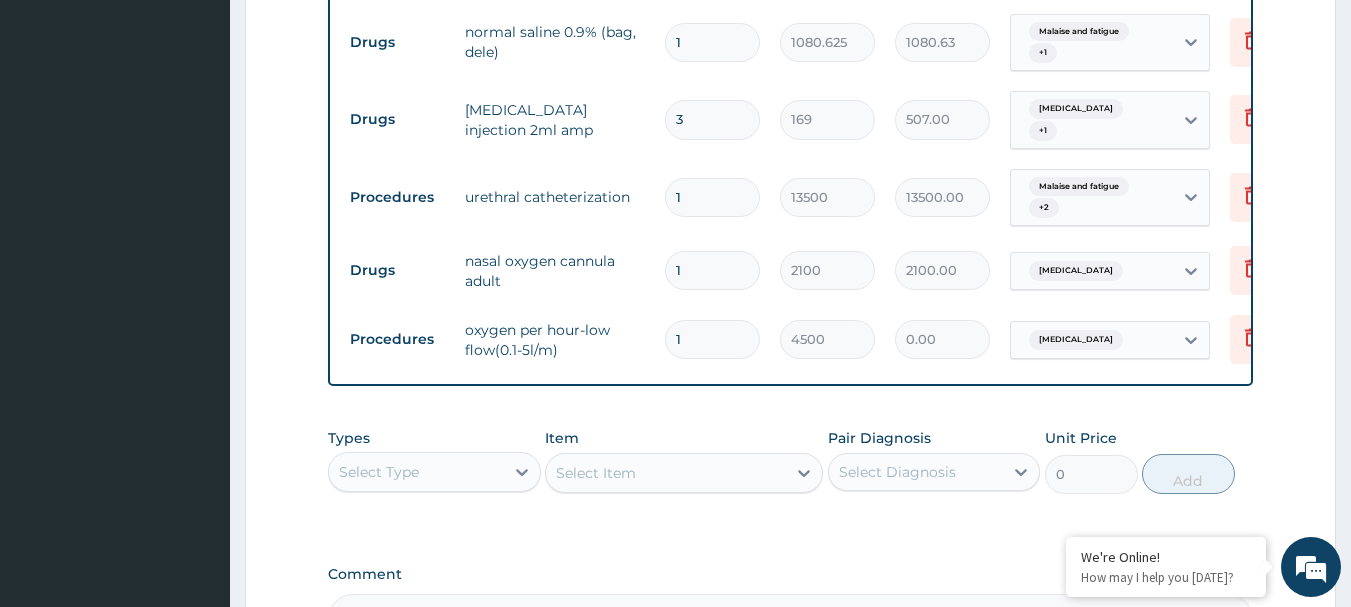 type on "4500.00" 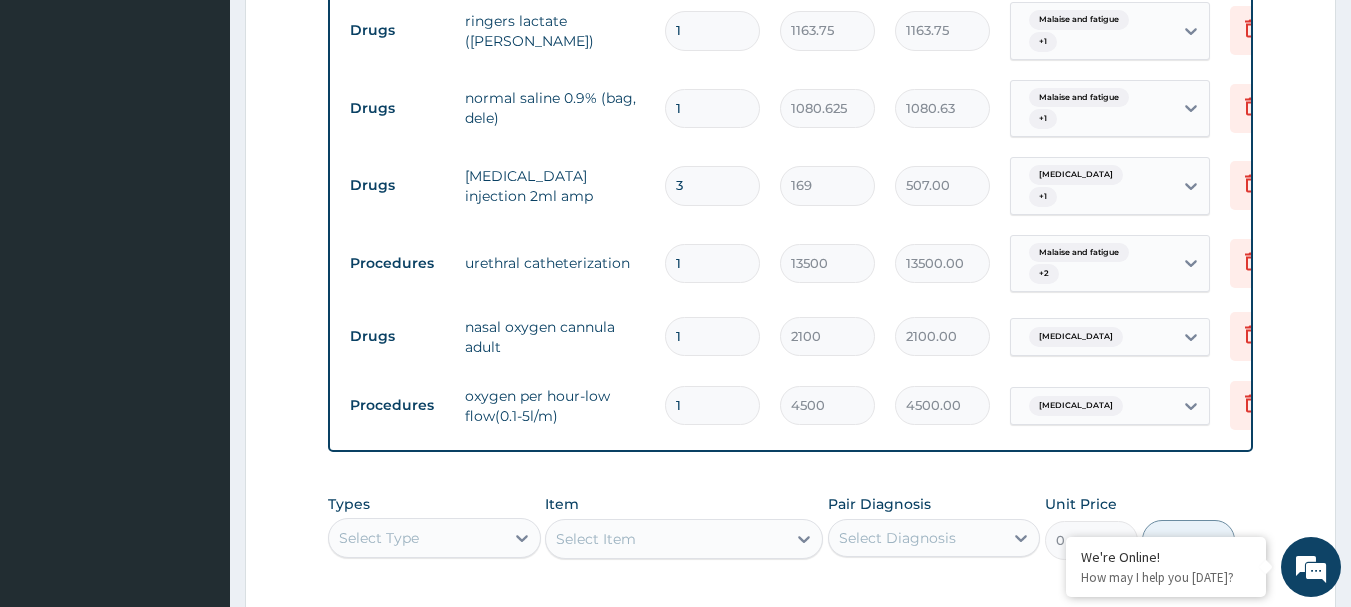 scroll, scrollTop: 1767, scrollLeft: 0, axis: vertical 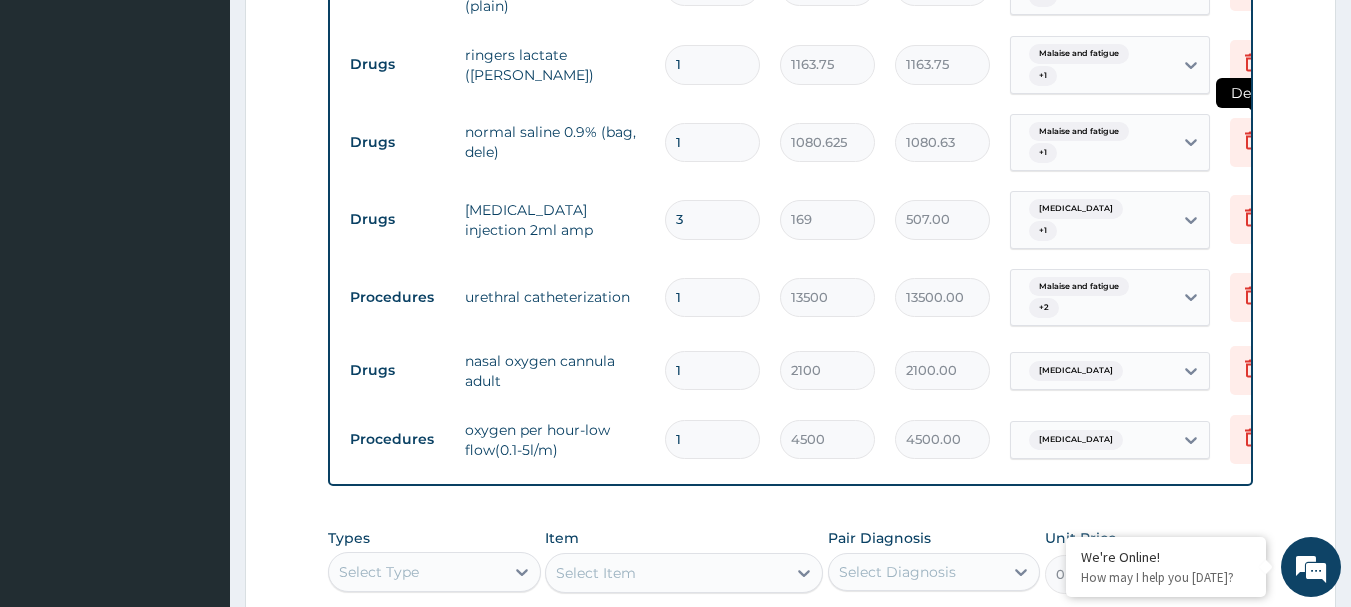 type on "1" 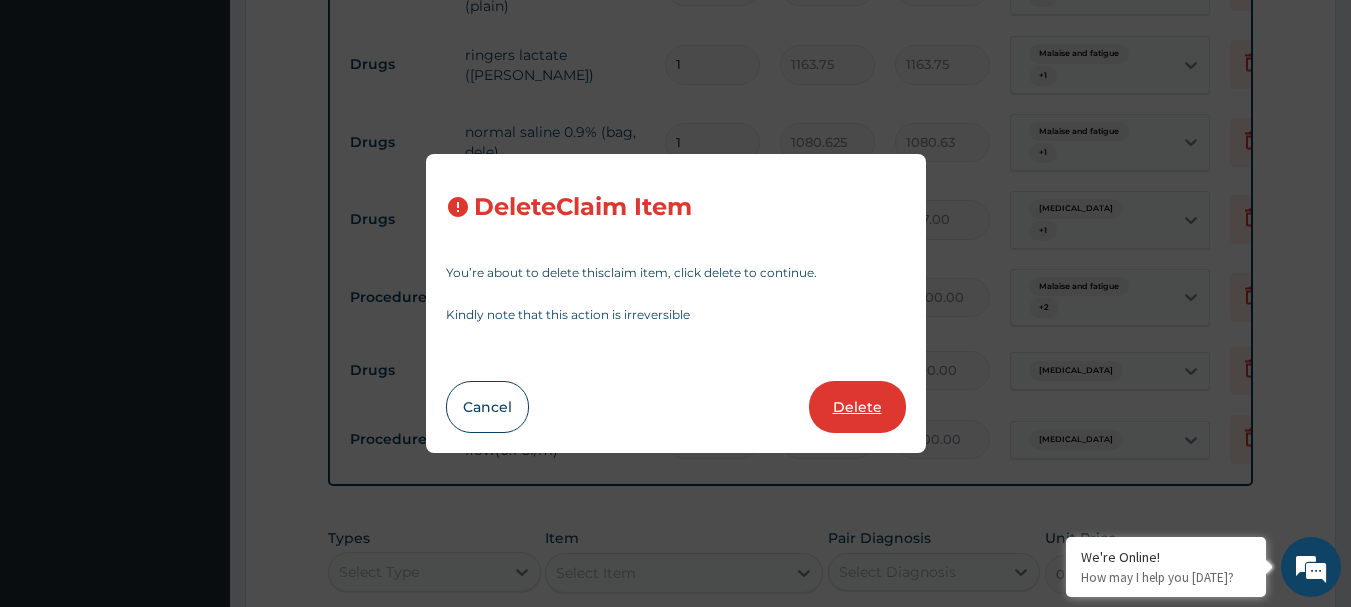 click on "Delete" at bounding box center [857, 407] 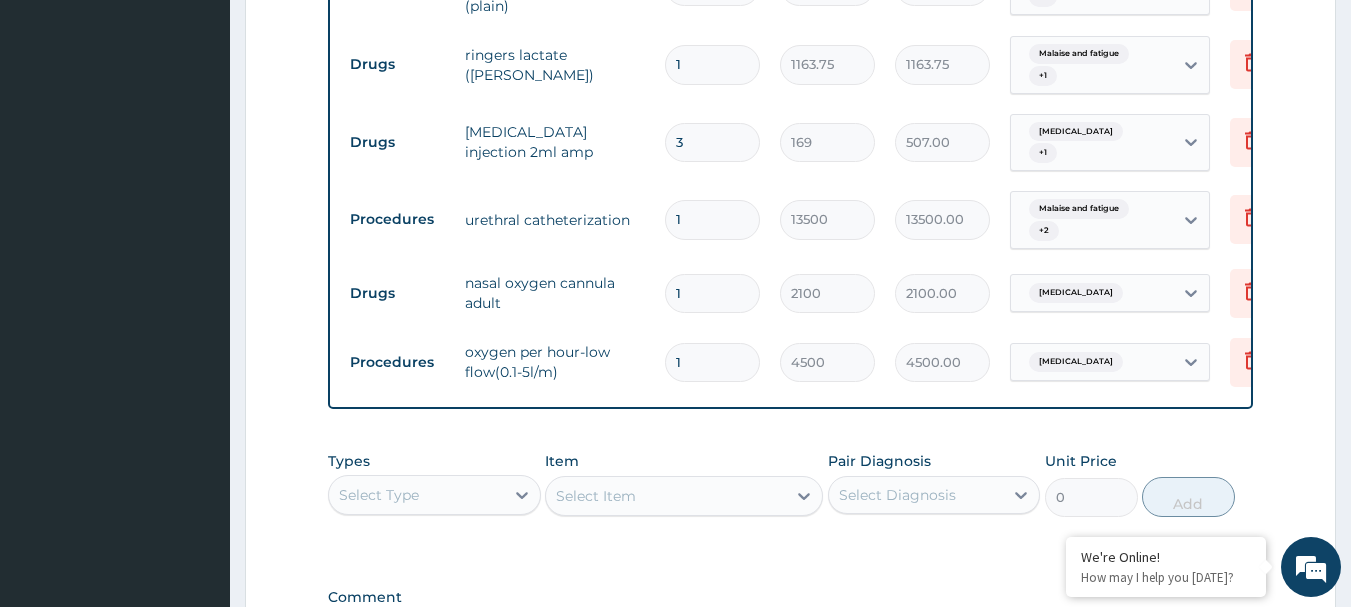 click on "3" at bounding box center [712, 142] 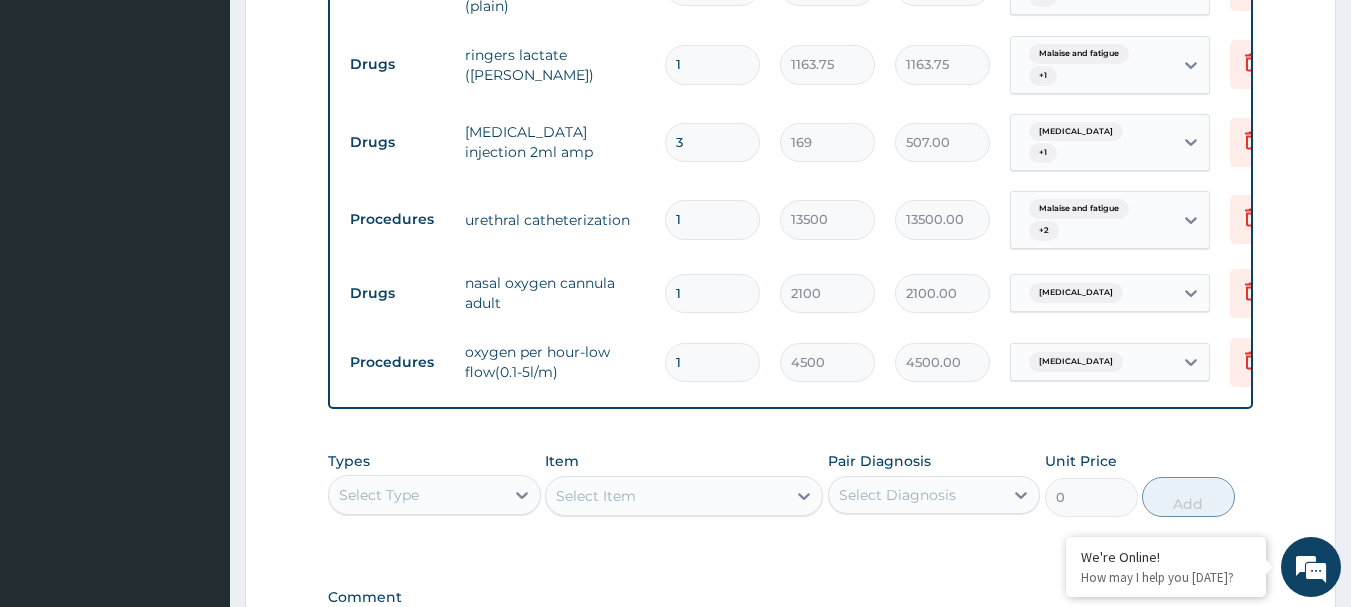type 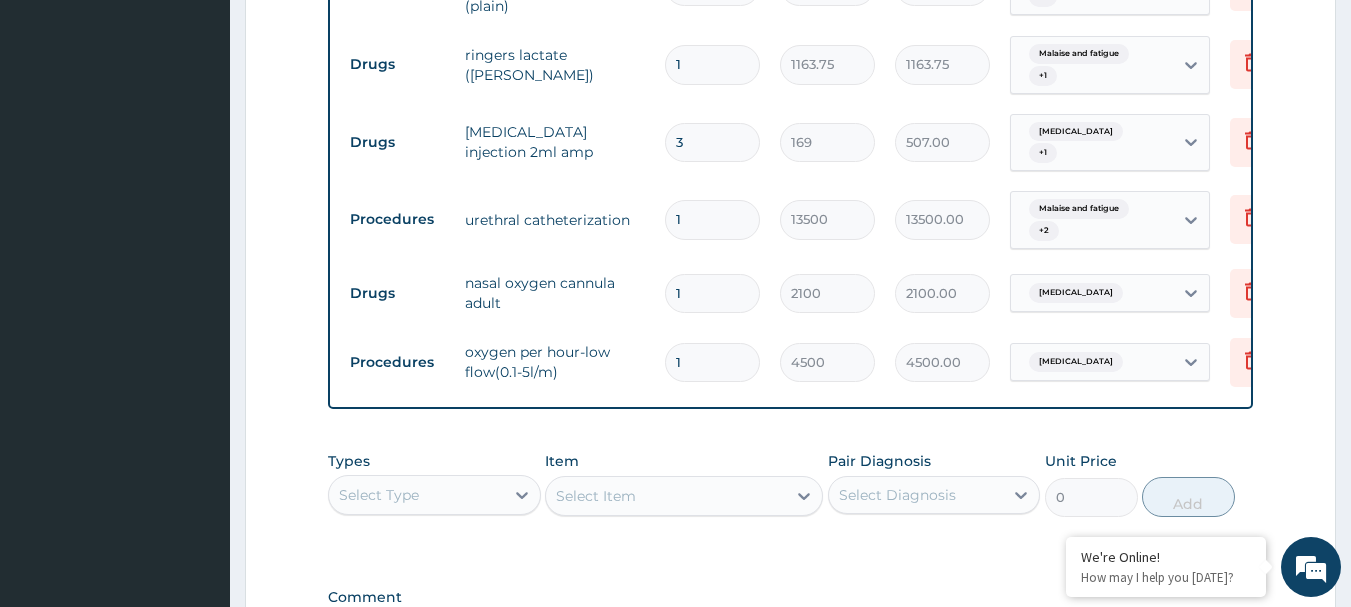 type on "0.00" 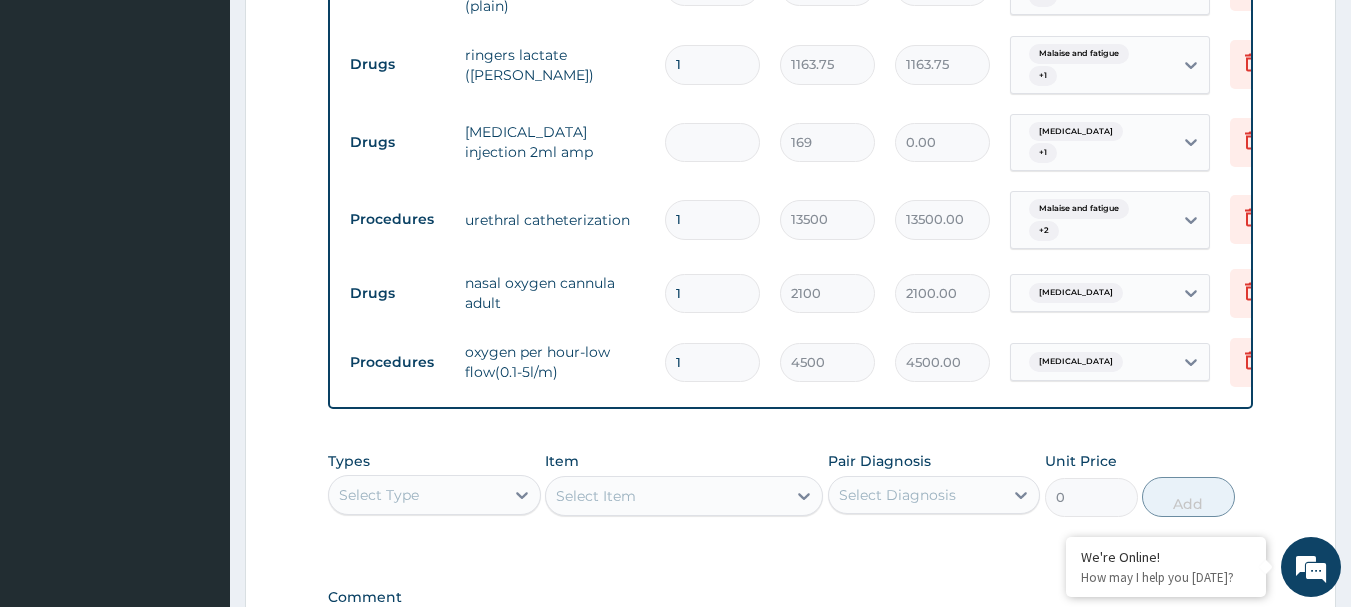 type on "1" 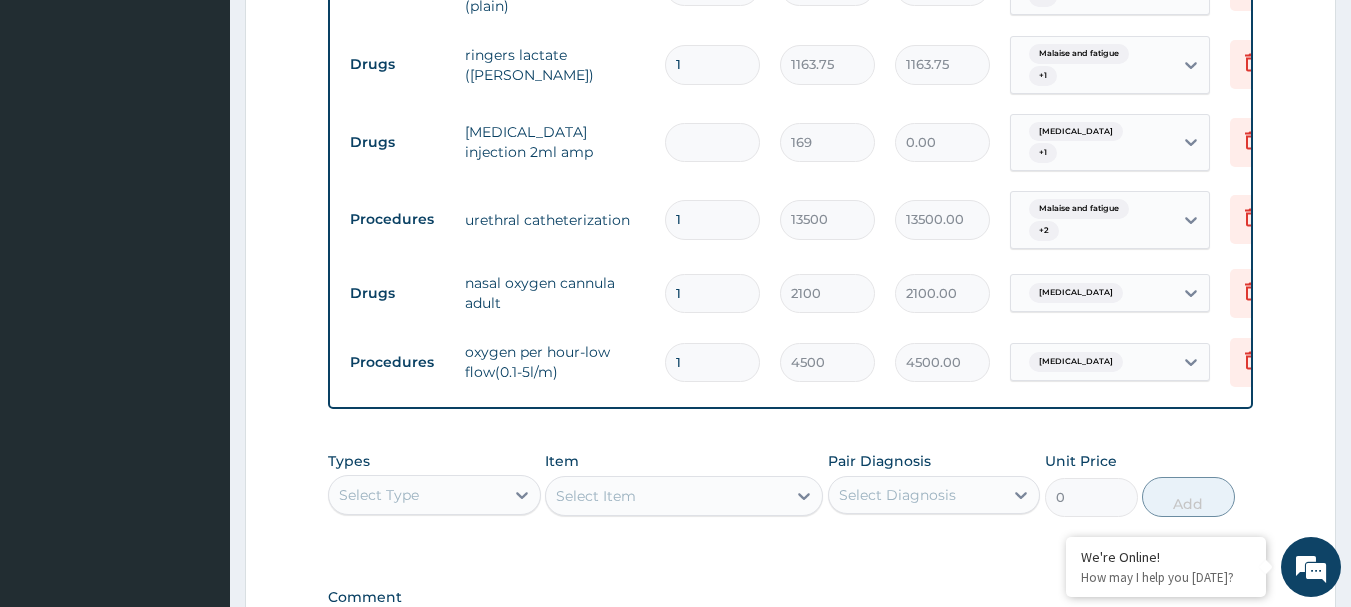 type on "169.00" 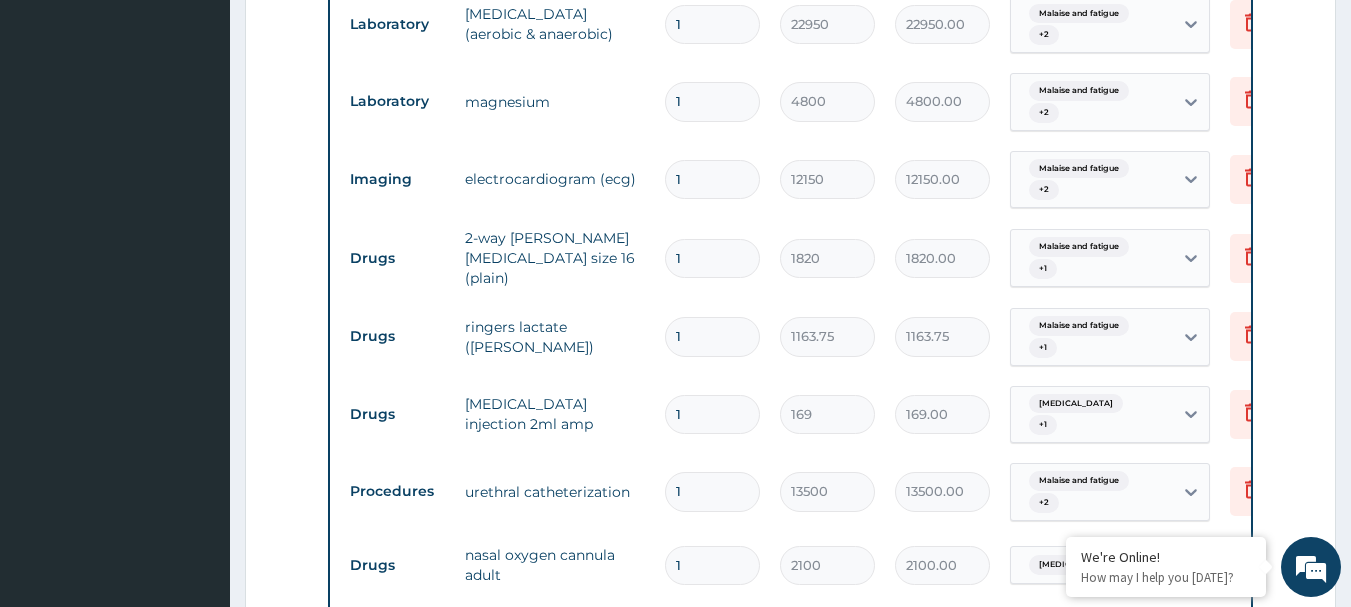 scroll, scrollTop: 1467, scrollLeft: 0, axis: vertical 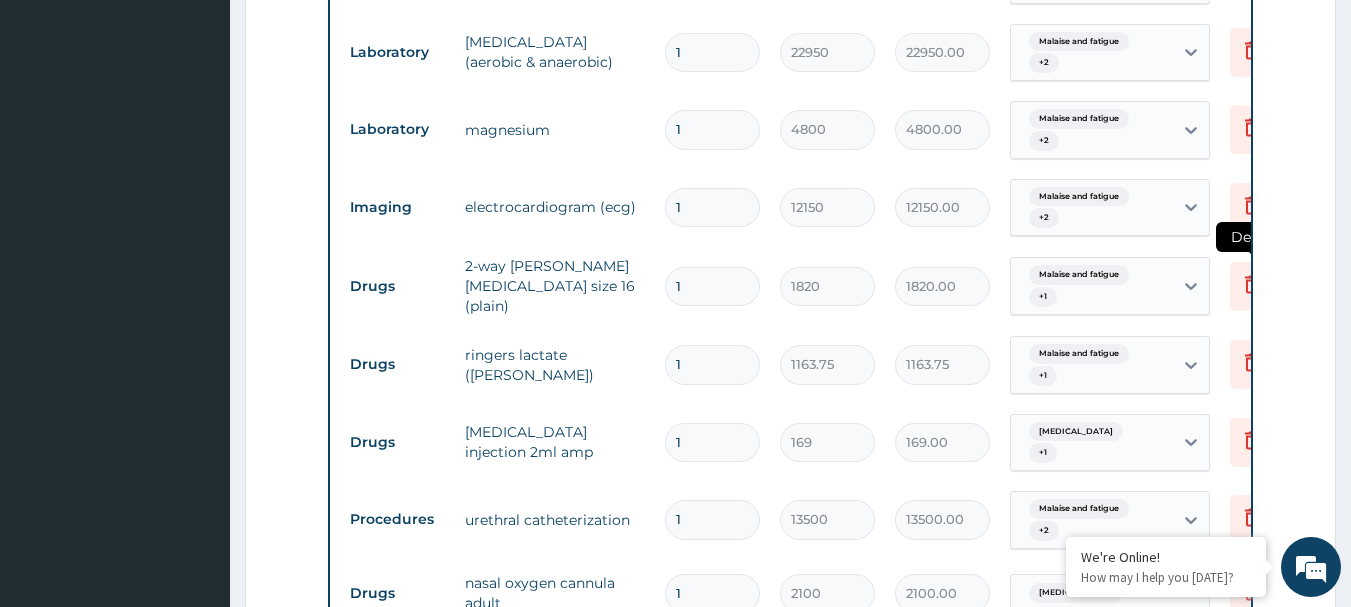 type on "1" 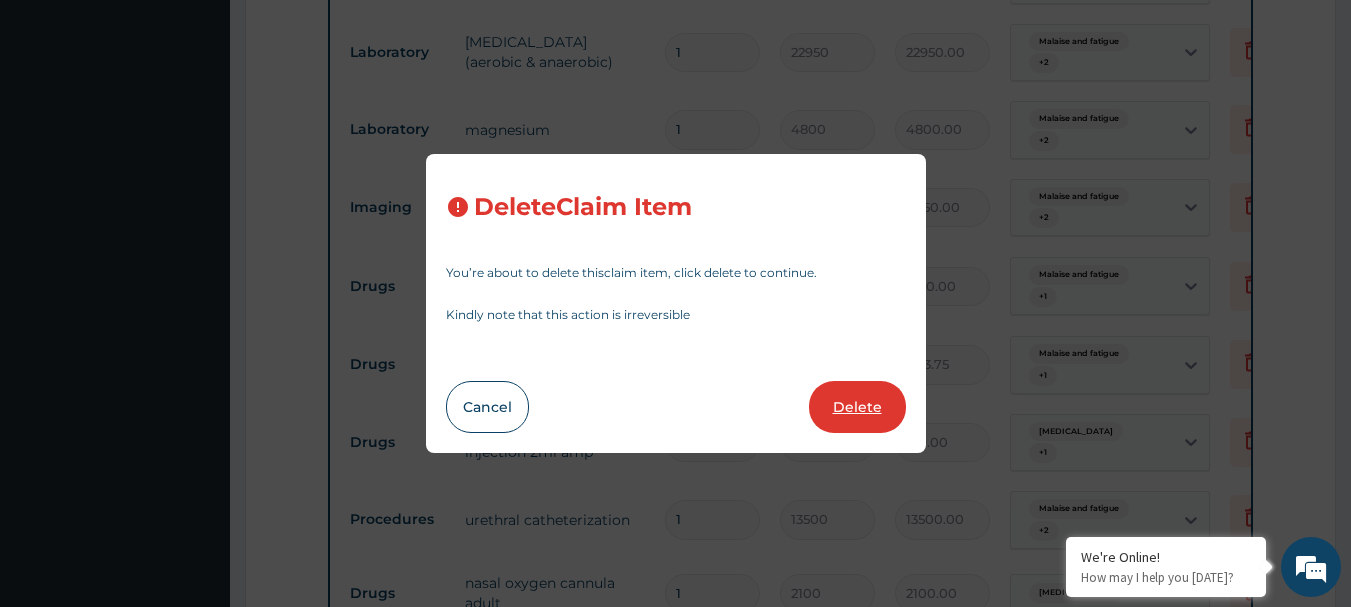 click on "Delete" at bounding box center (857, 407) 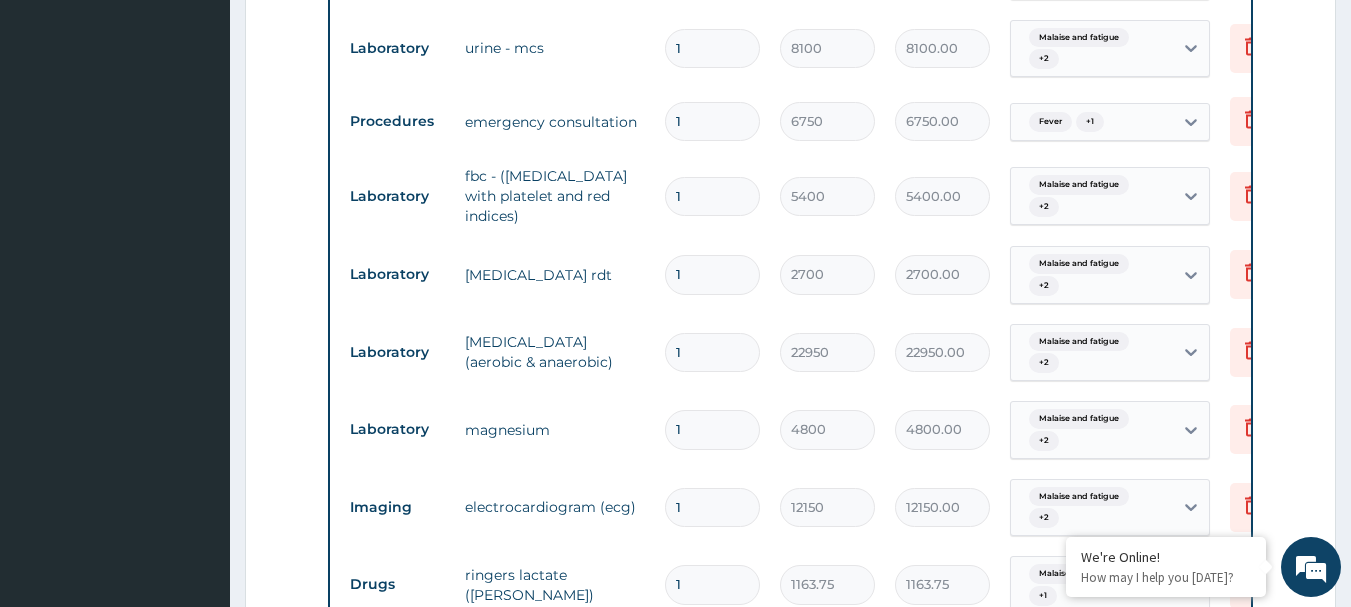 scroll, scrollTop: 1067, scrollLeft: 0, axis: vertical 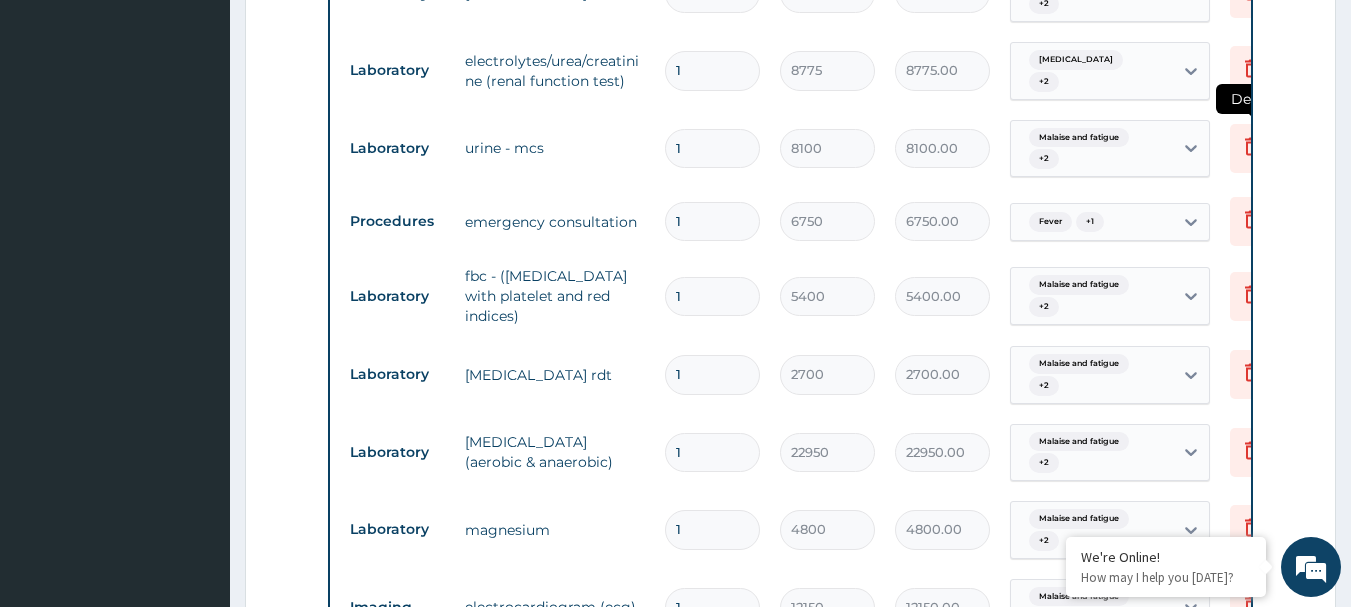 click 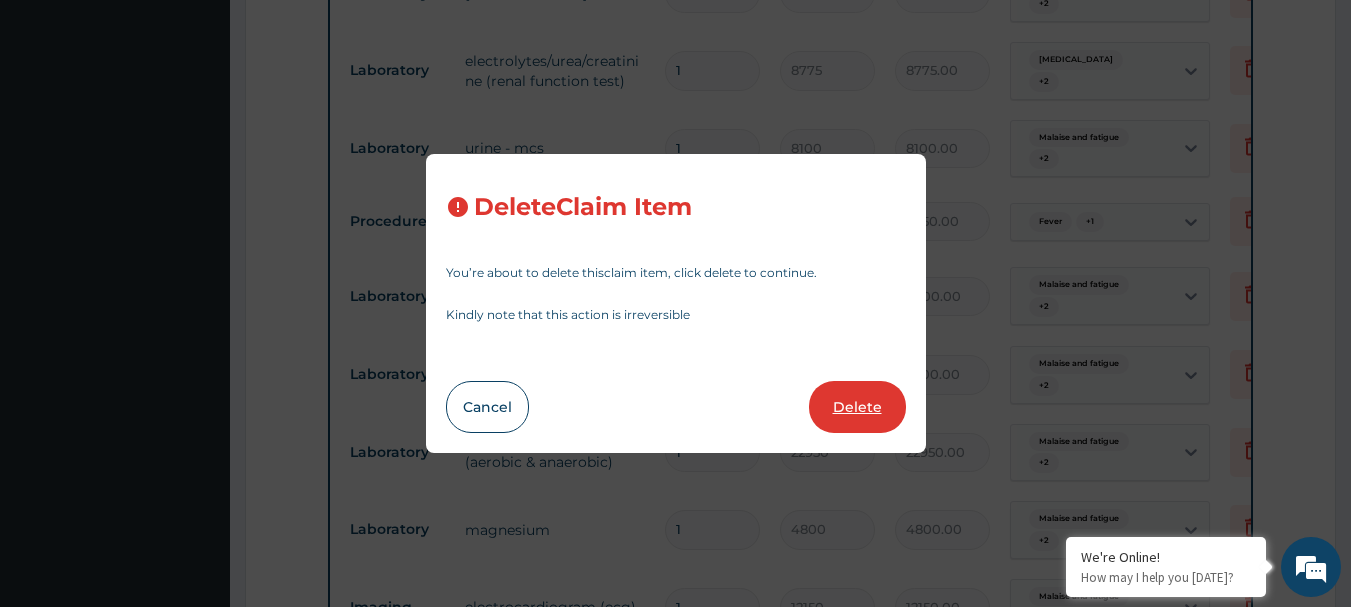 click on "Delete" at bounding box center [857, 407] 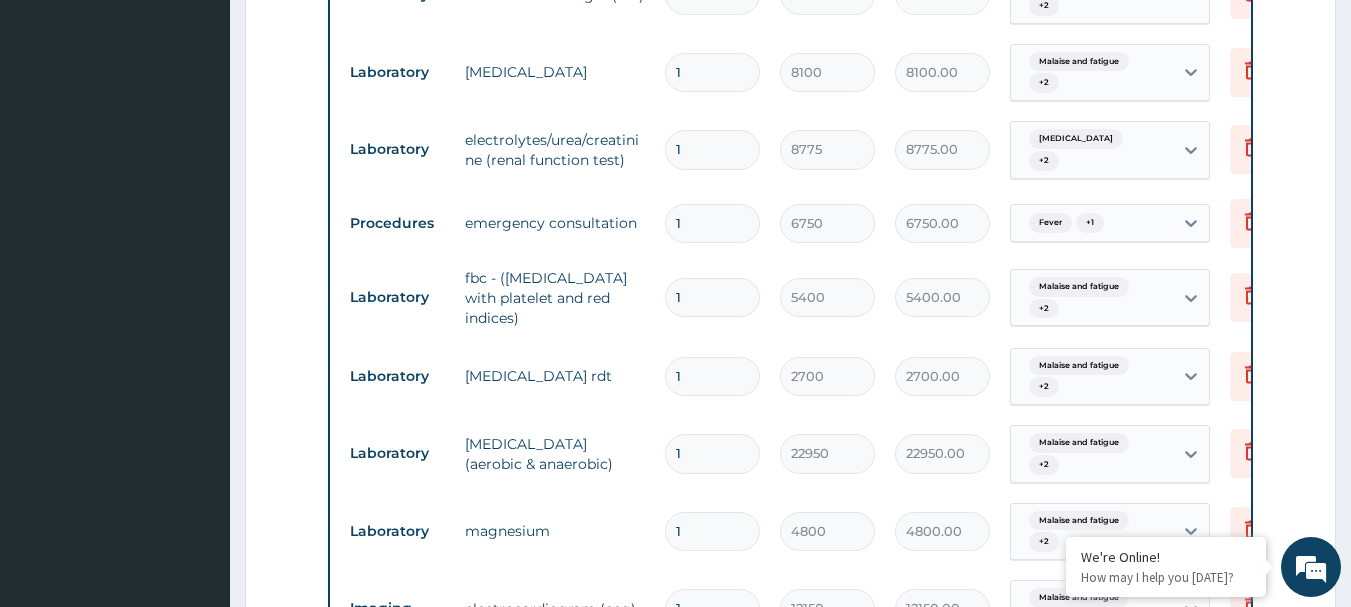 scroll, scrollTop: 867, scrollLeft: 0, axis: vertical 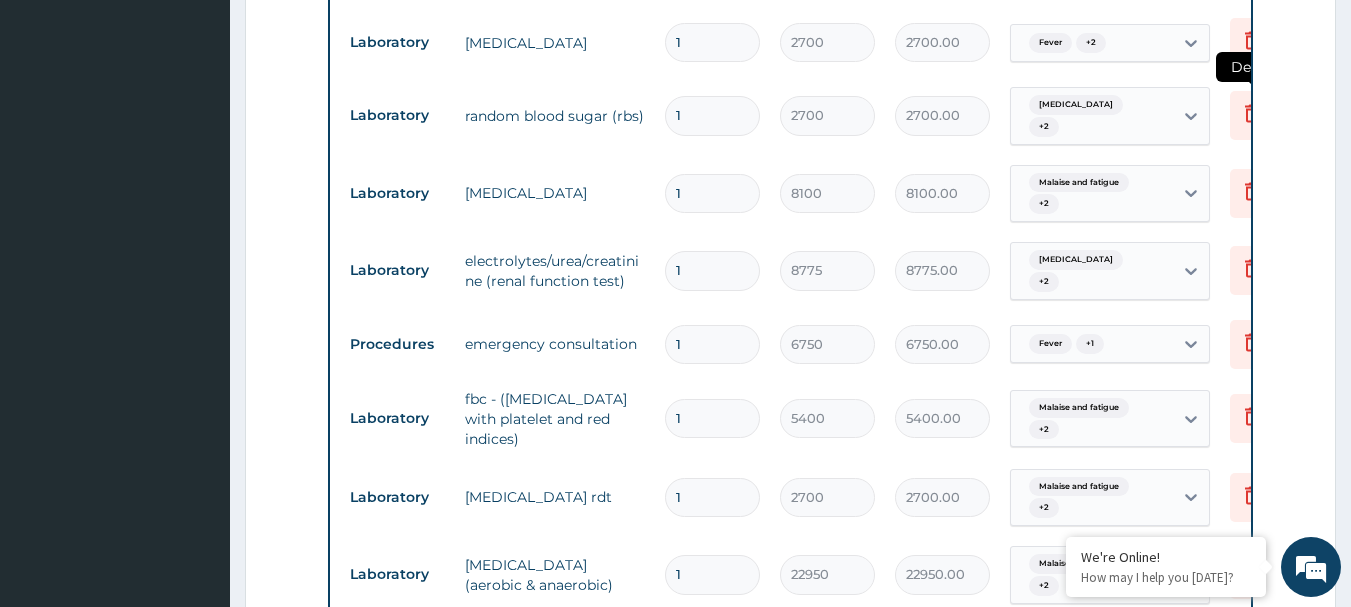 click at bounding box center [1252, 115] 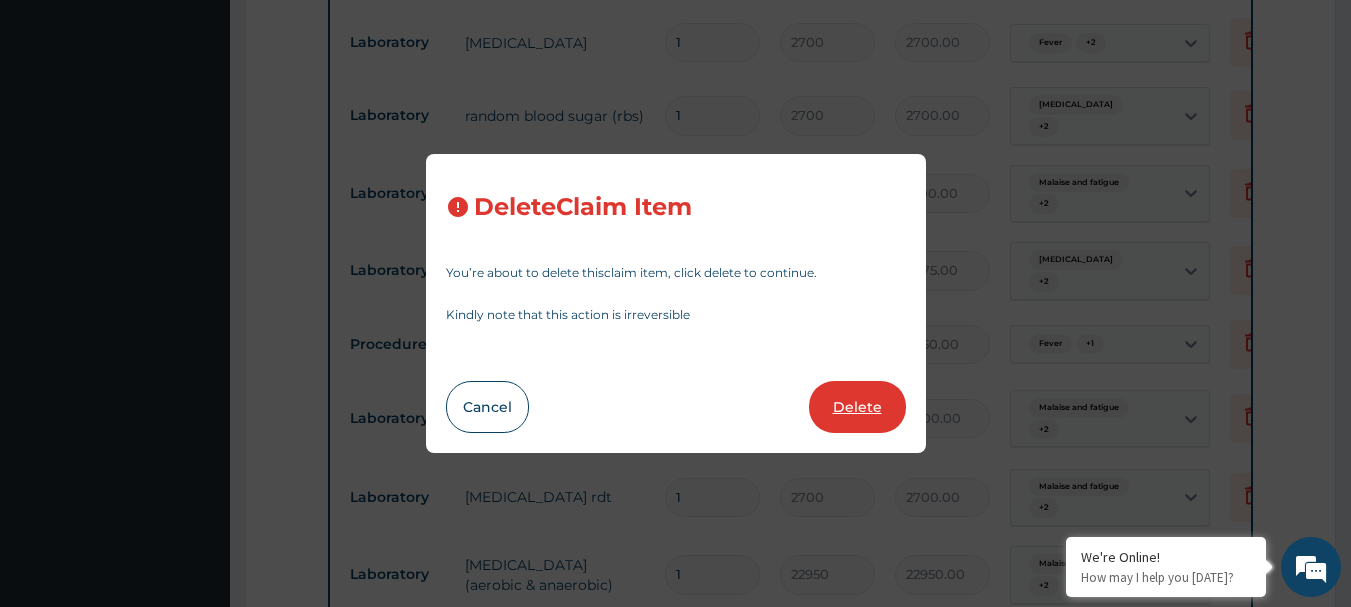 click on "Delete" at bounding box center (857, 407) 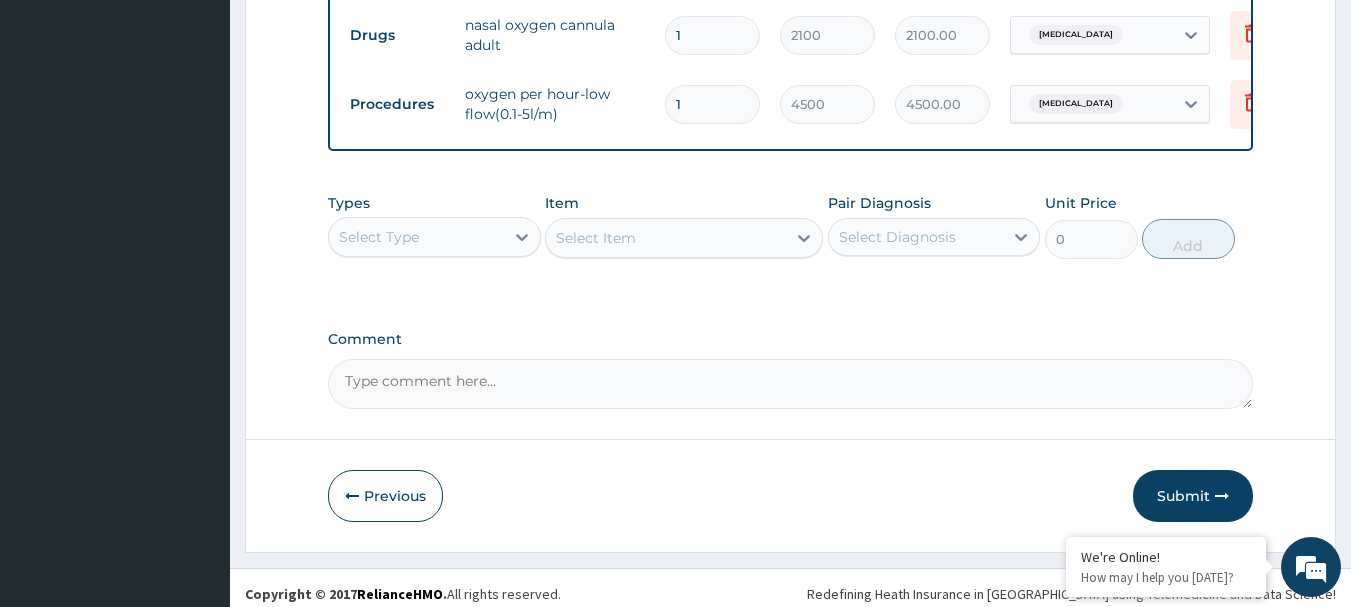scroll, scrollTop: 1791, scrollLeft: 0, axis: vertical 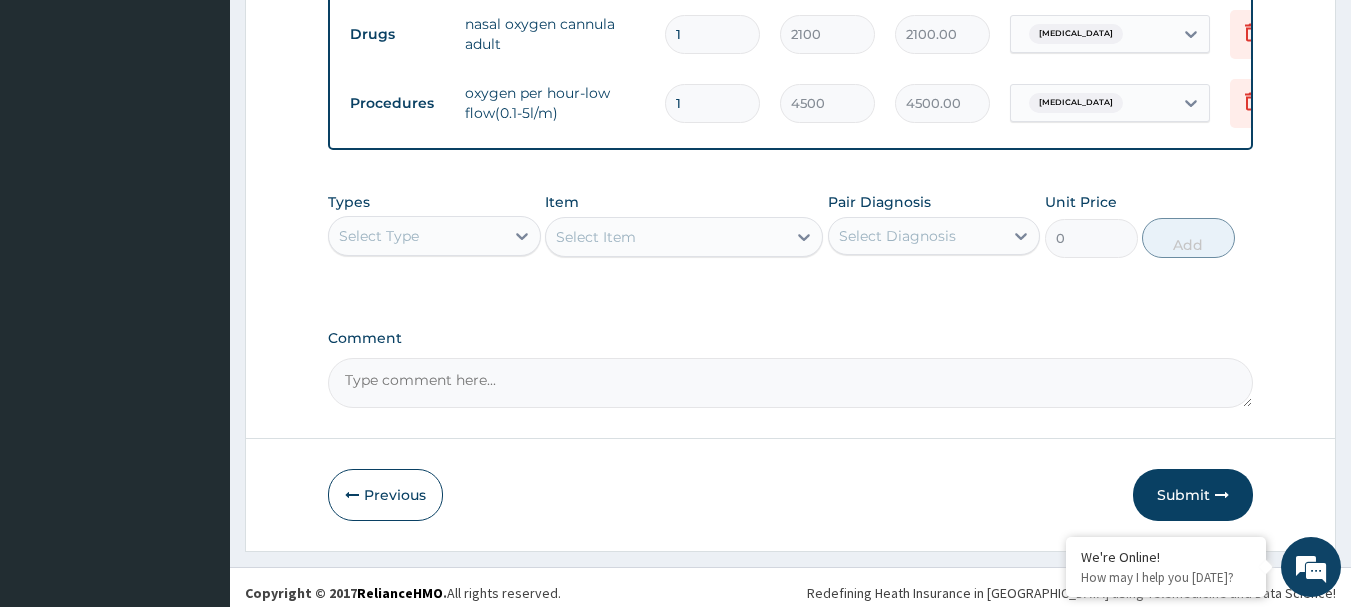 click on "Select Diagnosis" at bounding box center (916, 236) 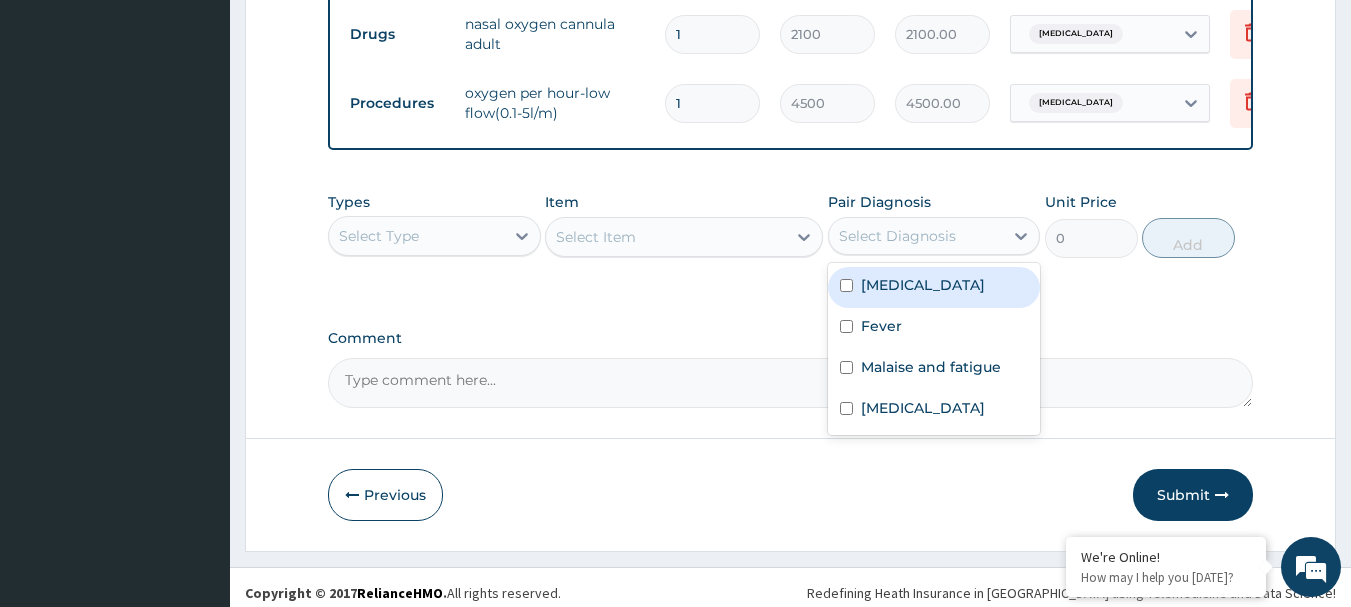 click on "[MEDICAL_DATA]" at bounding box center (934, 287) 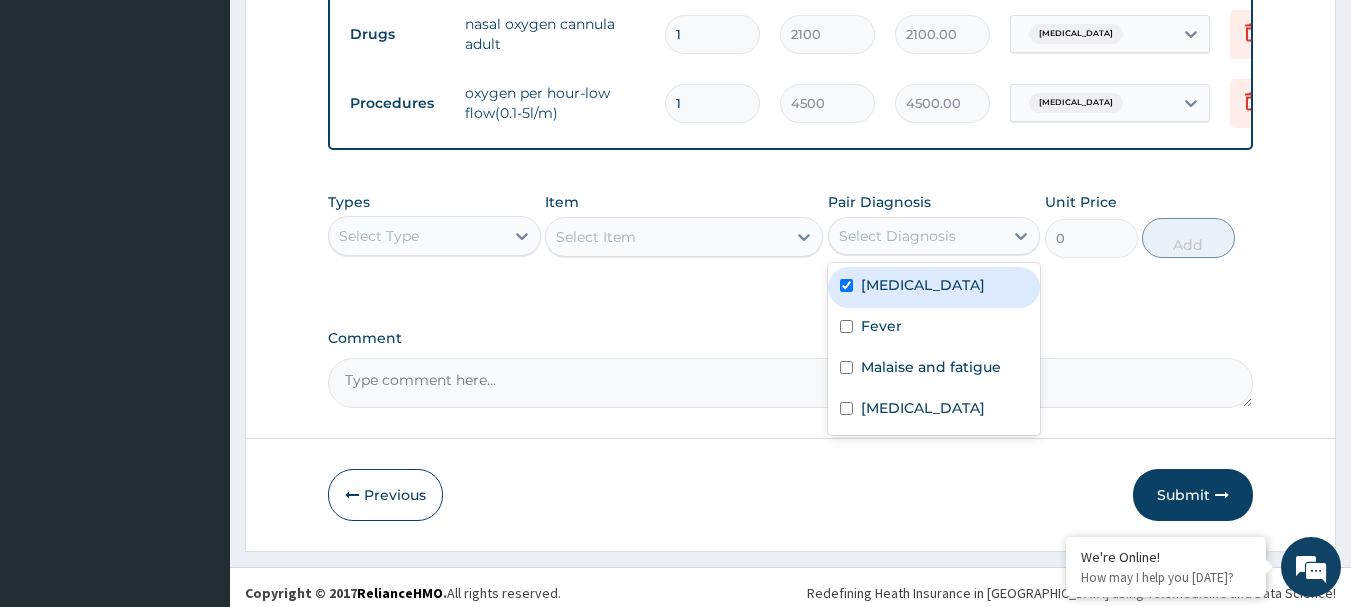 checkbox on "true" 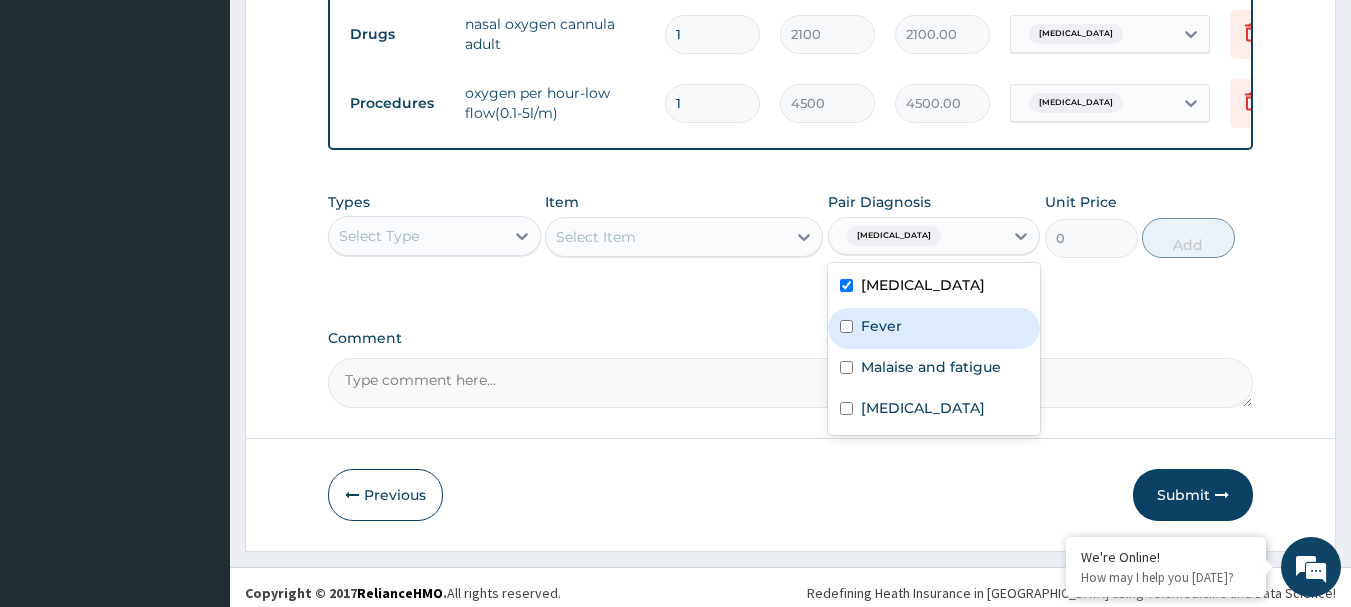 click on "Fever" at bounding box center [934, 328] 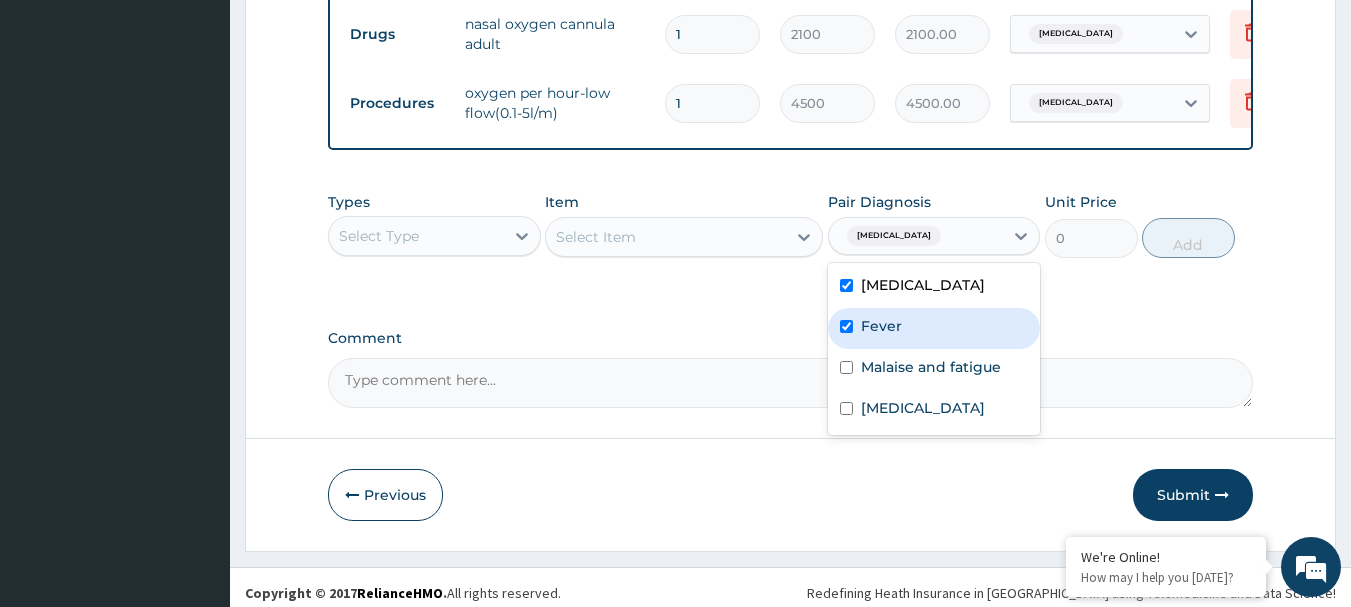checkbox on "true" 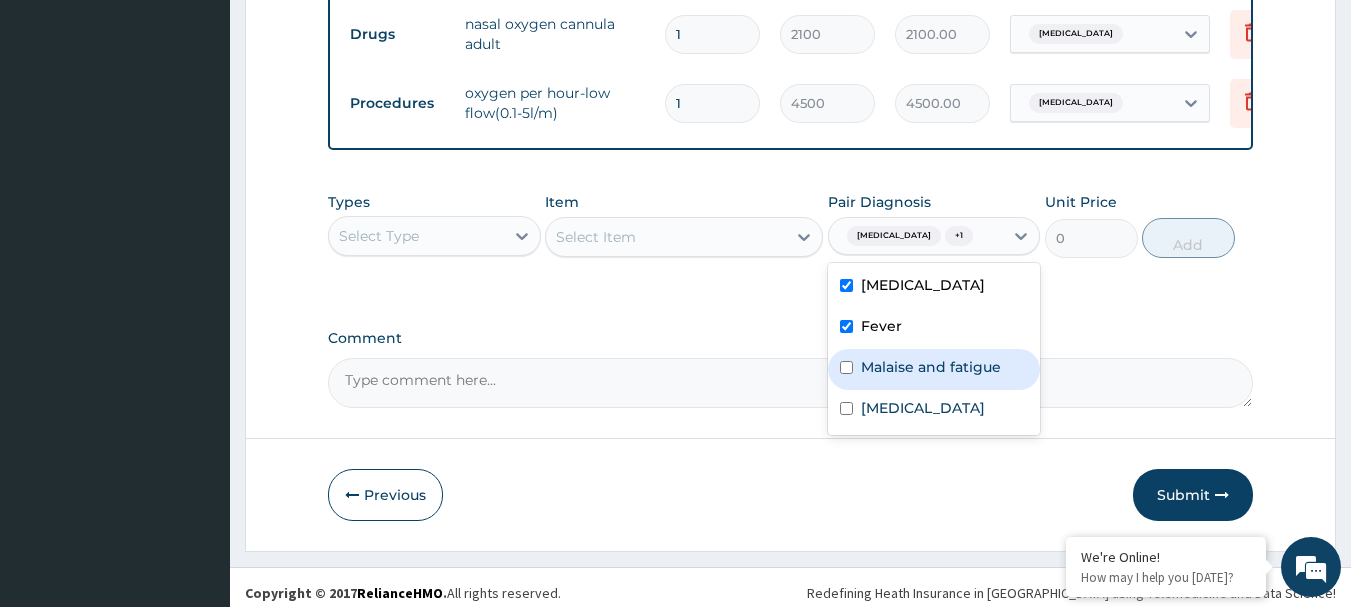 drag, startPoint x: 896, startPoint y: 352, endPoint x: 885, endPoint y: 392, distance: 41.484936 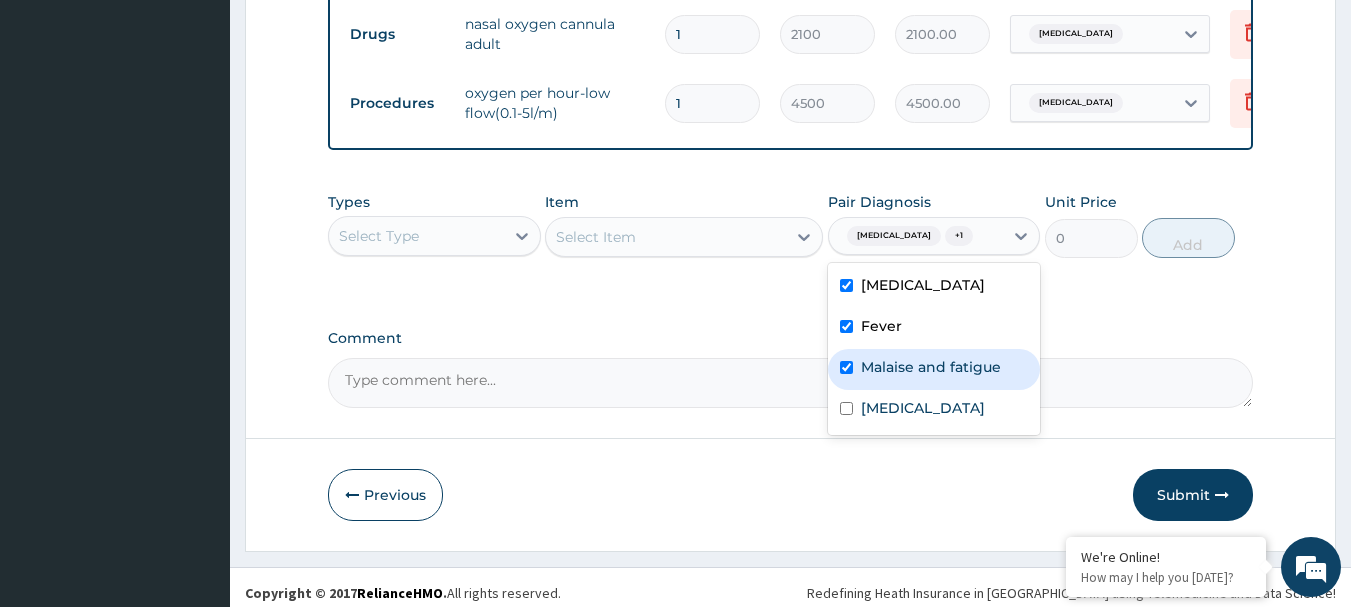 checkbox on "true" 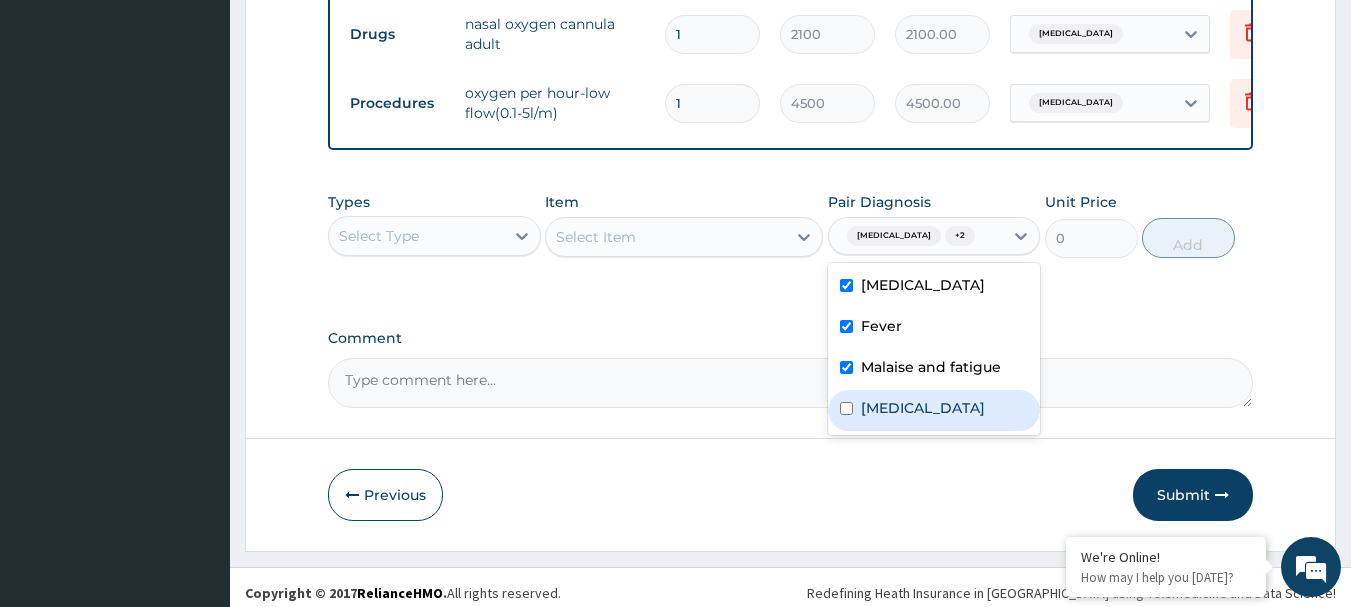 click on "Hypoxia" at bounding box center [923, 408] 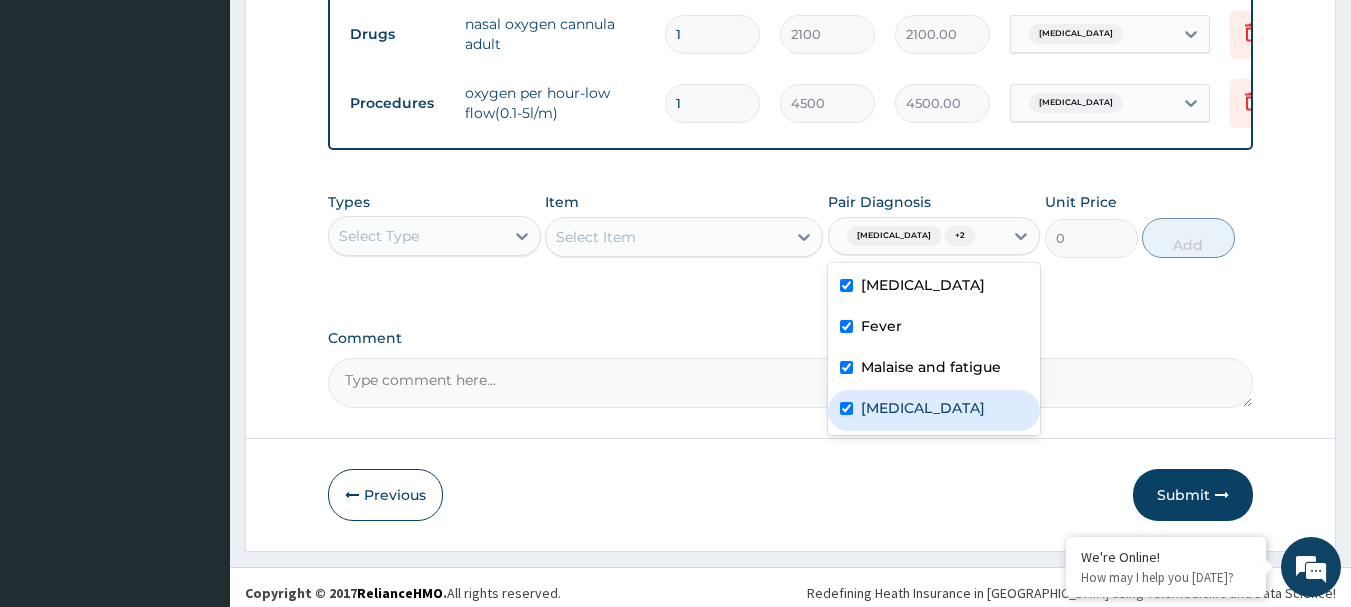 checkbox on "true" 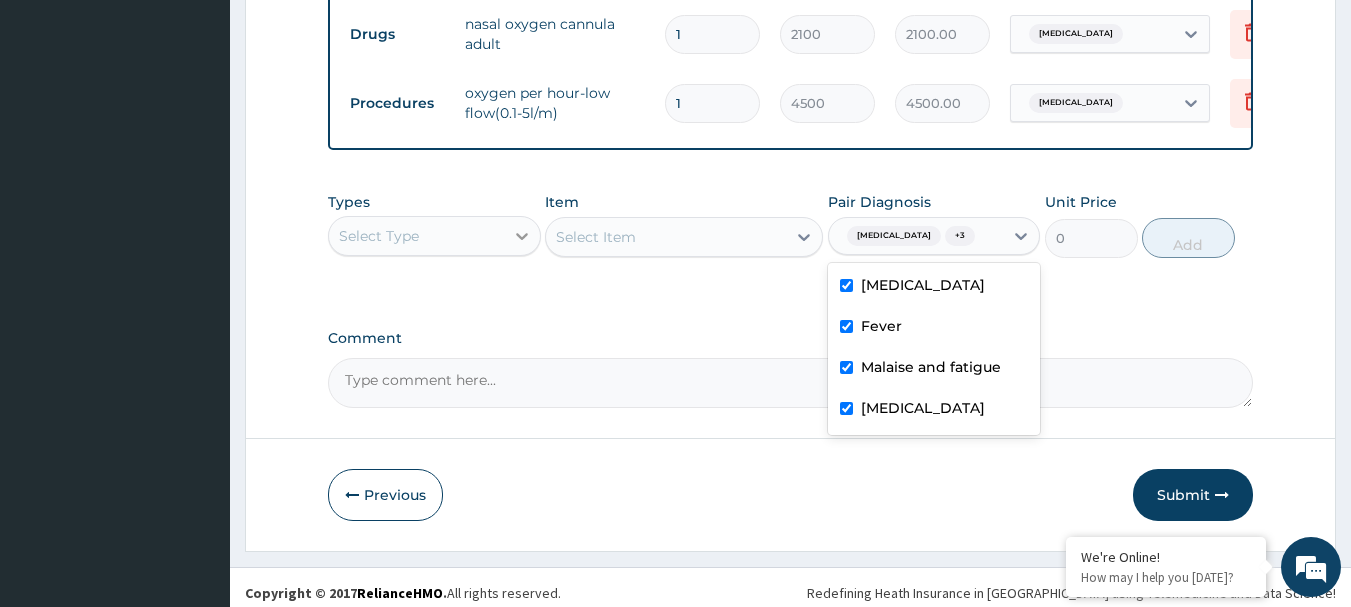 click 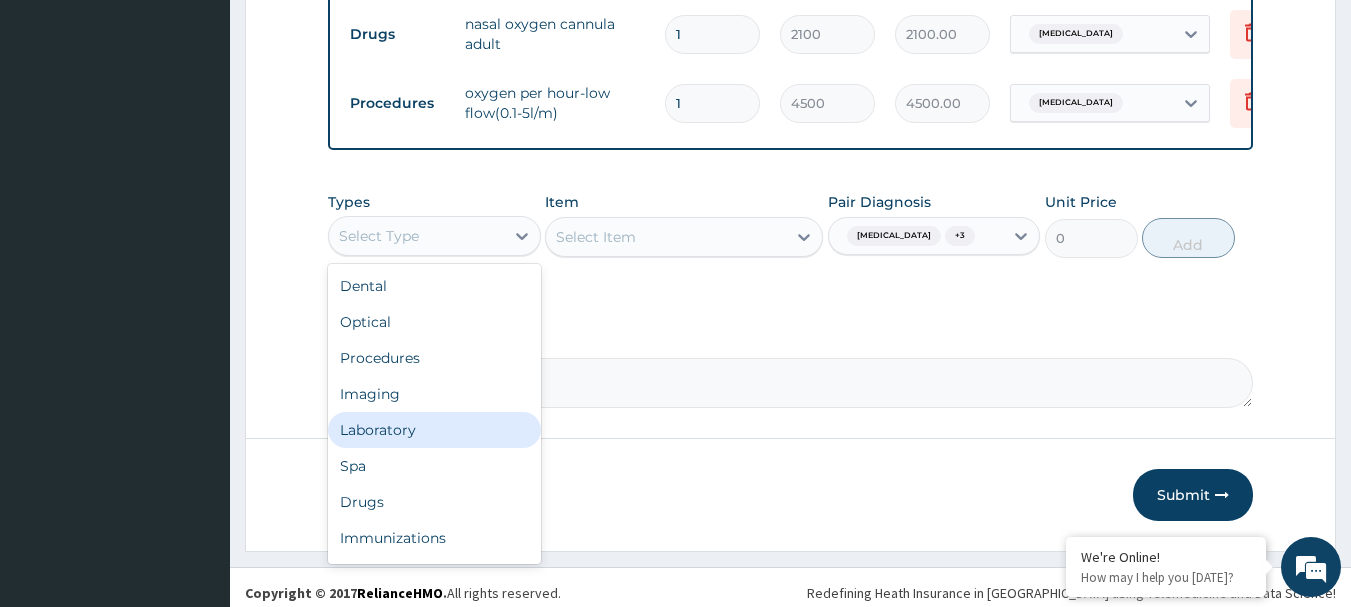 click on "Laboratory" at bounding box center [434, 430] 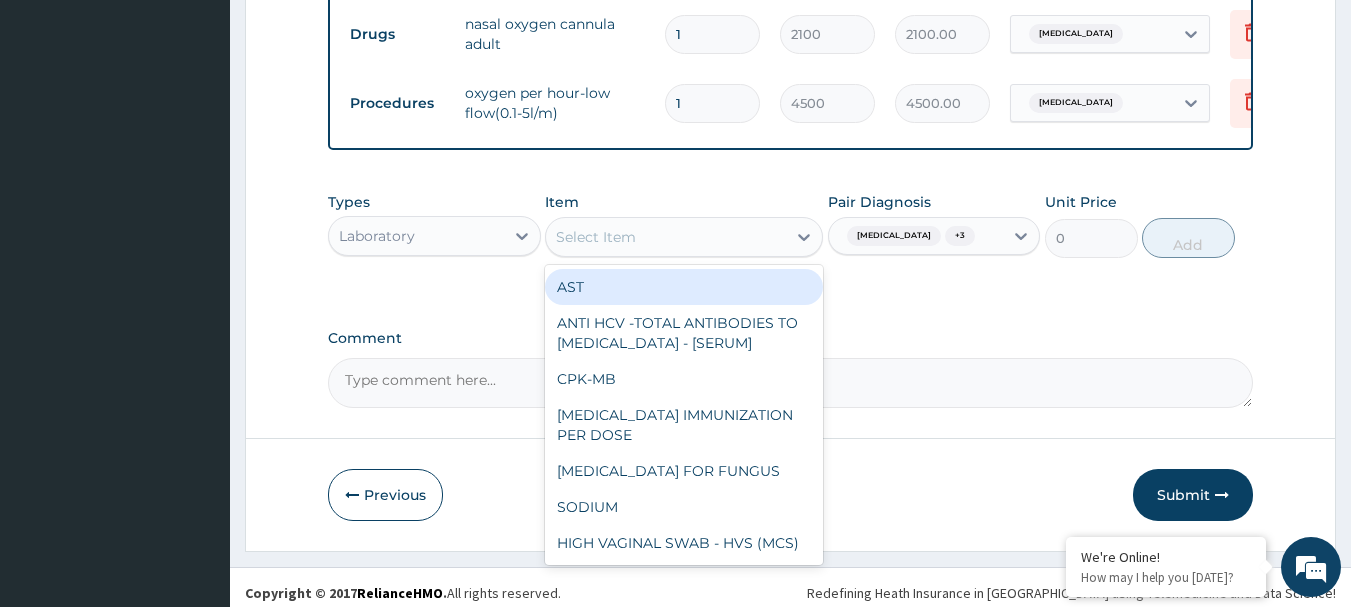 click on "Select Item" at bounding box center [666, 237] 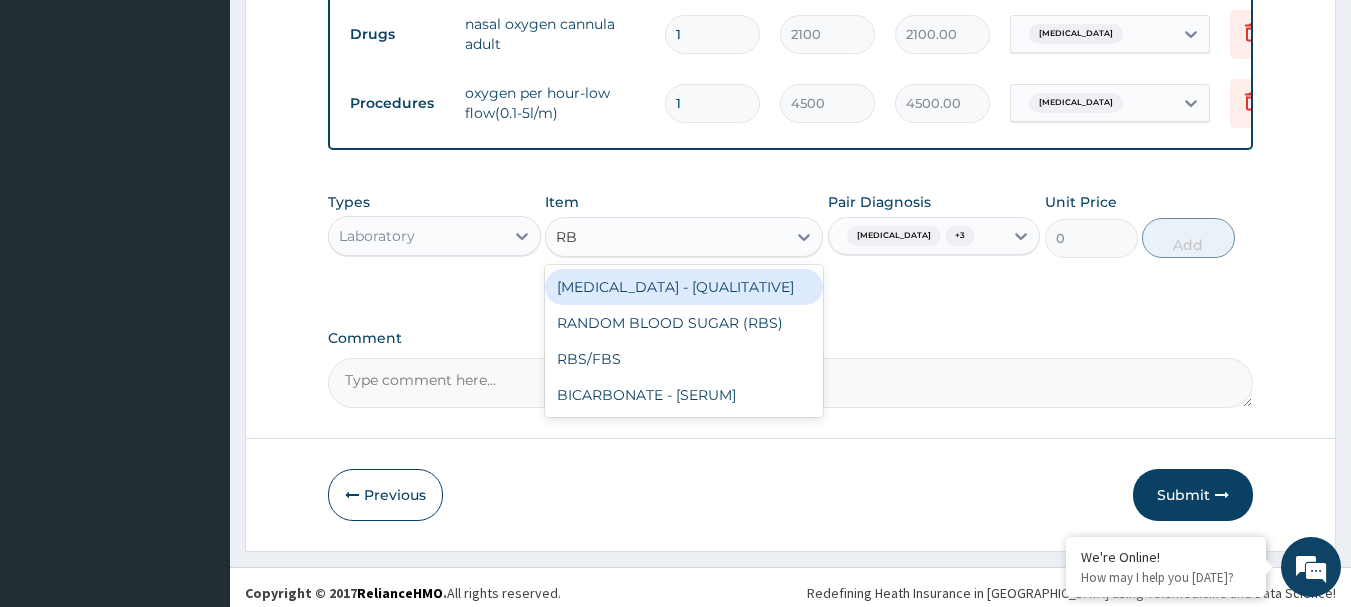 type on "RBS" 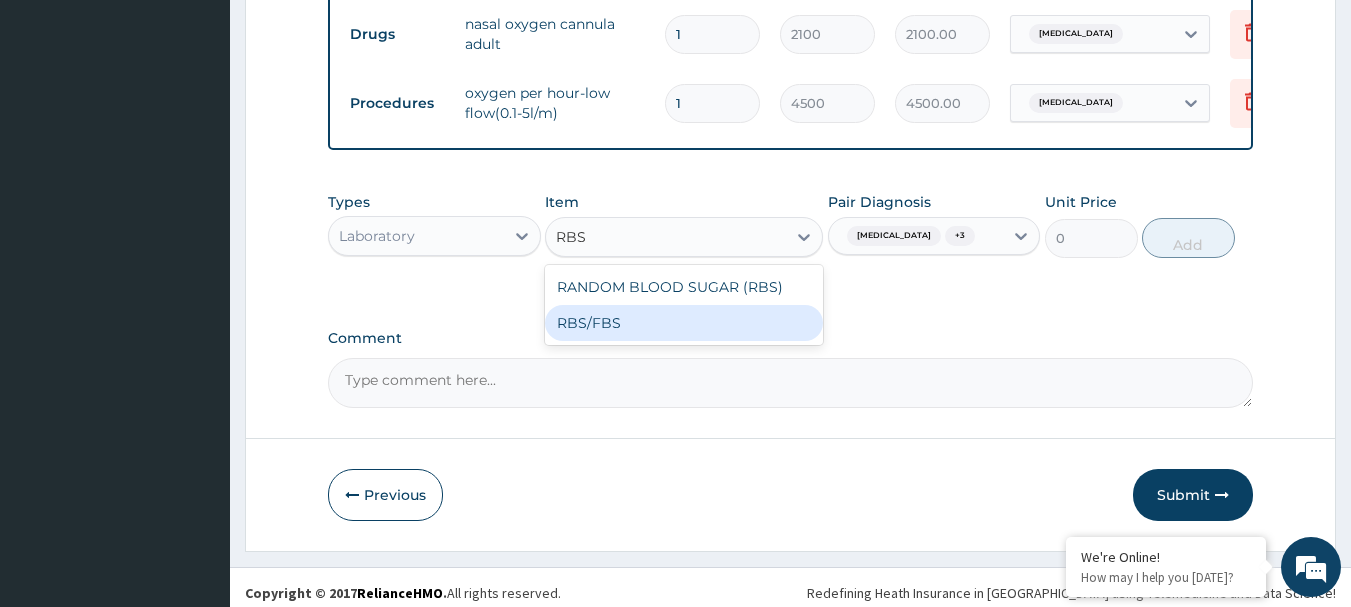 click on "RBS/FBS" at bounding box center (684, 323) 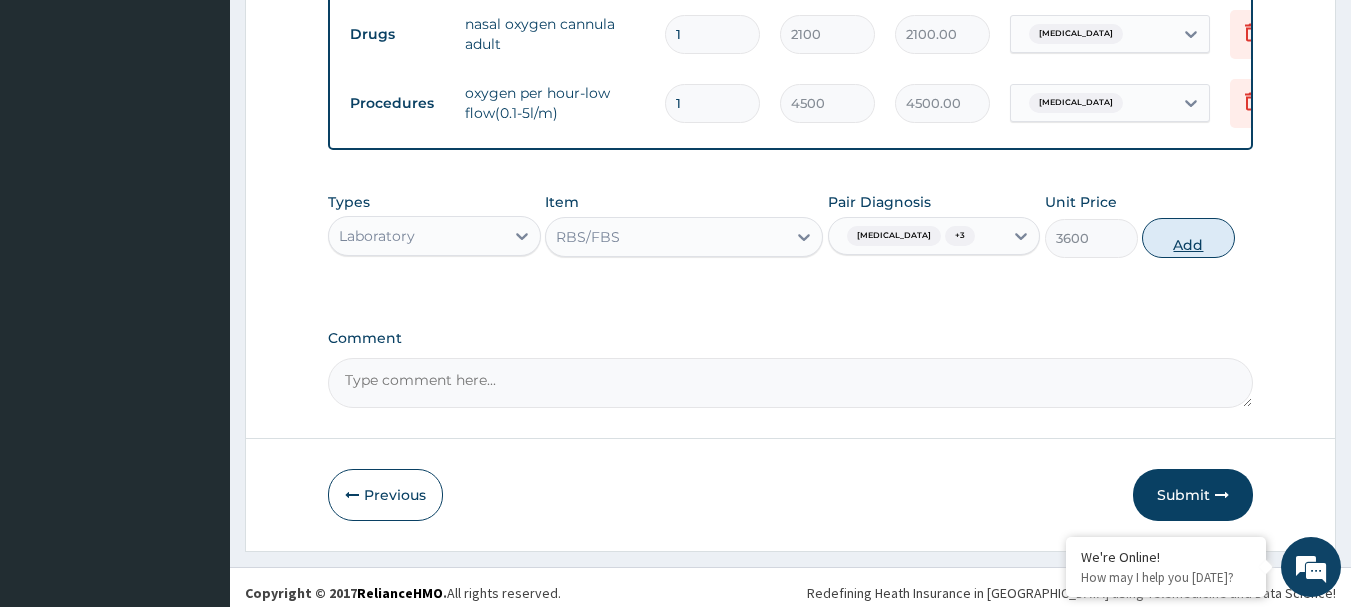 click on "Add" at bounding box center (1188, 238) 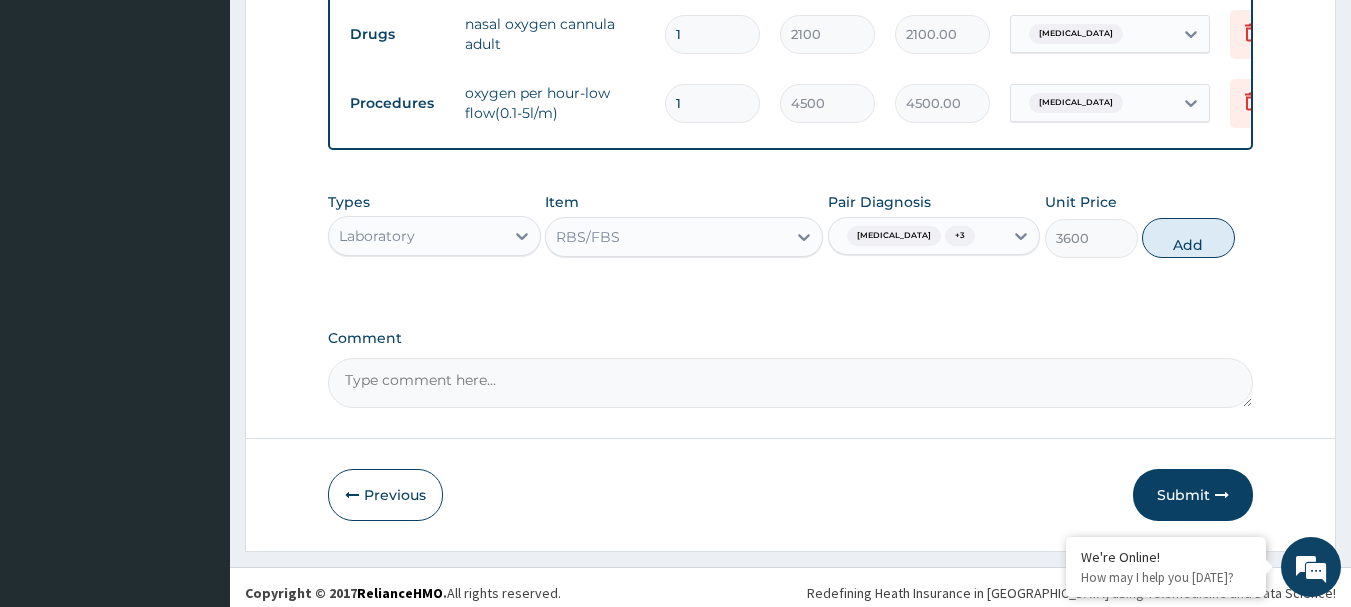 type on "0" 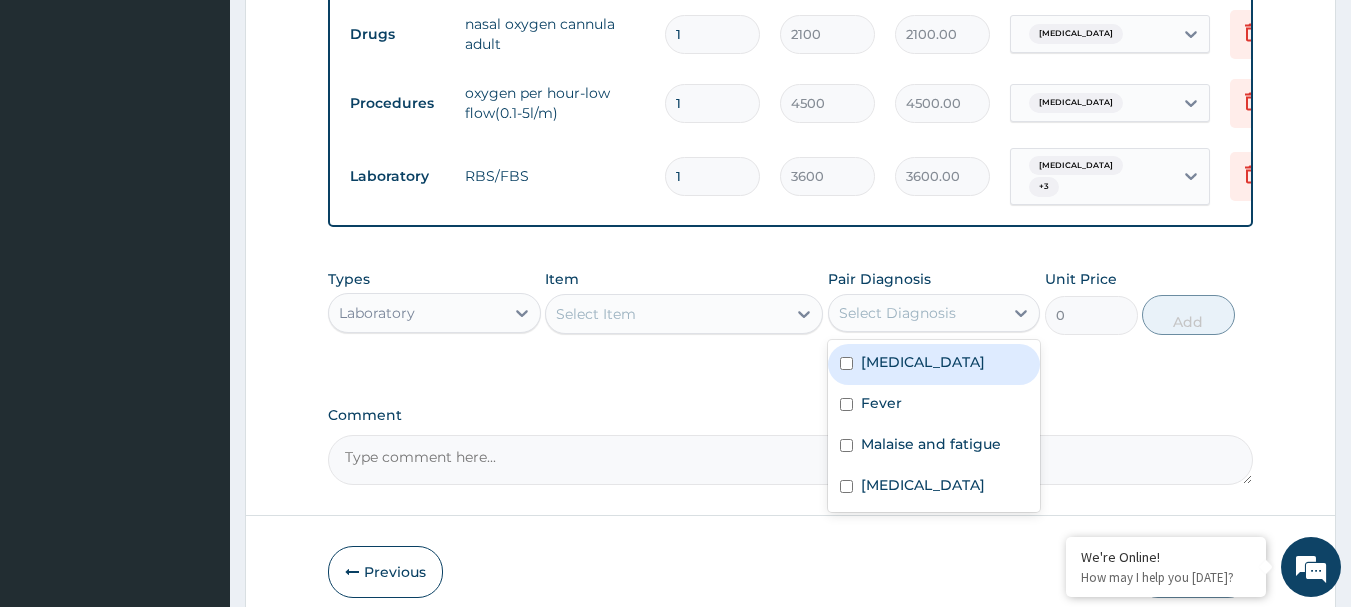 click on "Select Diagnosis" at bounding box center (916, 313) 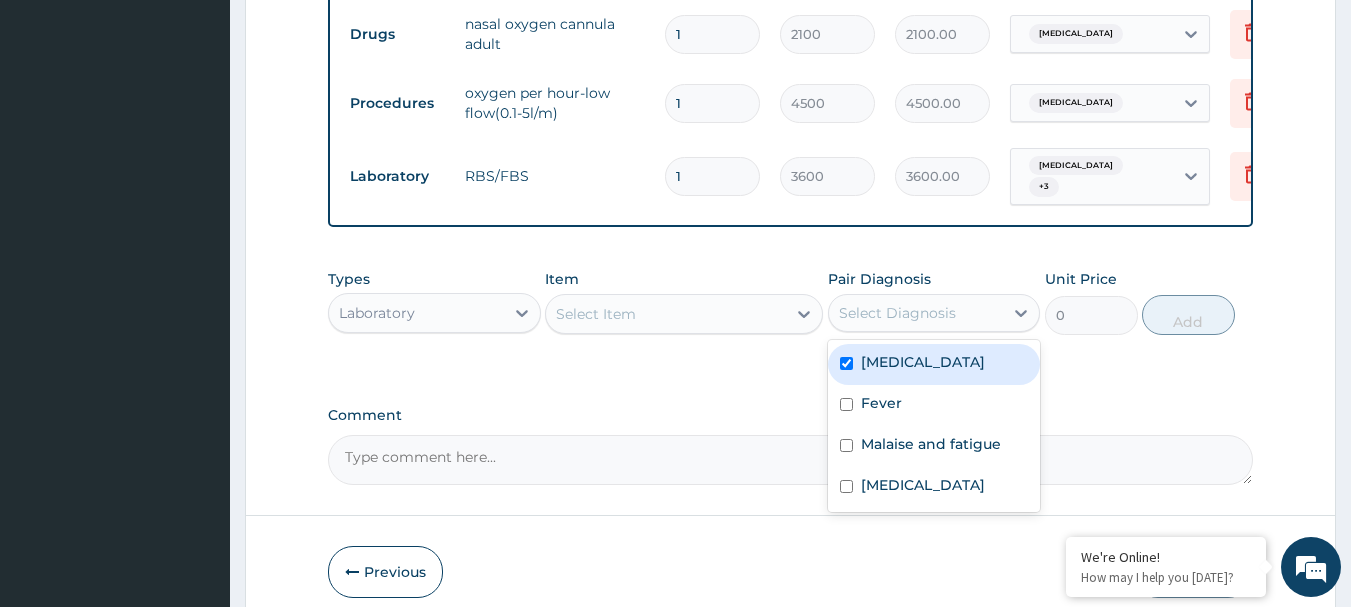 checkbox on "true" 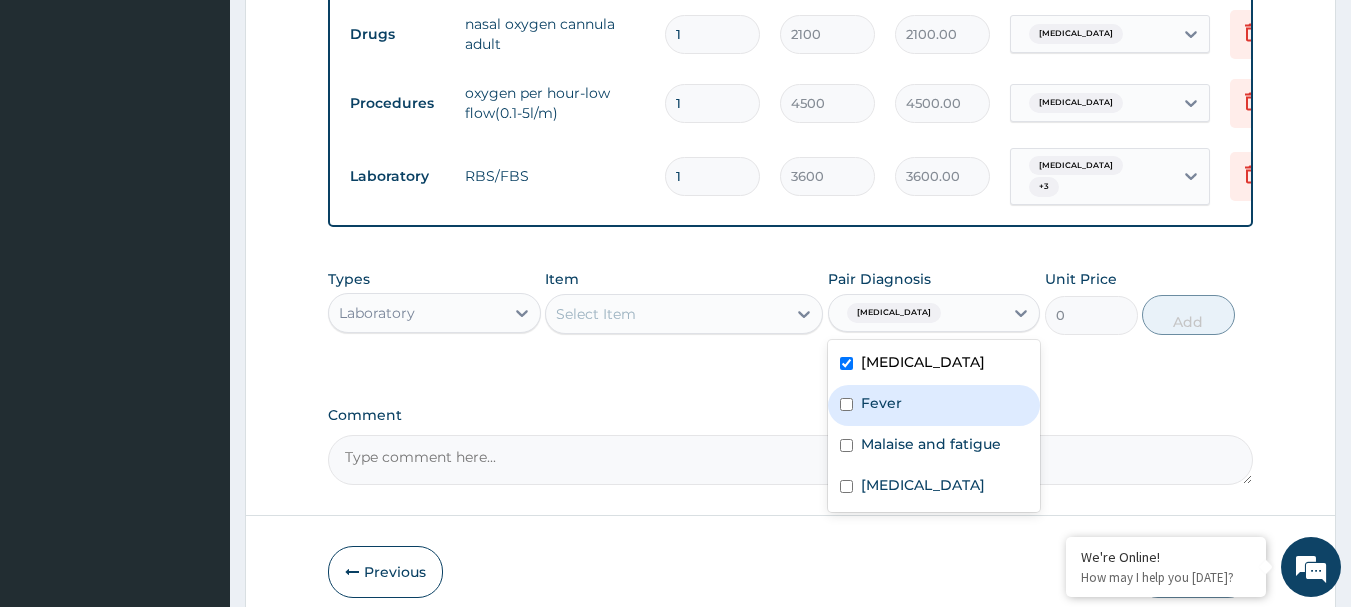 click on "Fever" at bounding box center (934, 405) 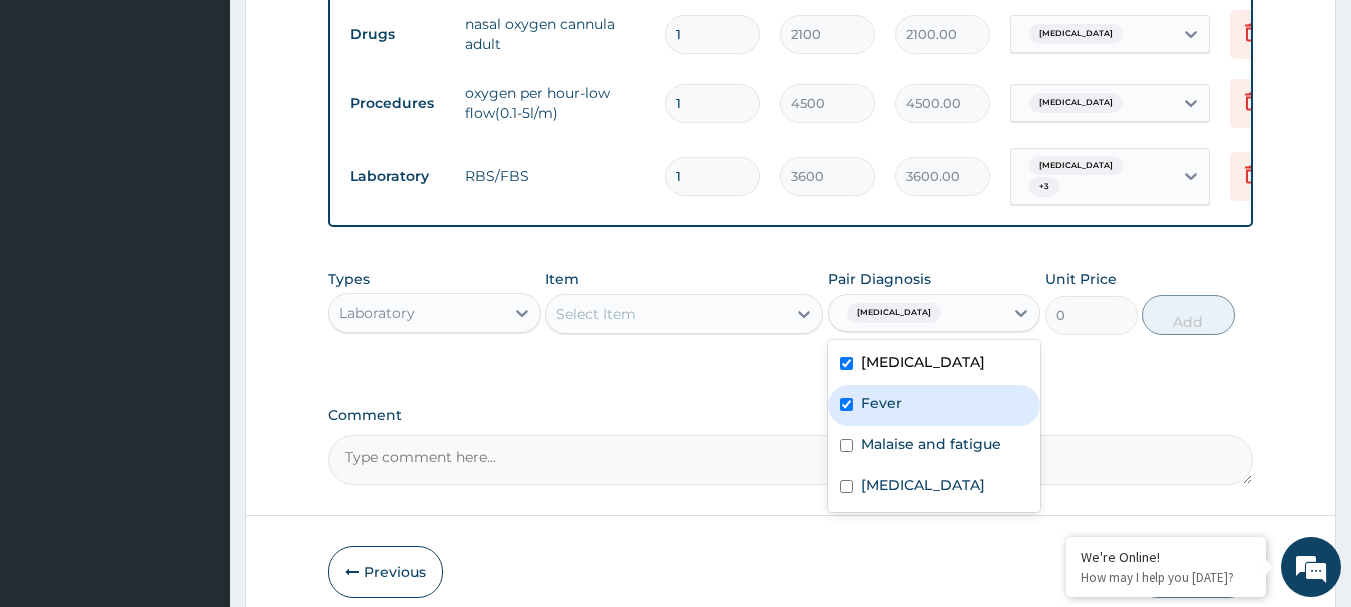 checkbox on "true" 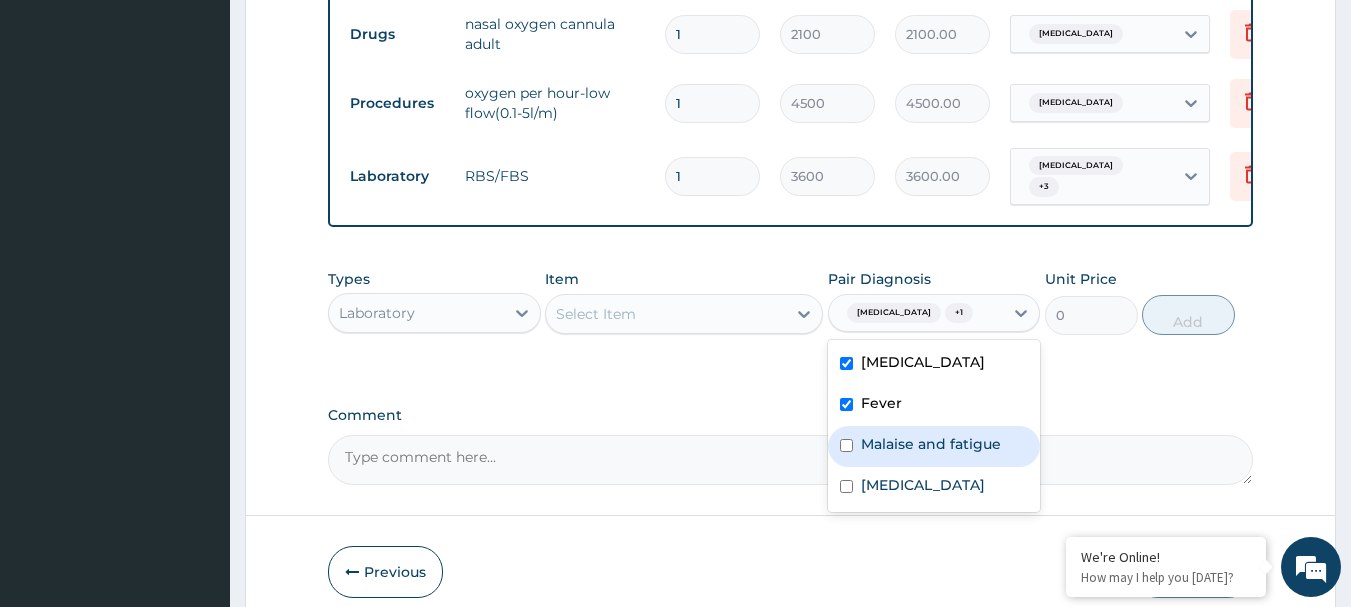 click on "Malaise and fatigue" at bounding box center (931, 444) 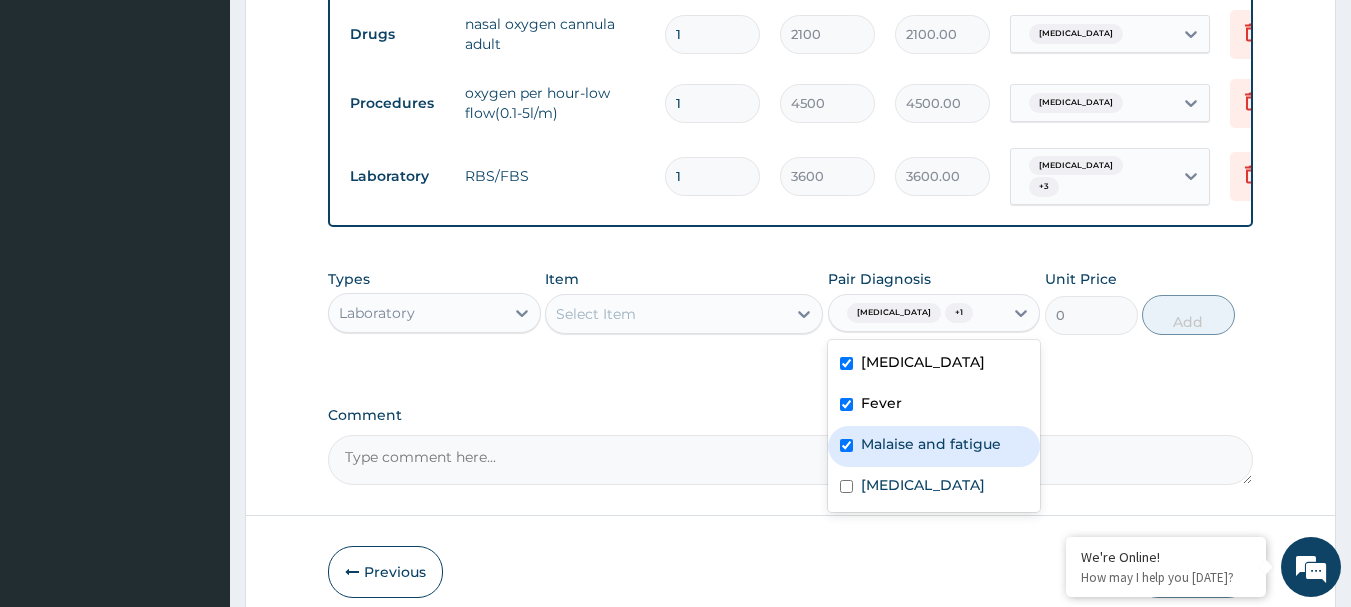 checkbox on "true" 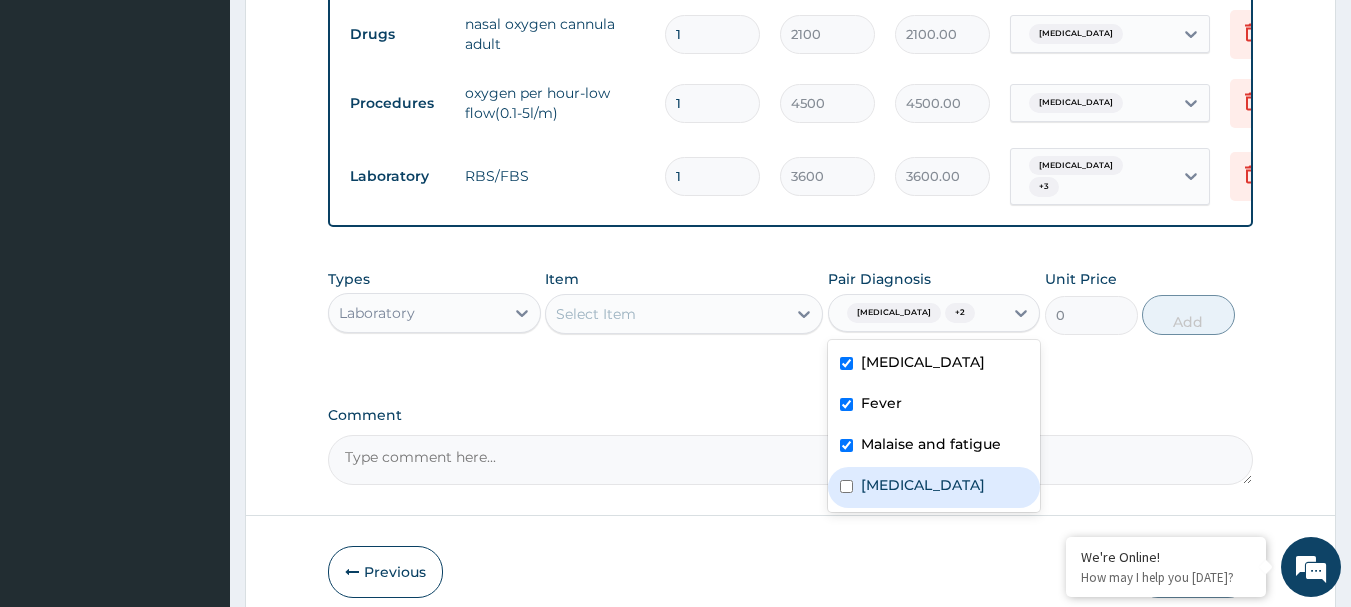 click on "Hypoxia" at bounding box center (923, 485) 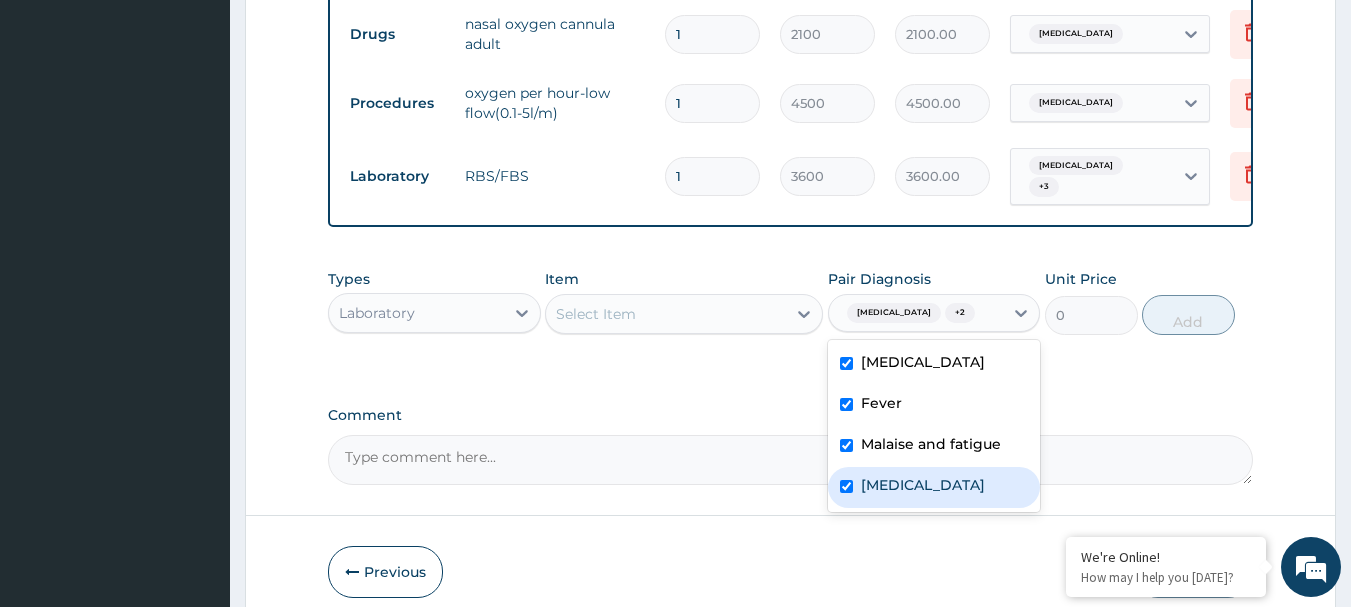 checkbox on "true" 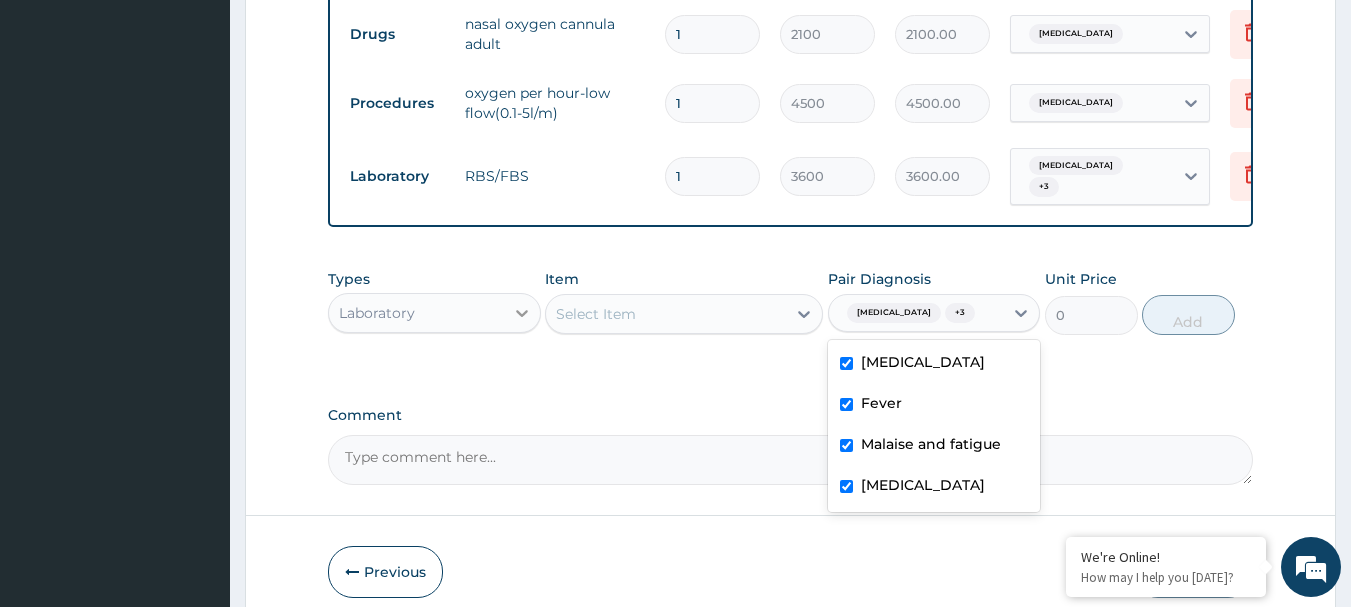 click 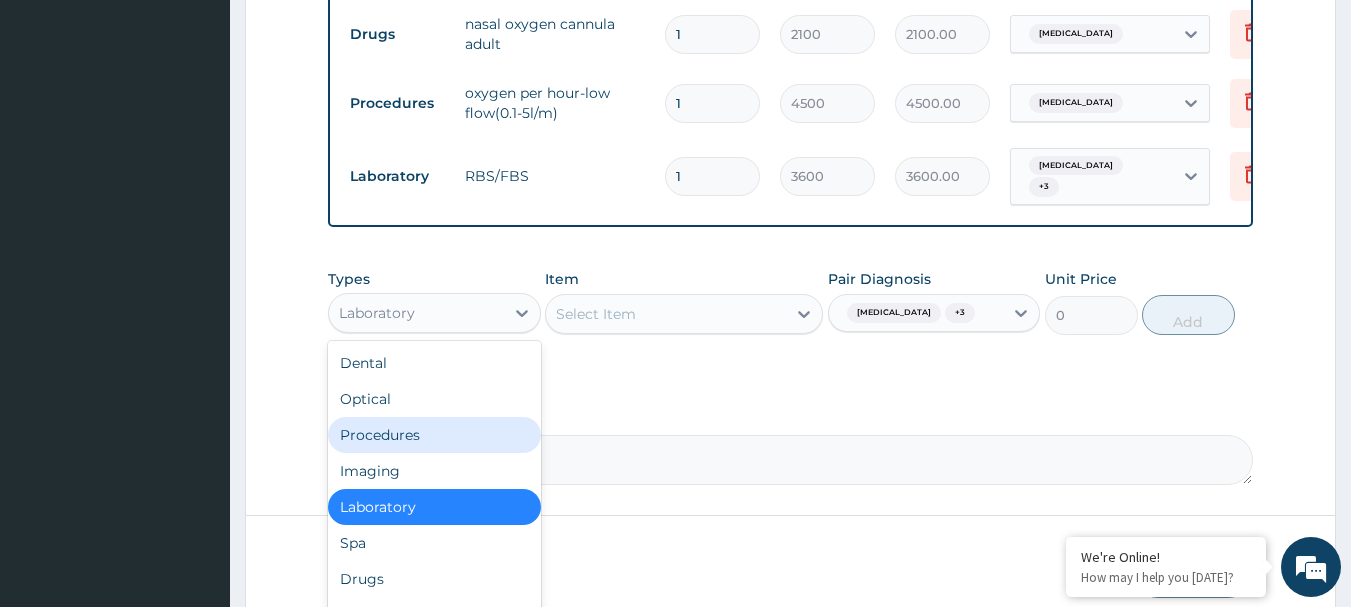 click on "Procedures" at bounding box center (434, 435) 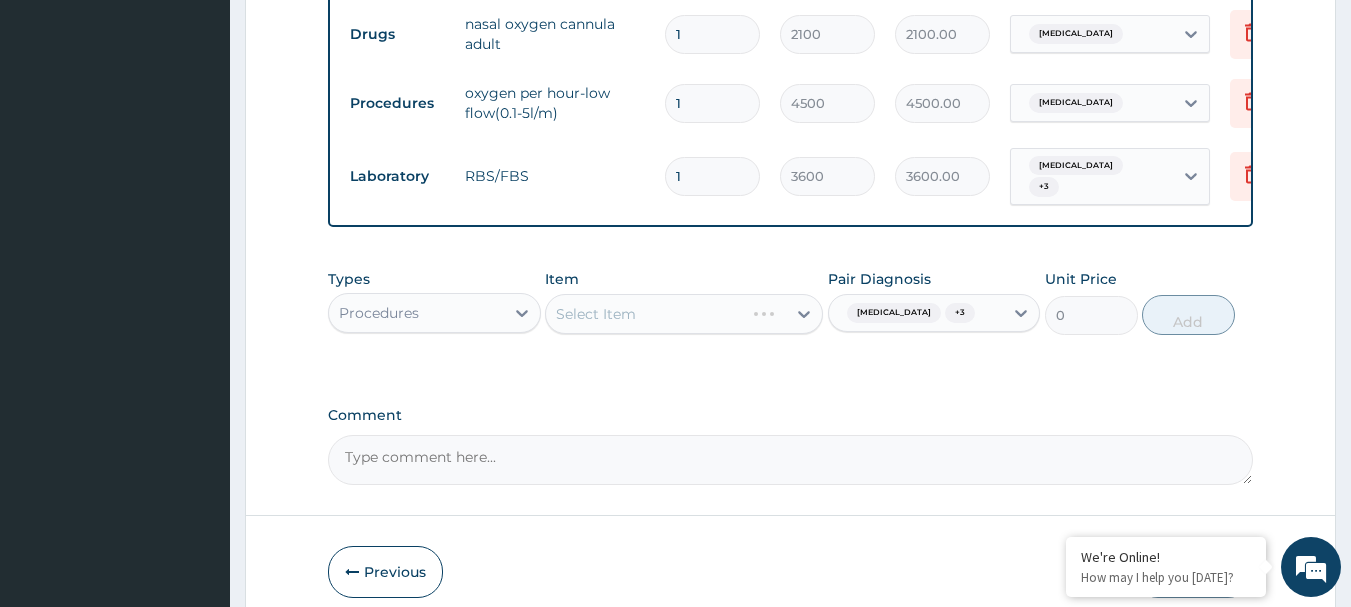 click on "Select Item" at bounding box center (684, 314) 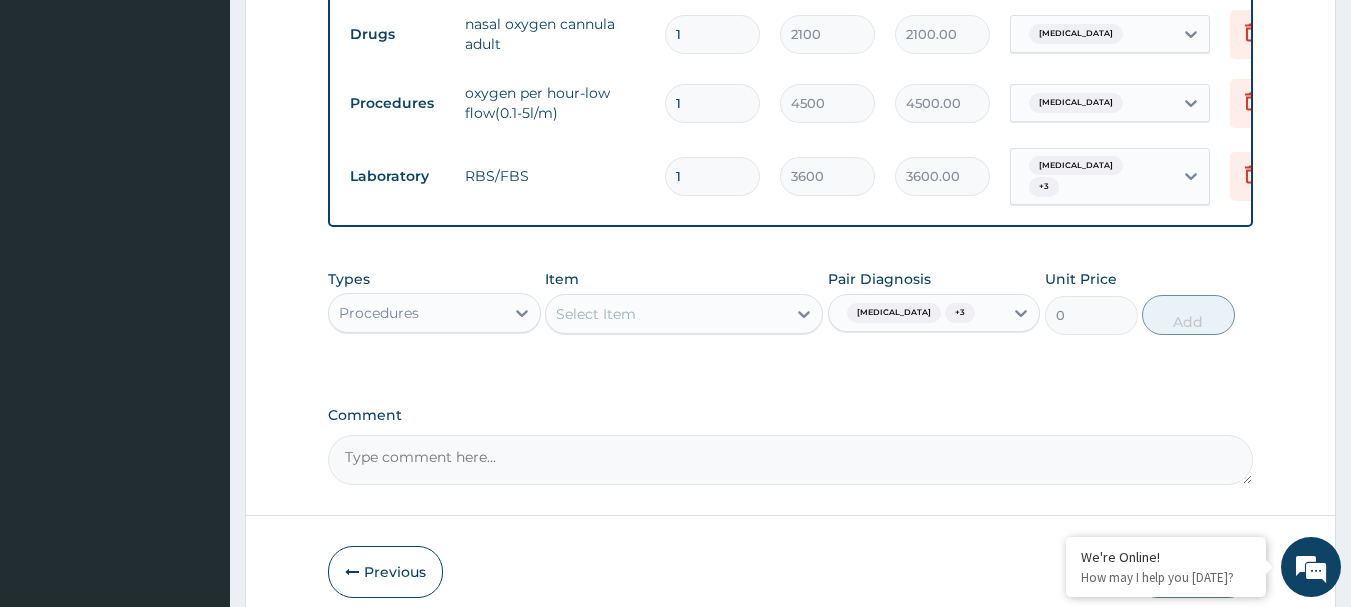 click on "Select Item" at bounding box center [666, 314] 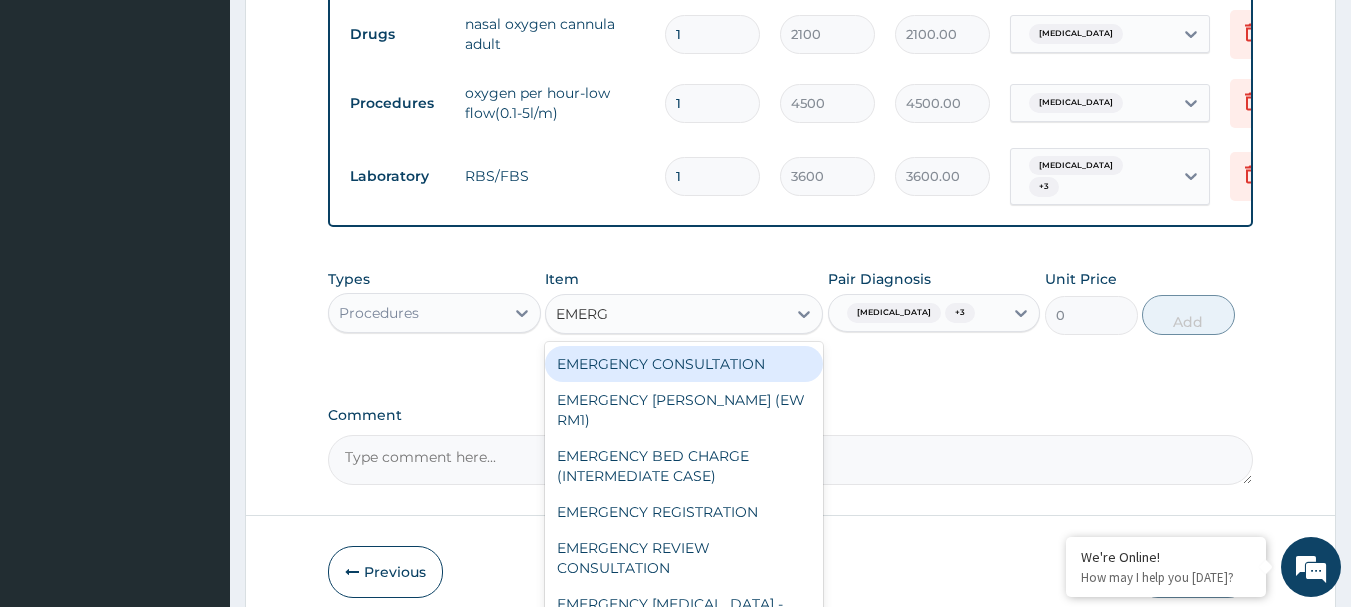 type on "EMERGE" 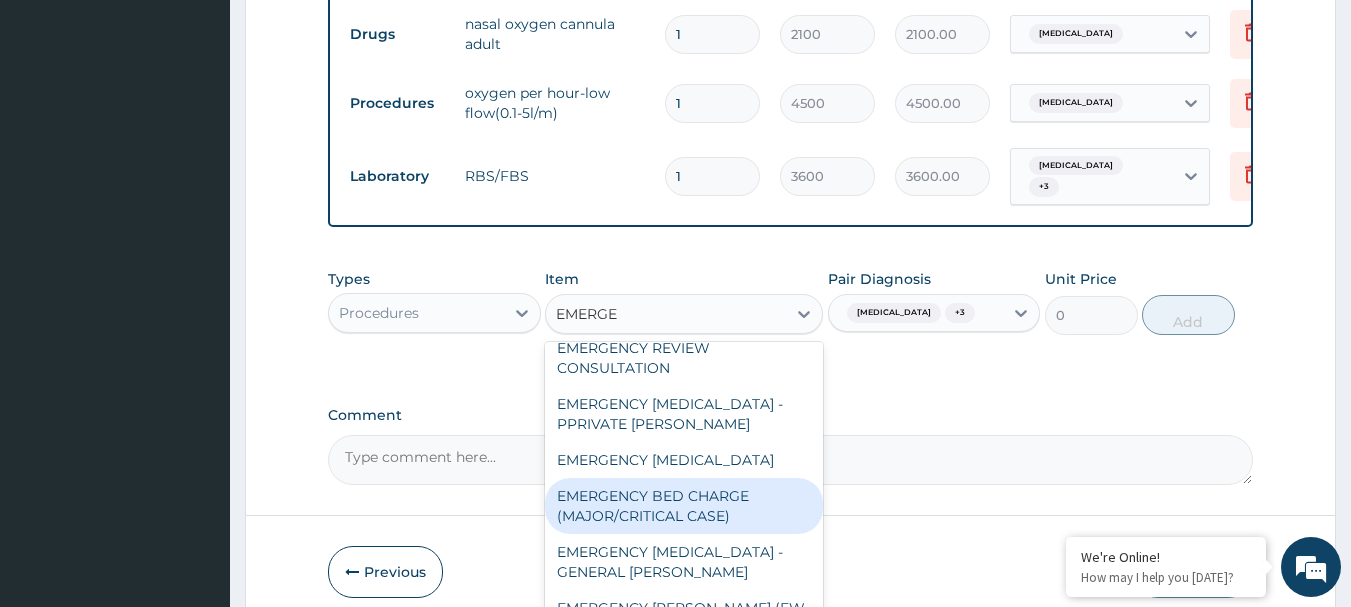 scroll, scrollTop: 204, scrollLeft: 0, axis: vertical 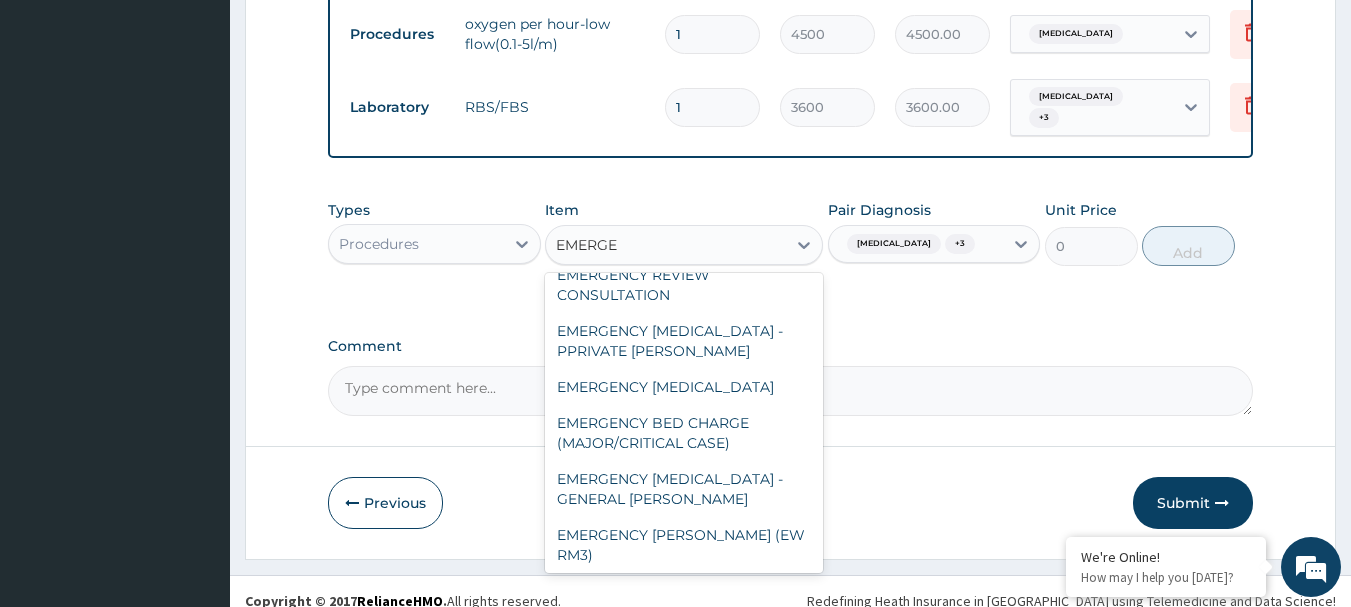 click on "EMERGENCY BED CHARGE" at bounding box center (684, 591) 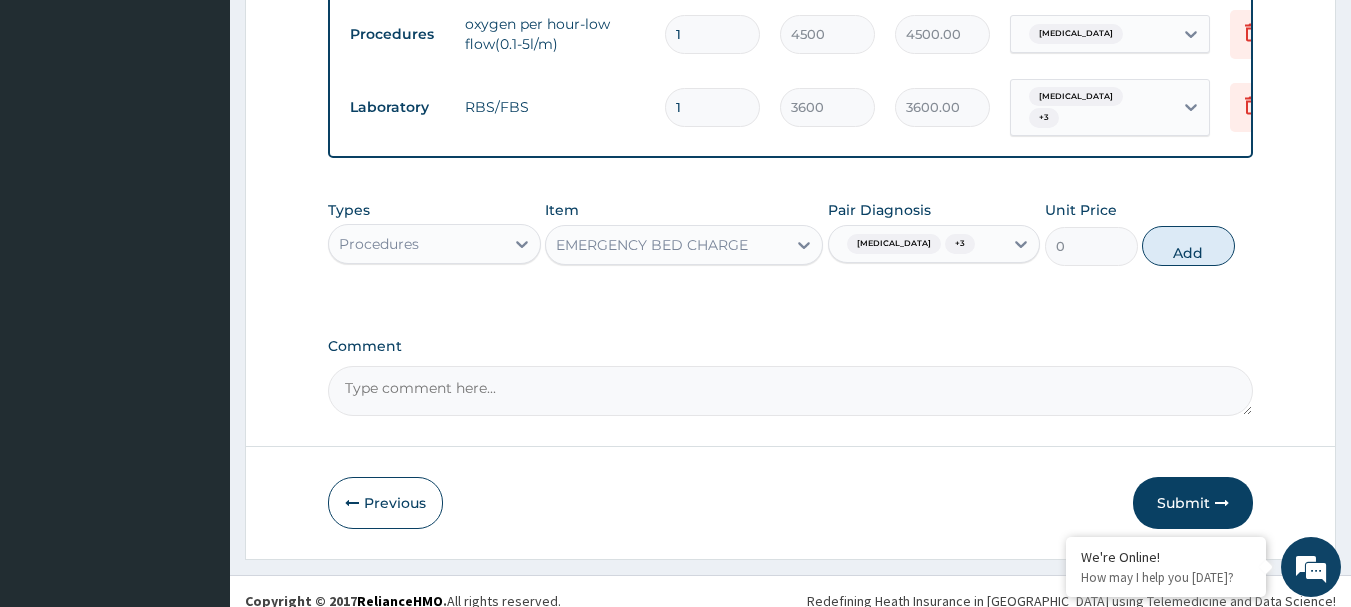 type 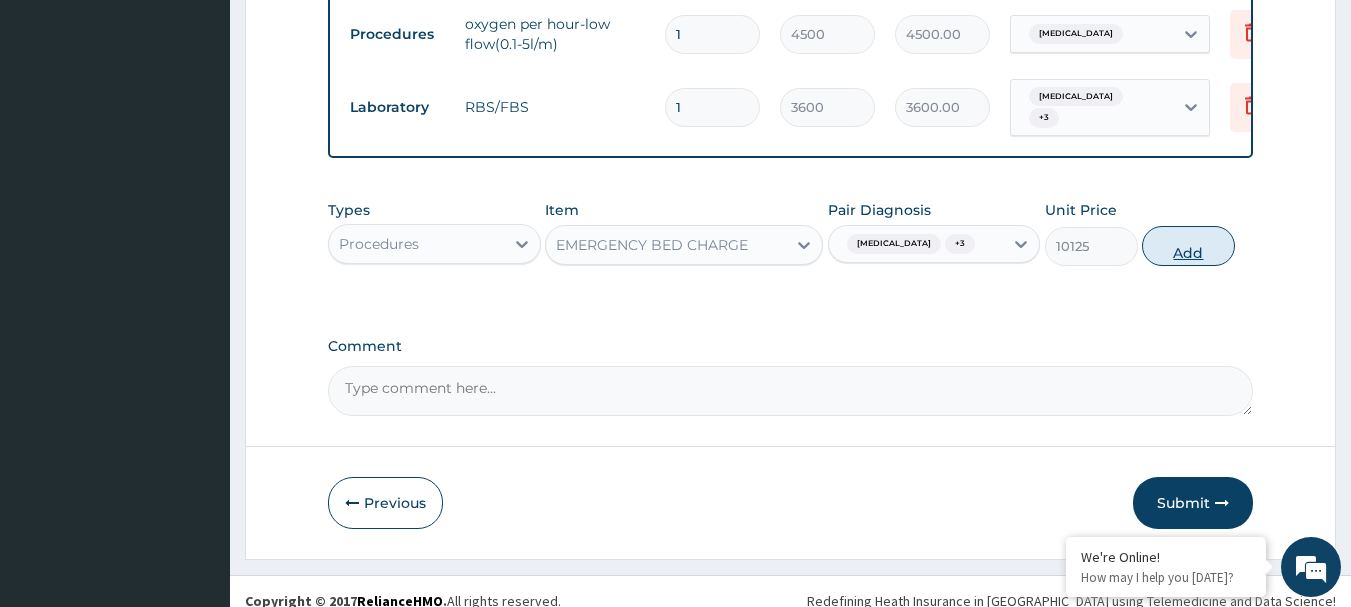 click on "Add" at bounding box center [1188, 246] 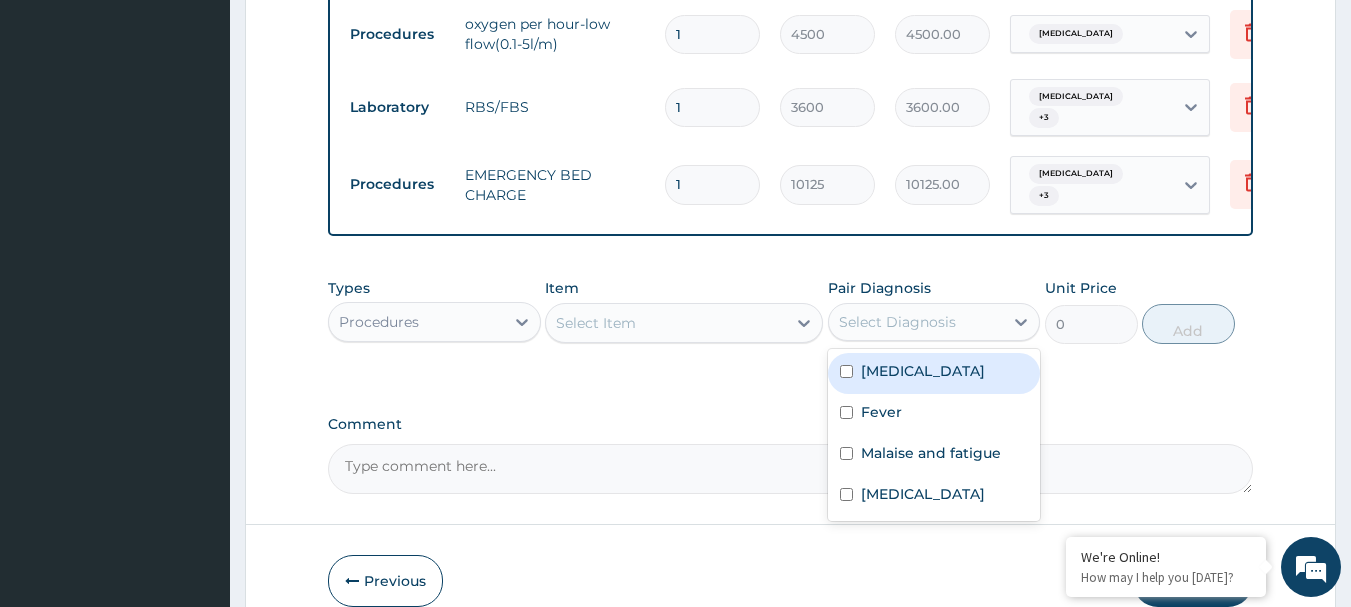 click on "Select Diagnosis" at bounding box center [916, 322] 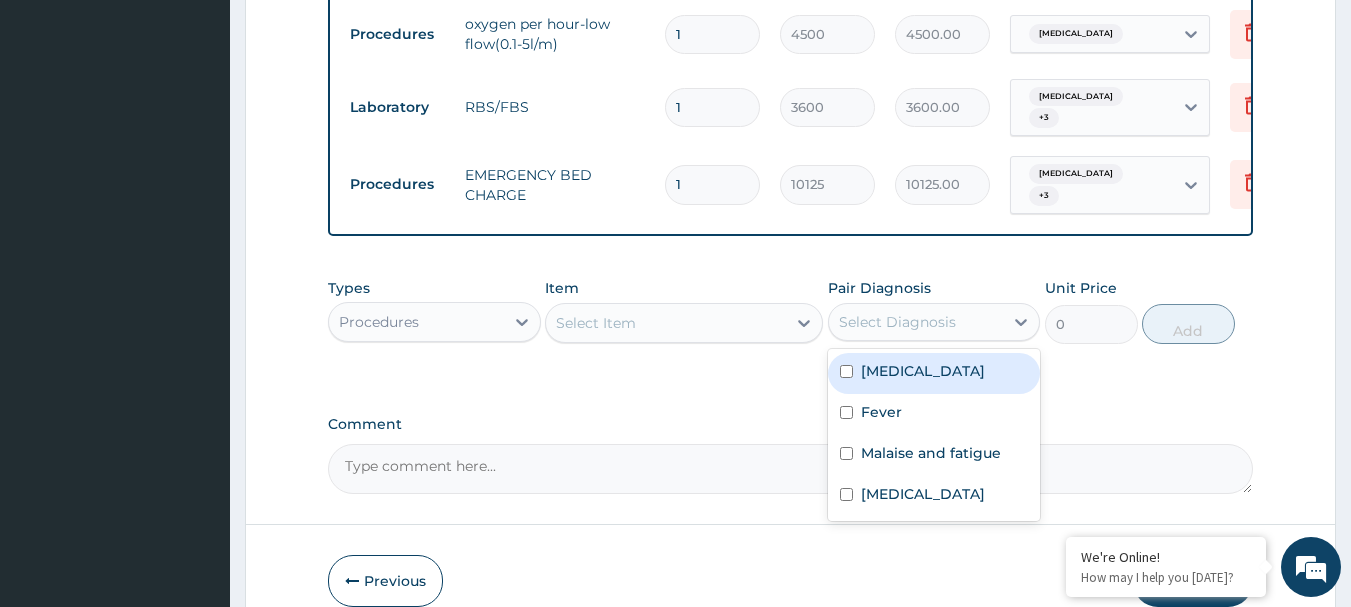 click on "Sepsis" at bounding box center (934, 373) 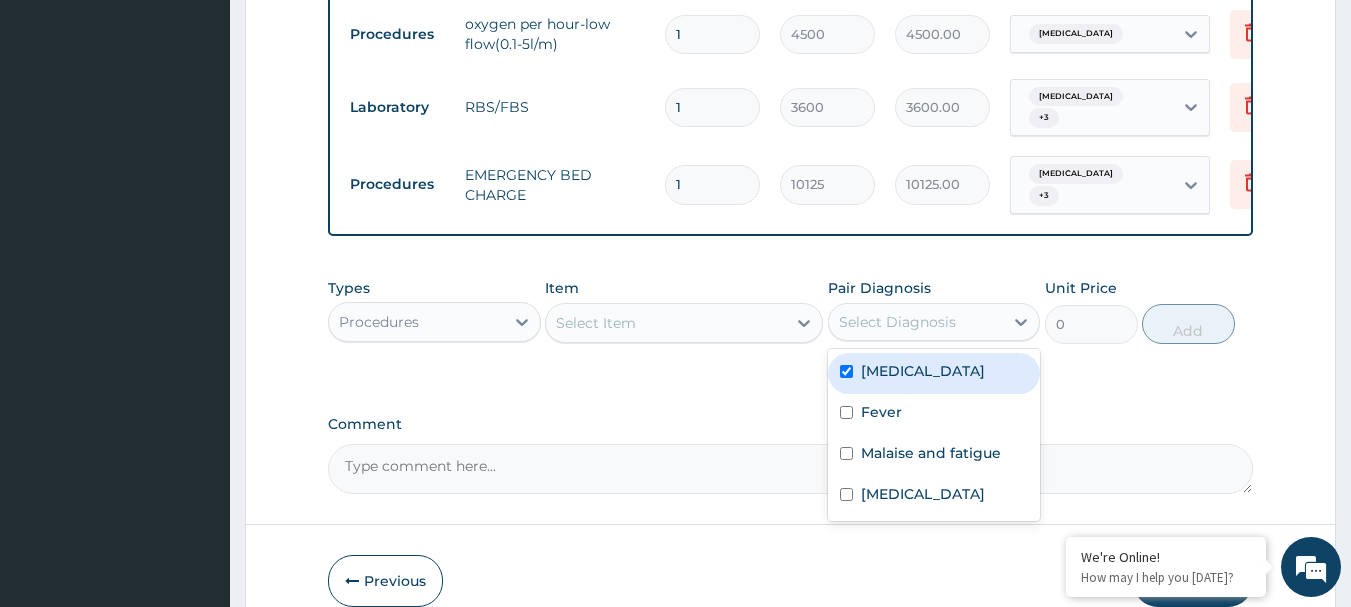 checkbox on "true" 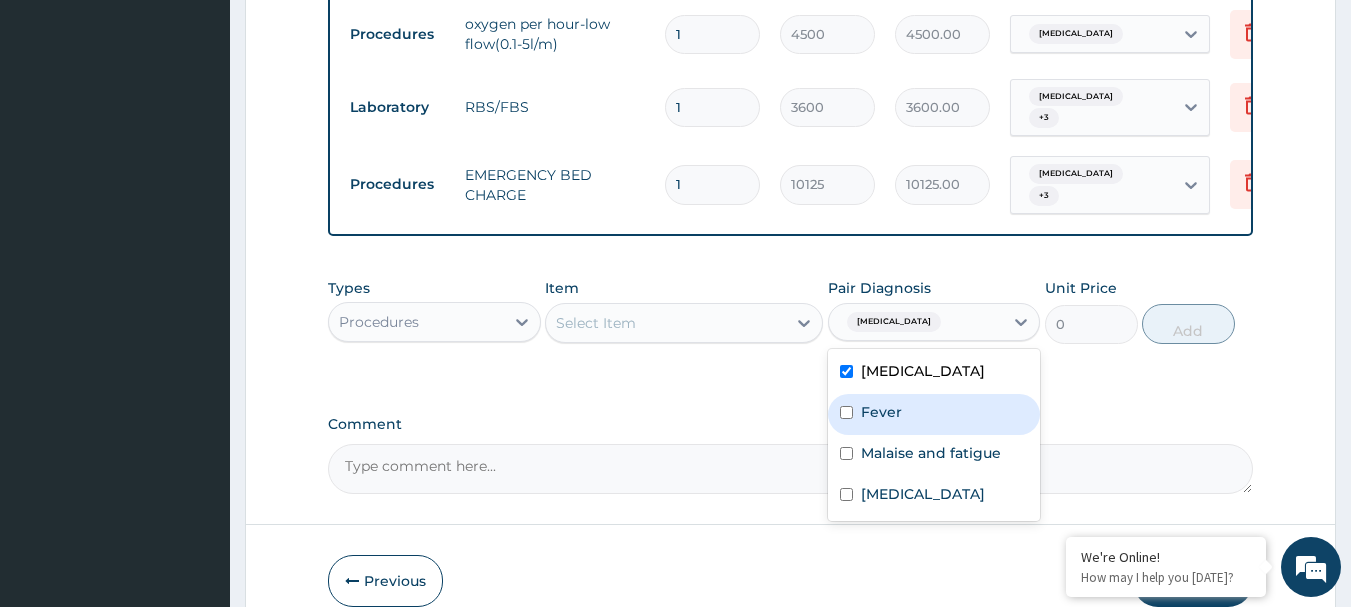 click on "Fever" at bounding box center (934, 414) 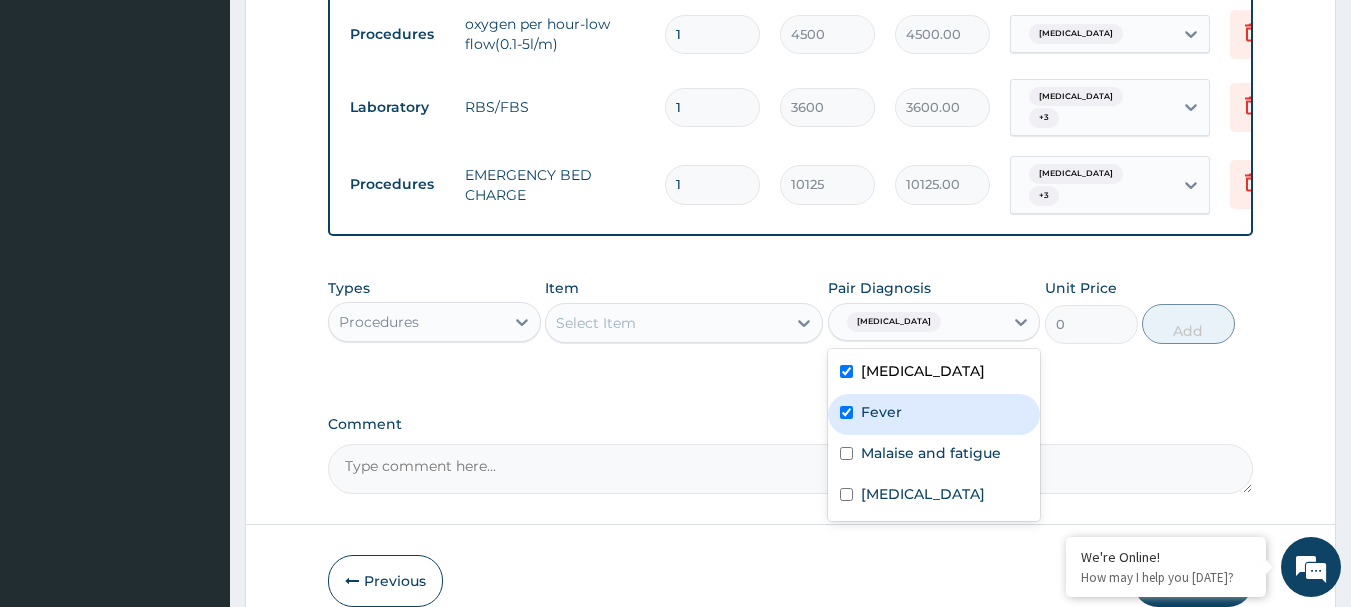 checkbox on "true" 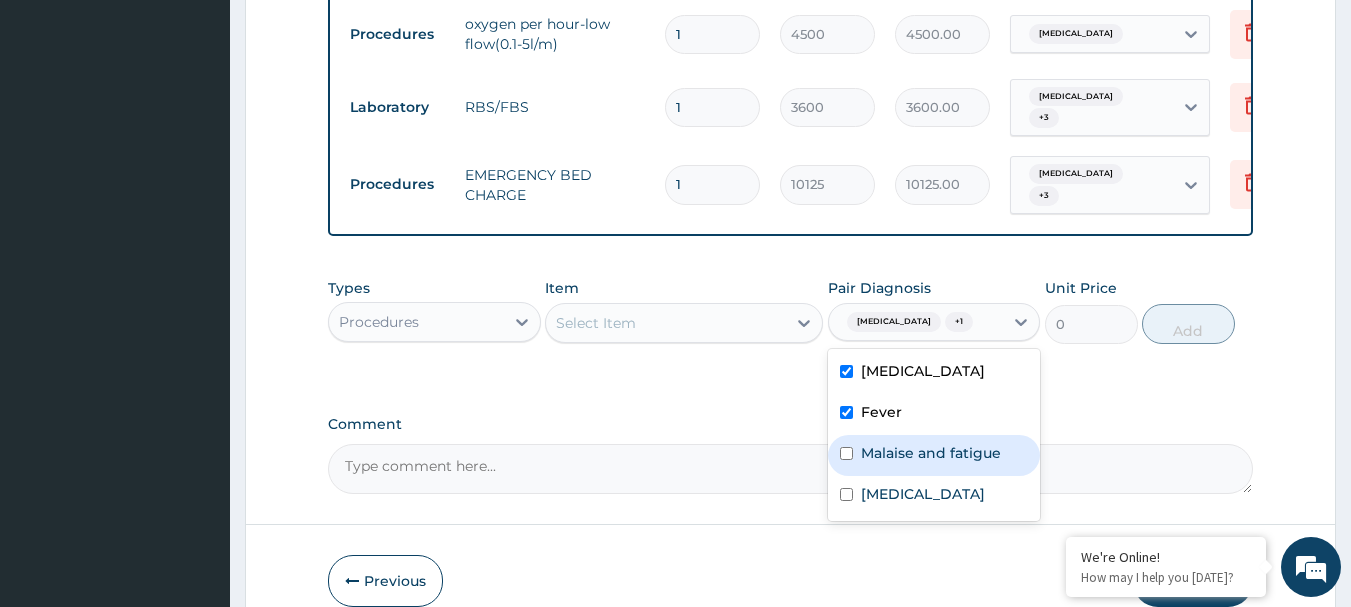 drag, startPoint x: 891, startPoint y: 420, endPoint x: 884, endPoint y: 470, distance: 50.48762 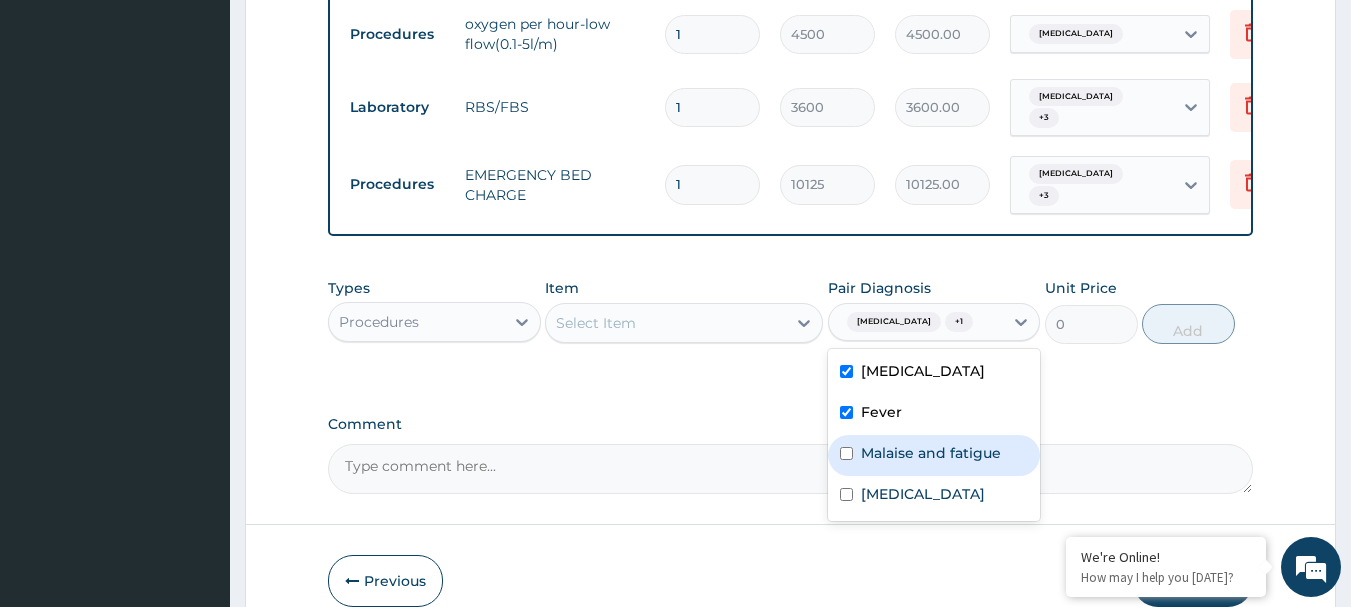 click on "Malaise and fatigue" at bounding box center (931, 453) 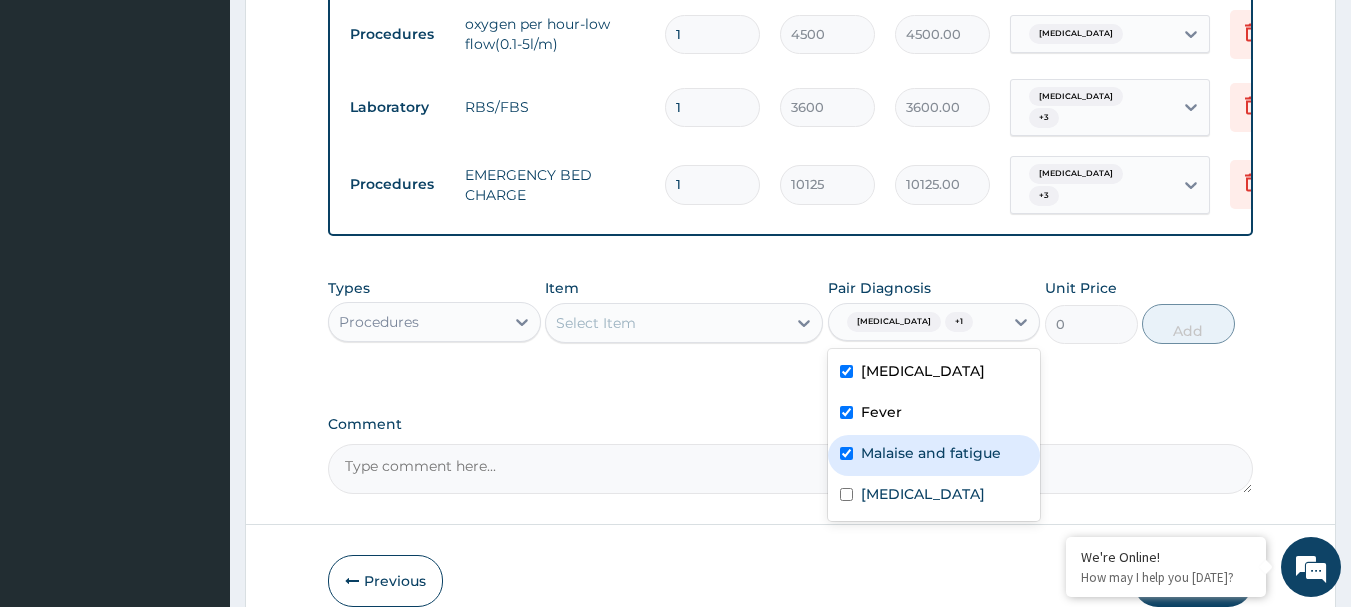 checkbox on "true" 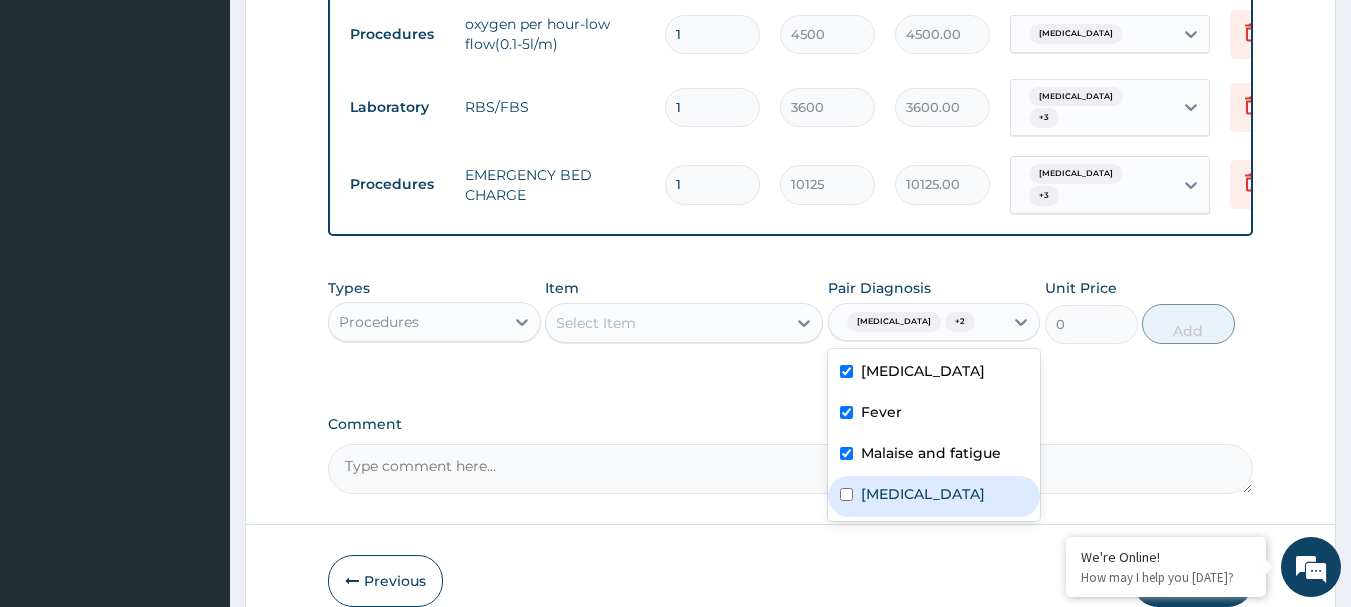 click on "Hypoxia" at bounding box center (923, 494) 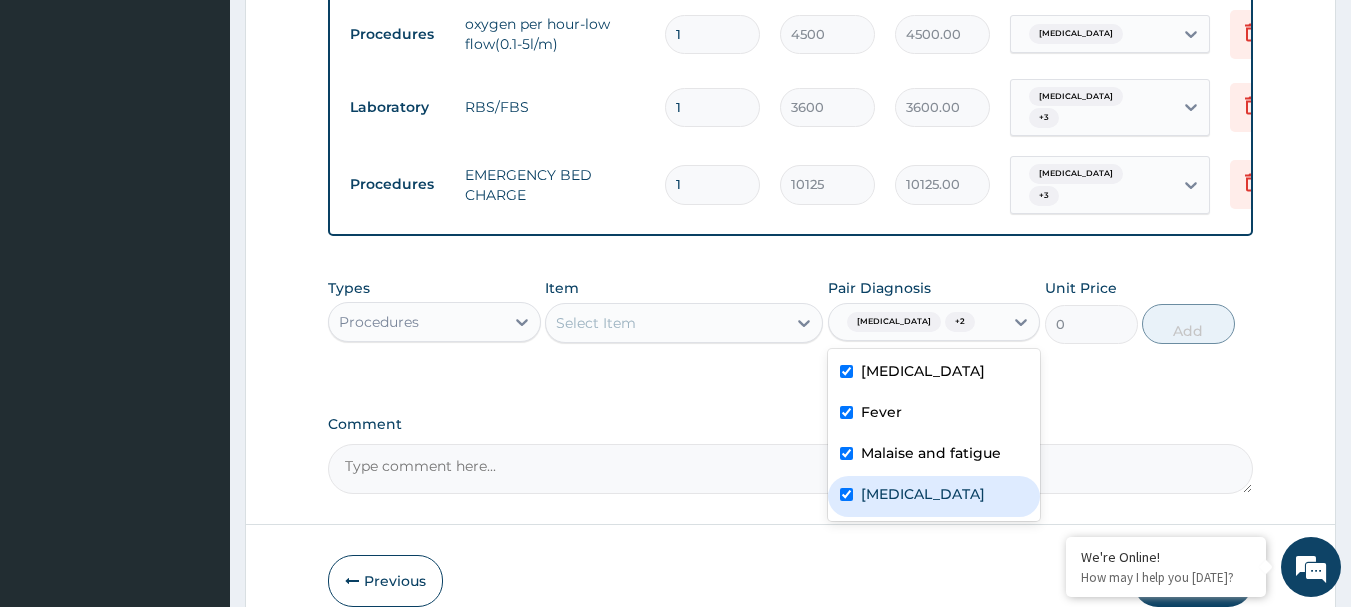 checkbox on "true" 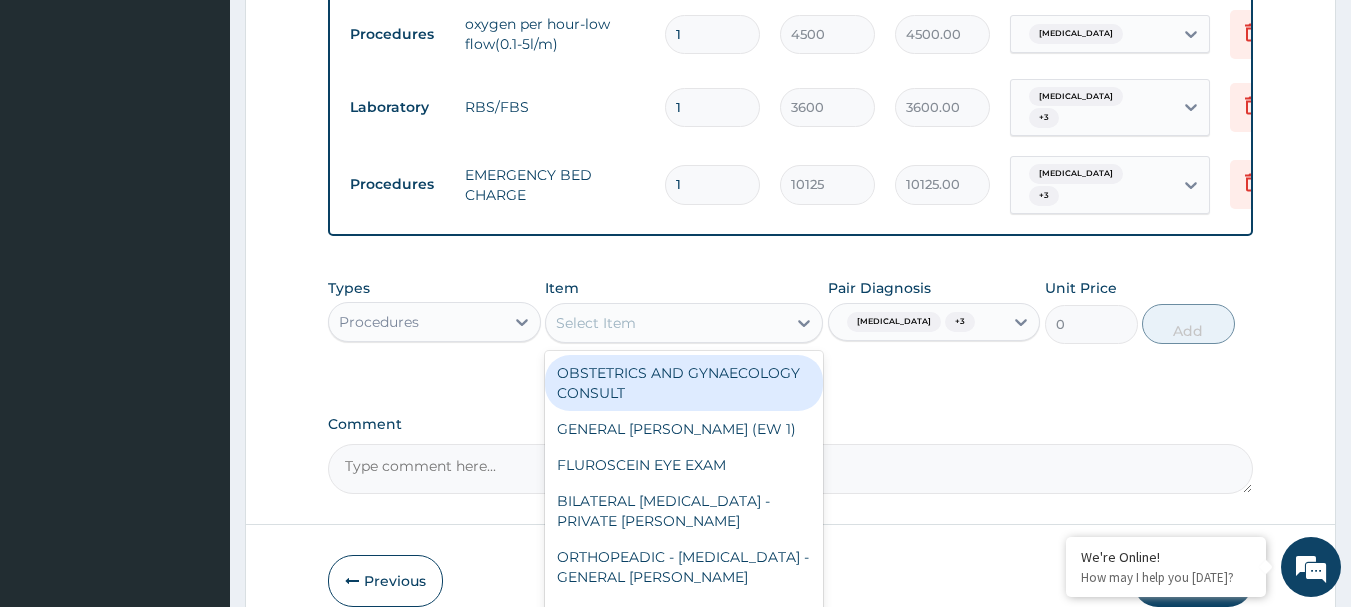 click on "Select Item" at bounding box center (666, 323) 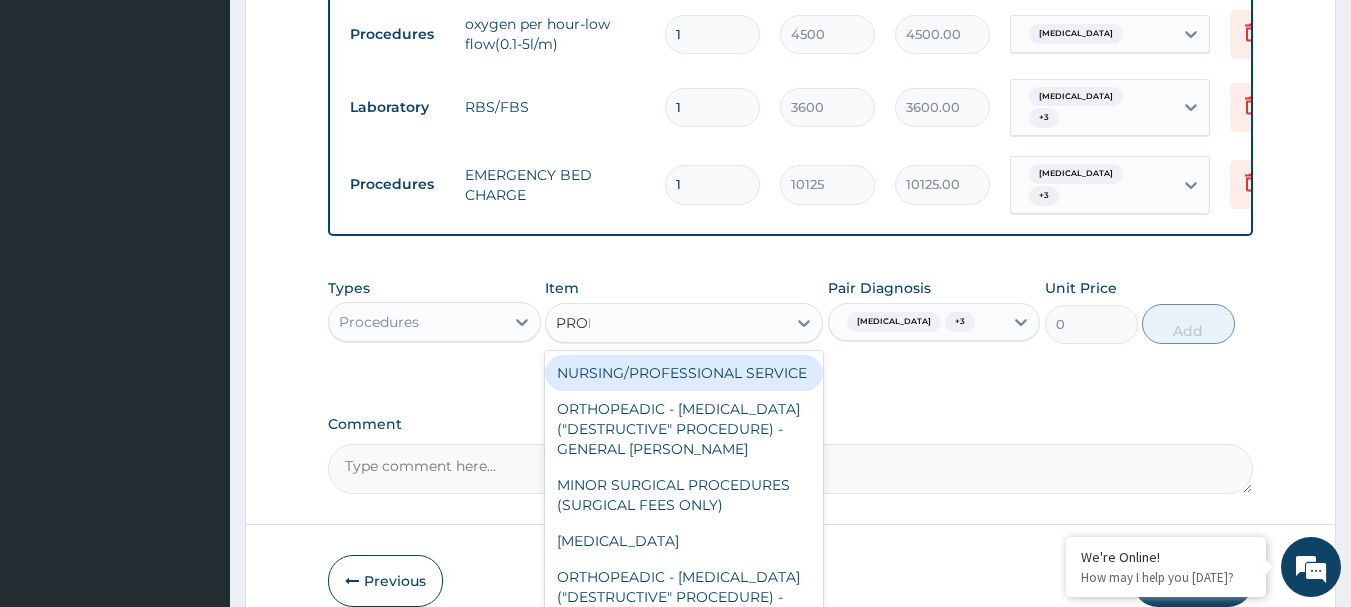 type on "PROFE" 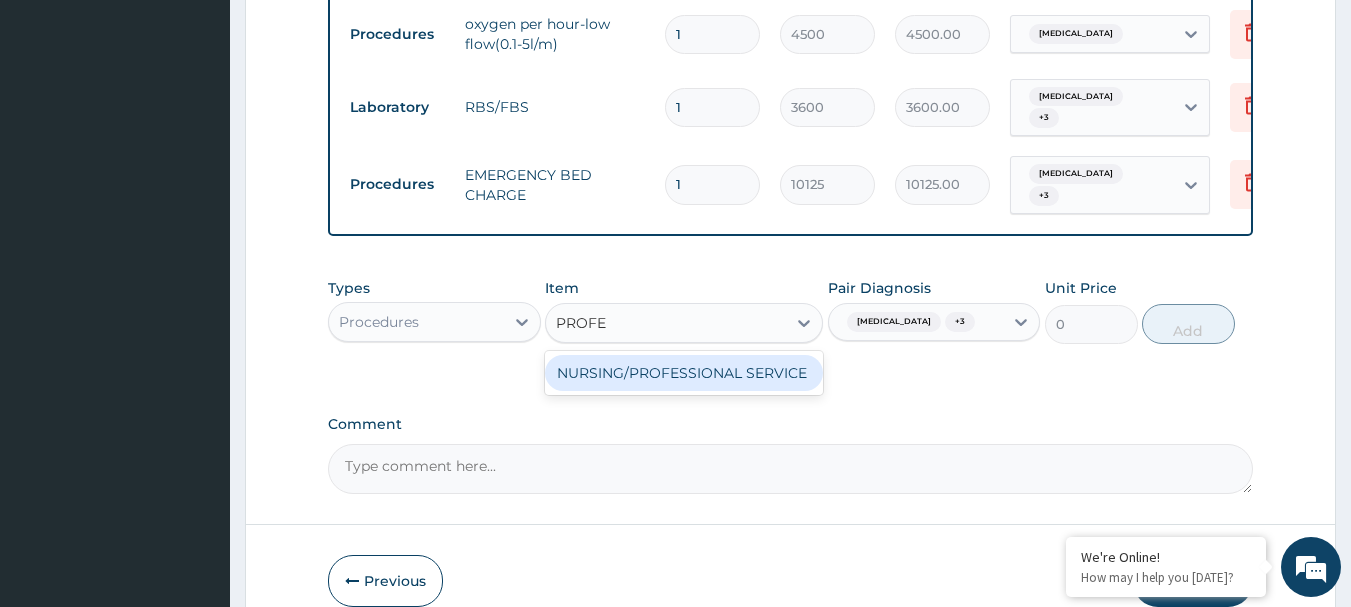 click on "NURSING/PROFESSIONAL SERVICE" at bounding box center (684, 373) 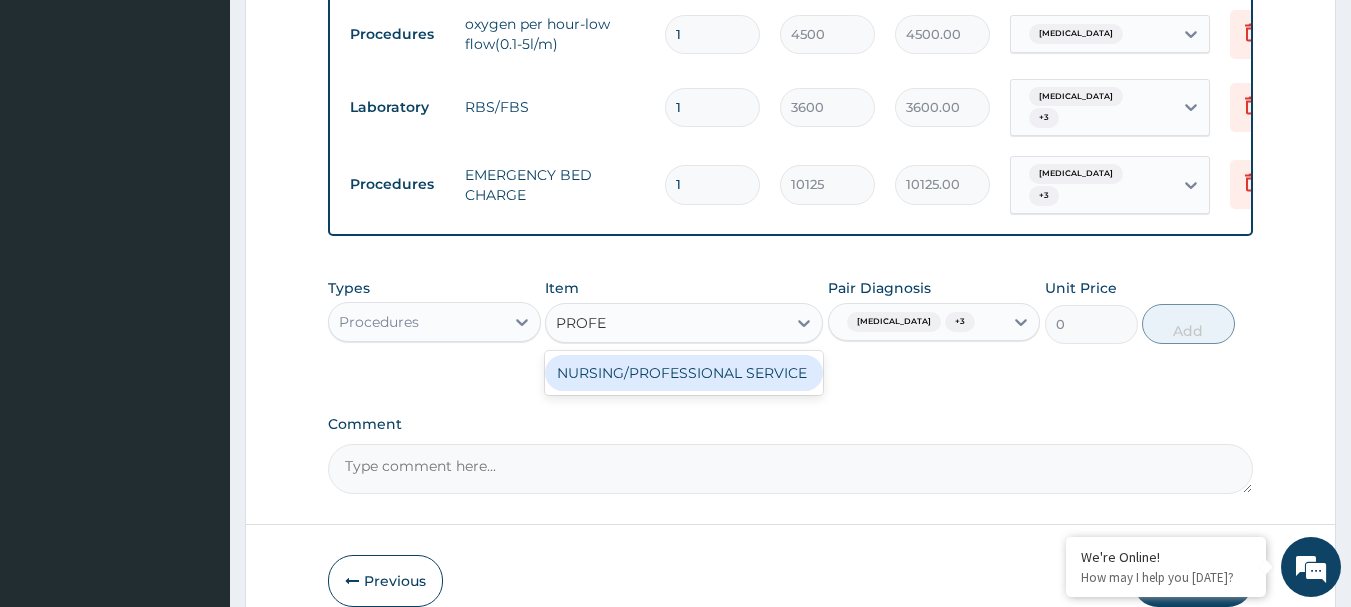type 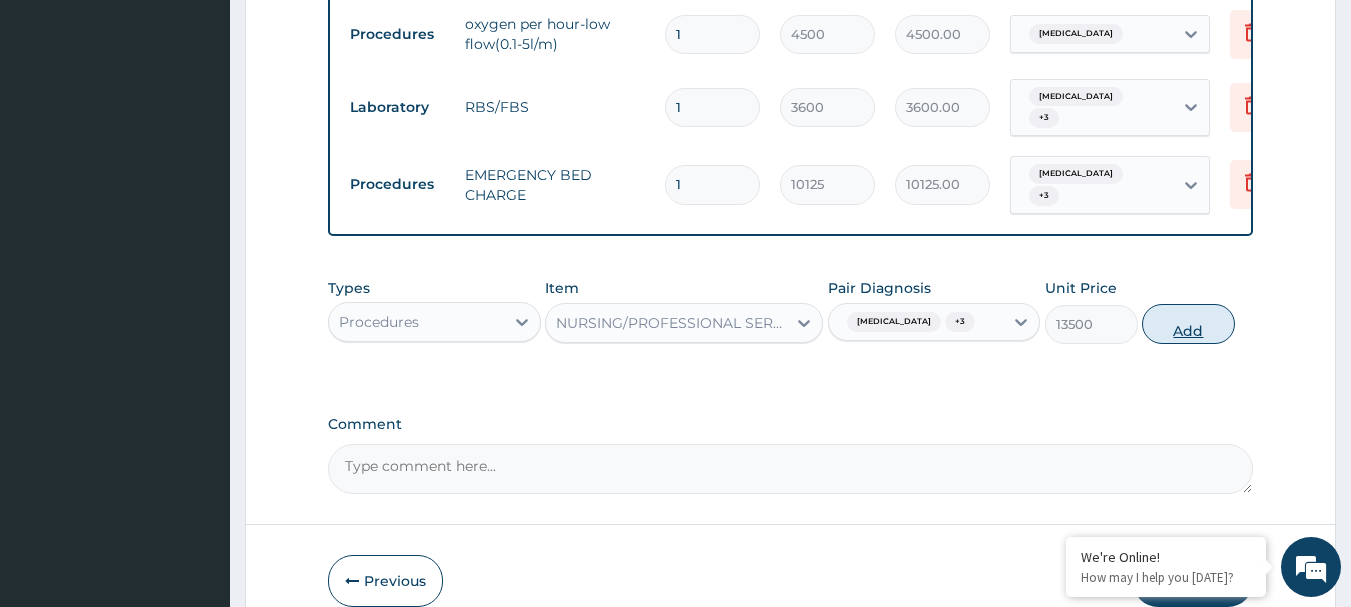click on "Add" at bounding box center (1188, 324) 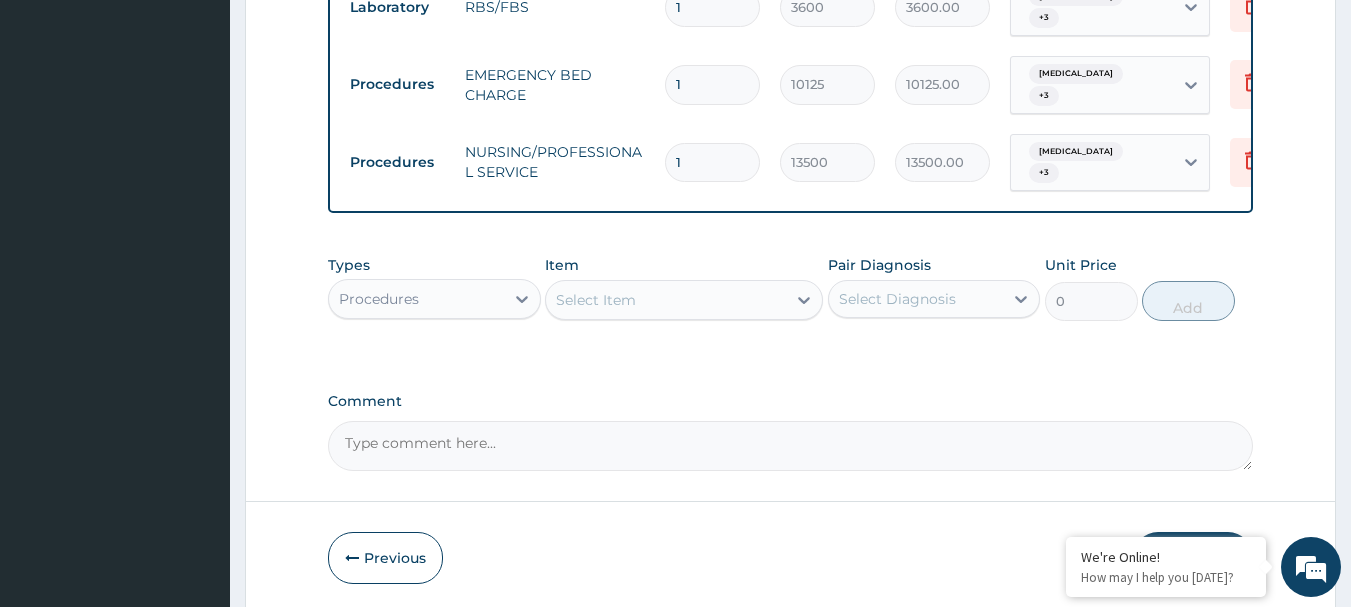 scroll, scrollTop: 1998, scrollLeft: 0, axis: vertical 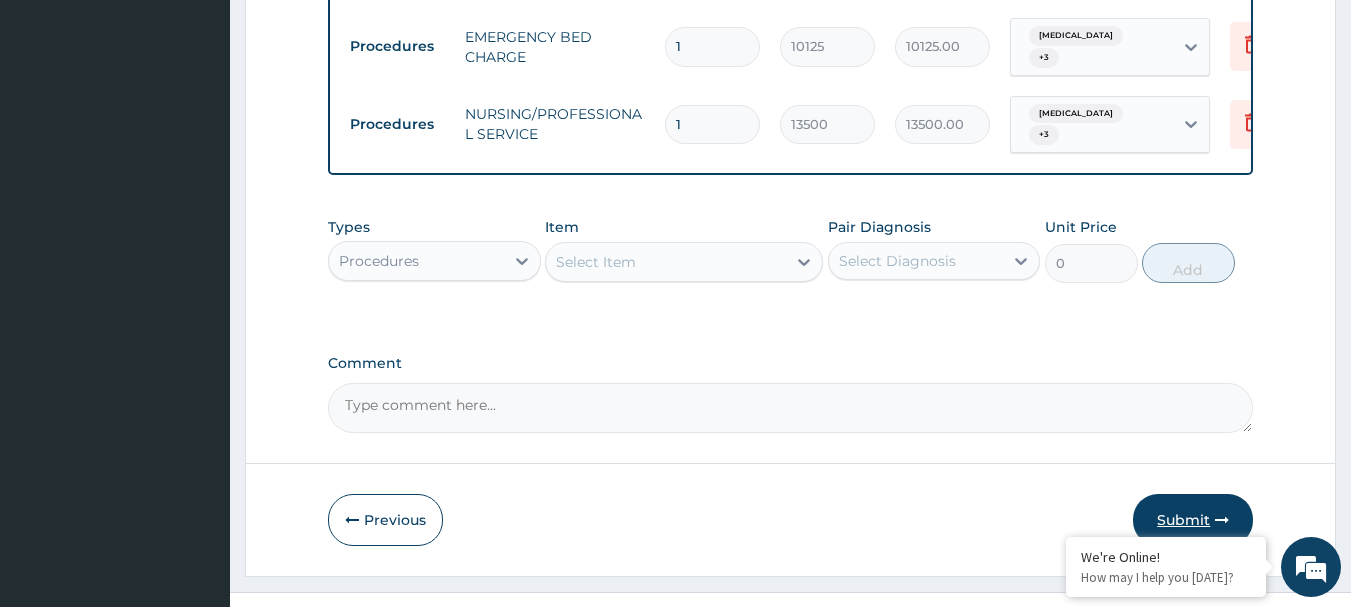 click on "Submit" at bounding box center (1193, 520) 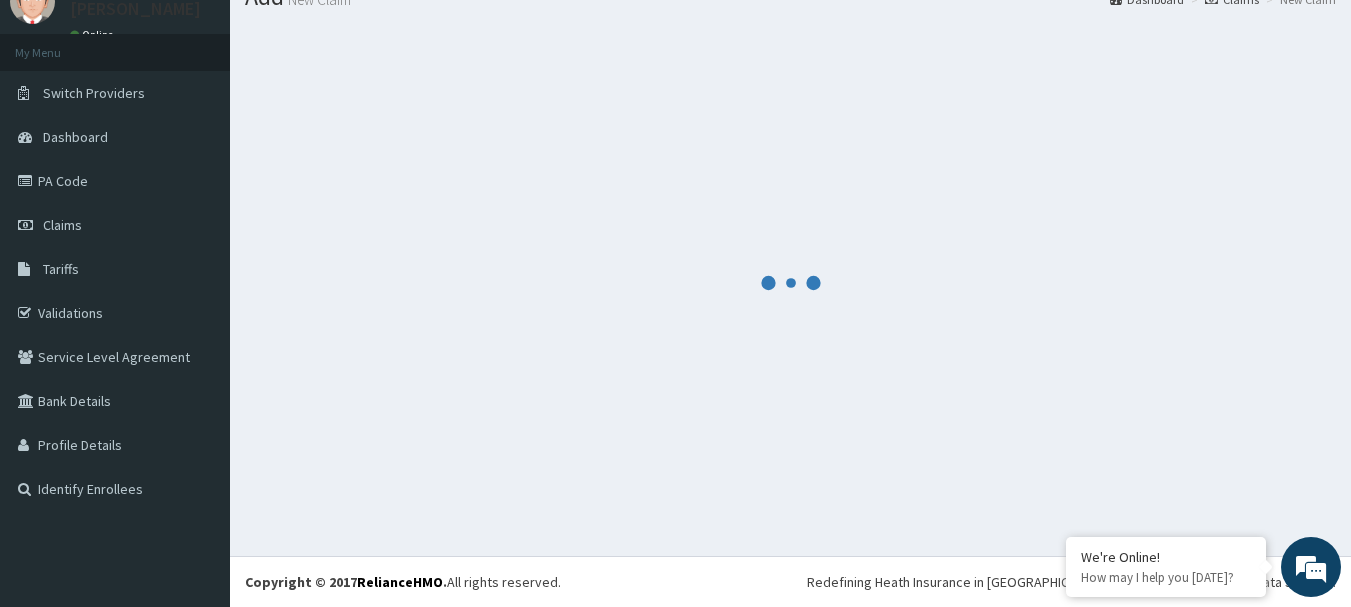 scroll, scrollTop: 1998, scrollLeft: 0, axis: vertical 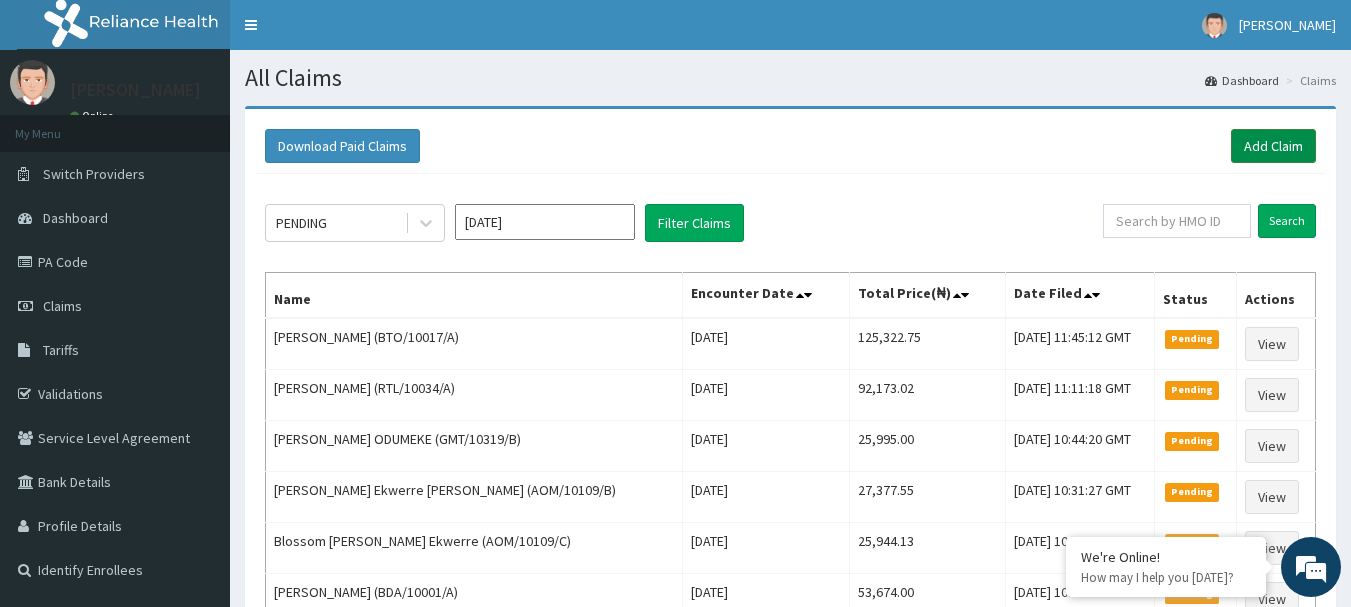 click on "Add Claim" at bounding box center [1273, 146] 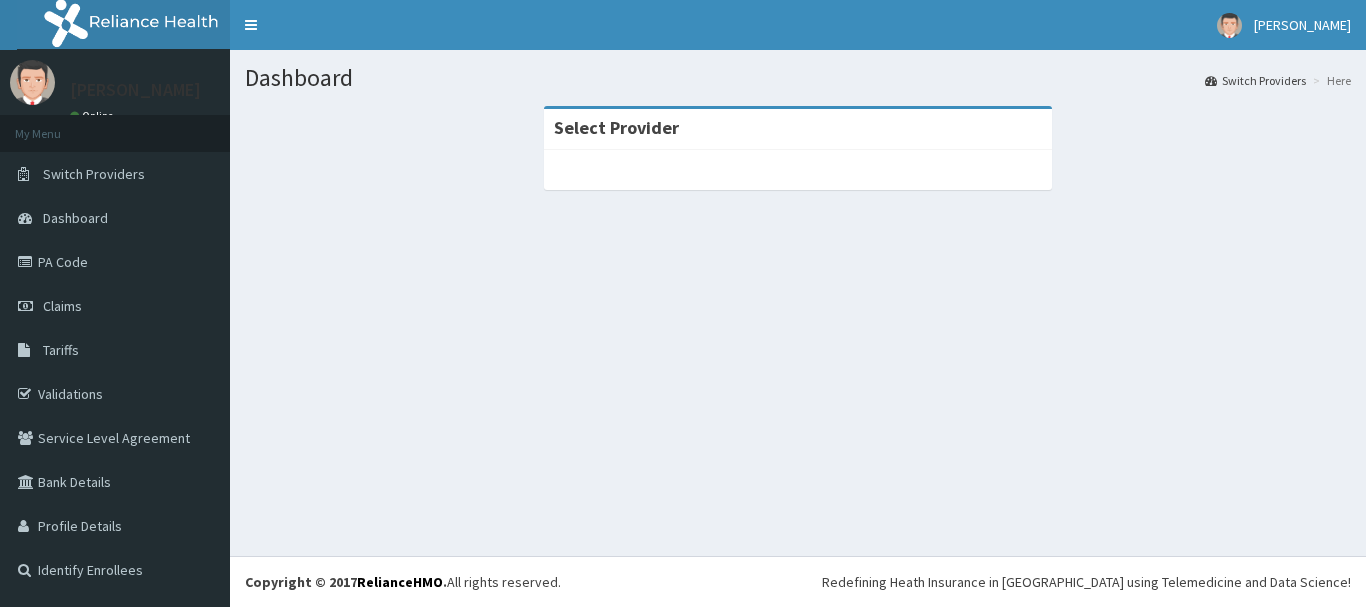 scroll, scrollTop: 0, scrollLeft: 0, axis: both 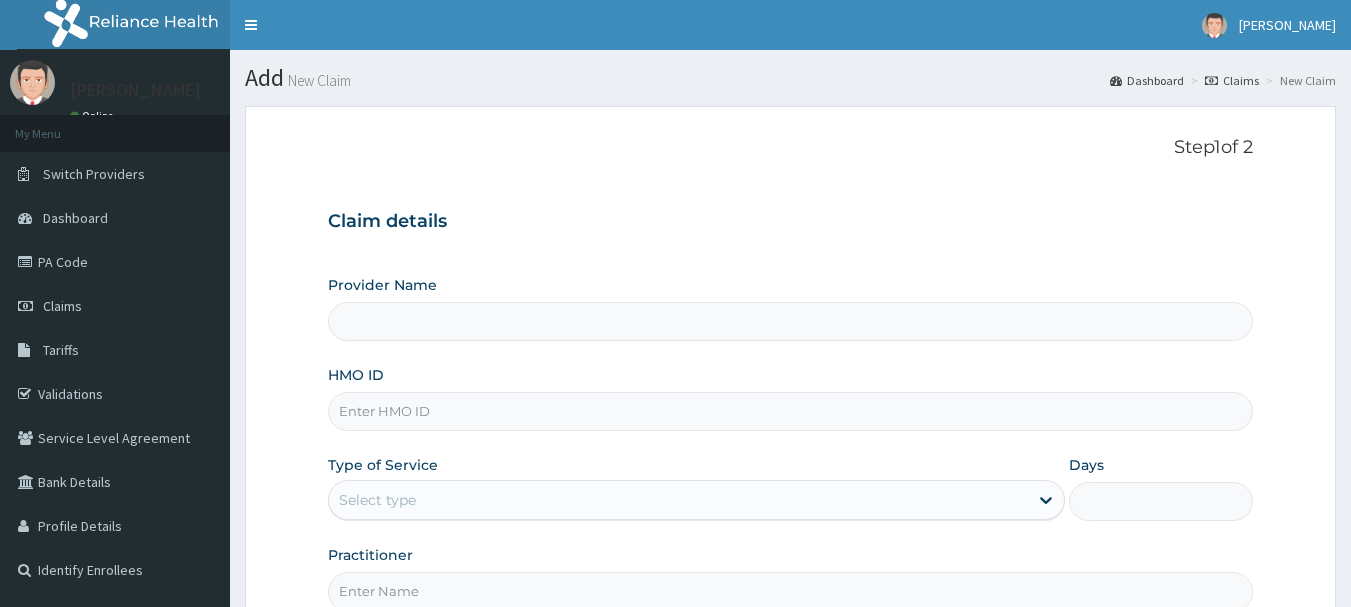 type on "[GEOGRAPHIC_DATA] Nig. Ltd" 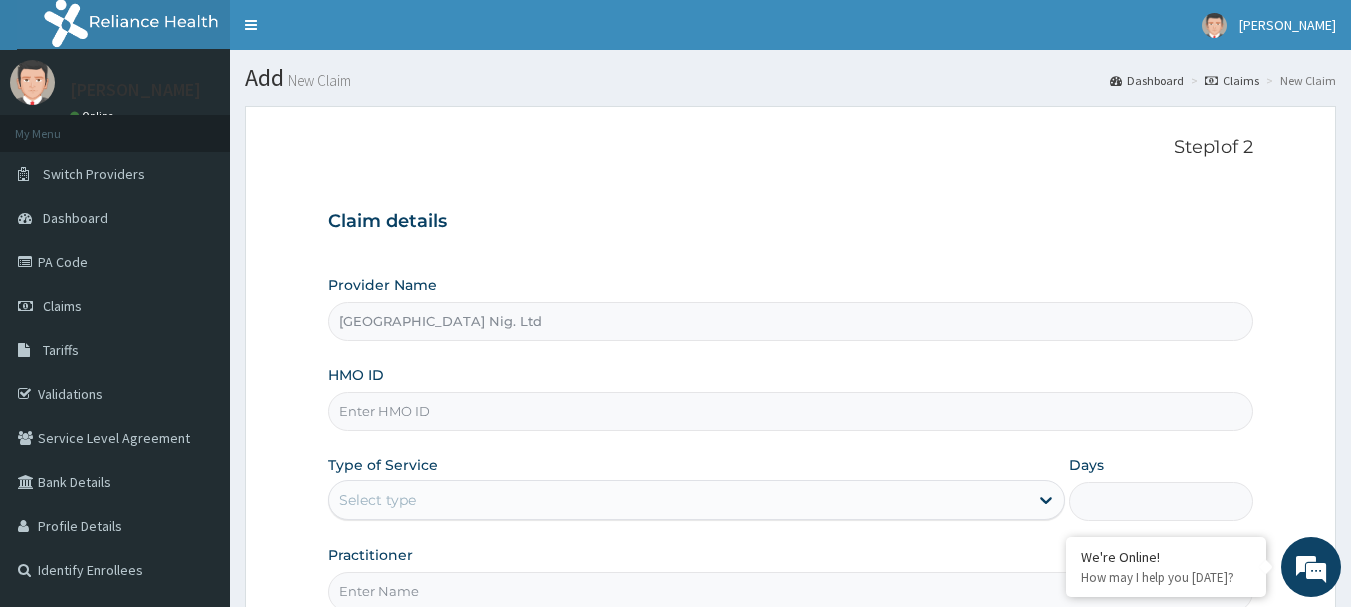 click on "HMO ID" at bounding box center (791, 411) 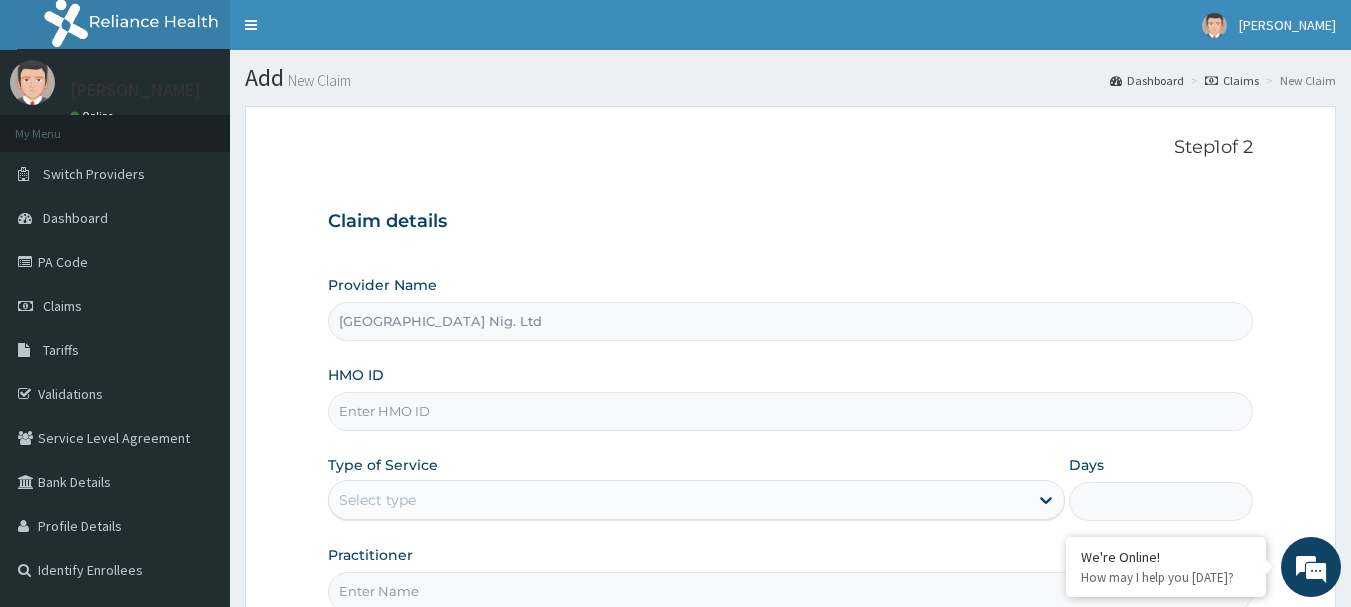 scroll, scrollTop: 0, scrollLeft: 0, axis: both 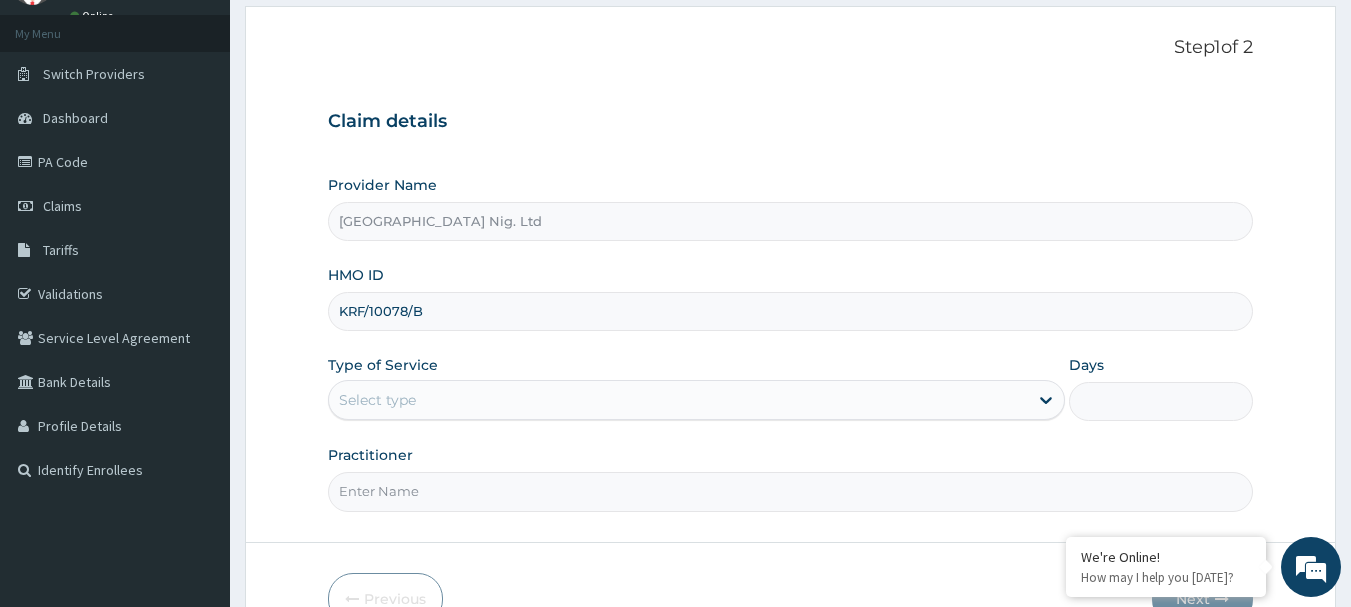 type on "KRF/10078/B" 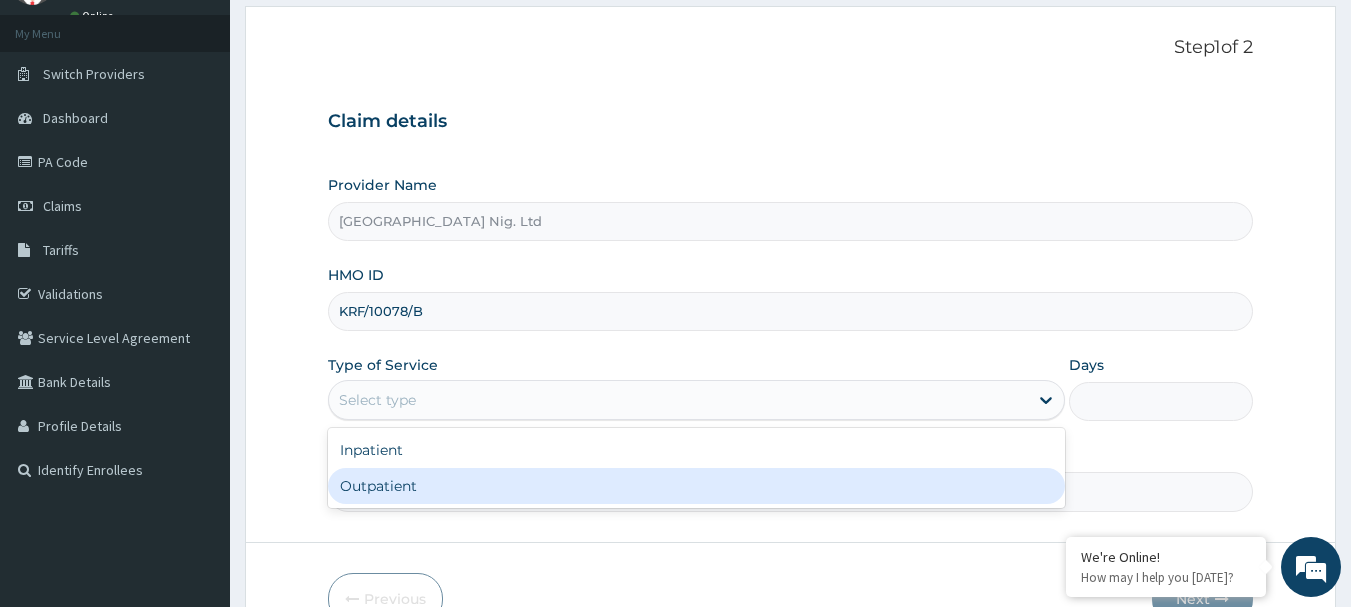 click on "Outpatient" at bounding box center (696, 486) 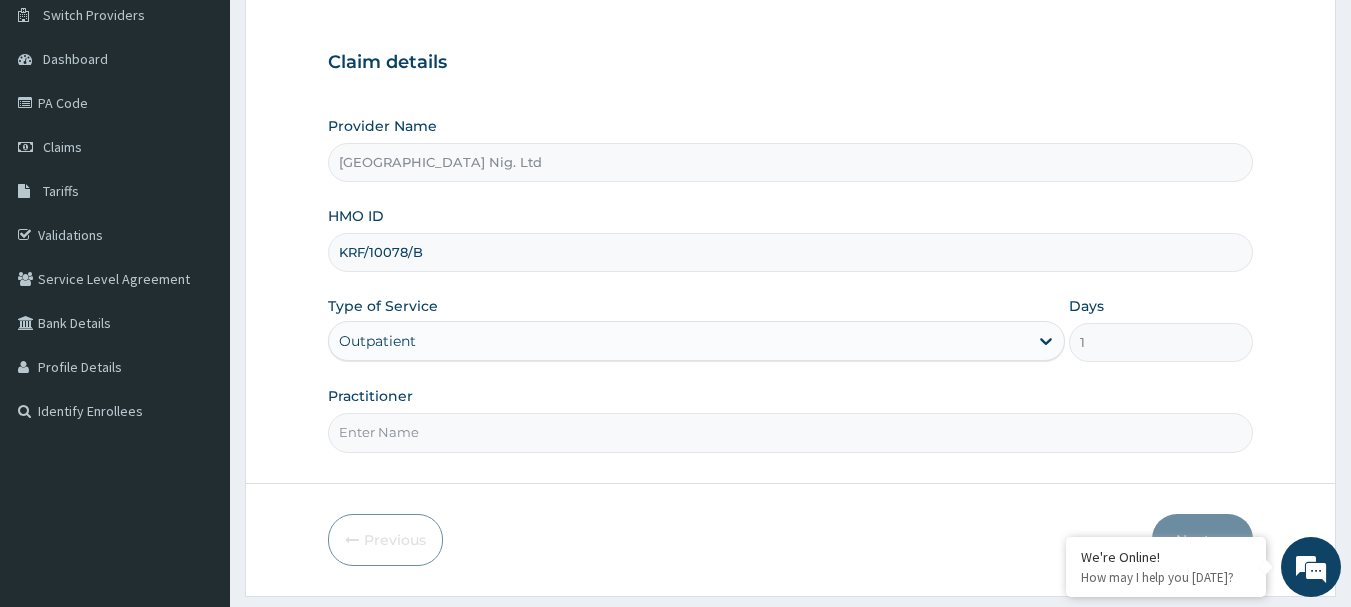 scroll, scrollTop: 215, scrollLeft: 0, axis: vertical 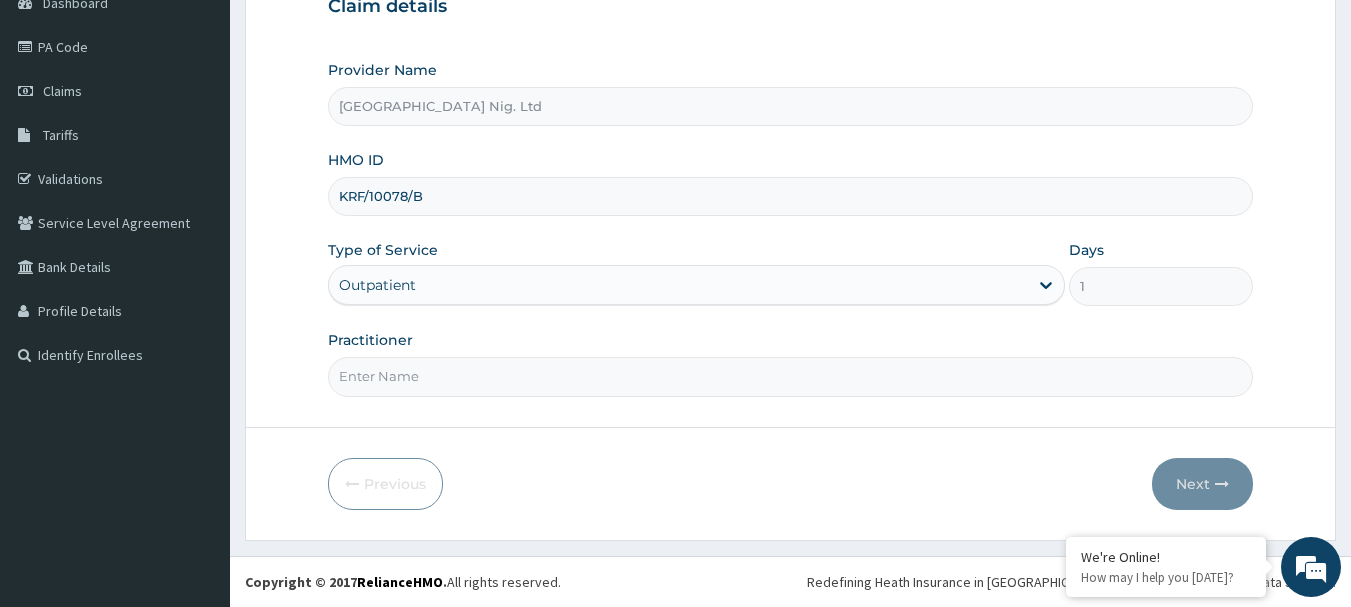 click on "Practitioner" at bounding box center [791, 376] 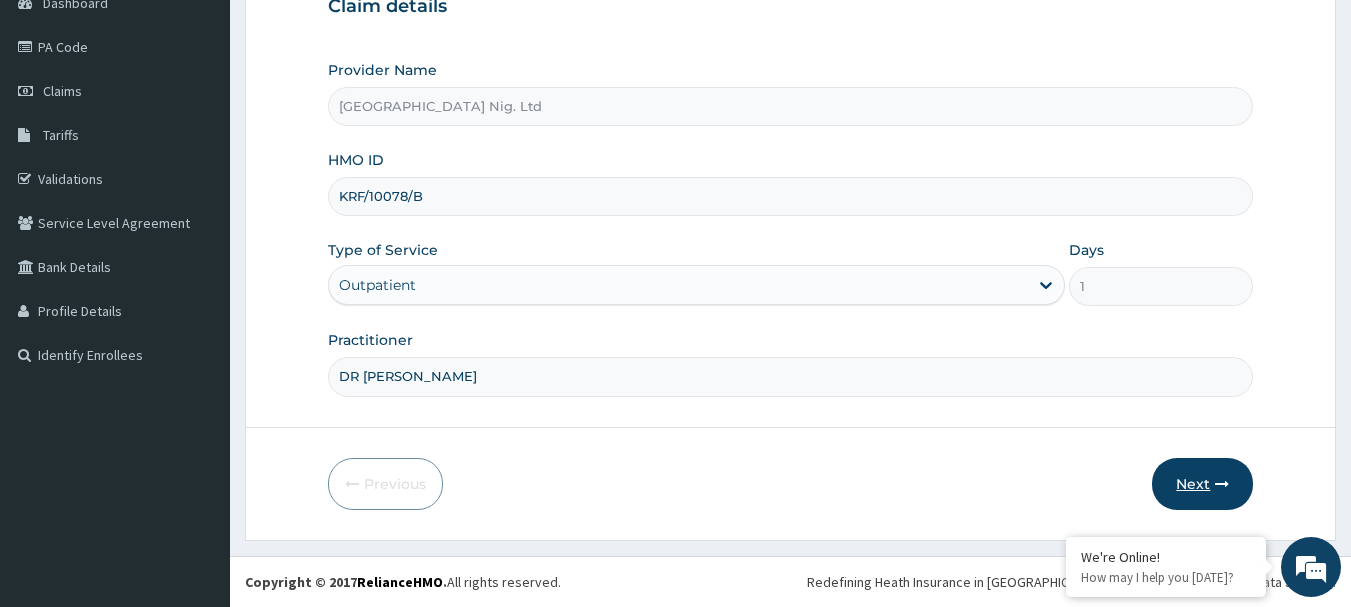 type on "DR ABIGHE" 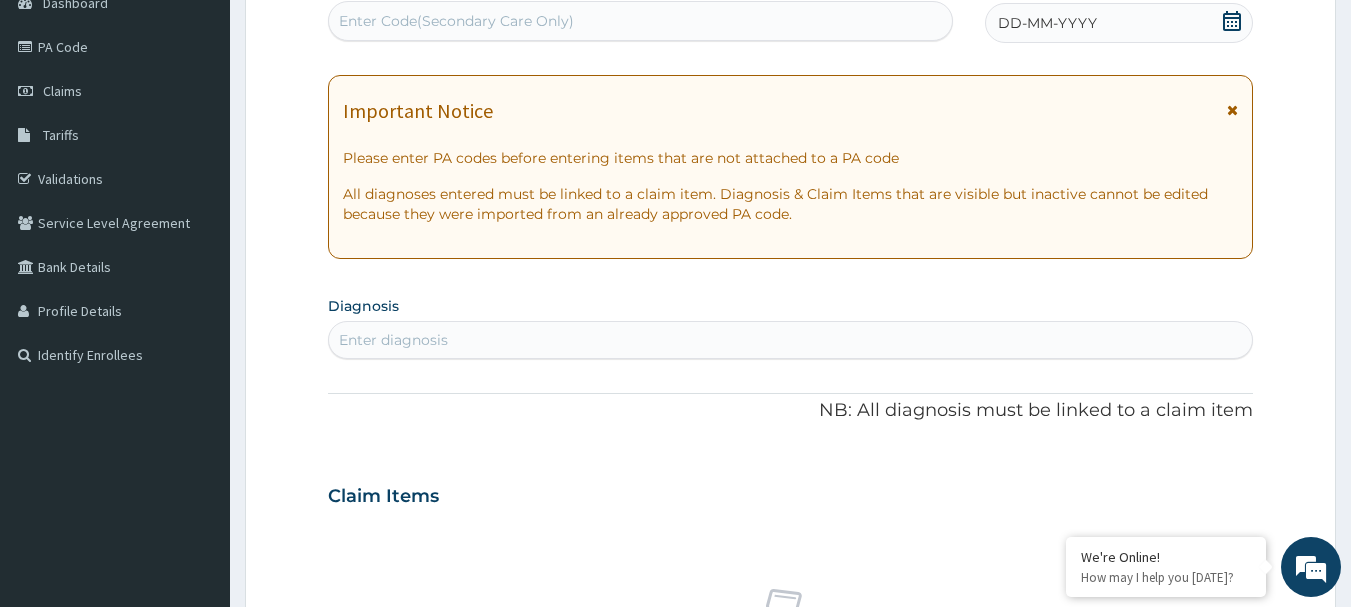 click 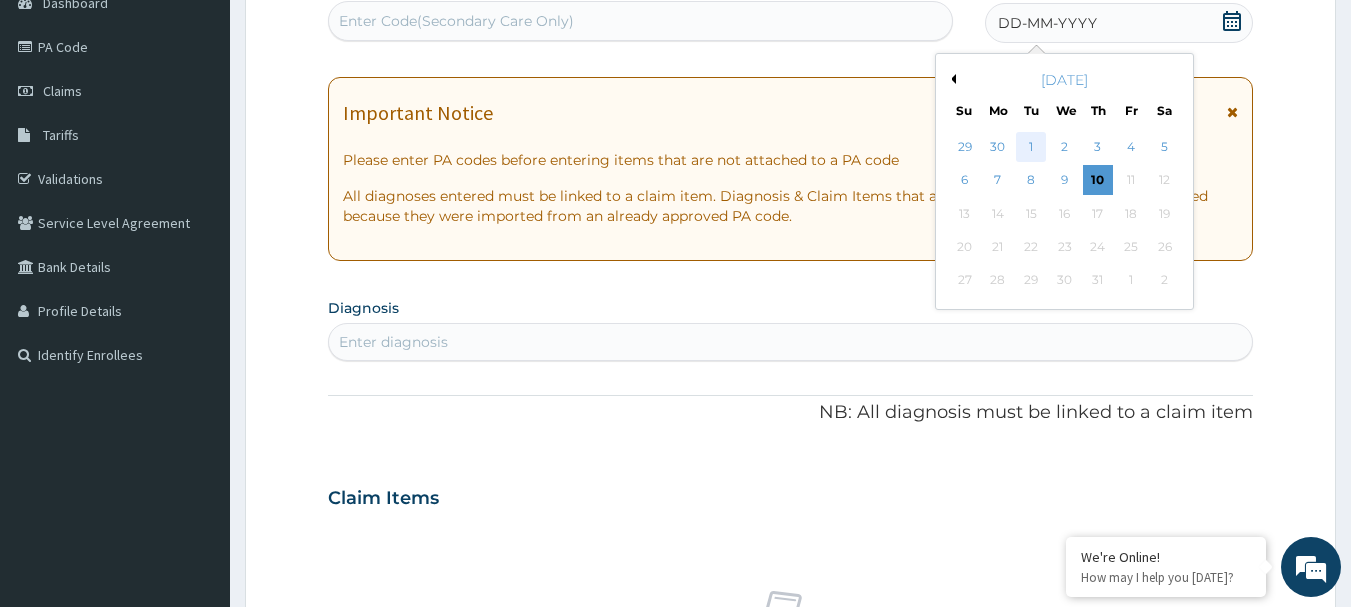 click on "1" at bounding box center (1032, 147) 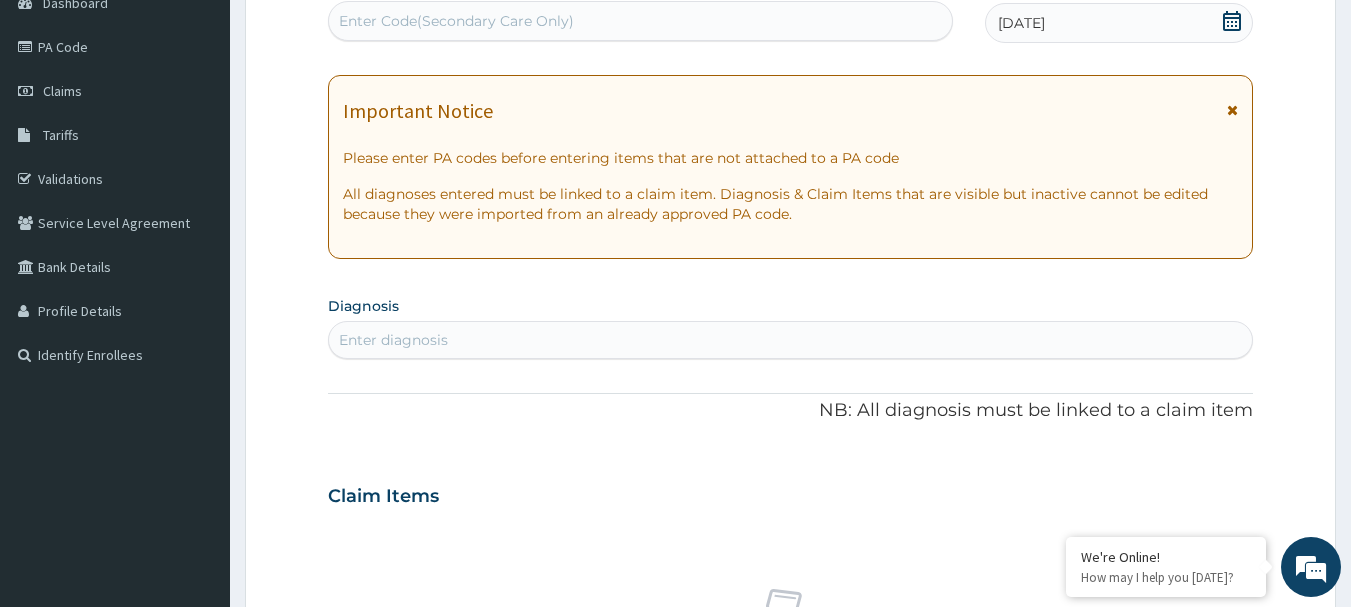 click on "Enter Code(Secondary Care Only)" at bounding box center (641, 21) 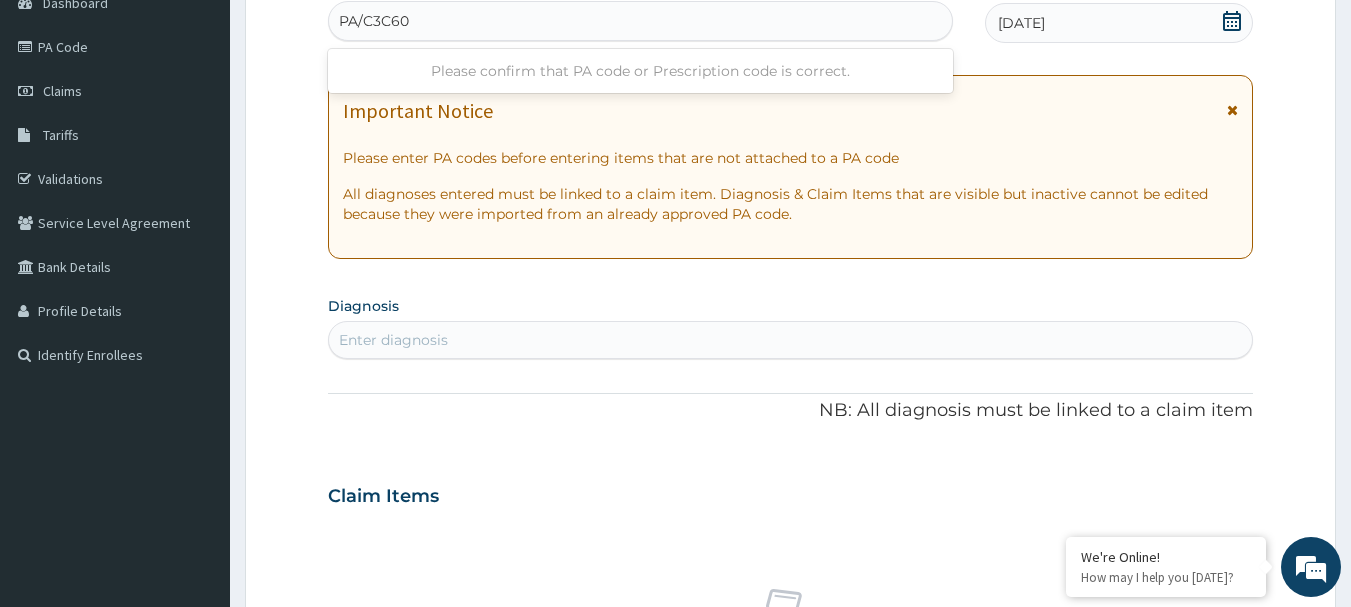 type on "PA/C3C601" 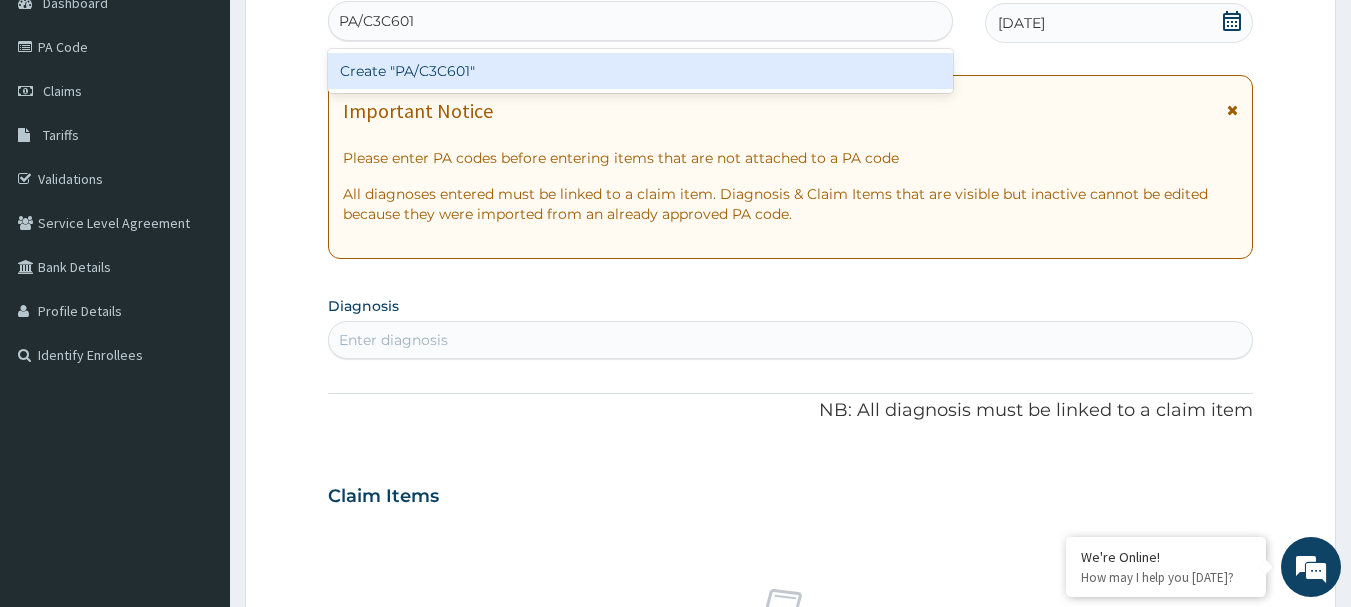 click on "Create "PA/C3C601"" at bounding box center (641, 71) 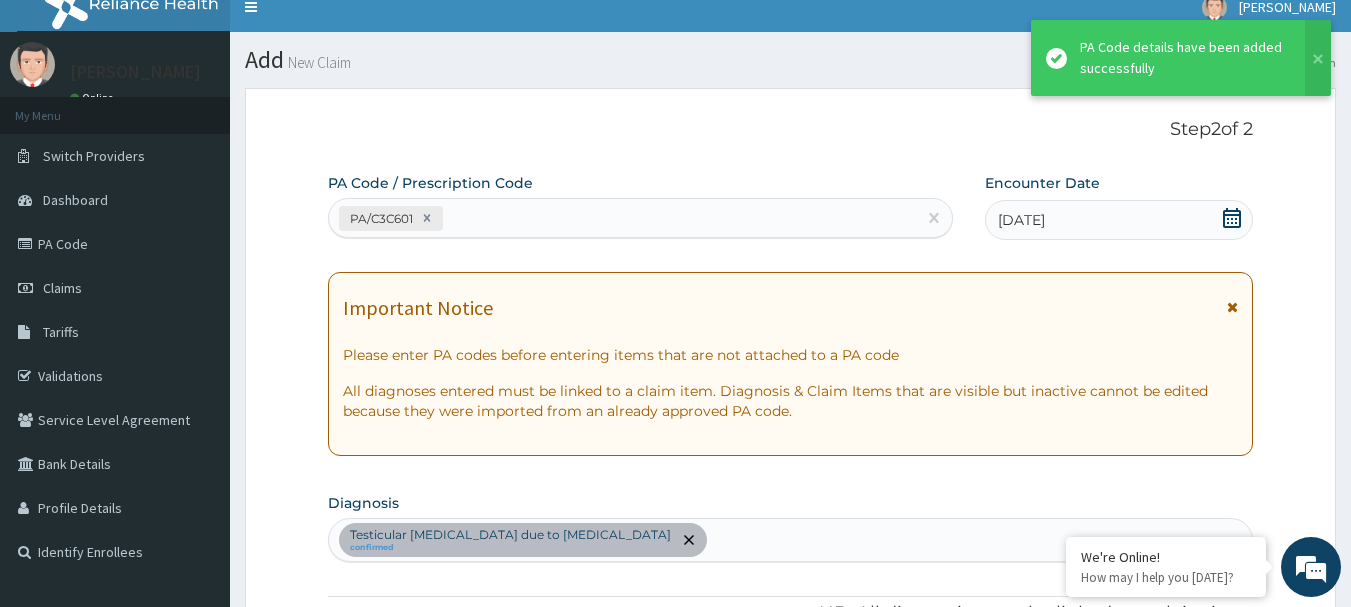 scroll, scrollTop: 0, scrollLeft: 0, axis: both 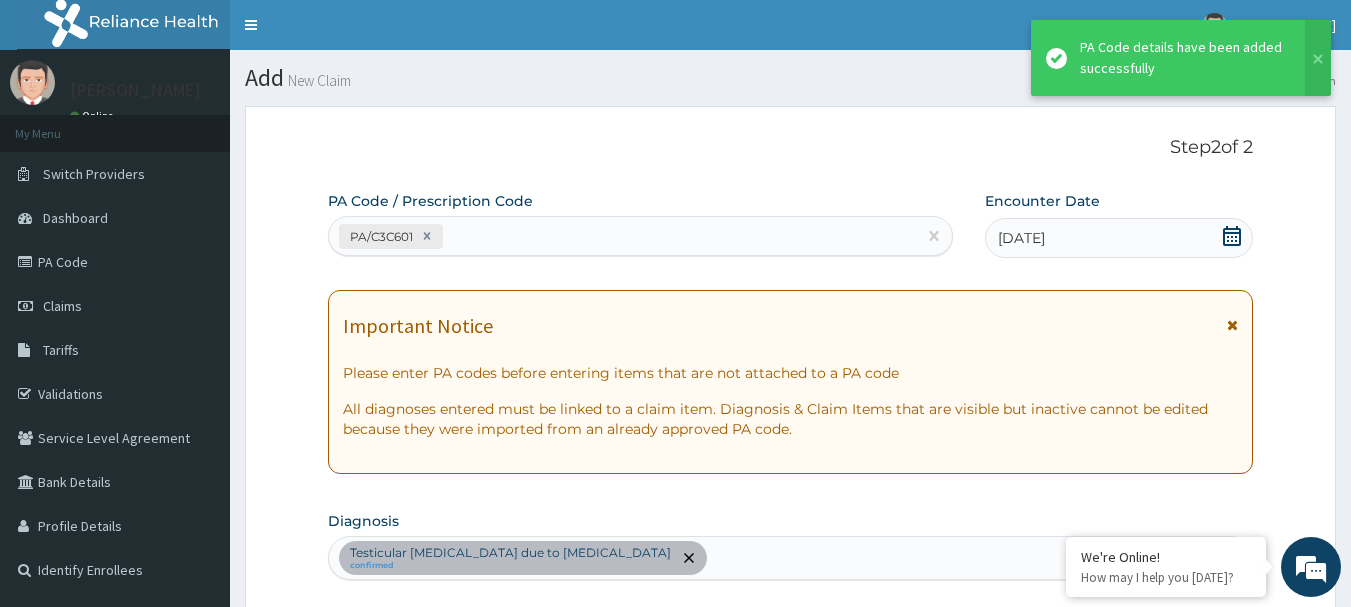 click on "PA/C3C601" at bounding box center (641, 236) 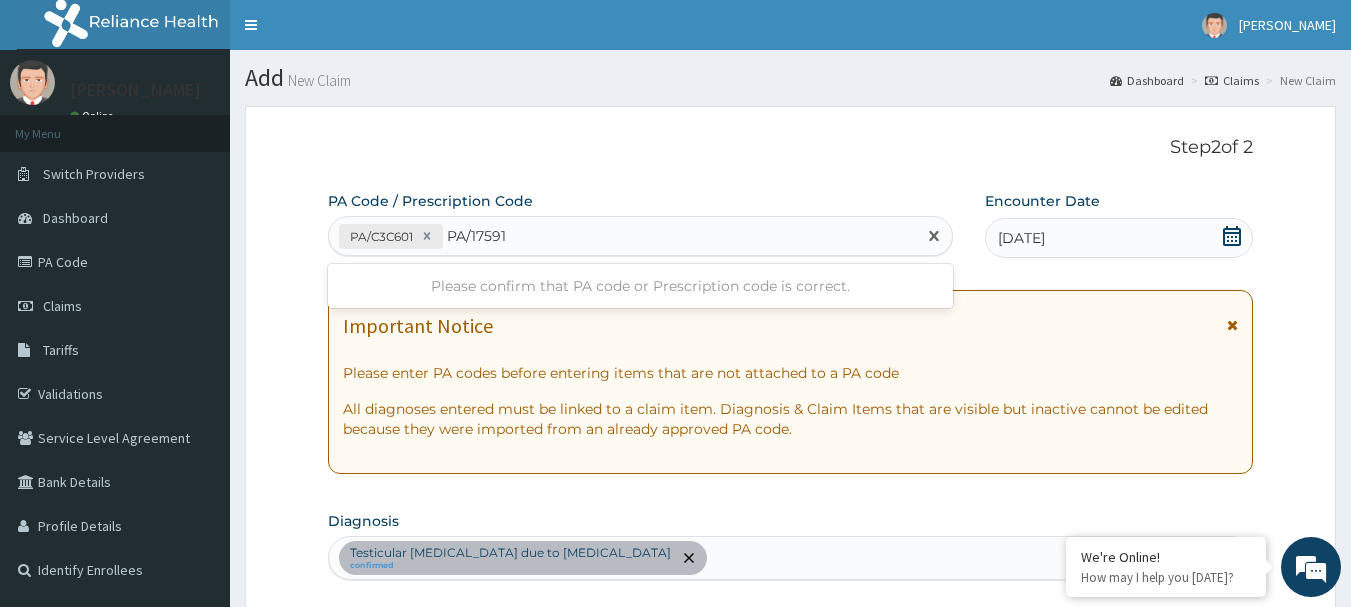 type on "PA/175916" 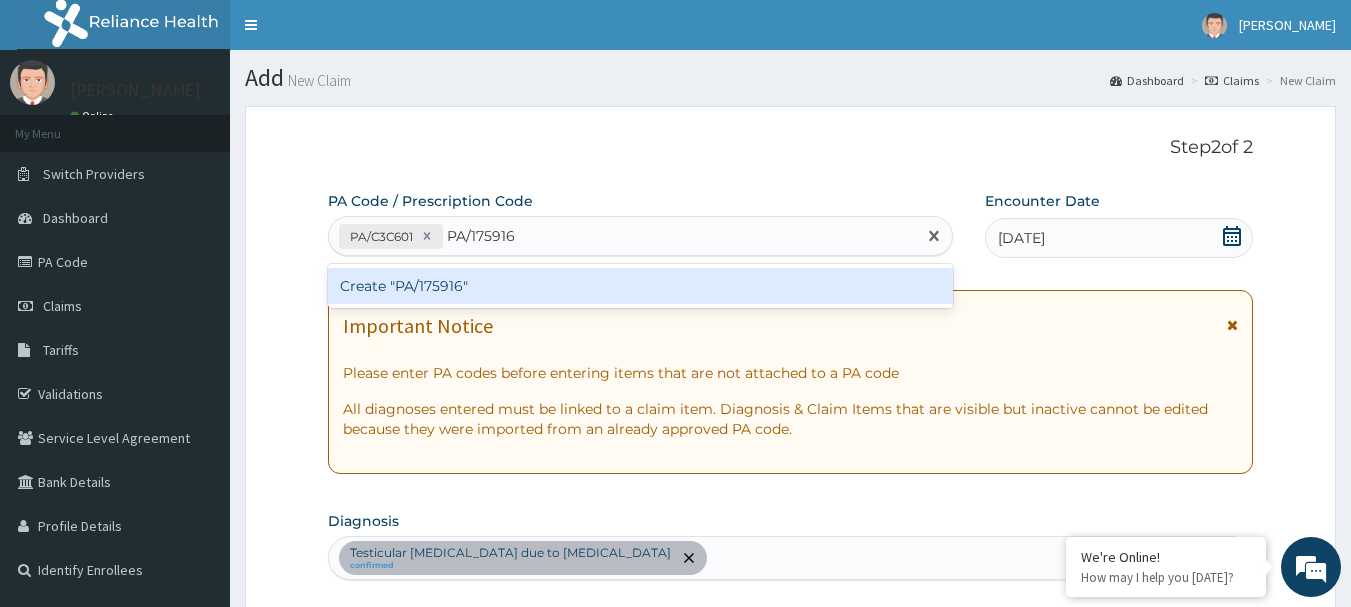 click on "Create "PA/175916"" at bounding box center [641, 286] 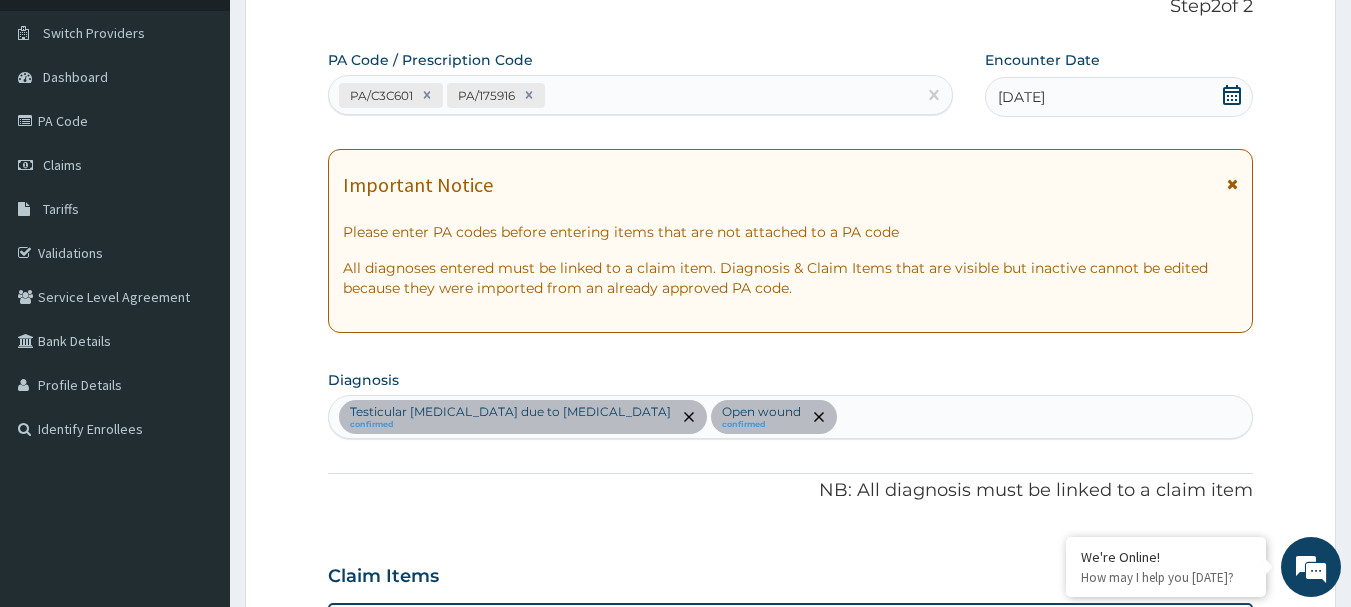 scroll, scrollTop: 36, scrollLeft: 0, axis: vertical 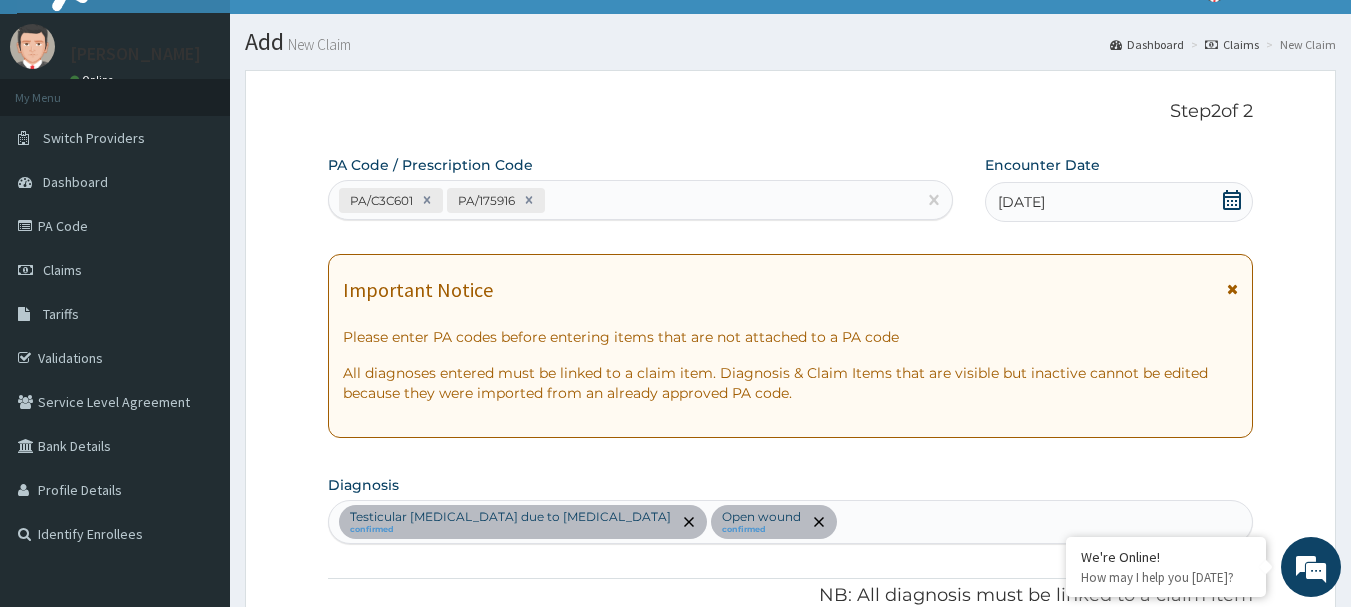 click on "PA/C3C601 PA/175916" at bounding box center [623, 200] 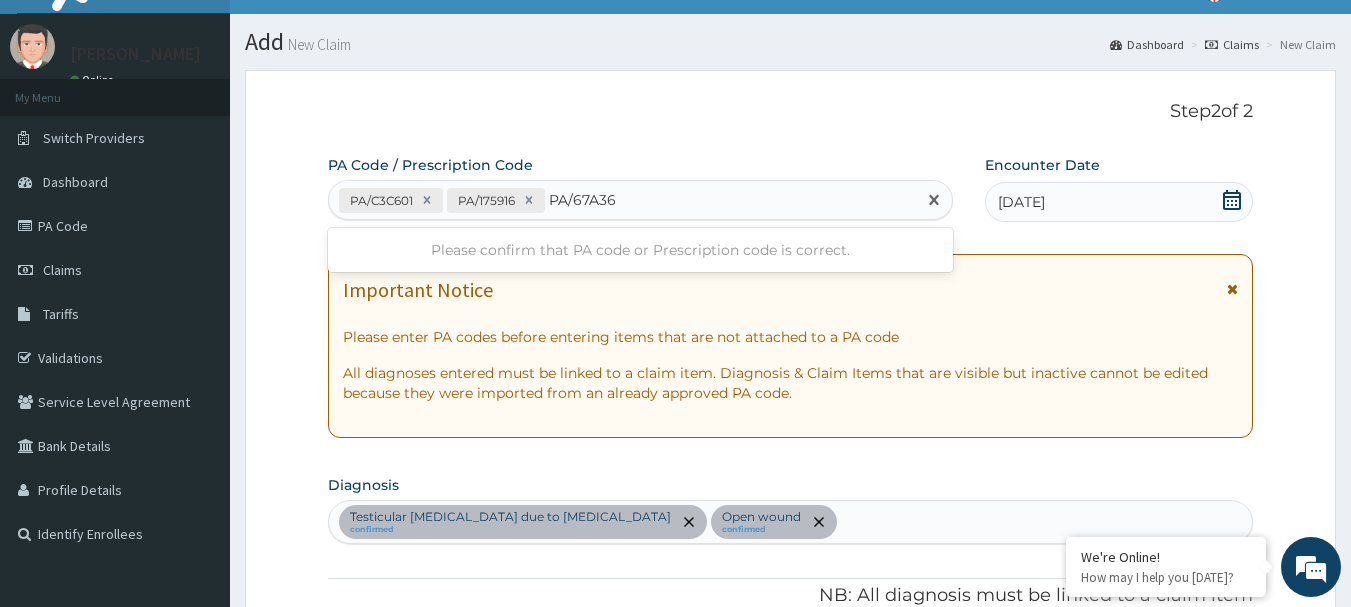 type on "PA/67A365" 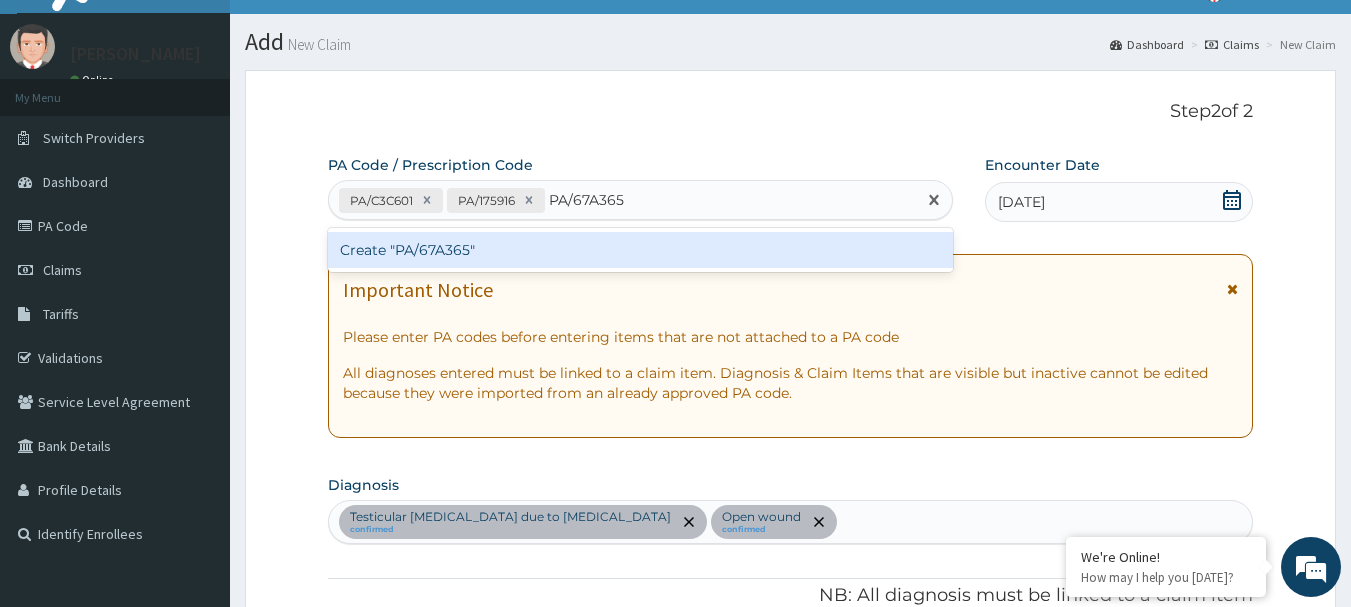 click on "Create "PA/67A365"" at bounding box center (641, 250) 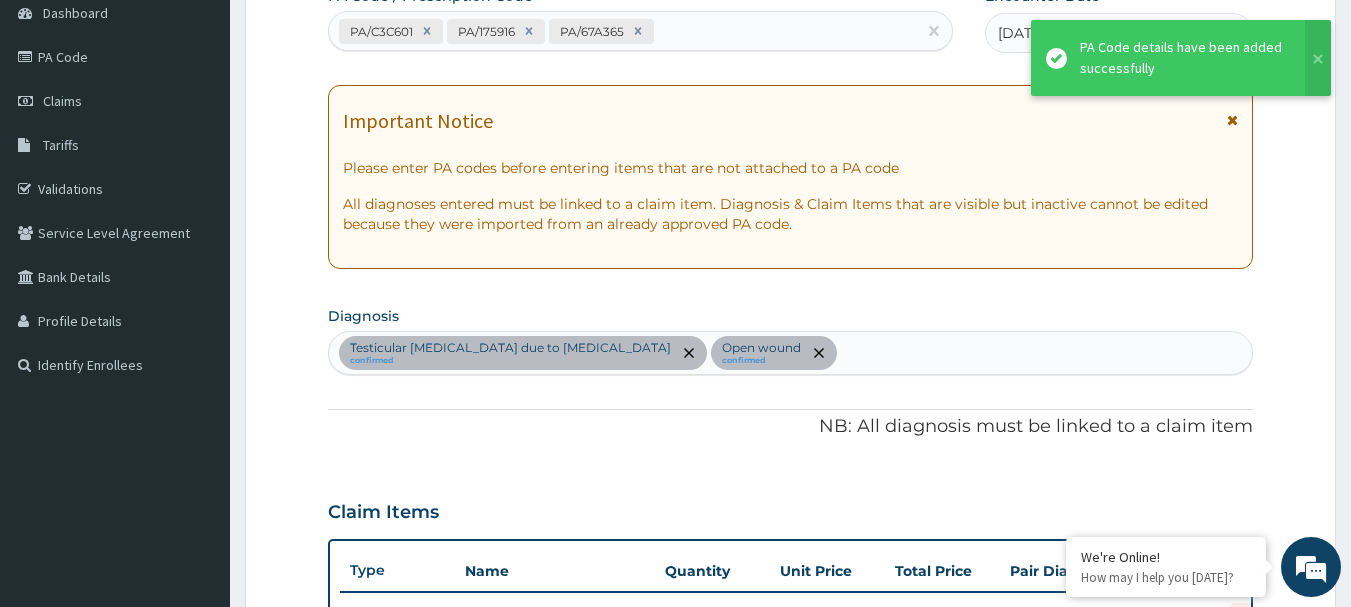 scroll, scrollTop: 5, scrollLeft: 0, axis: vertical 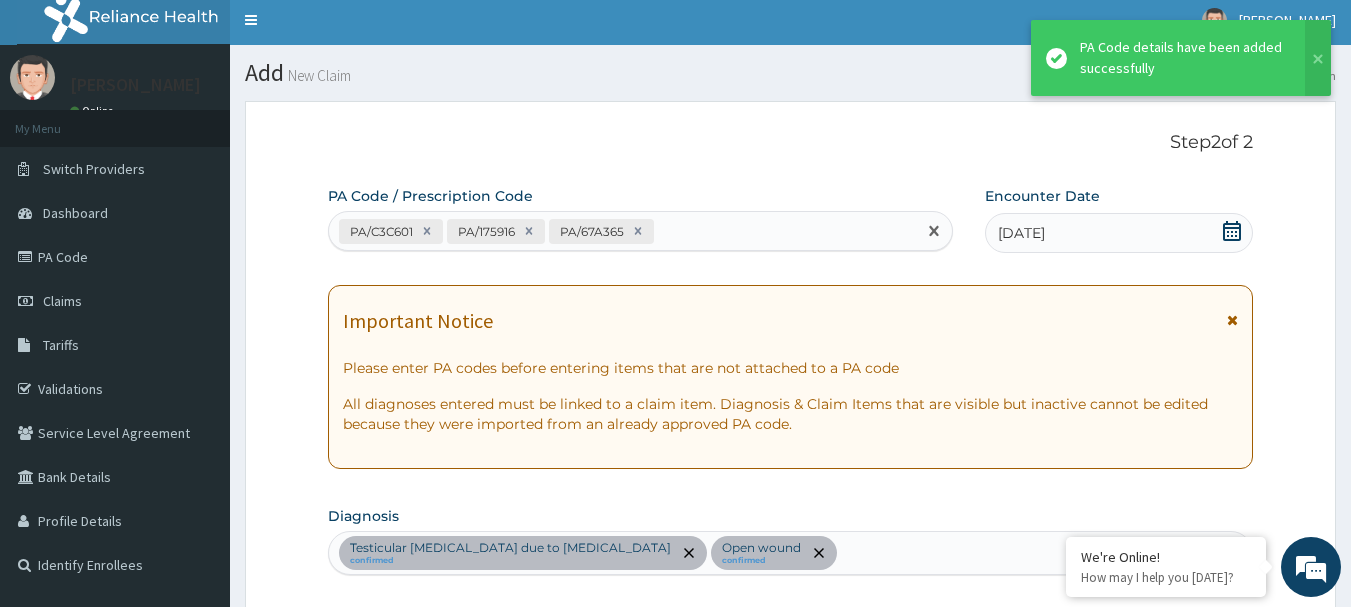 click on "PA/C3C601 PA/175916 PA/67A365" at bounding box center (623, 231) 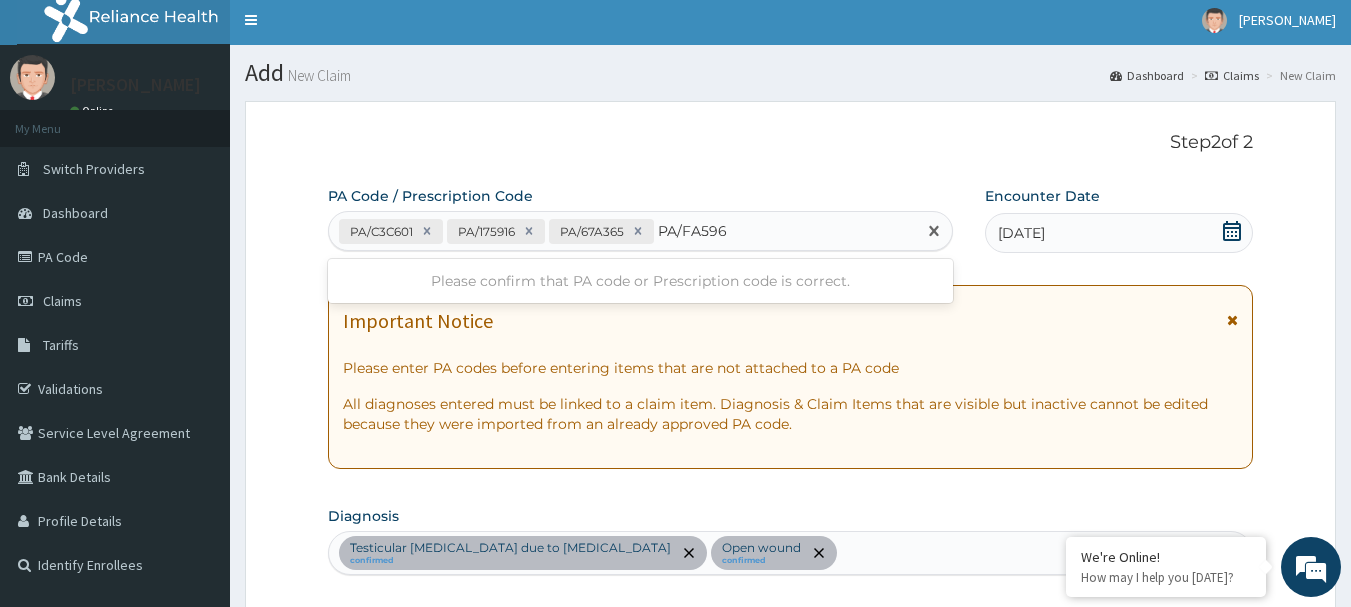 type on "PA/FA5965" 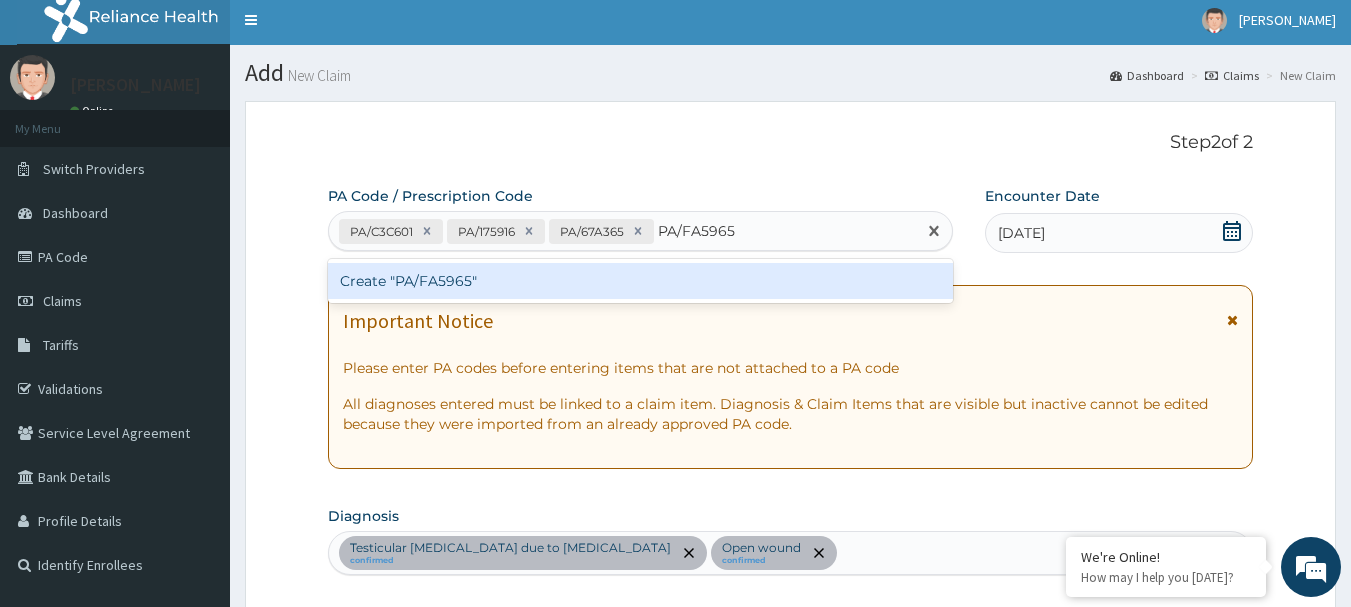 click on "Create "PA/FA5965"" at bounding box center (641, 281) 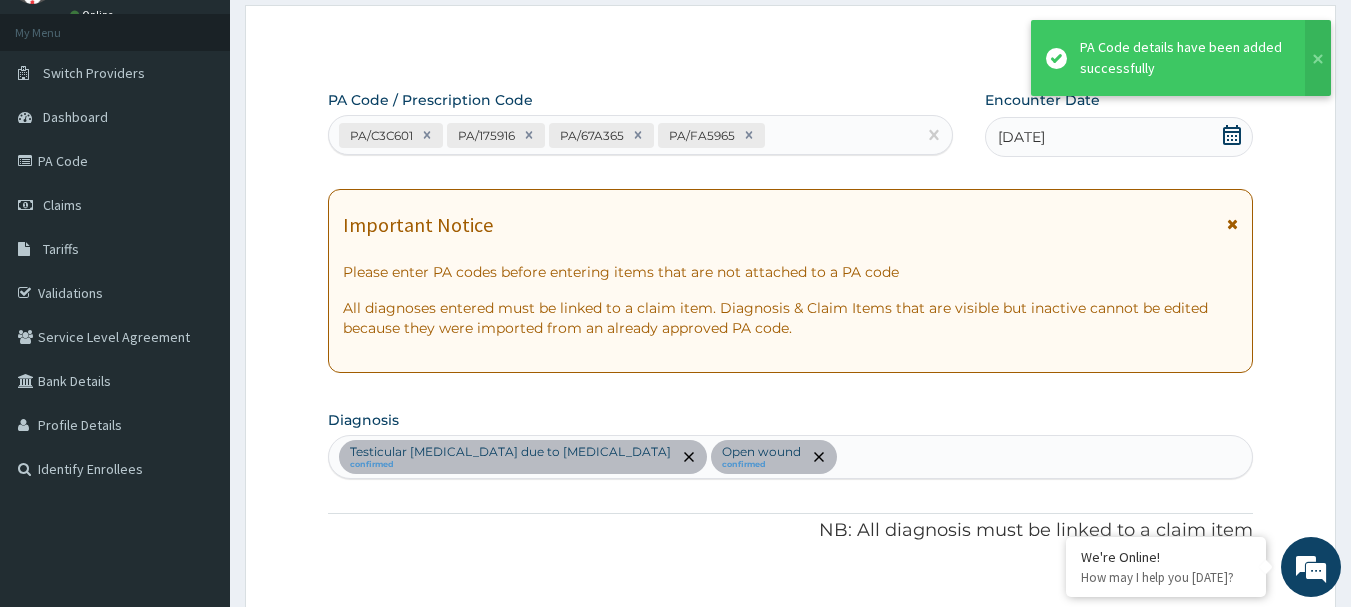 scroll, scrollTop: 0, scrollLeft: 0, axis: both 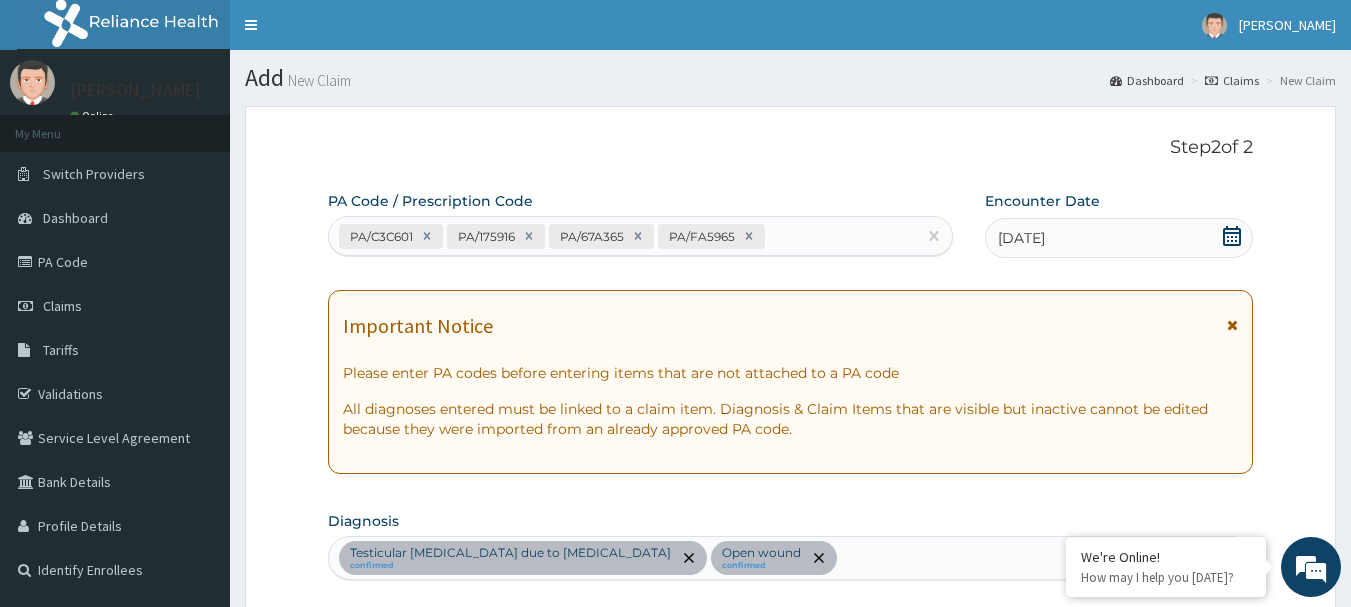 click on "PA/C3C601 PA/175916 PA/67A365 PA/FA5965" at bounding box center (623, 236) 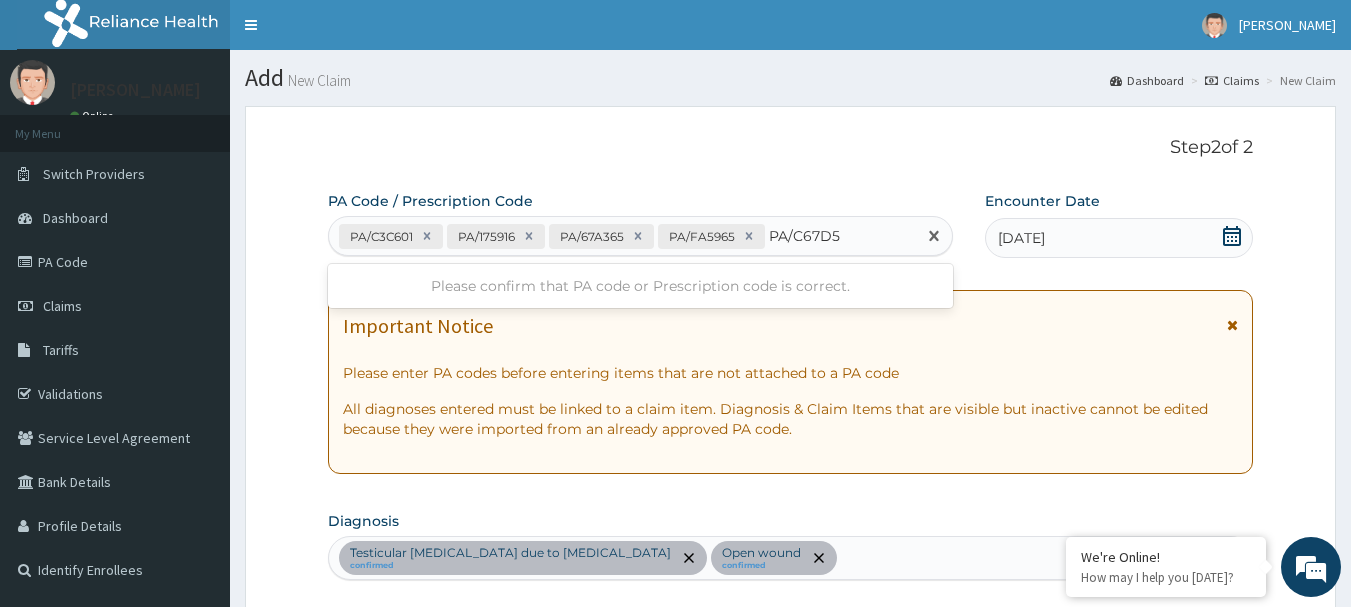type on "PA/C67D50" 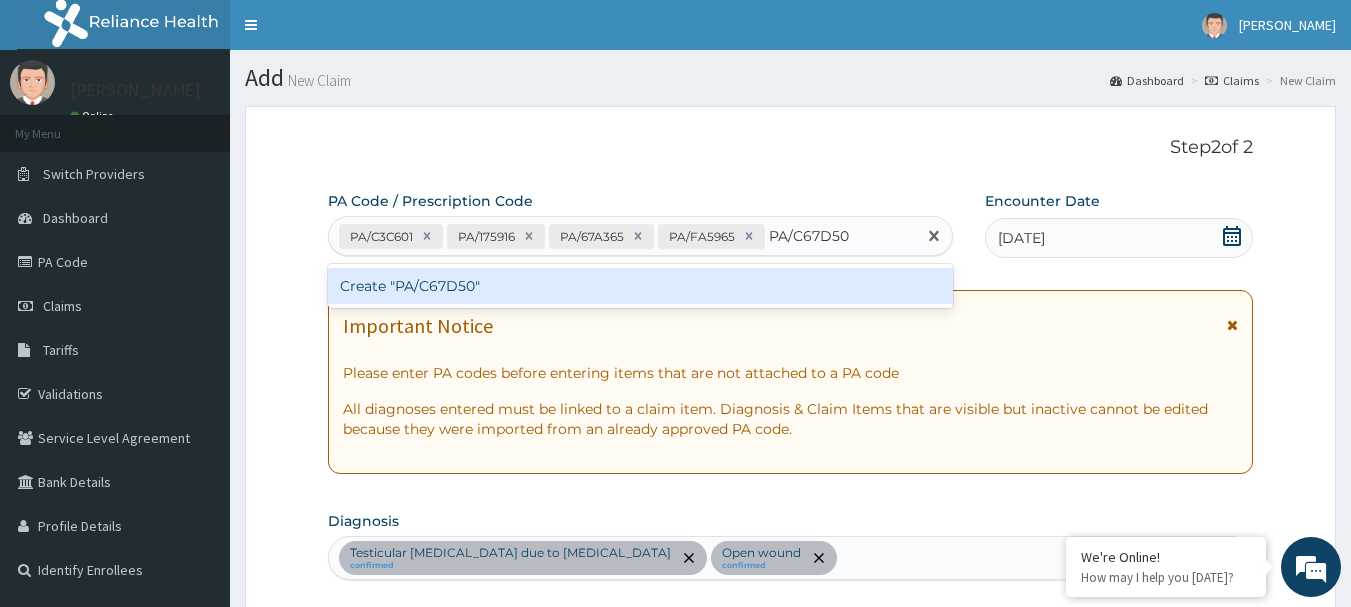 click on "Create "PA/C67D50"" at bounding box center [641, 286] 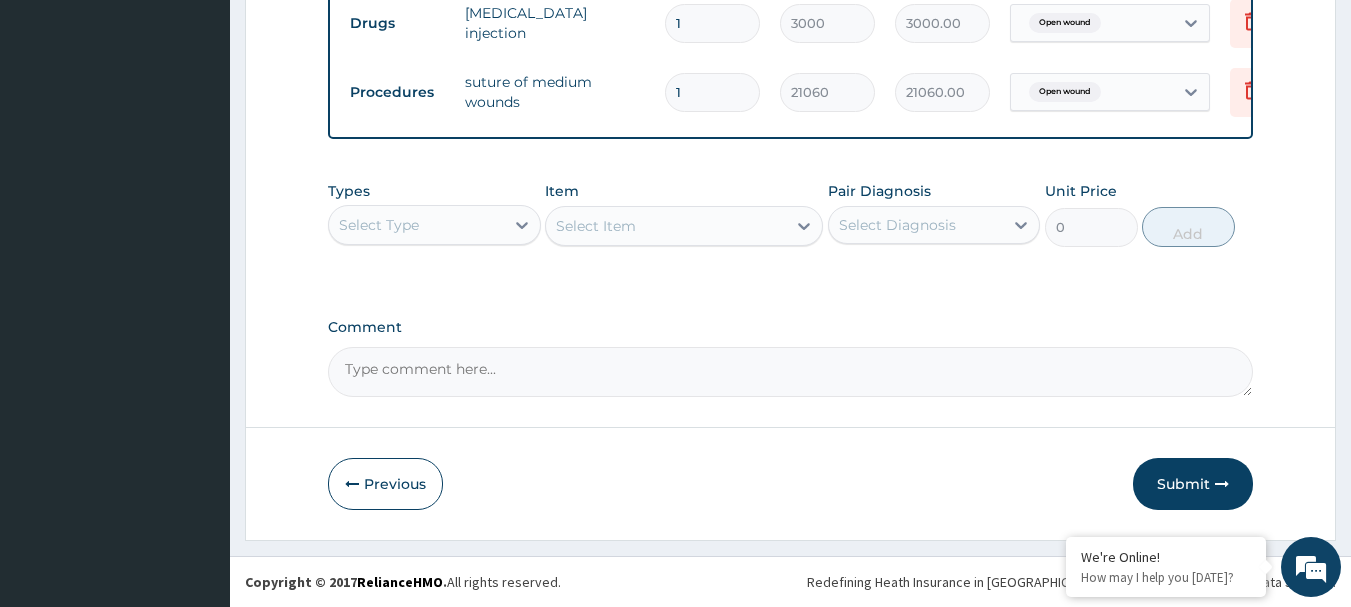 scroll, scrollTop: 1169, scrollLeft: 0, axis: vertical 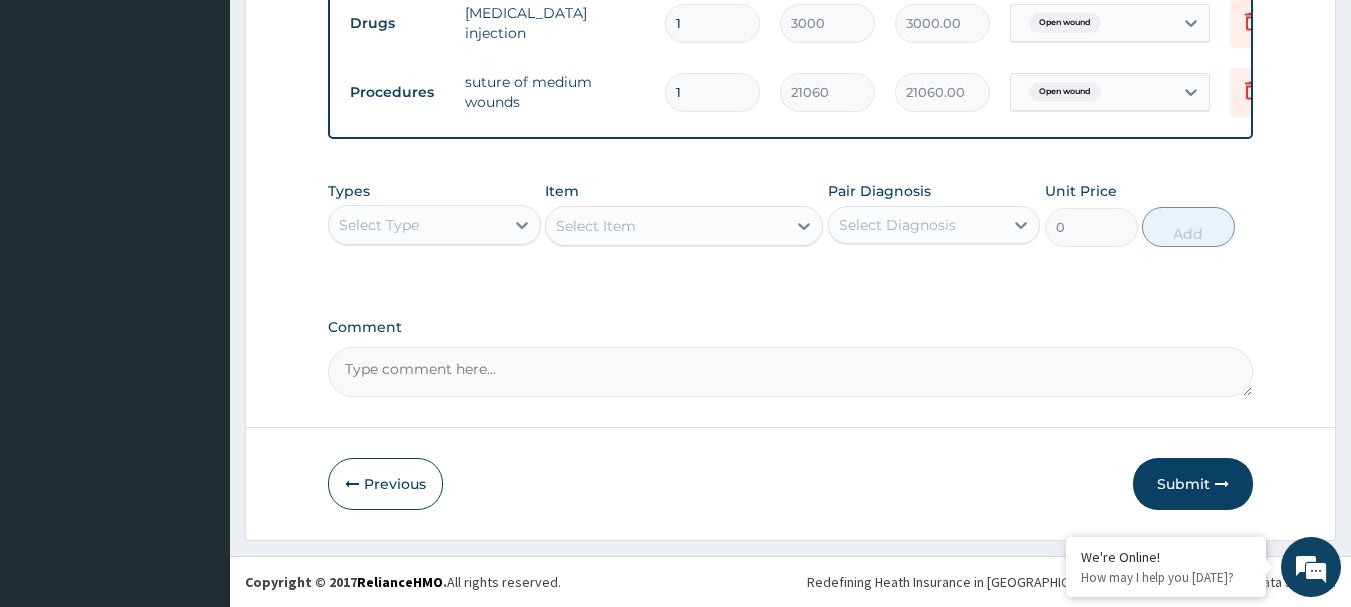 click on "Select Diagnosis" at bounding box center [916, 225] 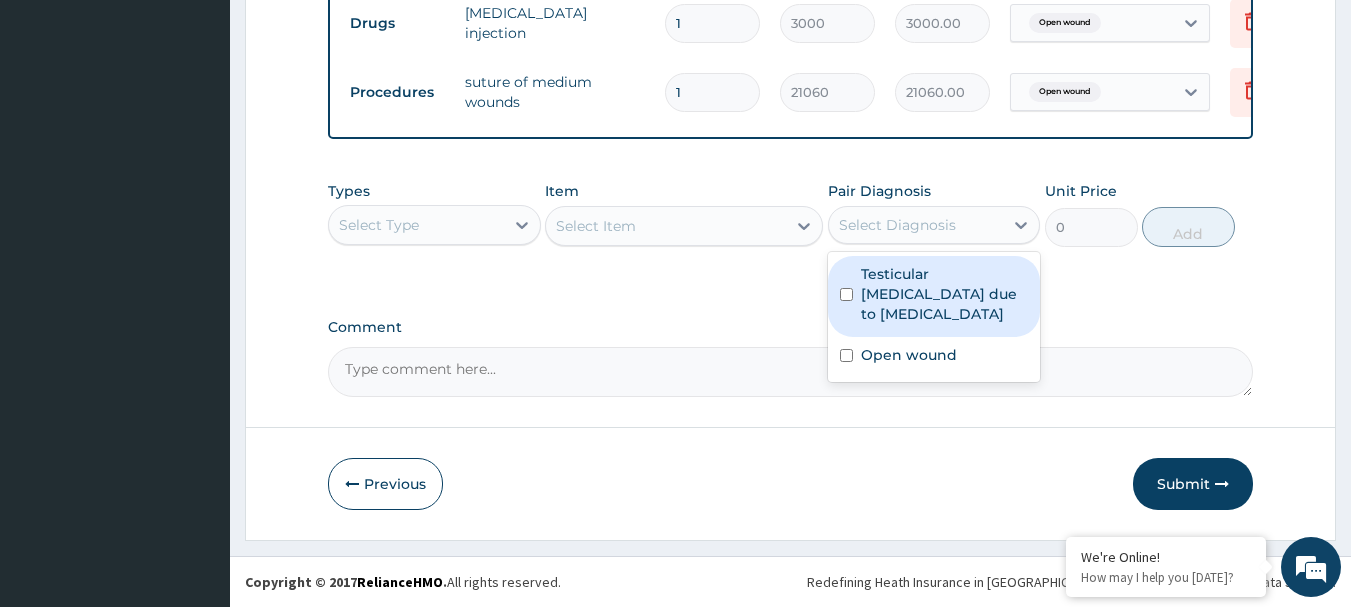click on "Testicular hematoma due to birth trauma" at bounding box center [945, 294] 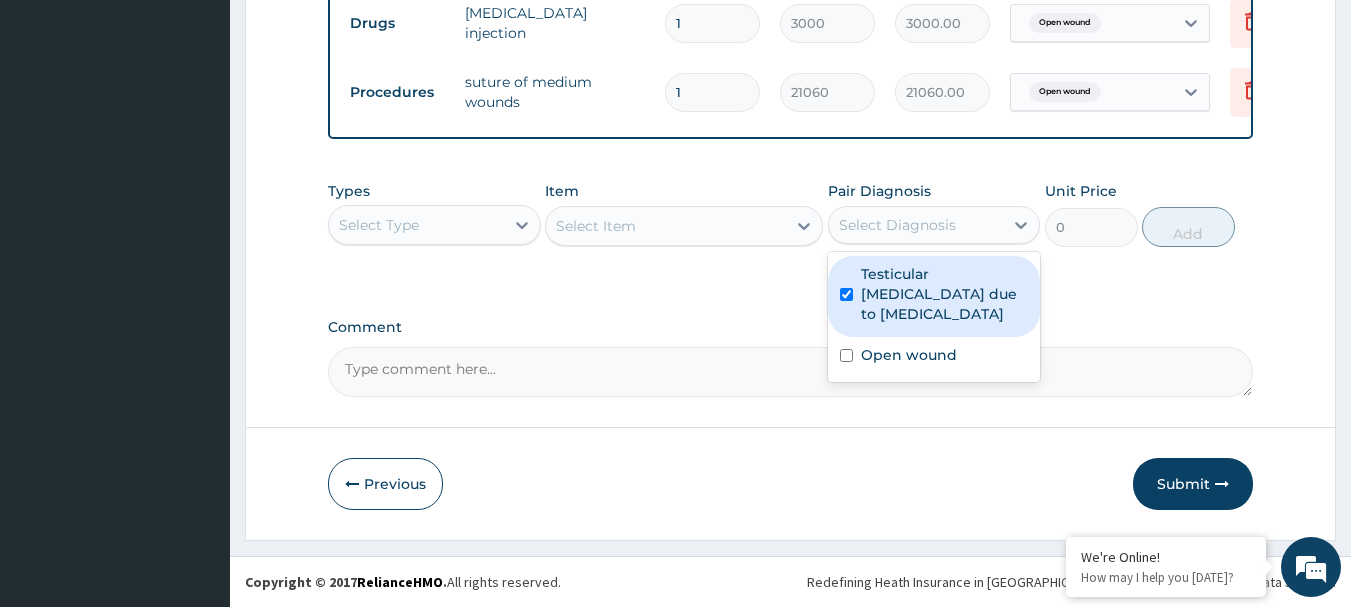 checkbox on "true" 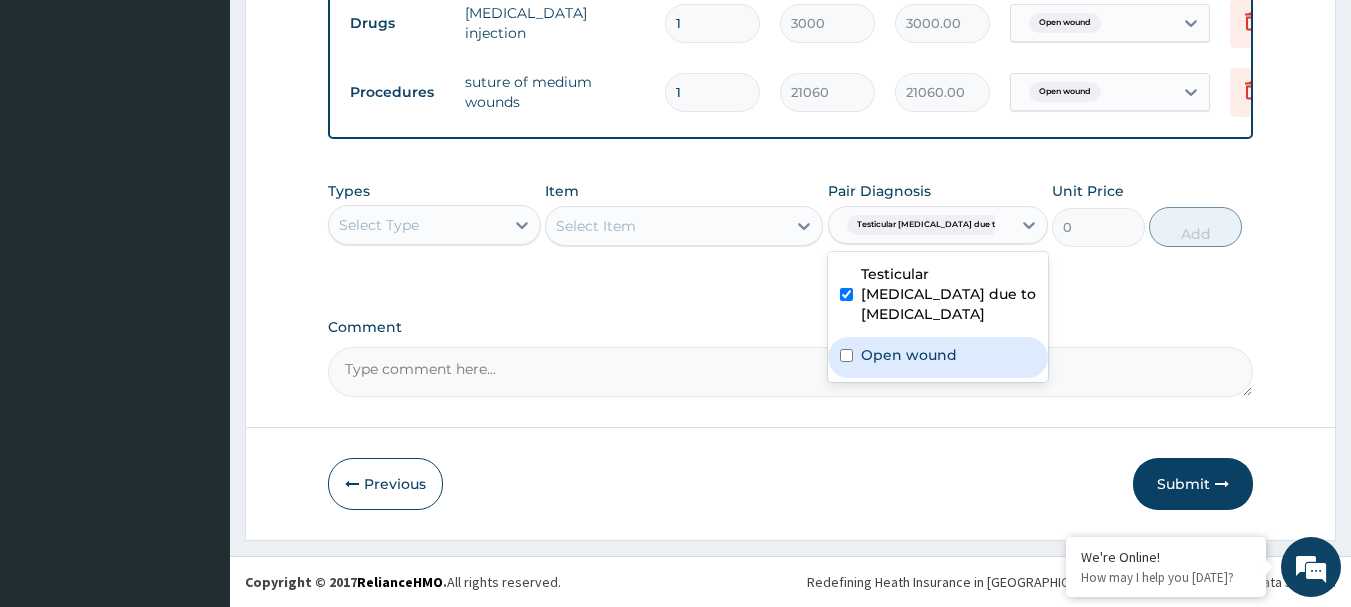 click on "Open wound" at bounding box center (938, 357) 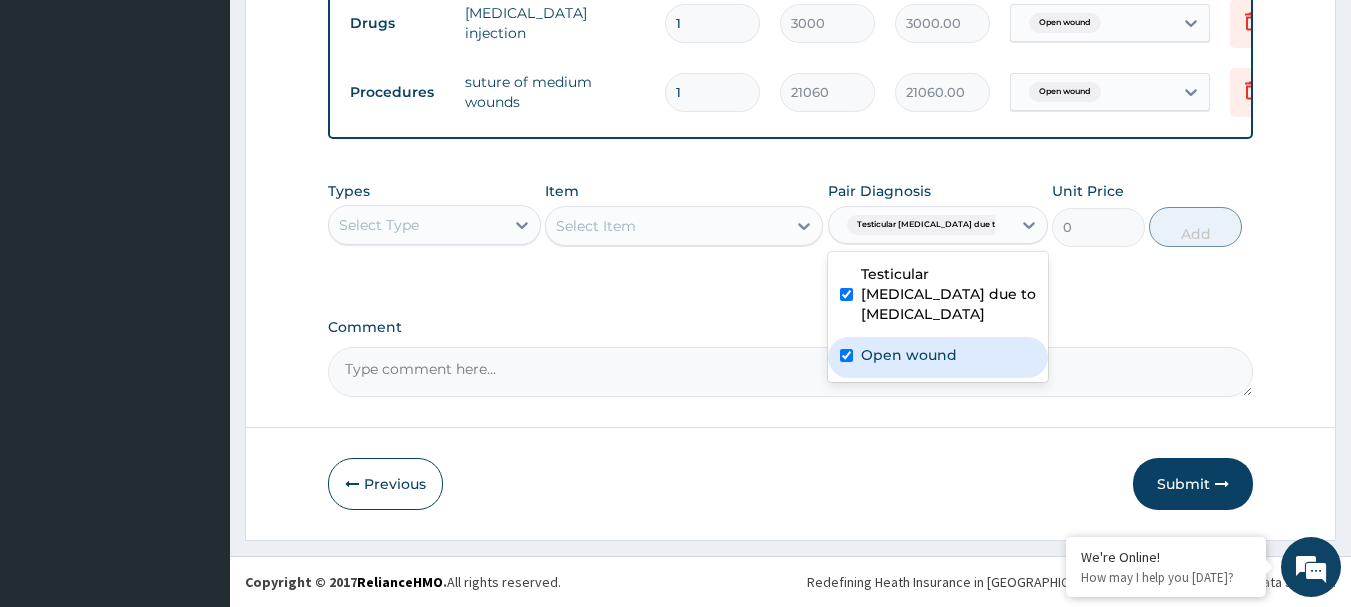 checkbox on "true" 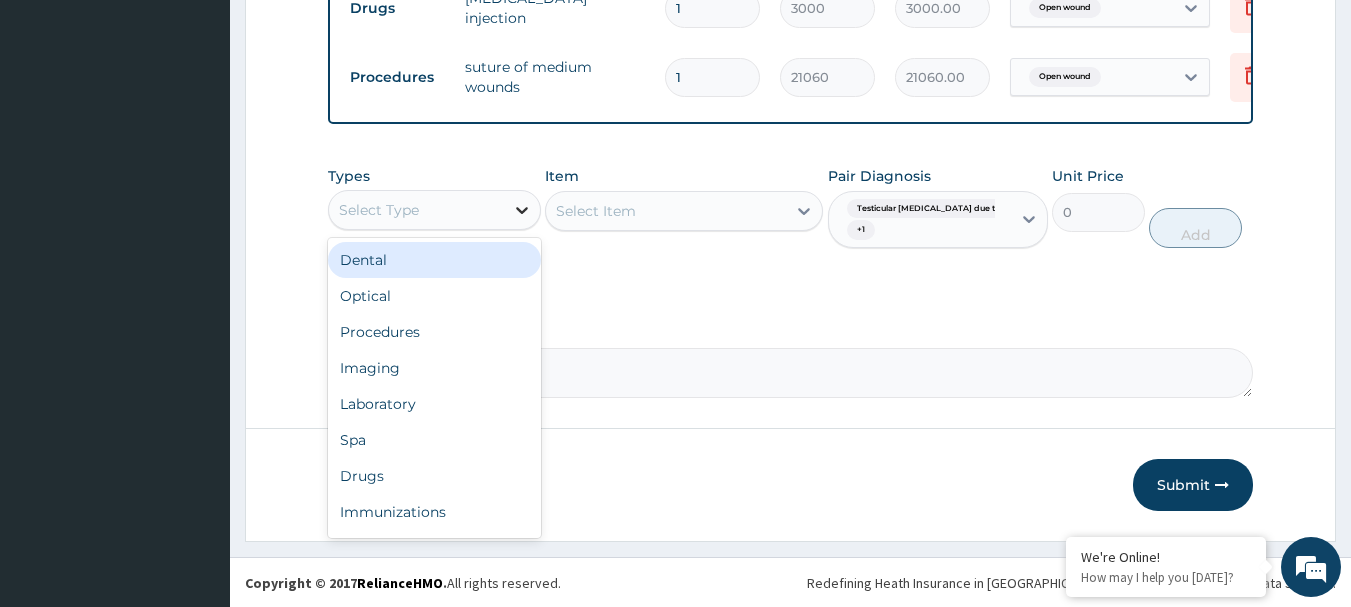 click at bounding box center [522, 210] 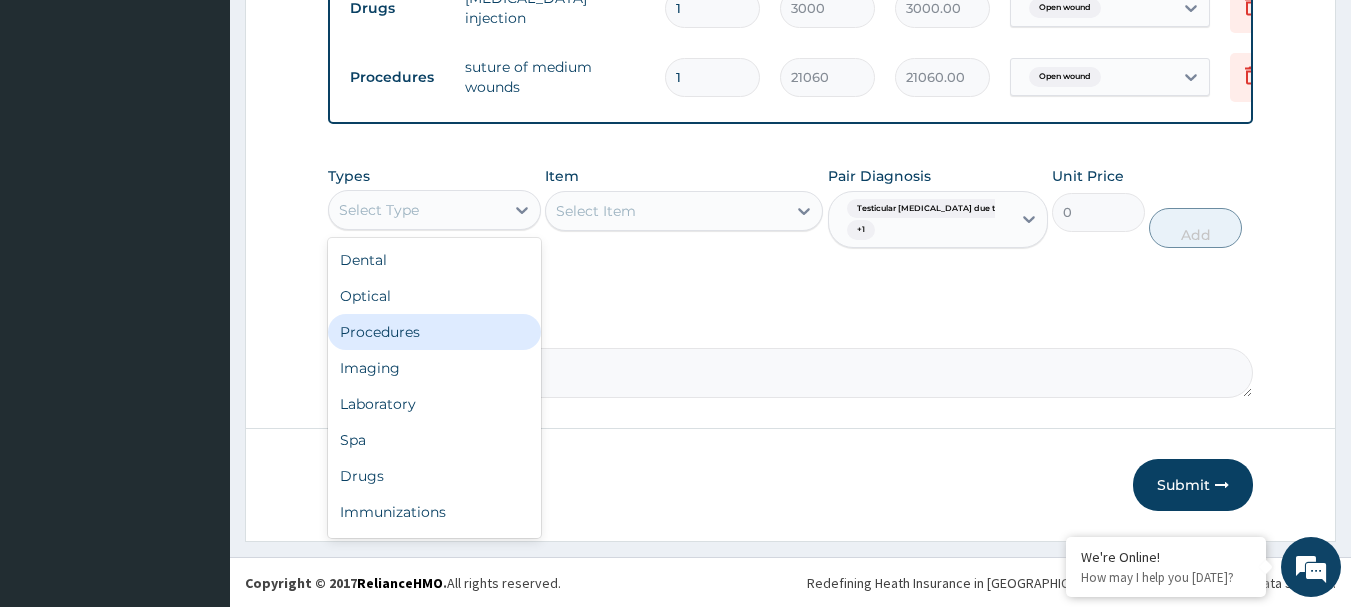 click on "Procedures" at bounding box center (434, 332) 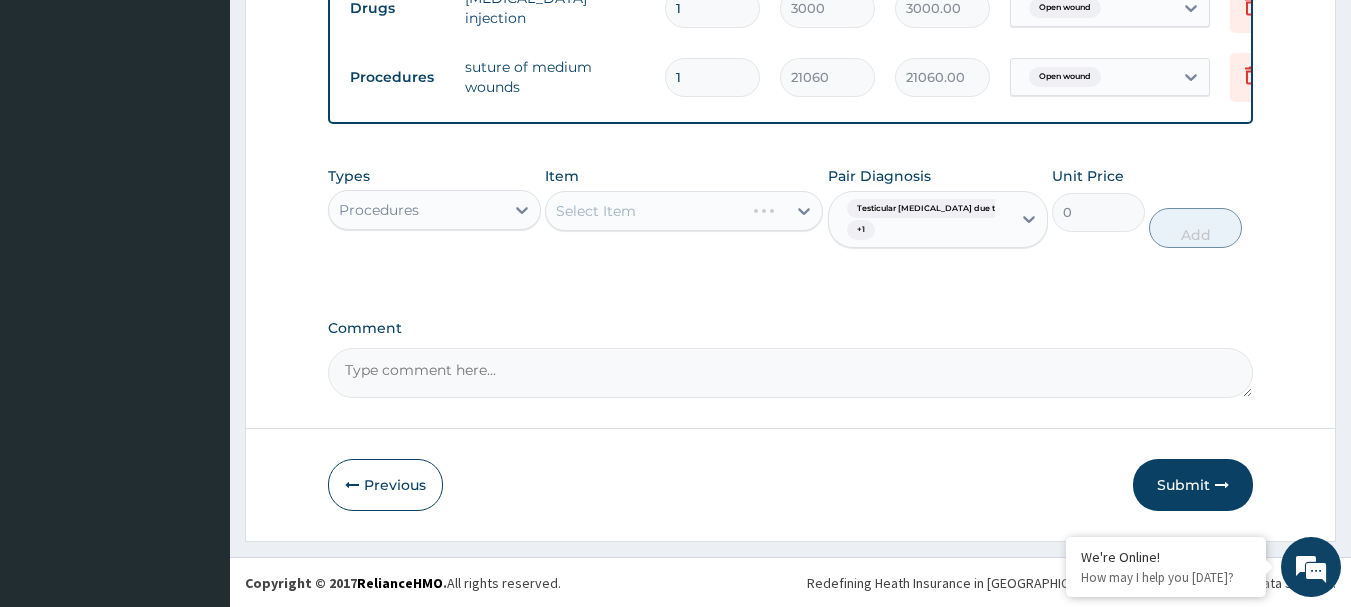 click on "Select Item" at bounding box center [684, 211] 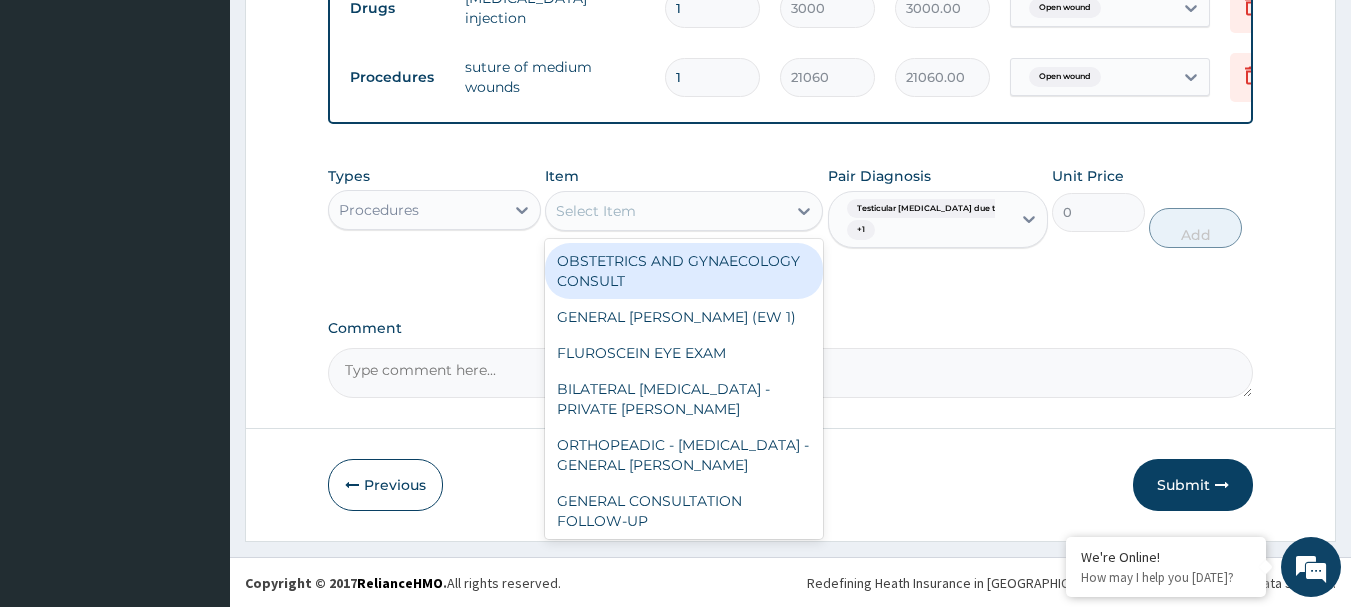 click on "Select Item" at bounding box center [666, 211] 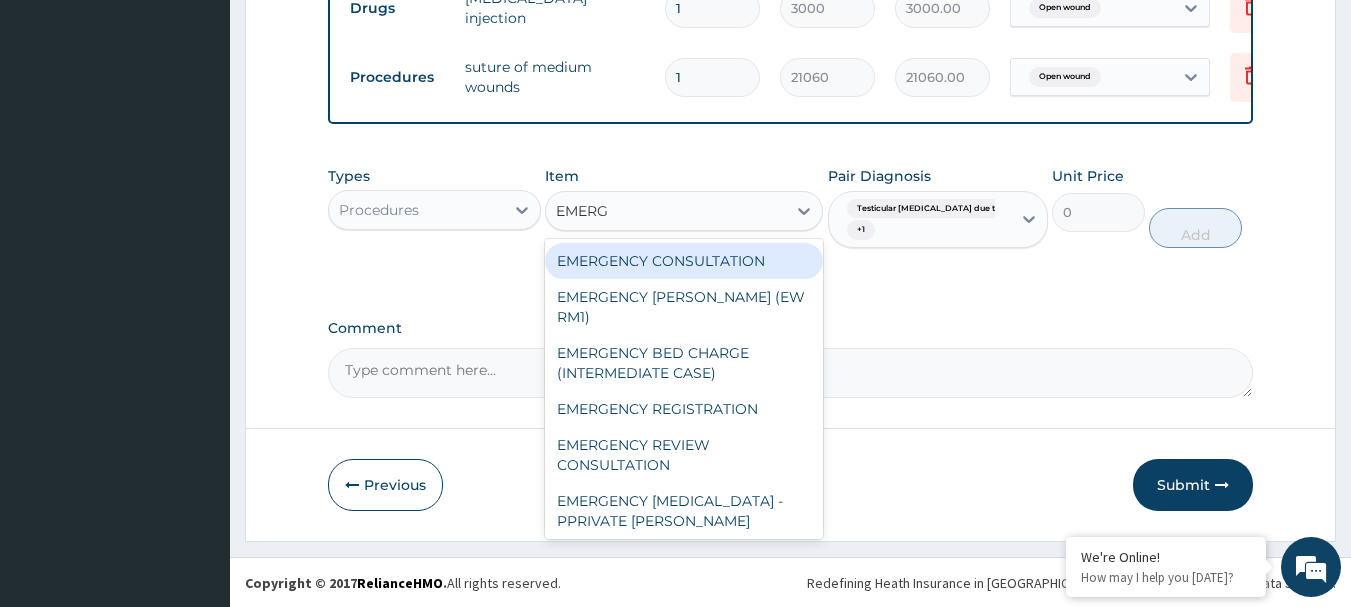 type on "EMERGE" 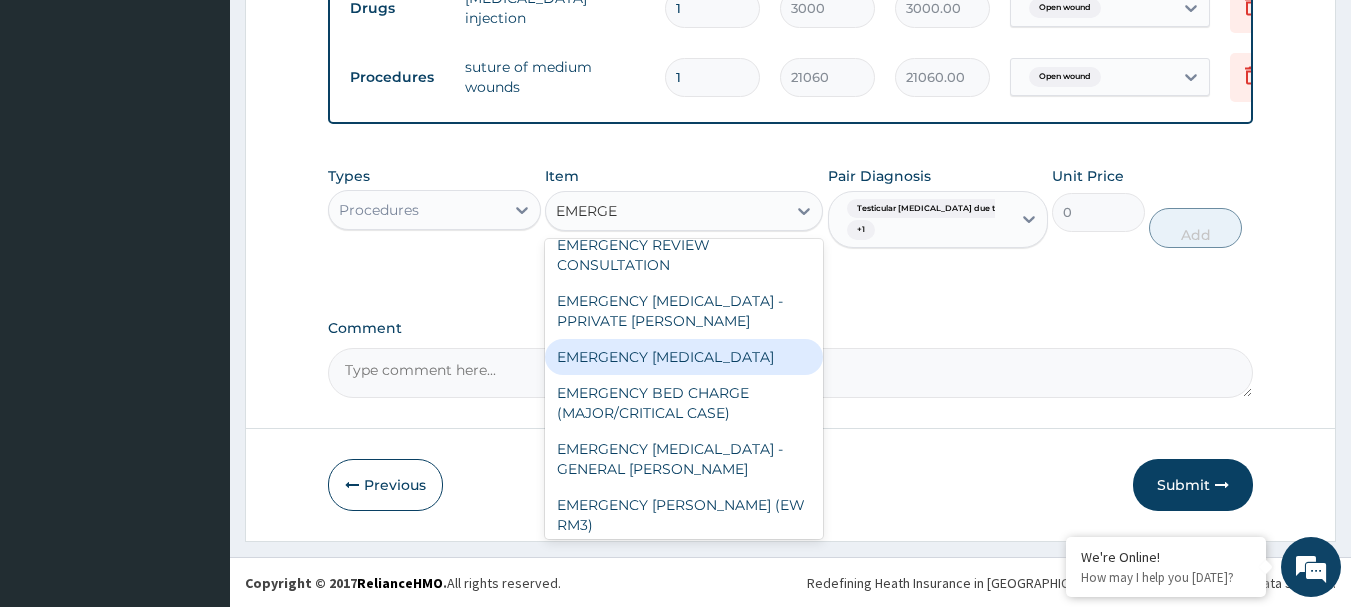scroll, scrollTop: 204, scrollLeft: 0, axis: vertical 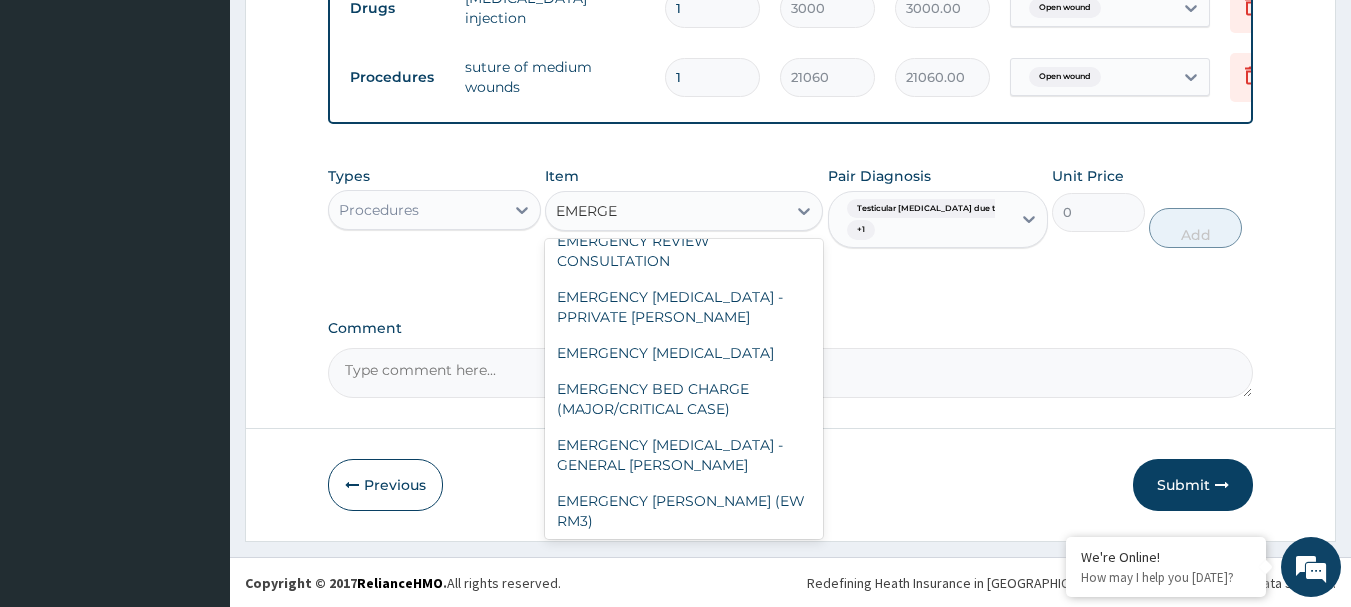 click on "EMERGENCY BED CHARGE" at bounding box center [684, 557] 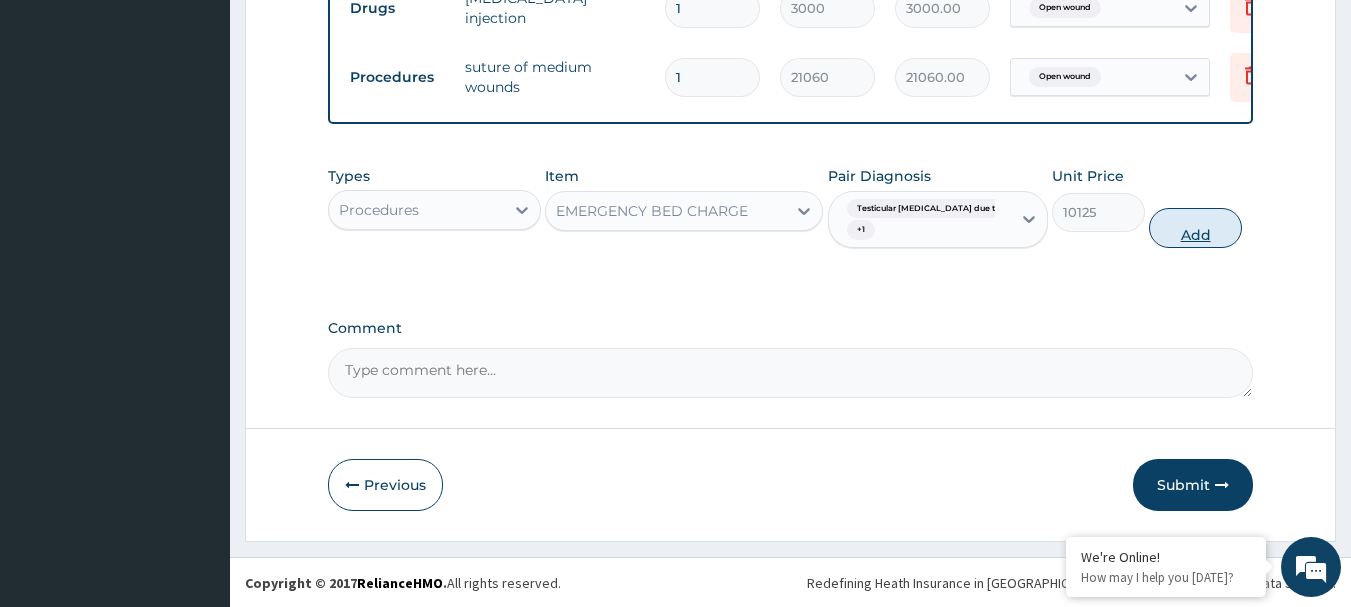 click on "Add" at bounding box center [1195, 228] 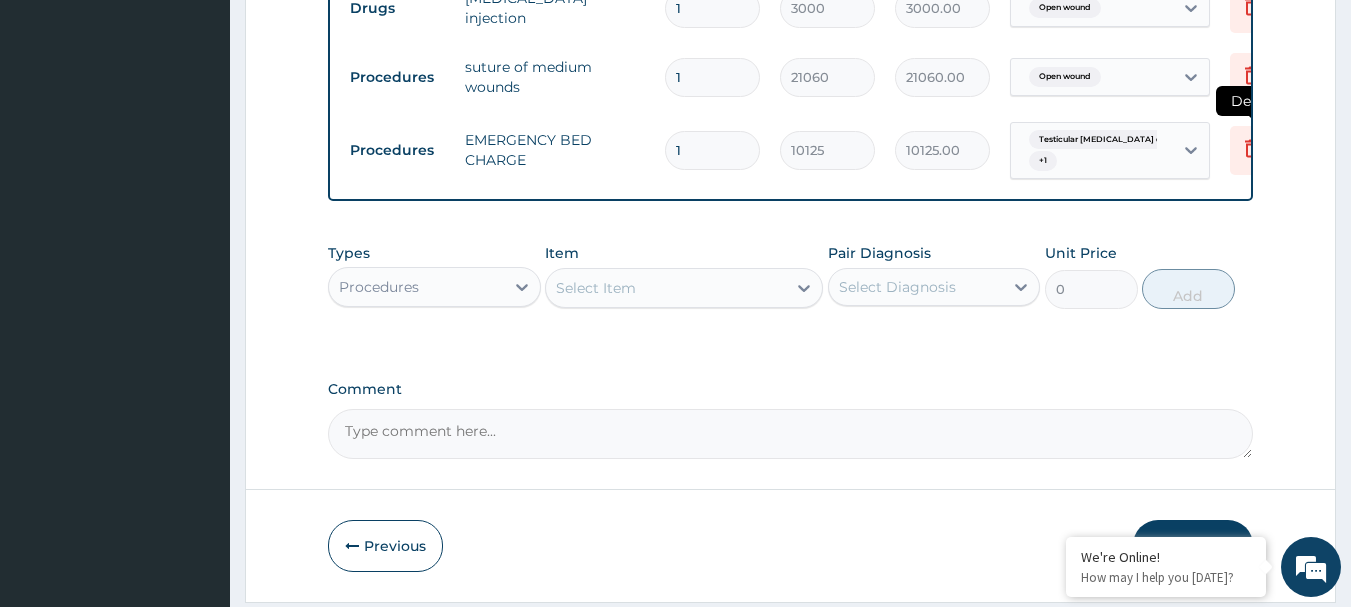 click at bounding box center [1252, 150] 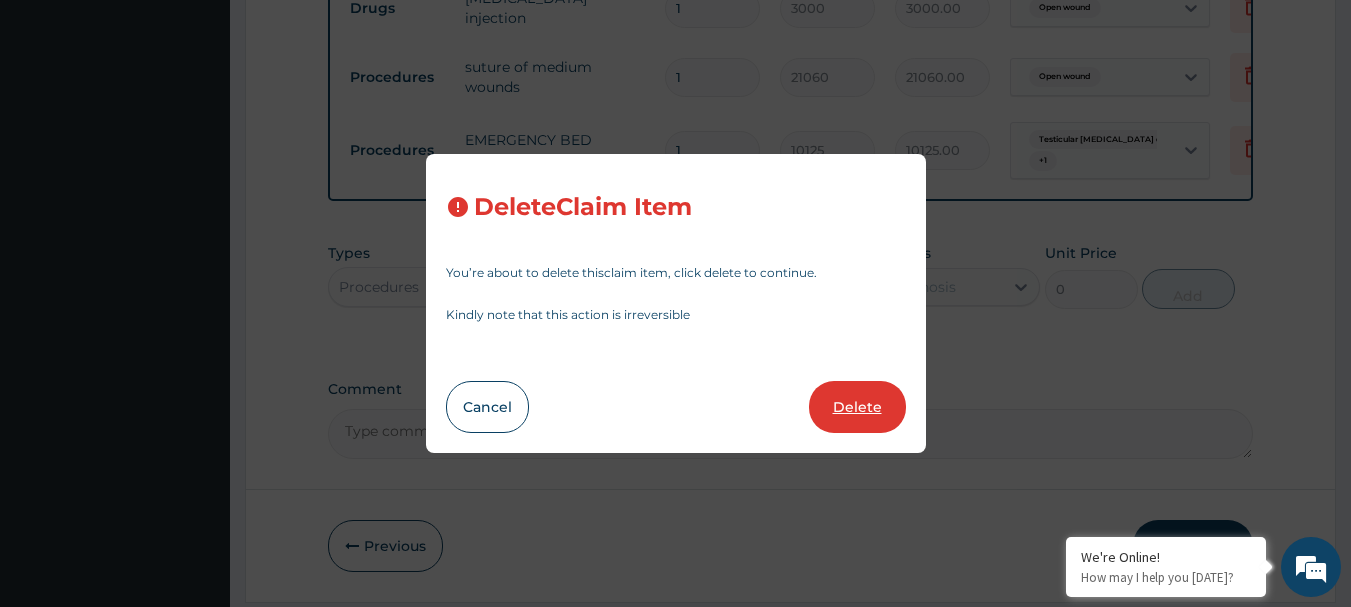 click on "Delete" at bounding box center [857, 407] 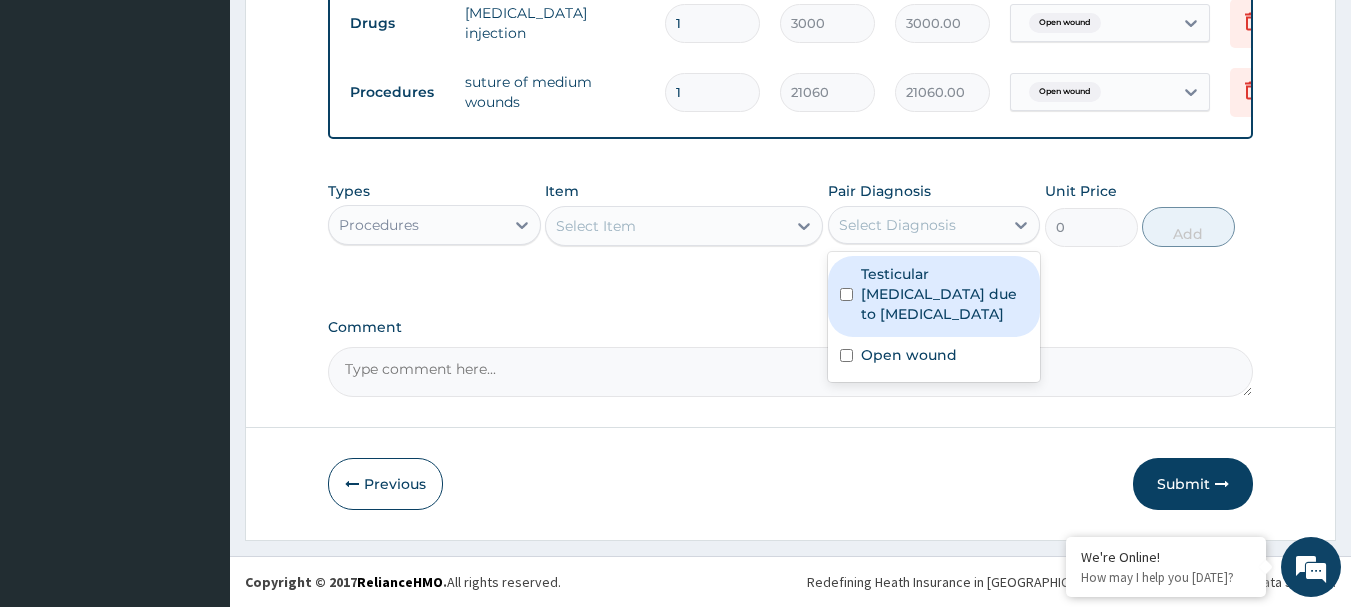 click on "Select Diagnosis" at bounding box center (916, 225) 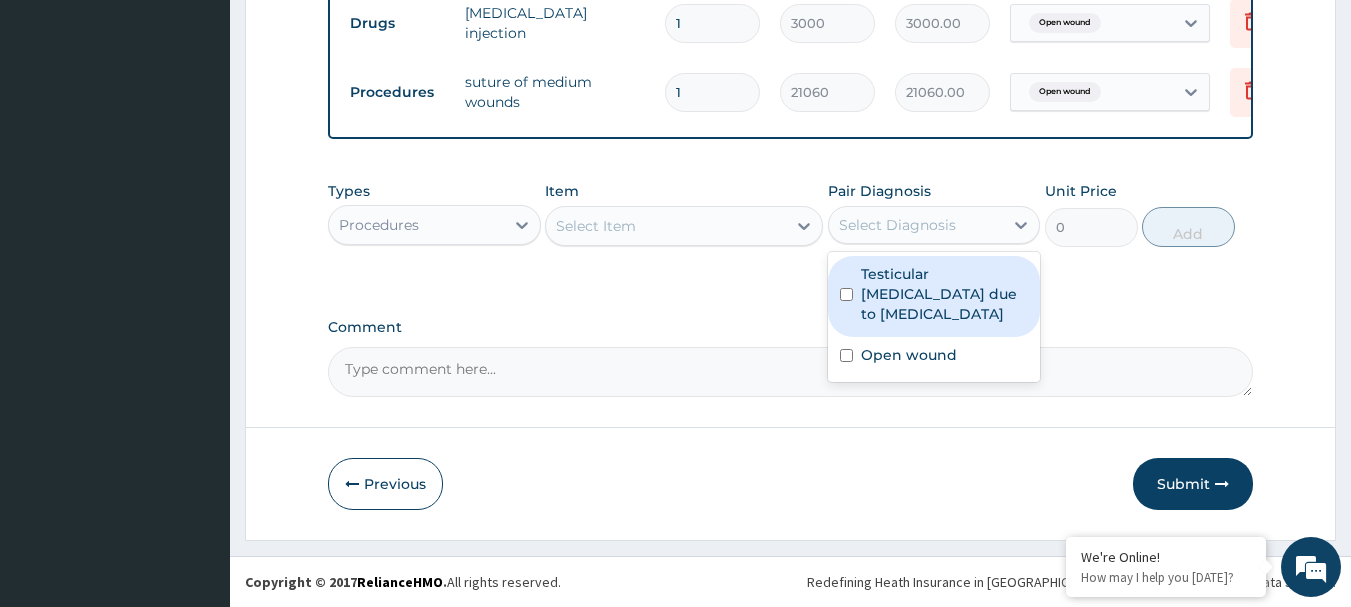 click on "Testicular hematoma due to birth trauma" at bounding box center (945, 294) 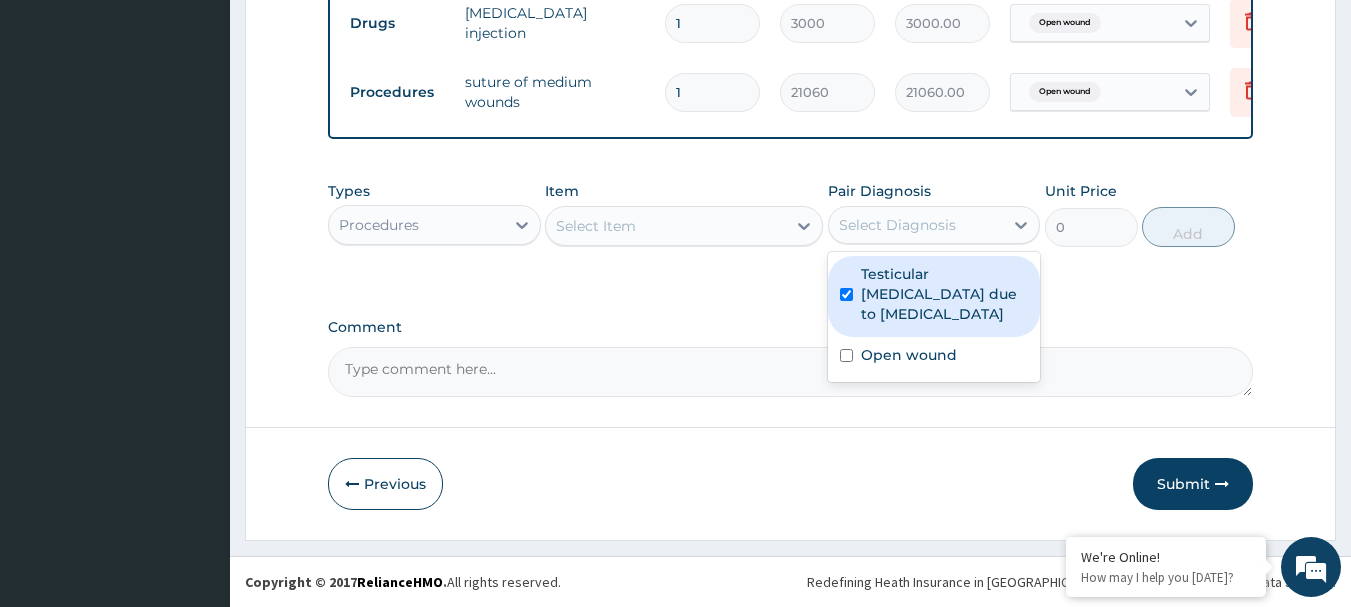 checkbox on "true" 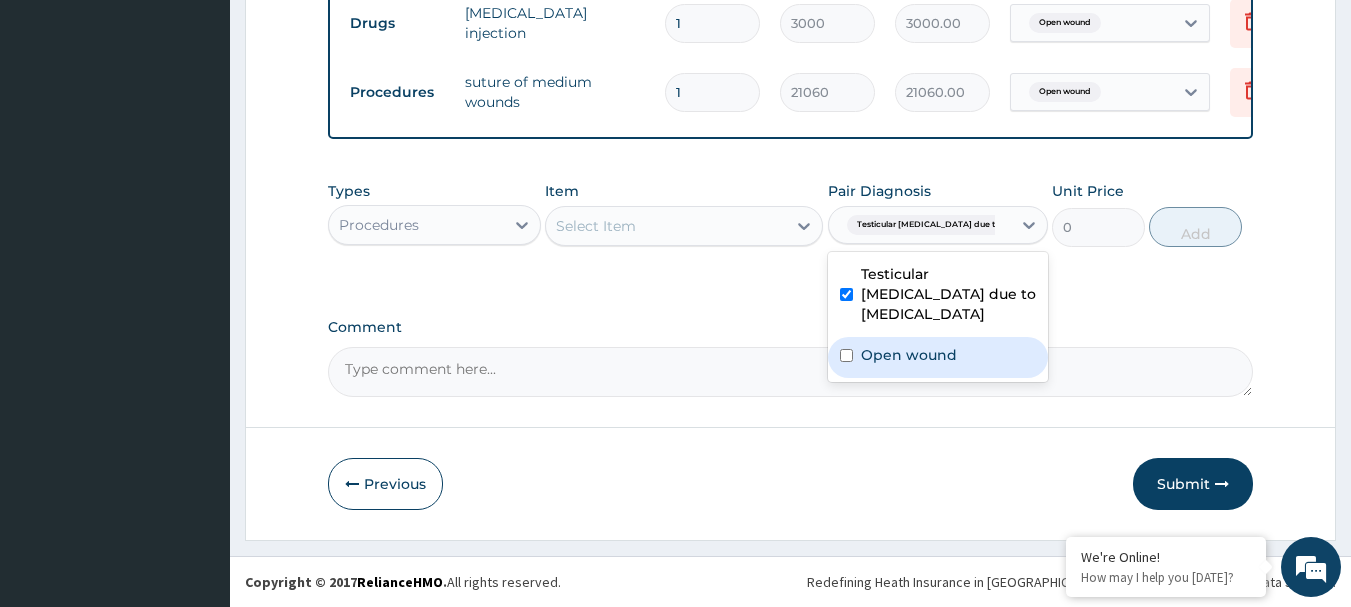 click on "Open wound" at bounding box center (909, 355) 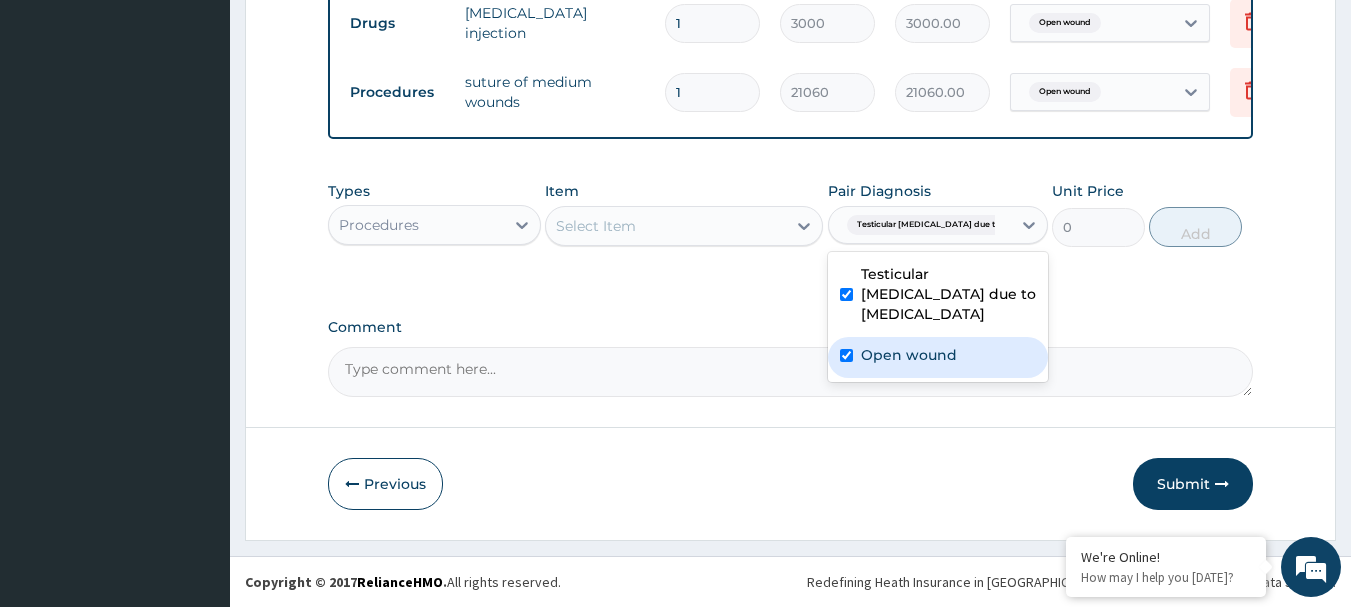 checkbox on "true" 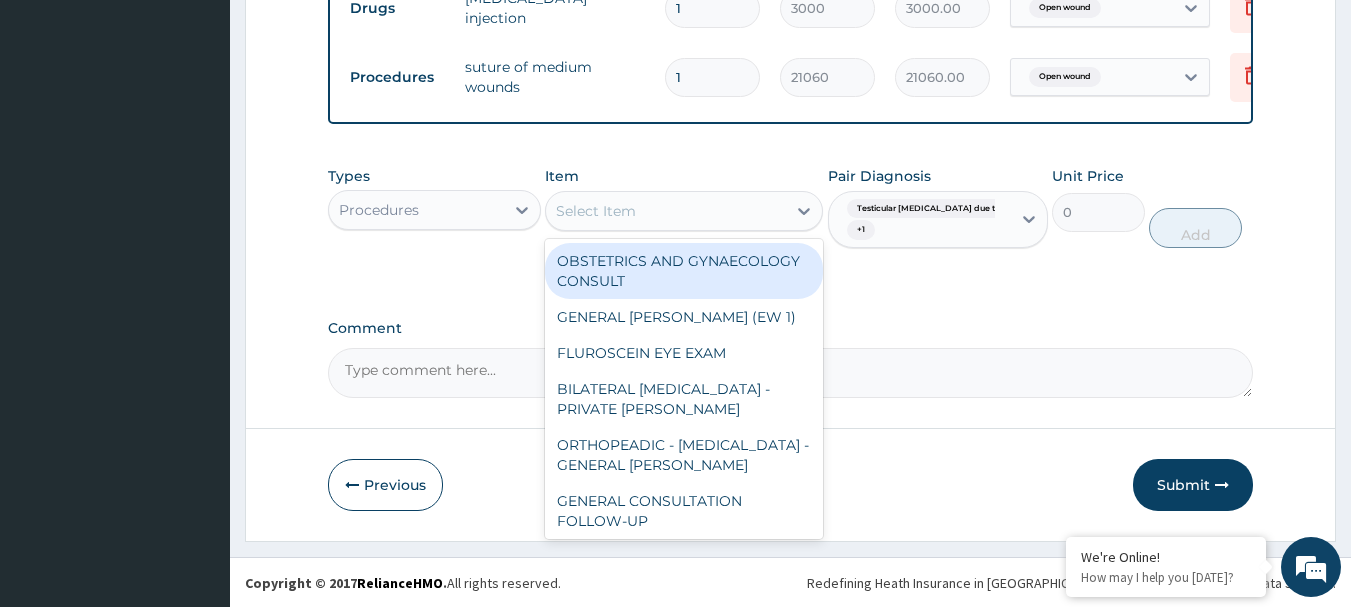 click on "Select Item" at bounding box center (596, 211) 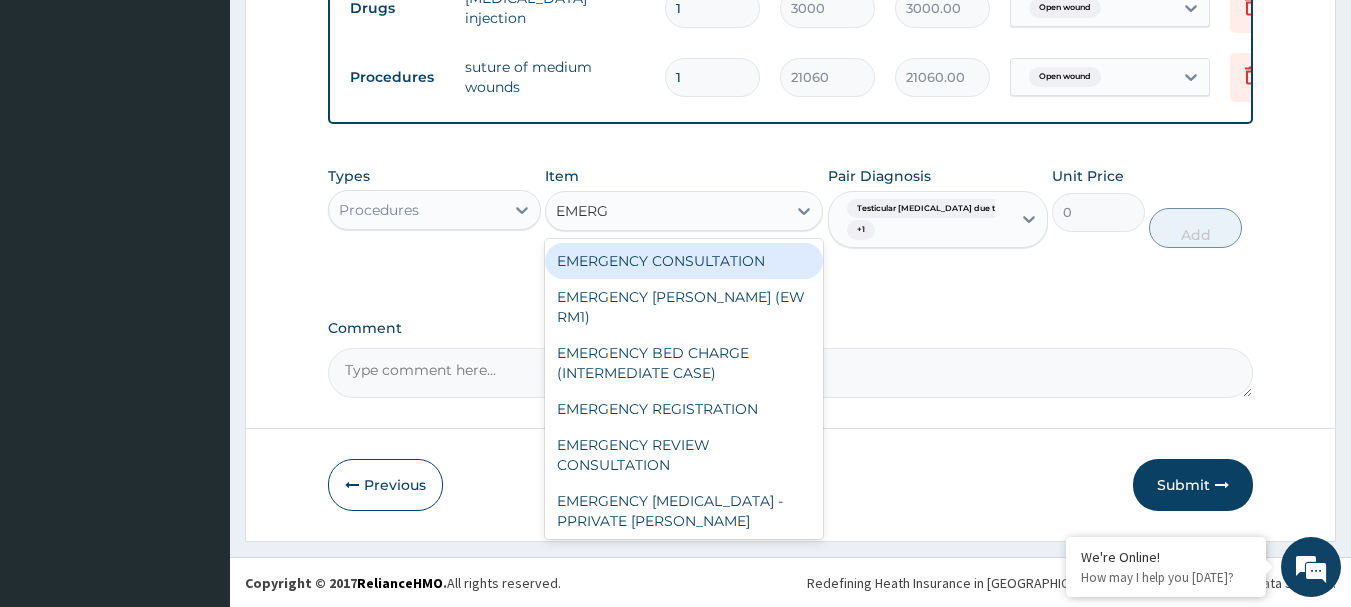 type on "EMERGE" 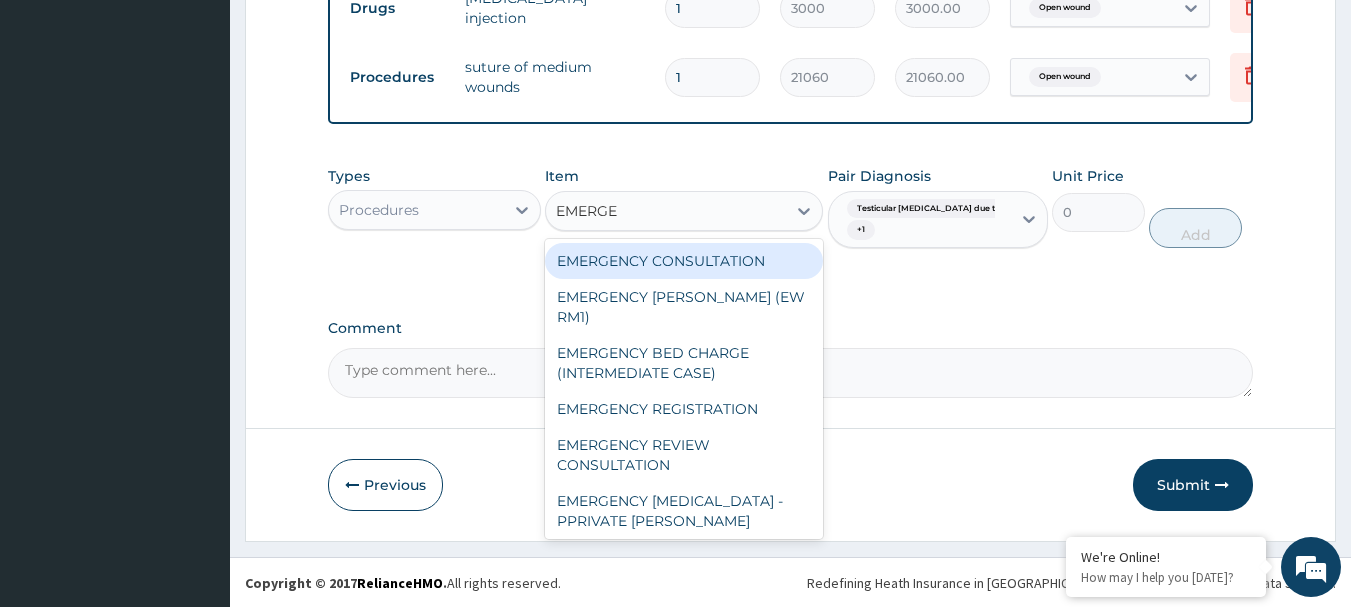 click on "EMERGENCY CONSULTATION" at bounding box center [684, 261] 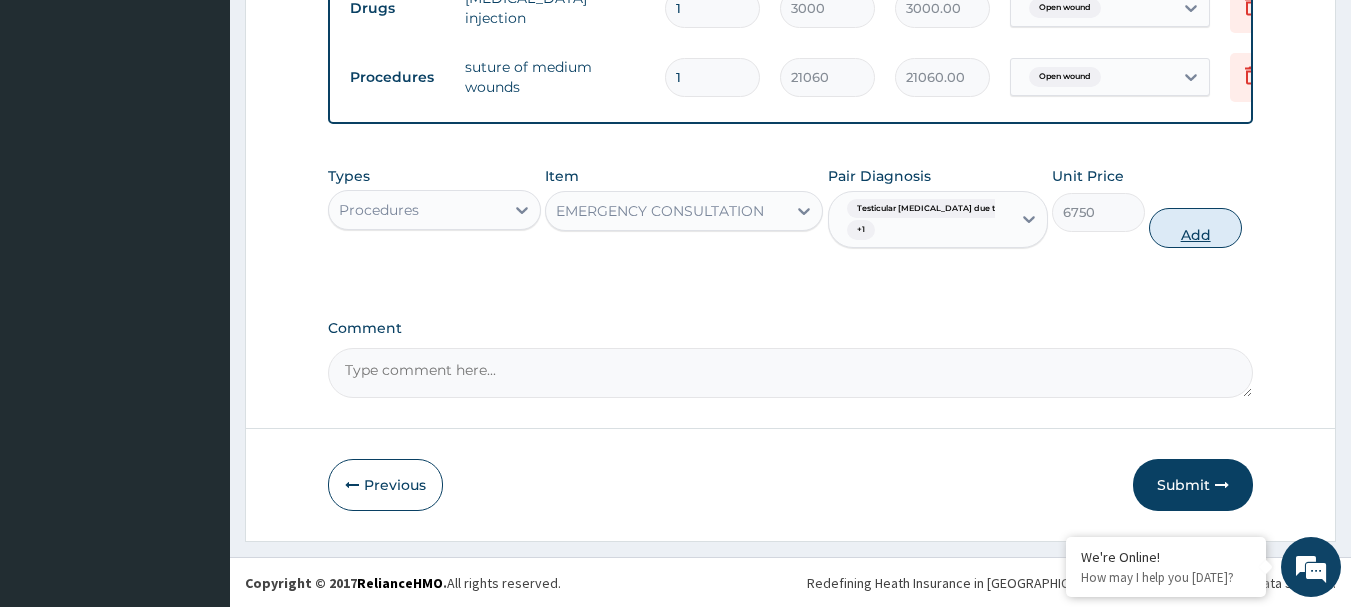 click on "Add" at bounding box center [1195, 228] 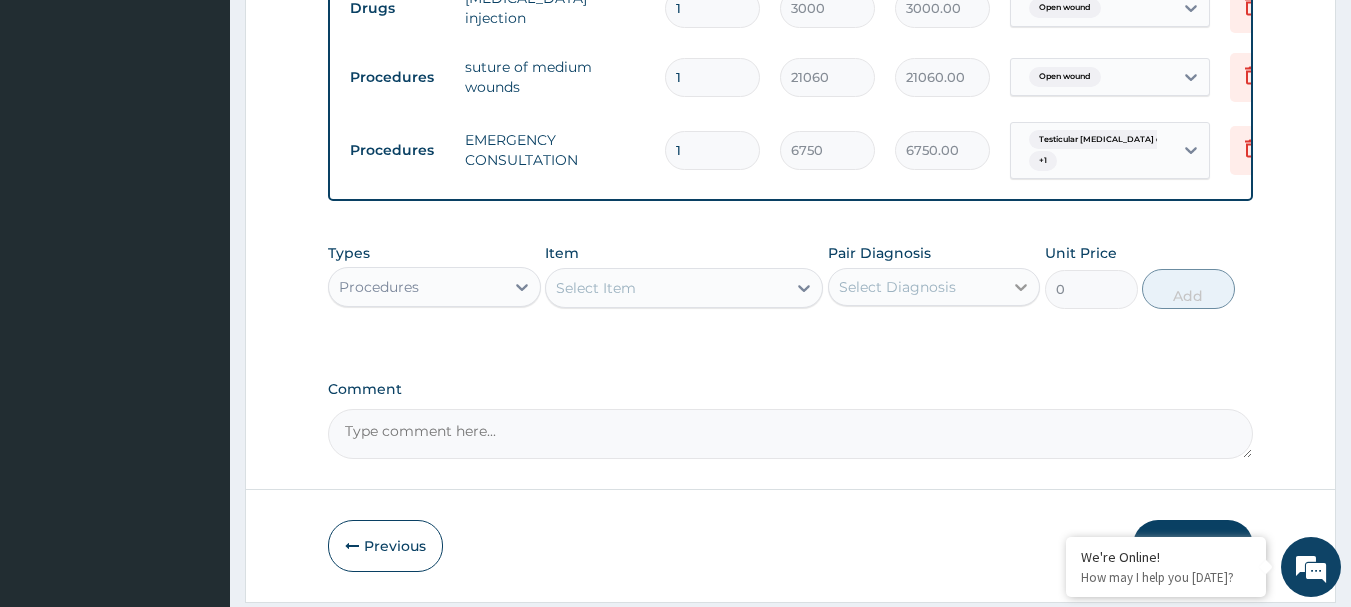 click at bounding box center (1021, 287) 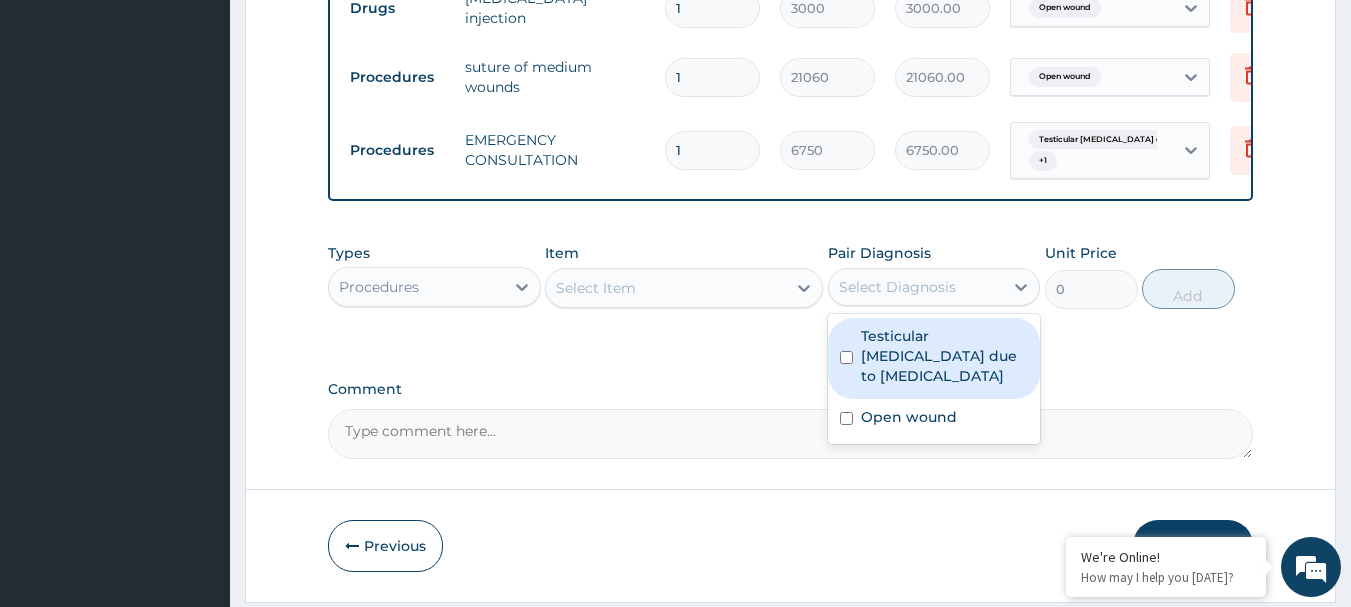 click on "Testicular hematoma due to birth trauma" at bounding box center (945, 356) 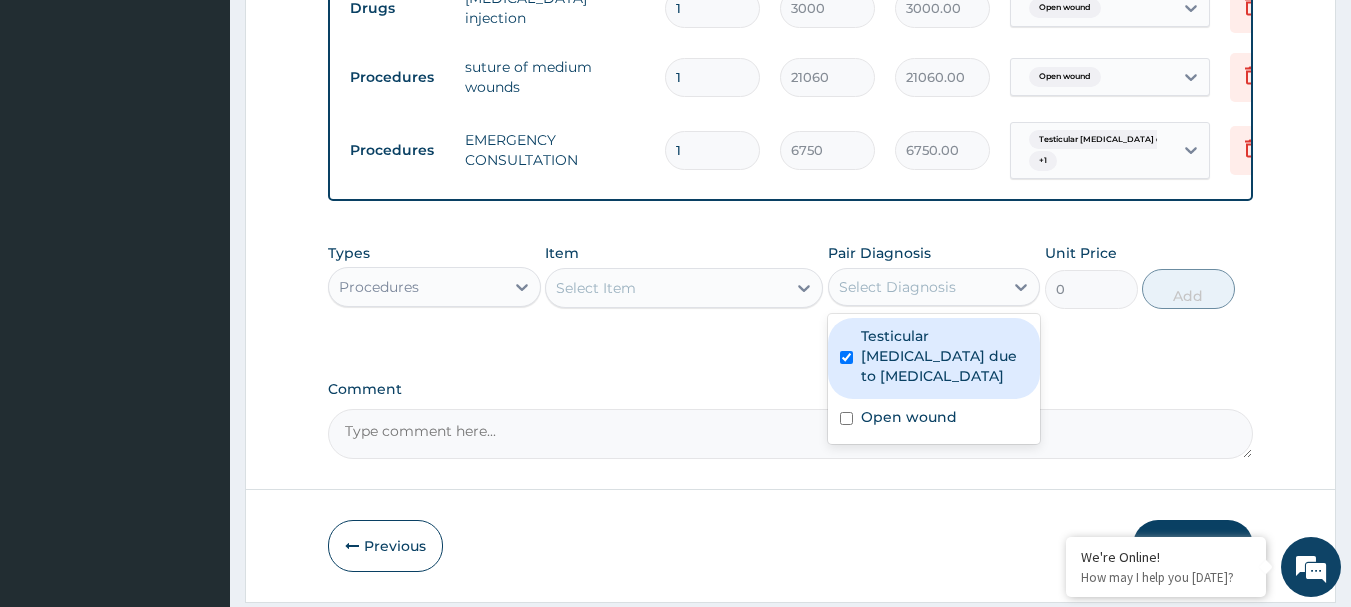 checkbox on "true" 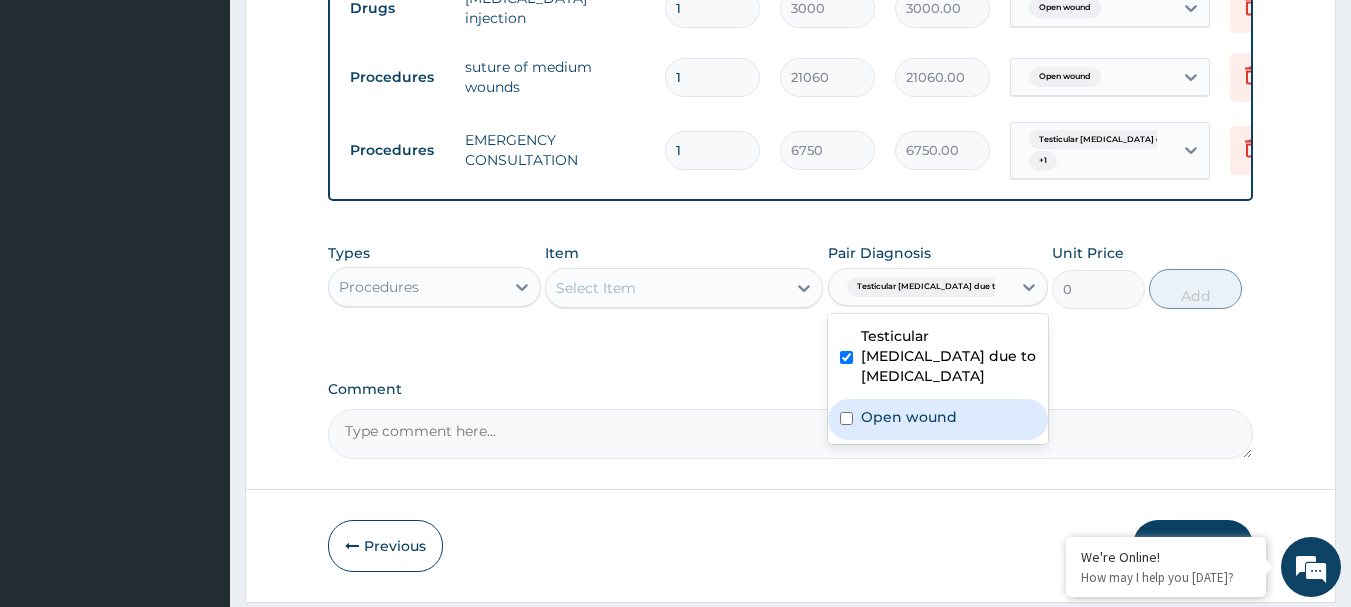 click on "Open wound" at bounding box center [909, 417] 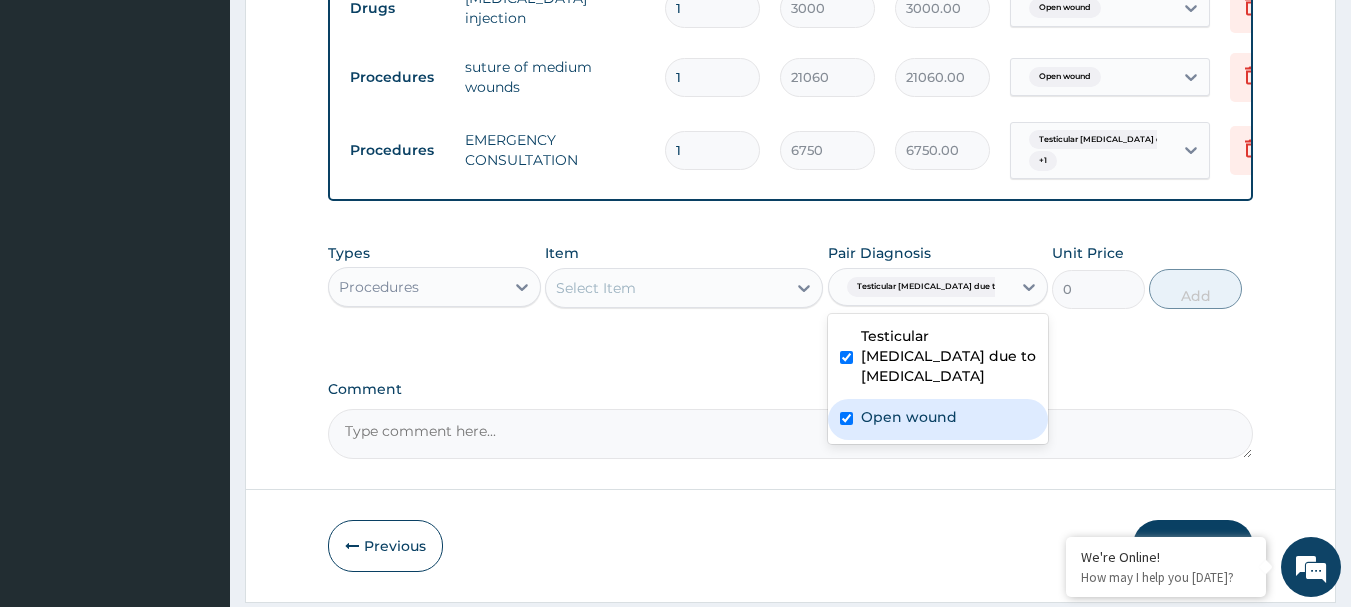 checkbox on "true" 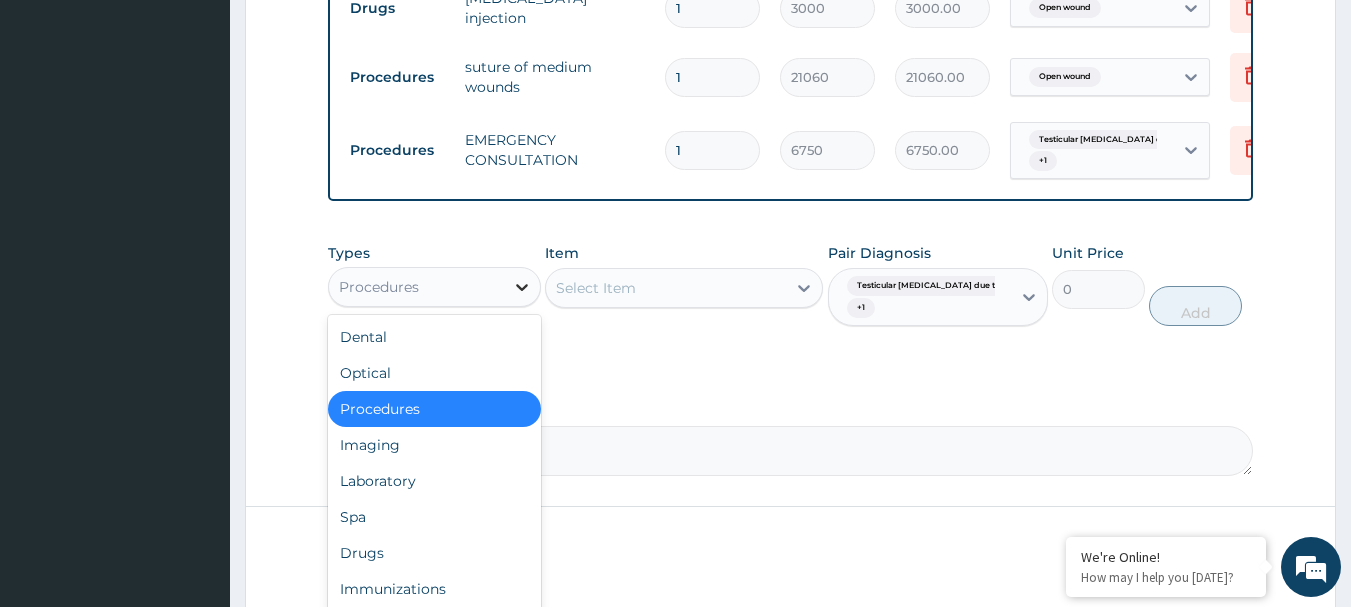 click 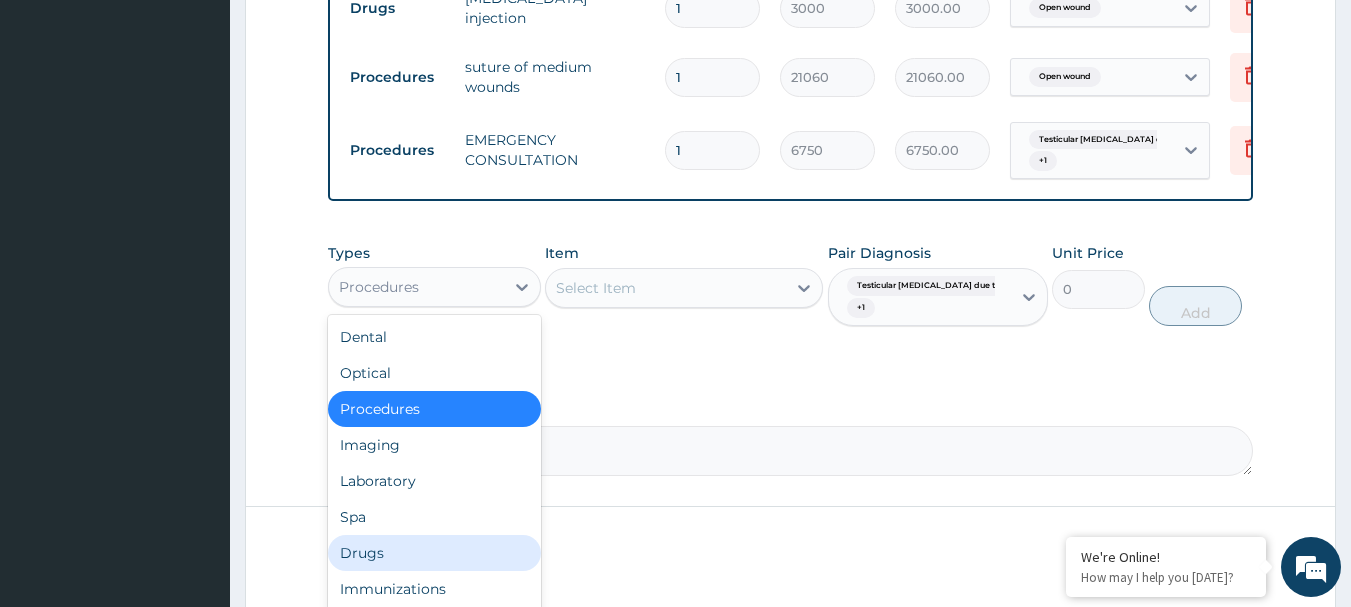 click on "Drugs" at bounding box center (434, 553) 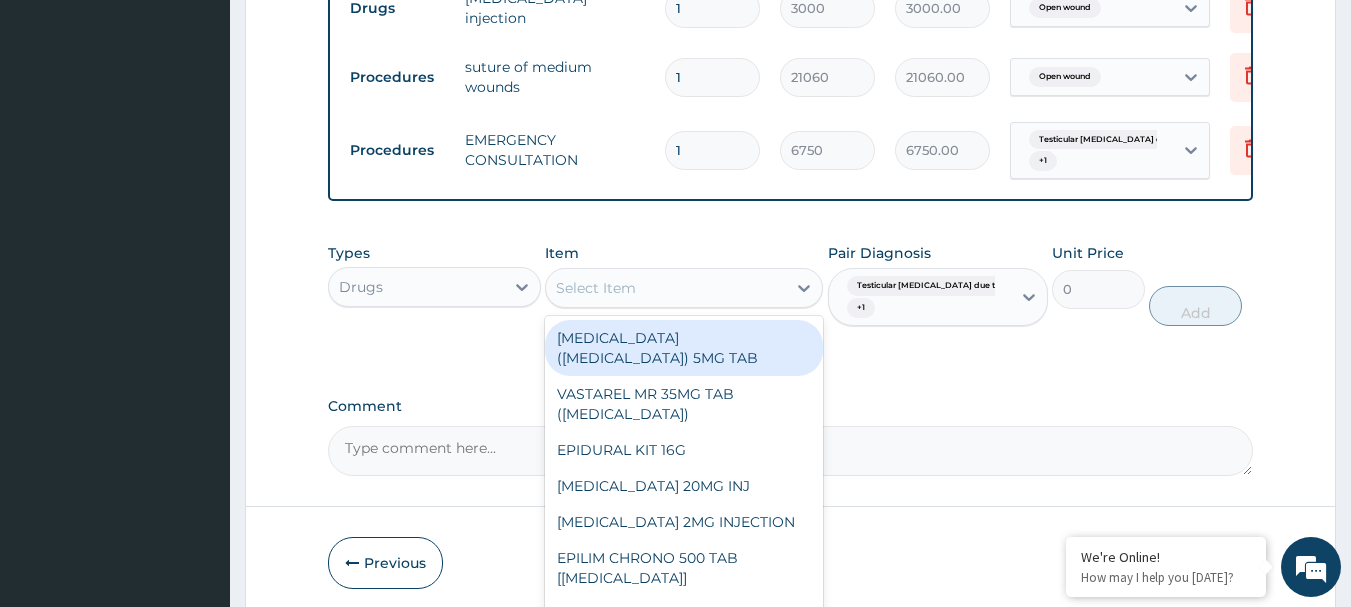 click on "Select Item" at bounding box center (666, 288) 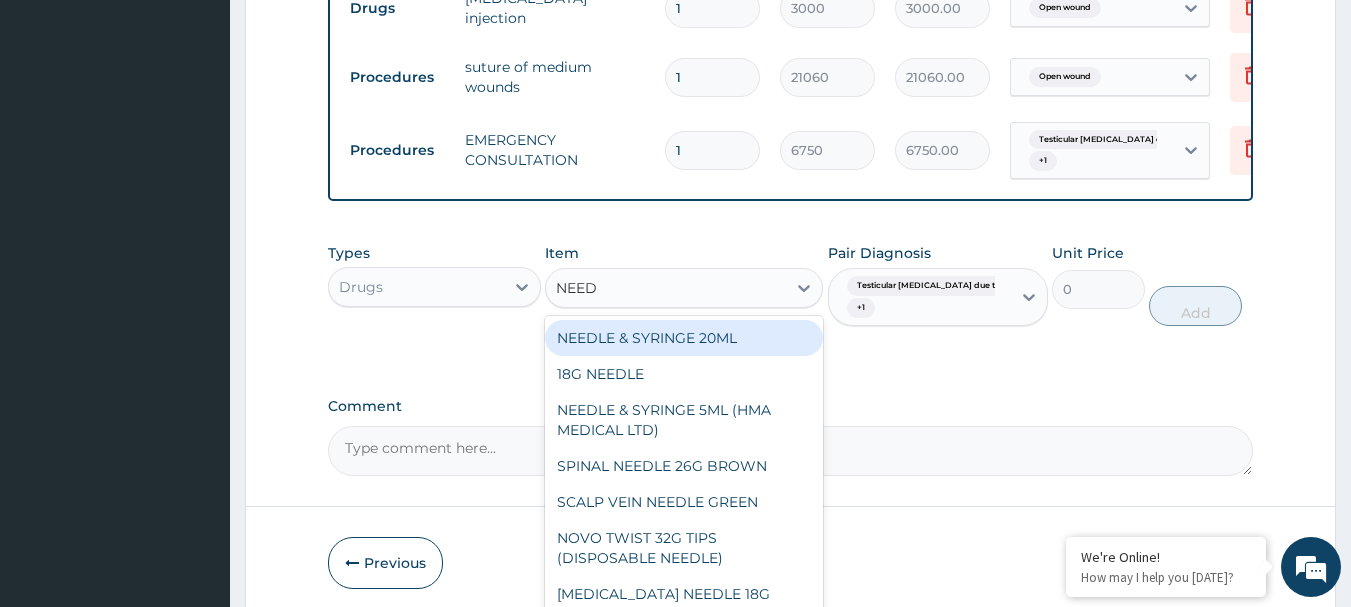 type on "NEEDL" 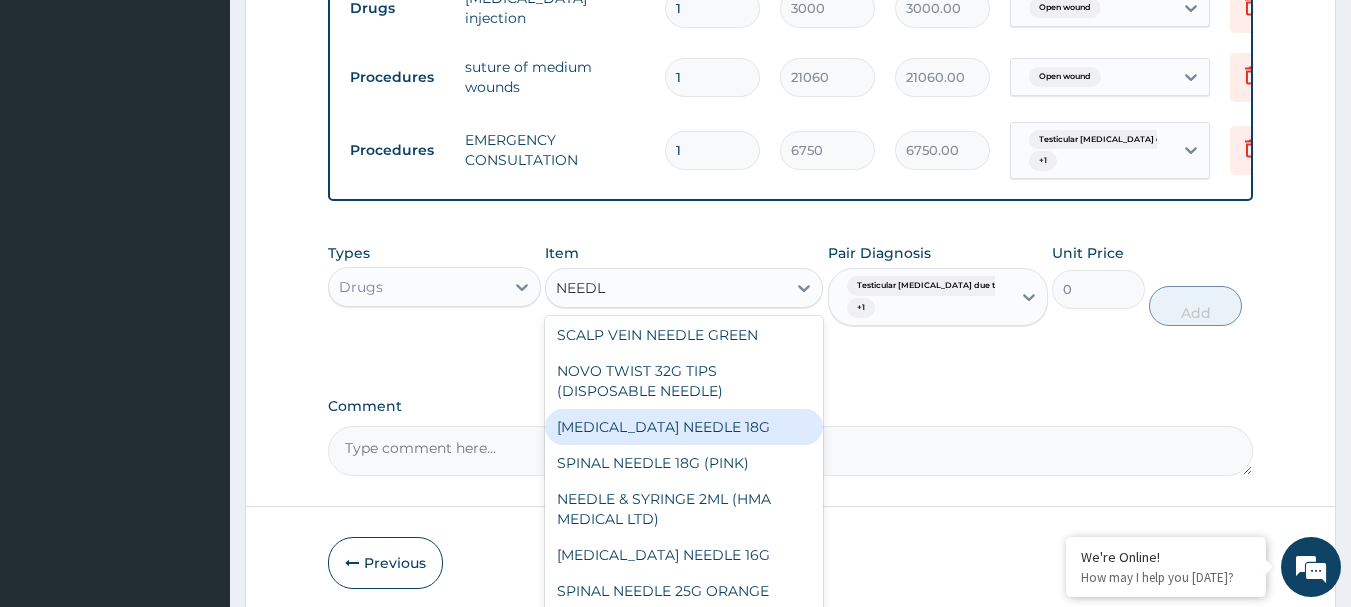 scroll, scrollTop: 200, scrollLeft: 0, axis: vertical 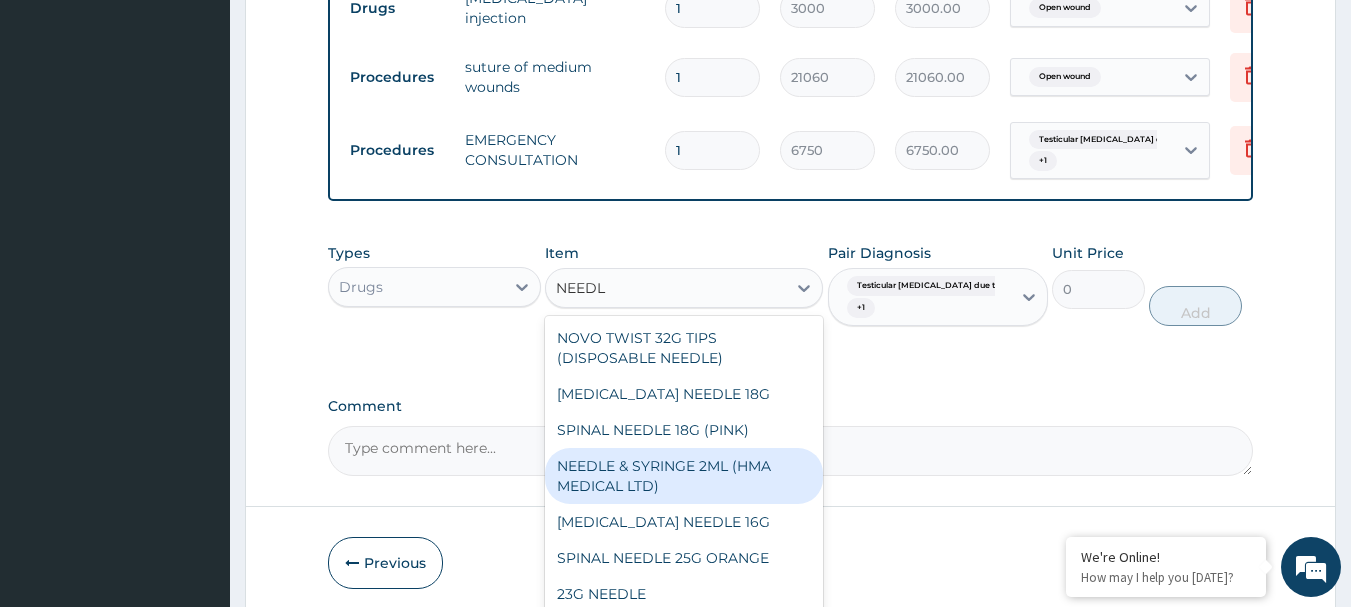 click on "NEEDLE & SYRINGE 2ML (HMA MEDICAL LTD)" at bounding box center [684, 476] 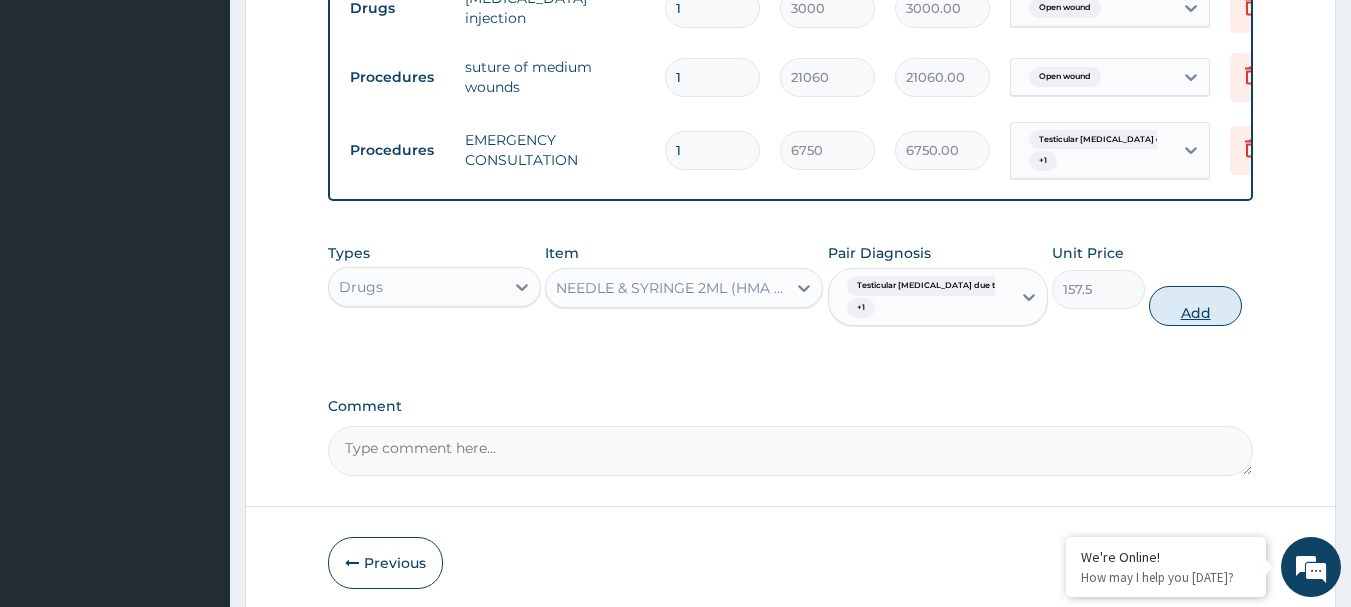 click on "Add" at bounding box center (1195, 306) 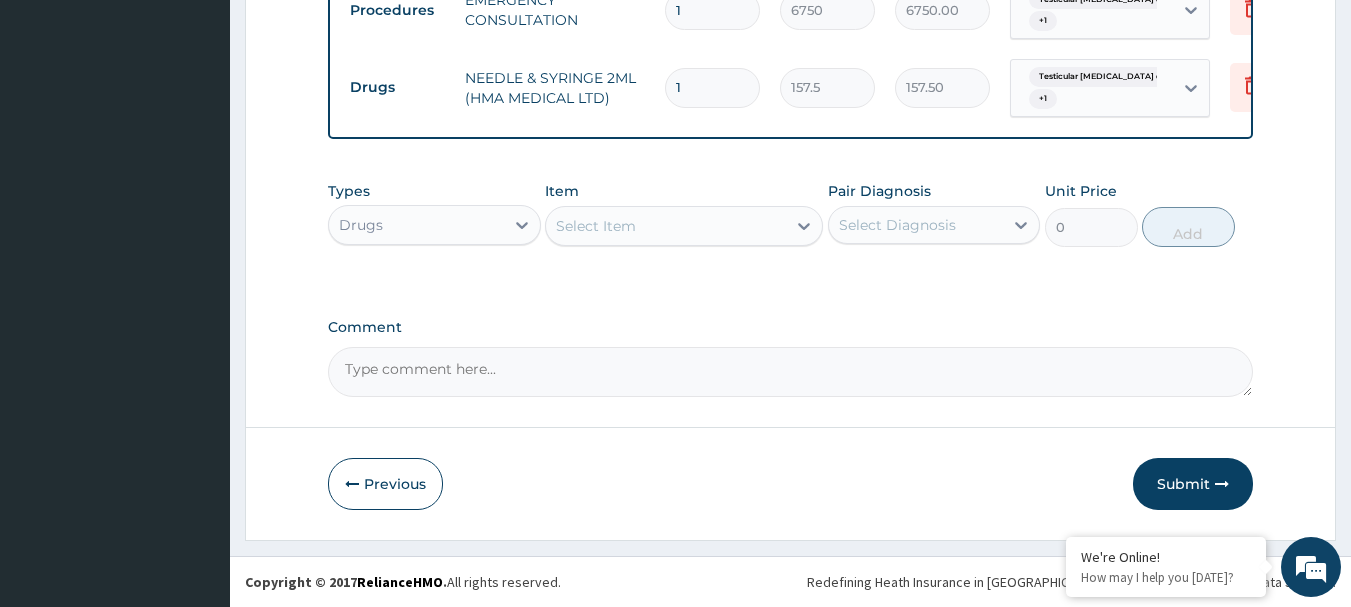 scroll, scrollTop: 1324, scrollLeft: 0, axis: vertical 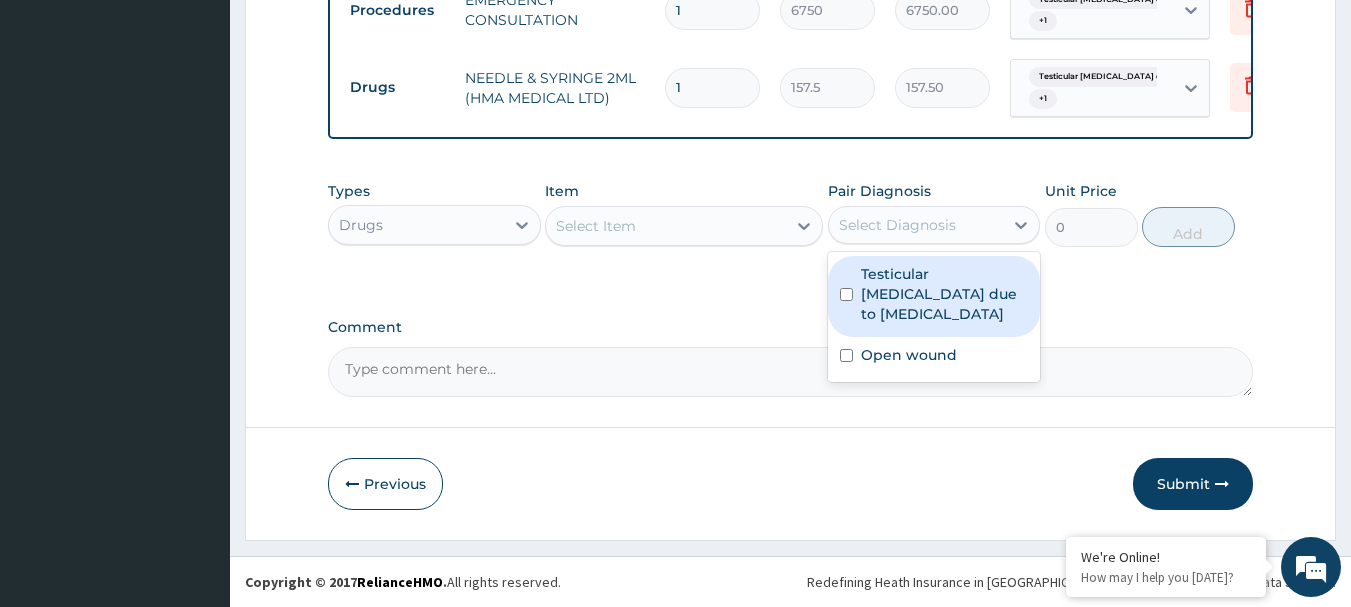 click on "Select Diagnosis" at bounding box center (916, 225) 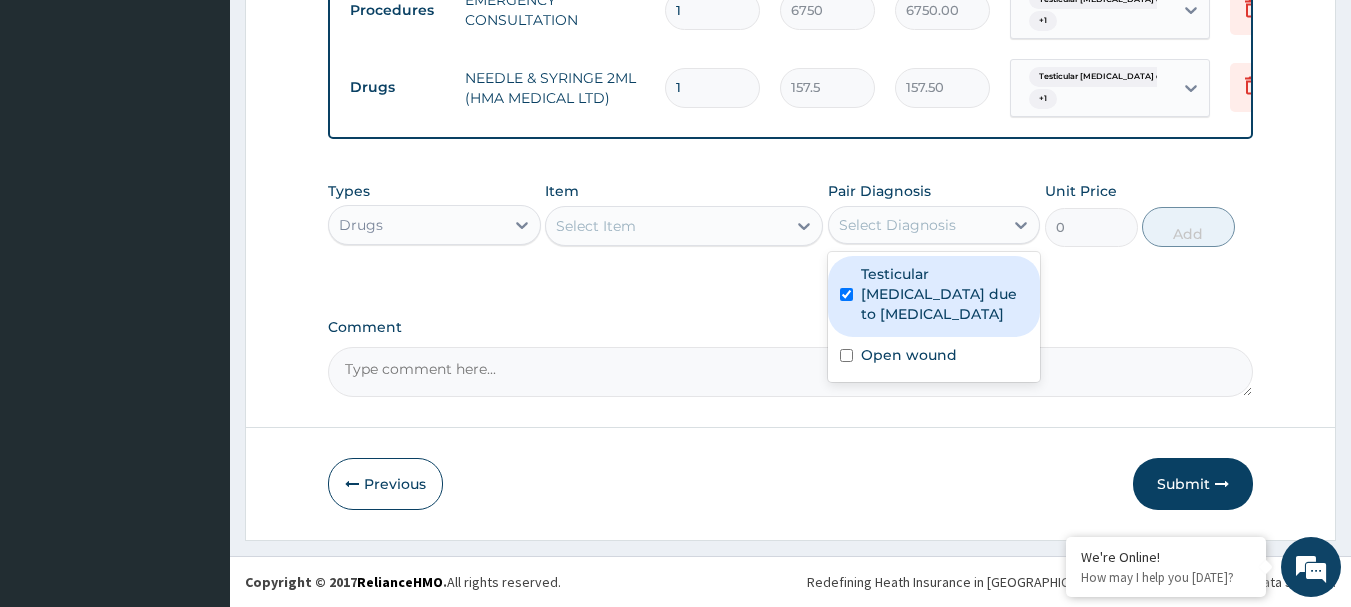 checkbox on "true" 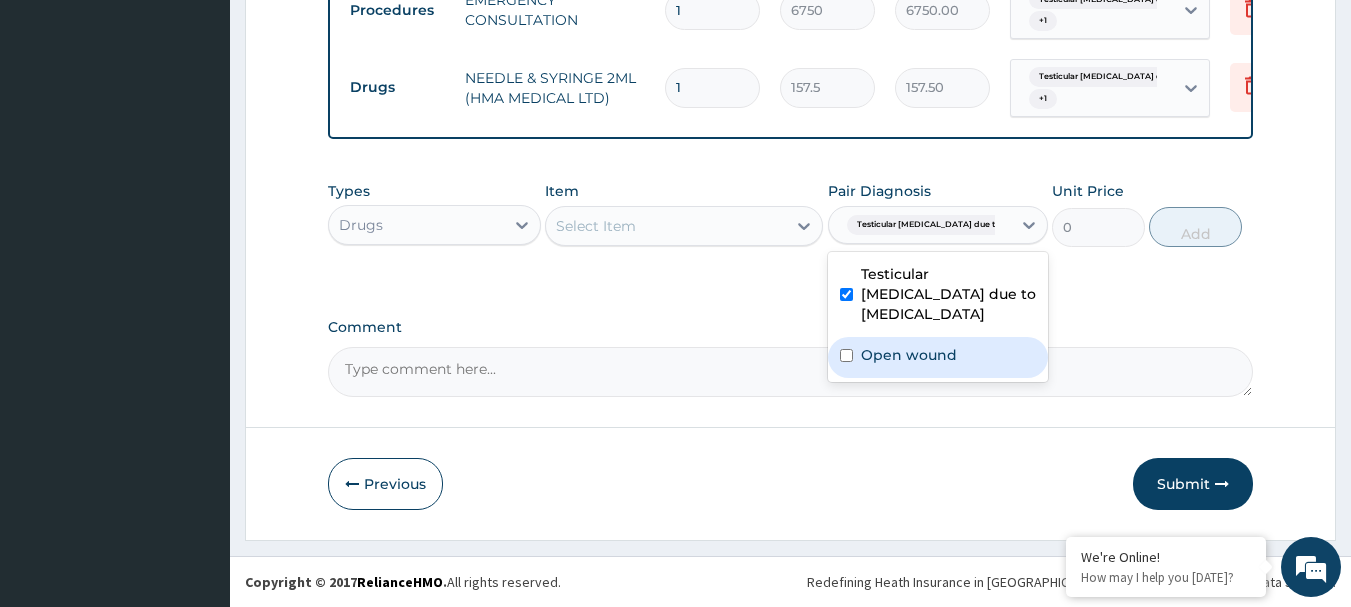 click on "Open wound" at bounding box center [938, 357] 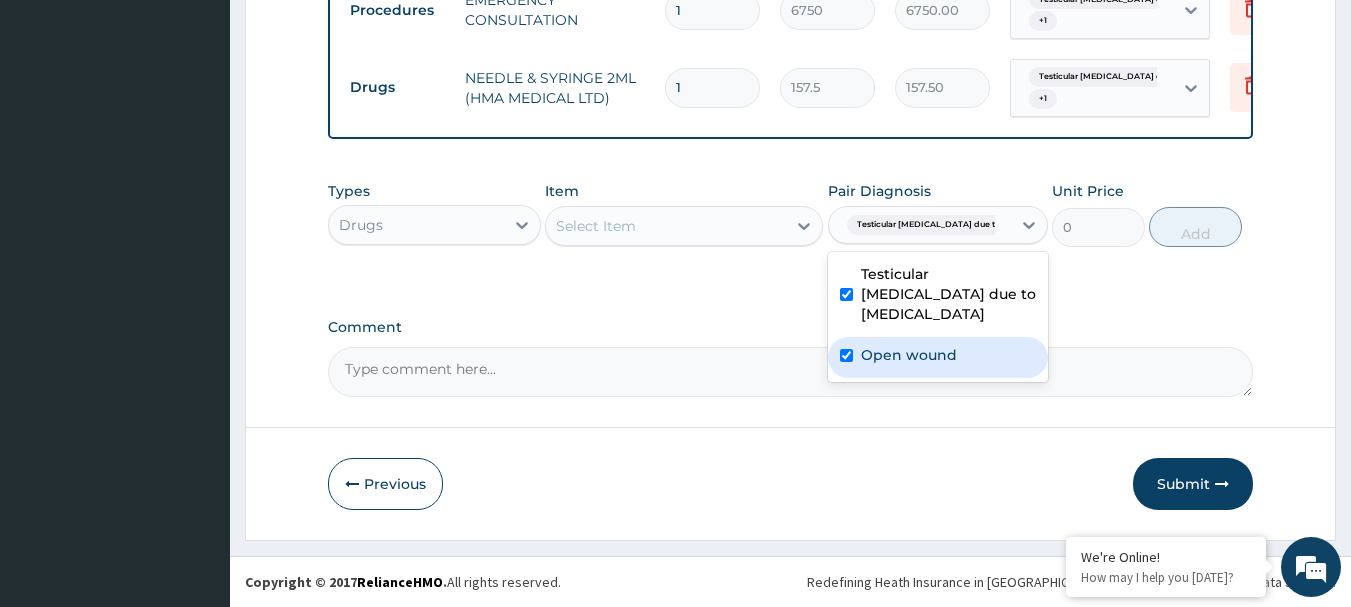 checkbox on "true" 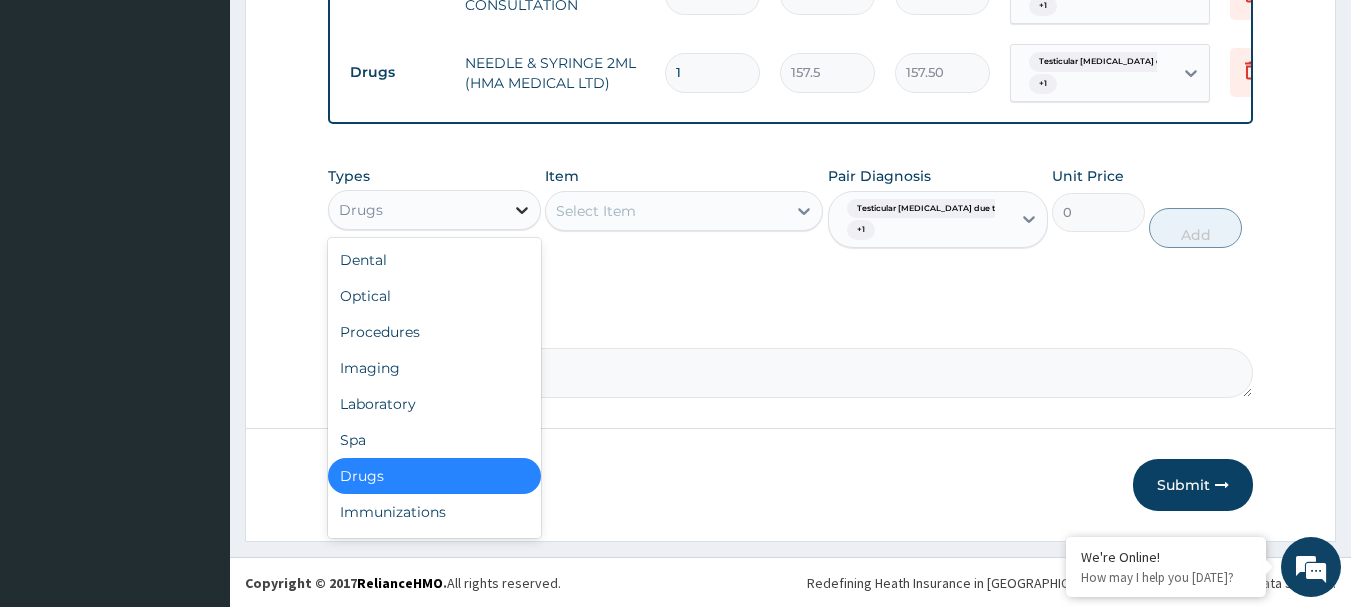 click 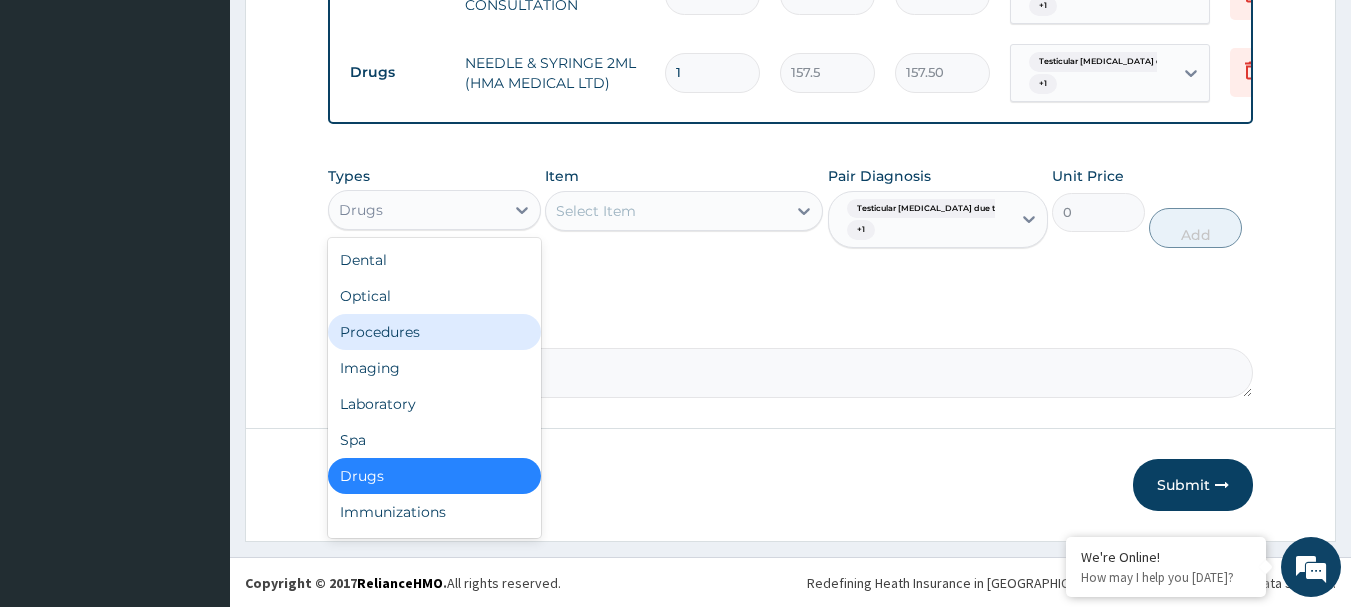 click on "Procedures" at bounding box center [434, 332] 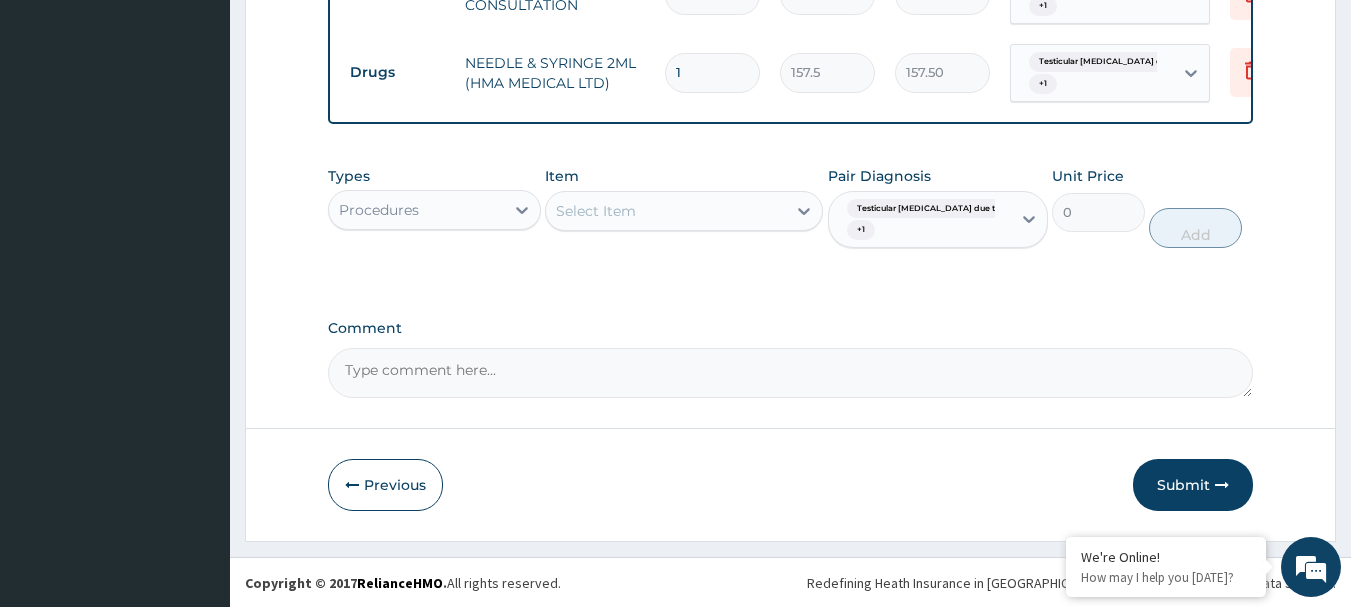 click on "Select Item" at bounding box center [666, 211] 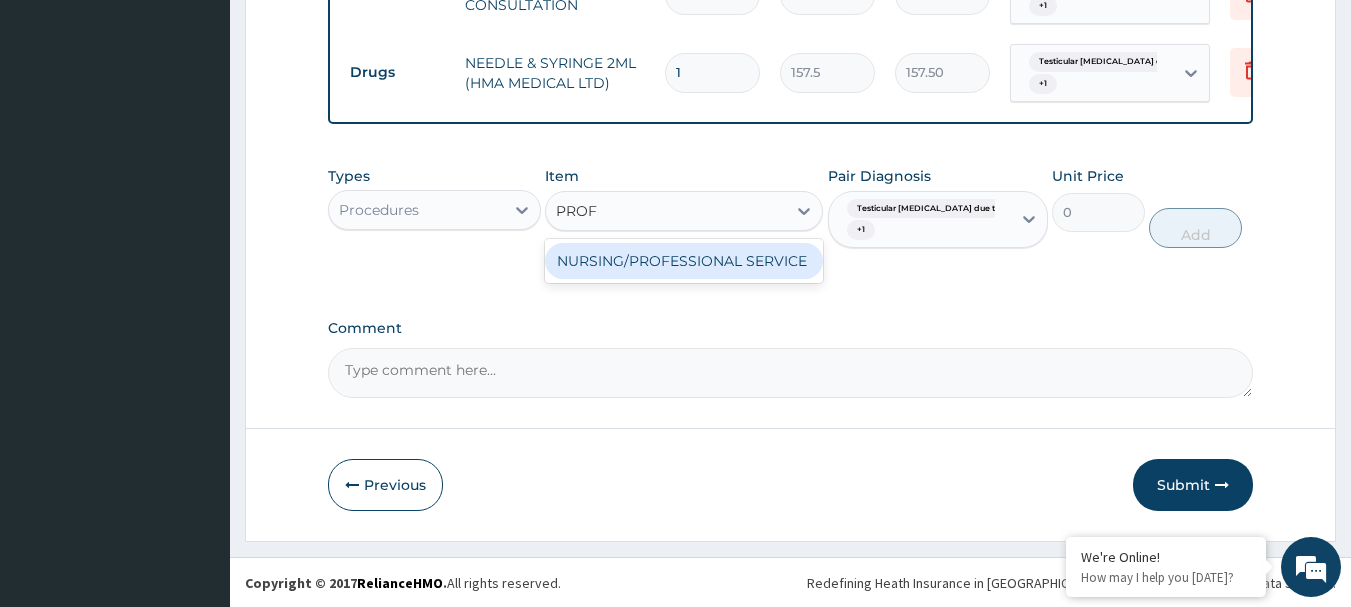 type on "PROFE" 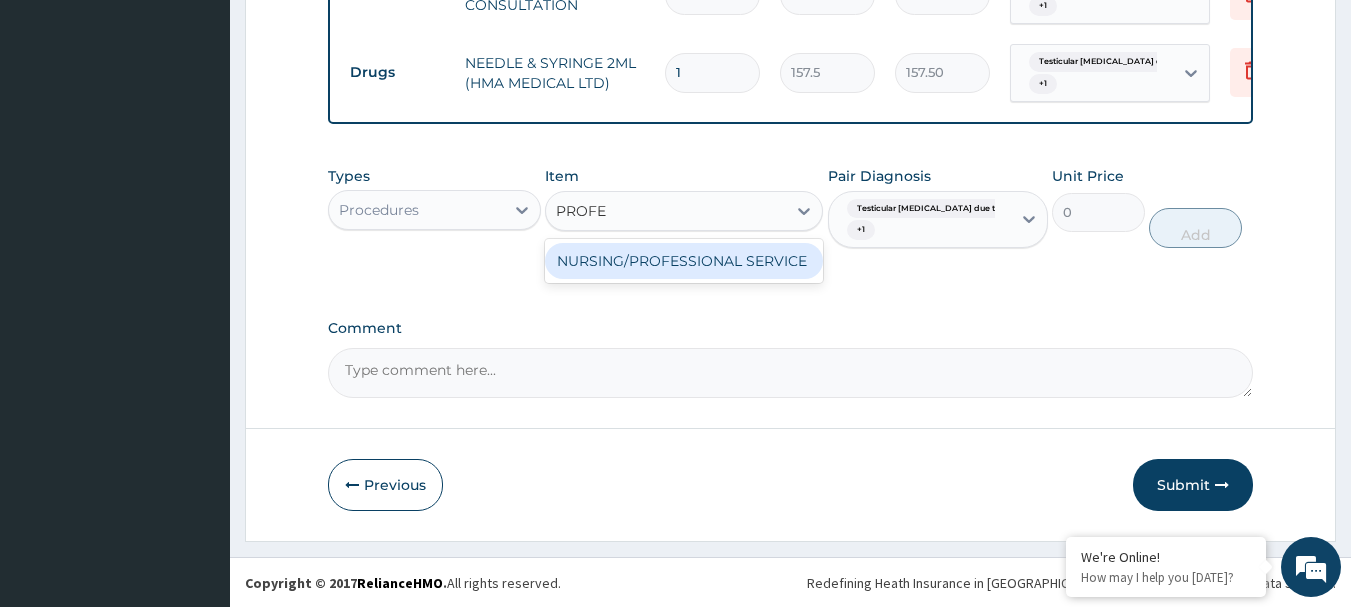 click on "NURSING/PROFESSIONAL SERVICE" at bounding box center [684, 261] 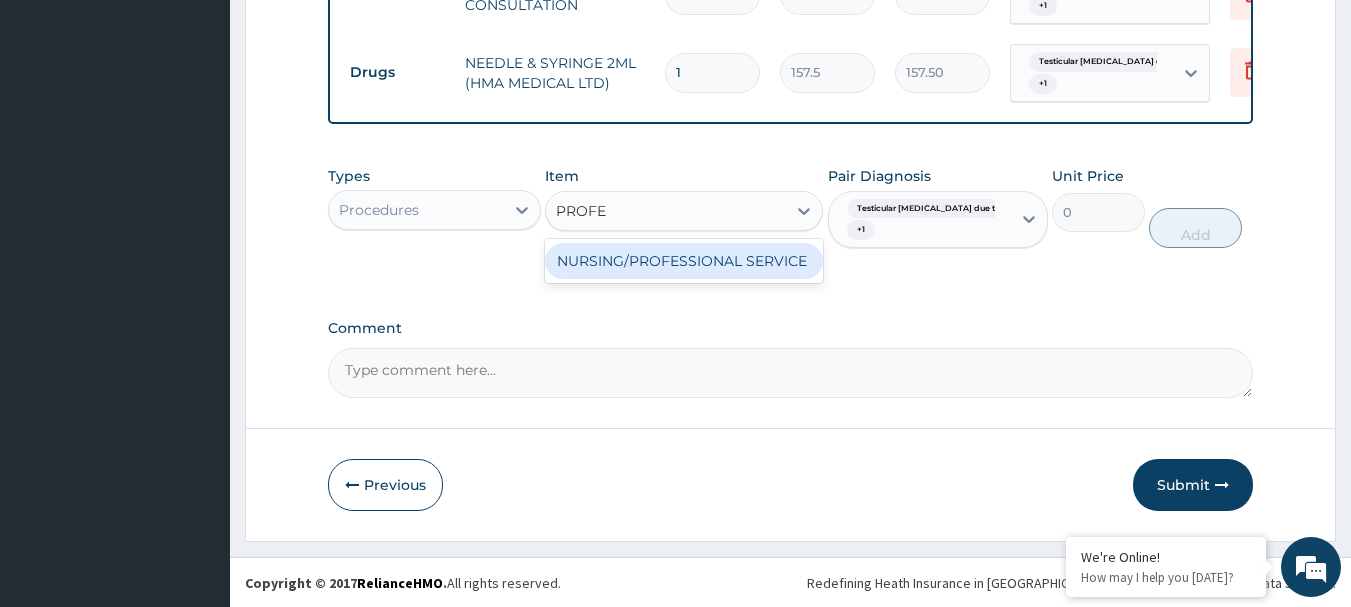 type 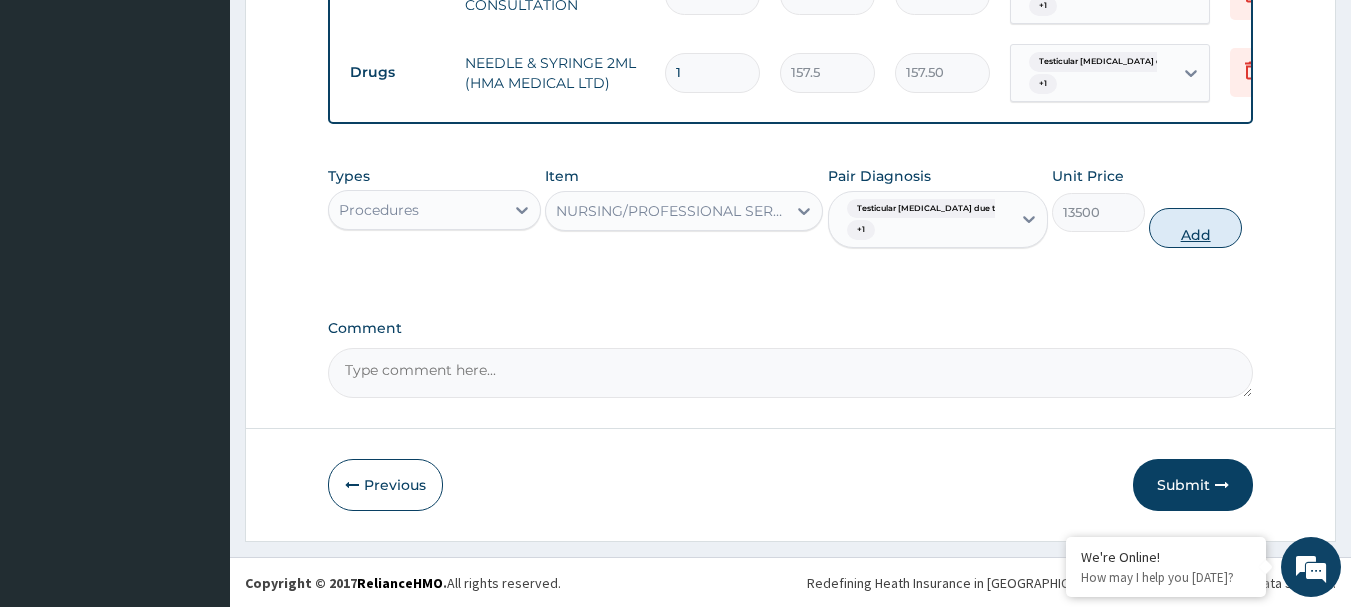 click on "Add" at bounding box center (1195, 228) 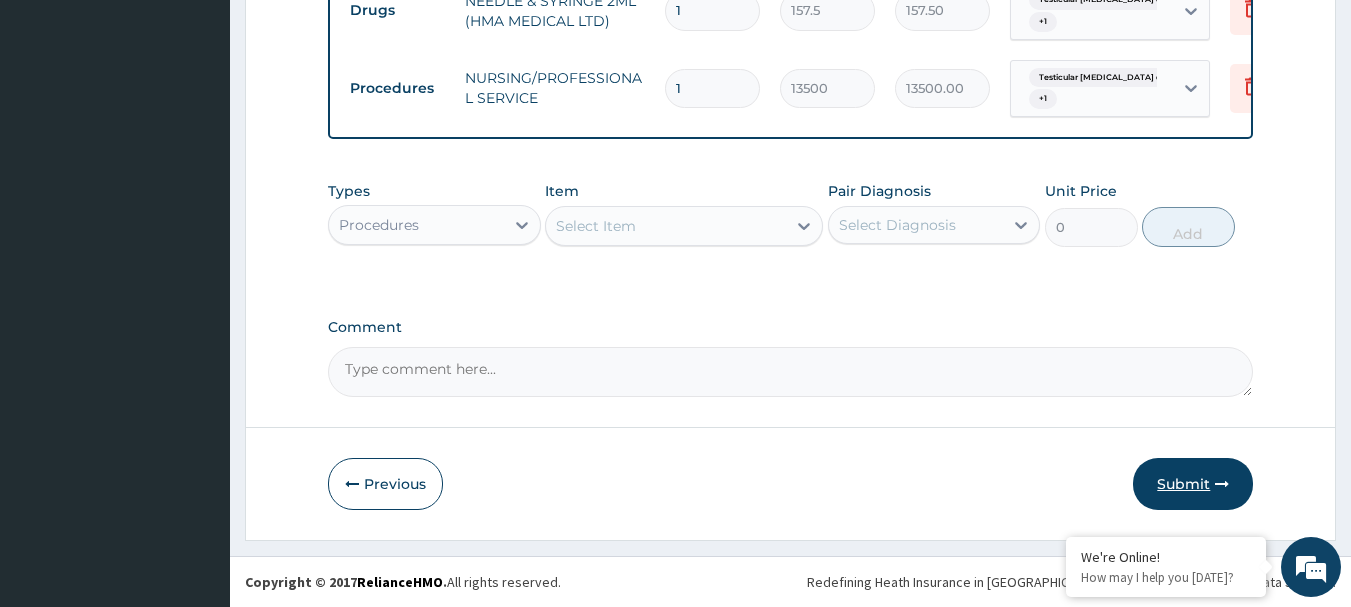 click on "Submit" at bounding box center (1193, 484) 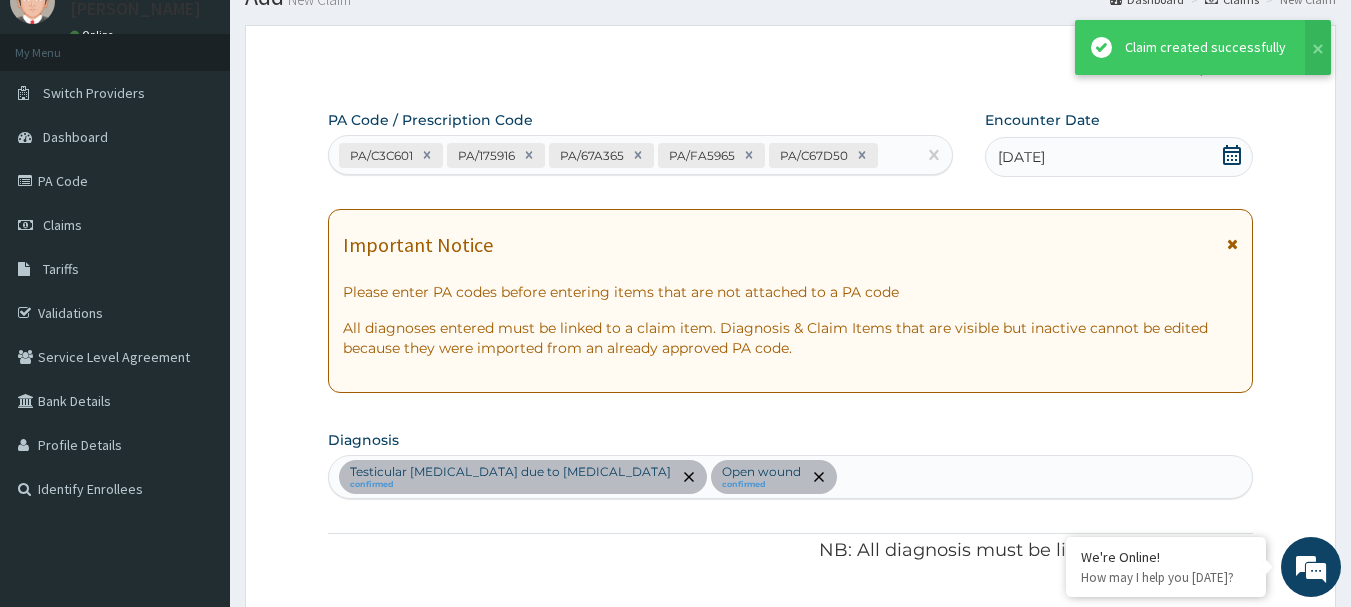 scroll, scrollTop: 1401, scrollLeft: 0, axis: vertical 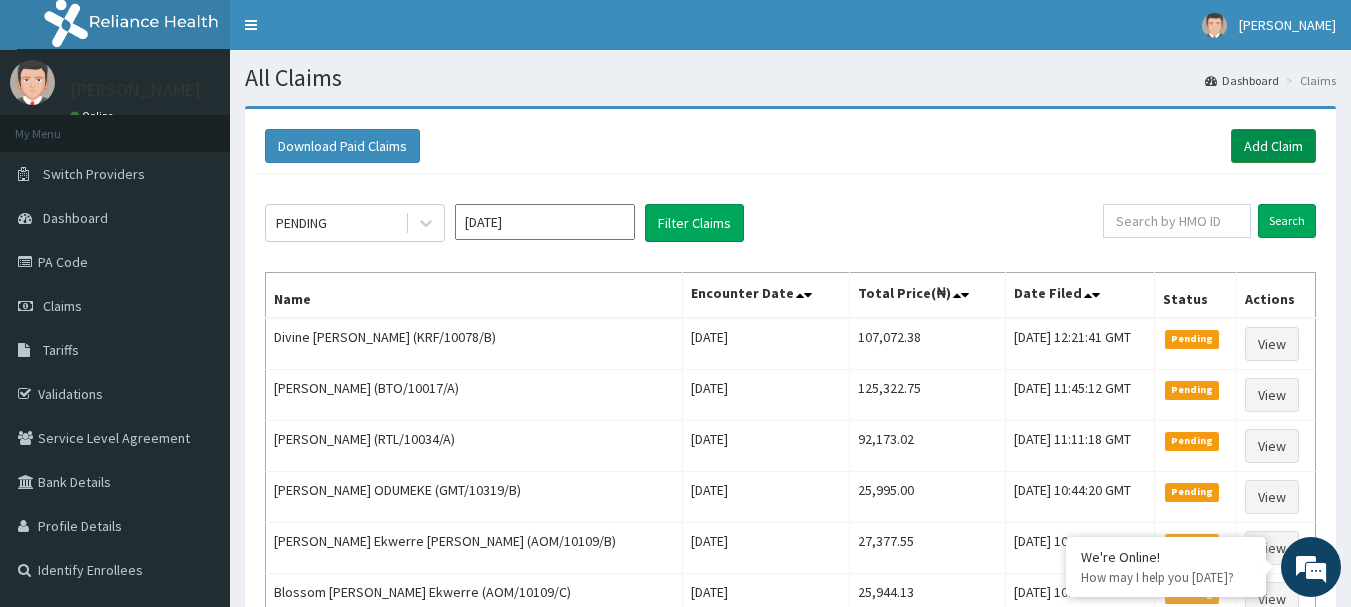 click on "Add Claim" at bounding box center [1273, 146] 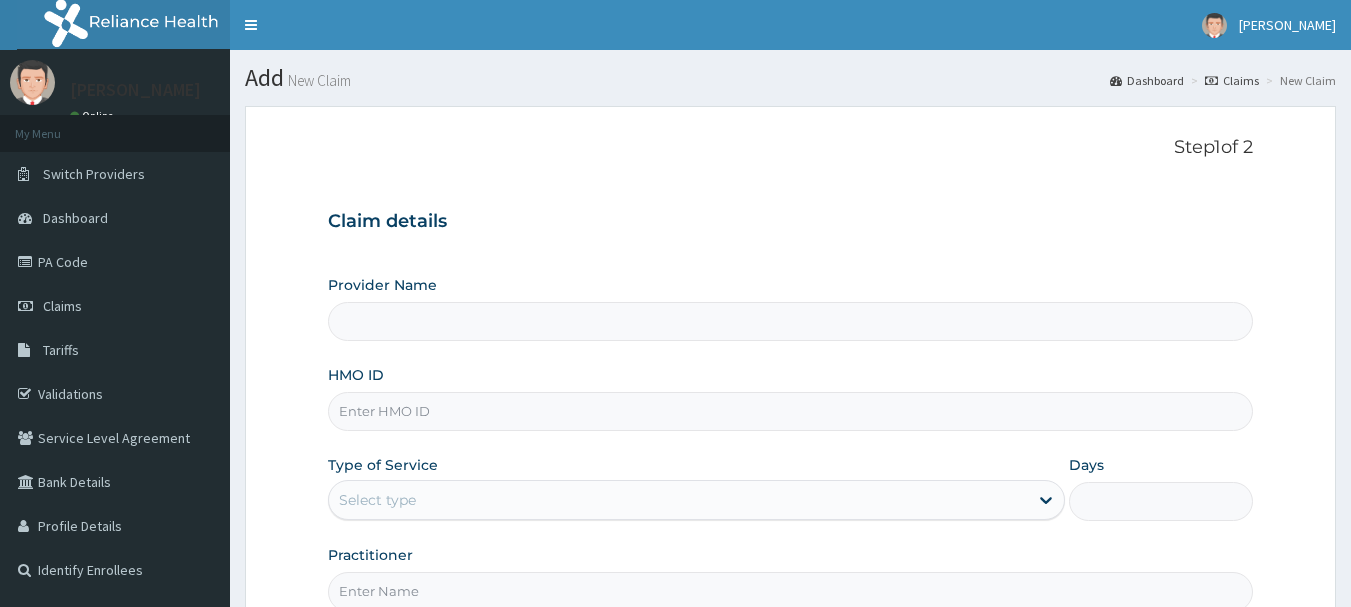 scroll, scrollTop: 0, scrollLeft: 0, axis: both 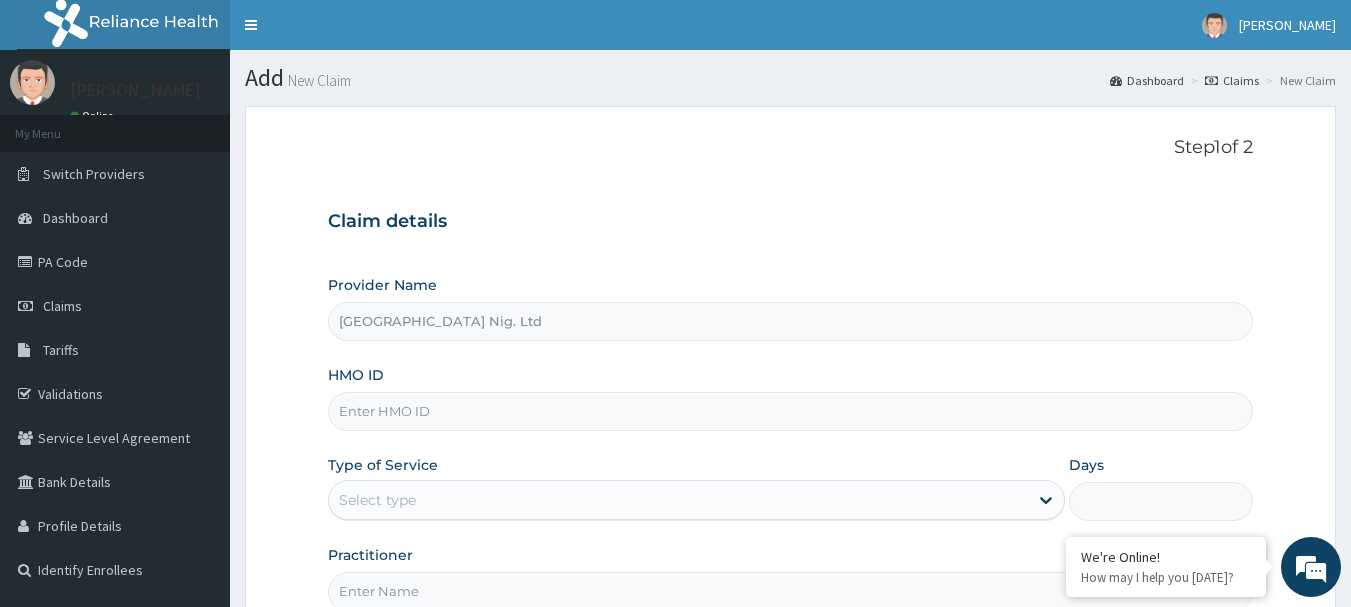 click on "HMO ID" at bounding box center [791, 411] 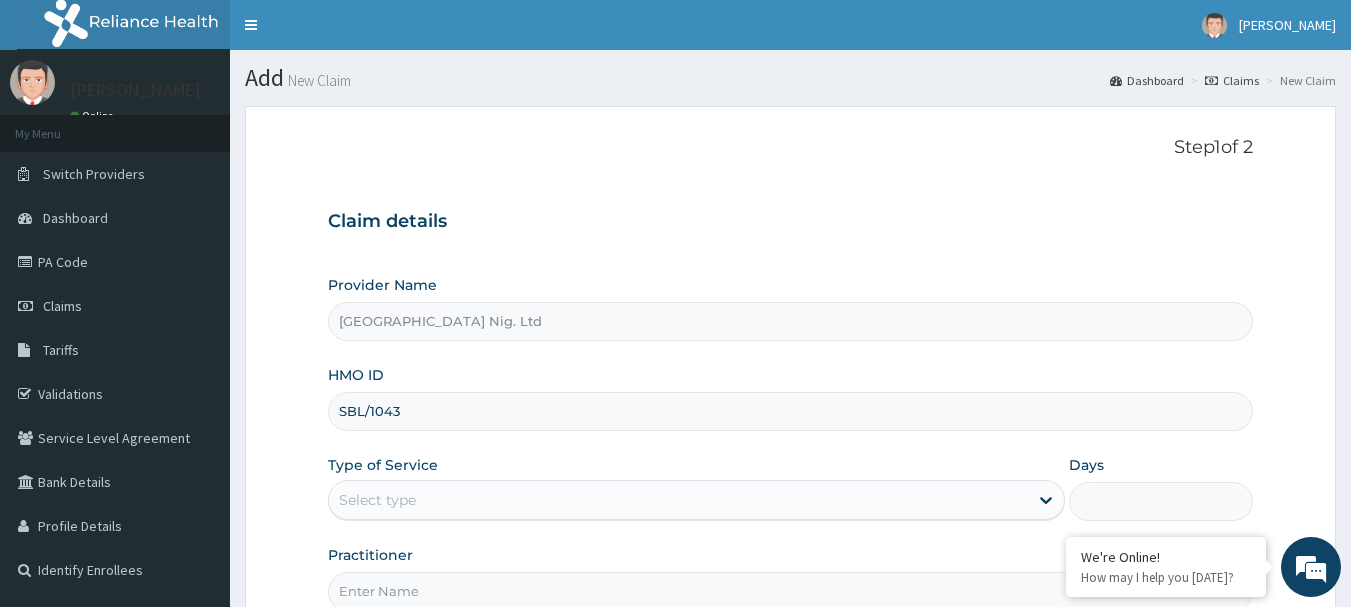 scroll, scrollTop: 0, scrollLeft: 0, axis: both 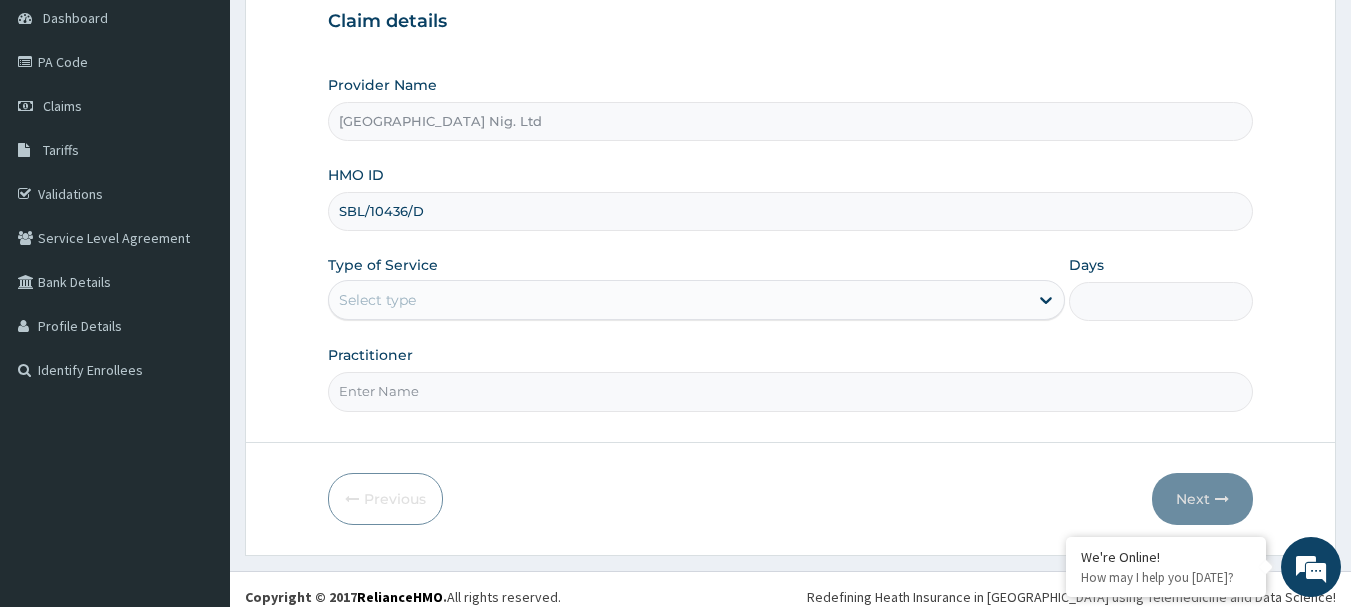 type on "SBL/10436/D" 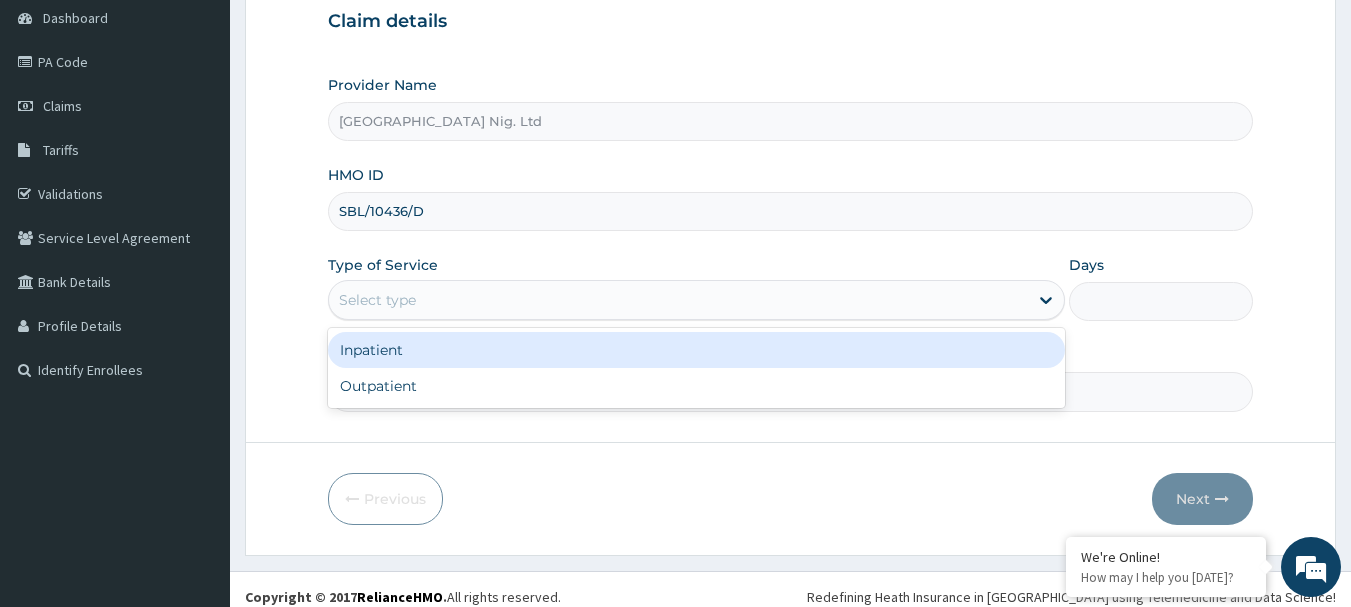 click on "Inpatient" at bounding box center (696, 350) 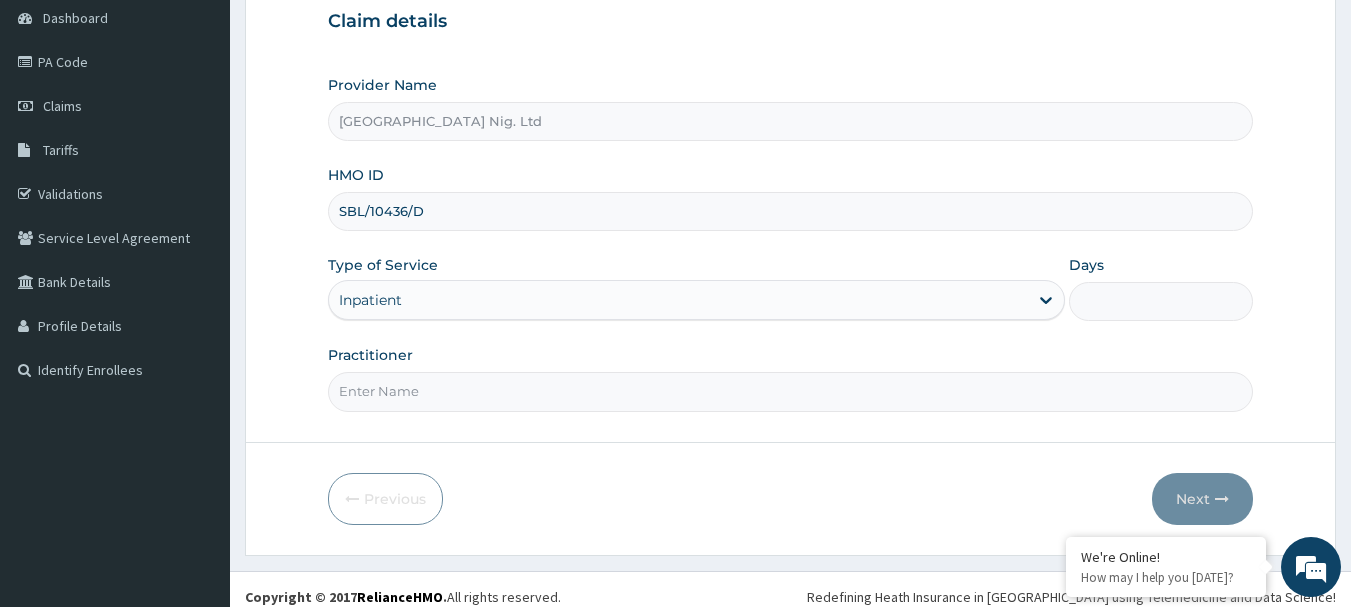 click on "Days" at bounding box center [1161, 301] 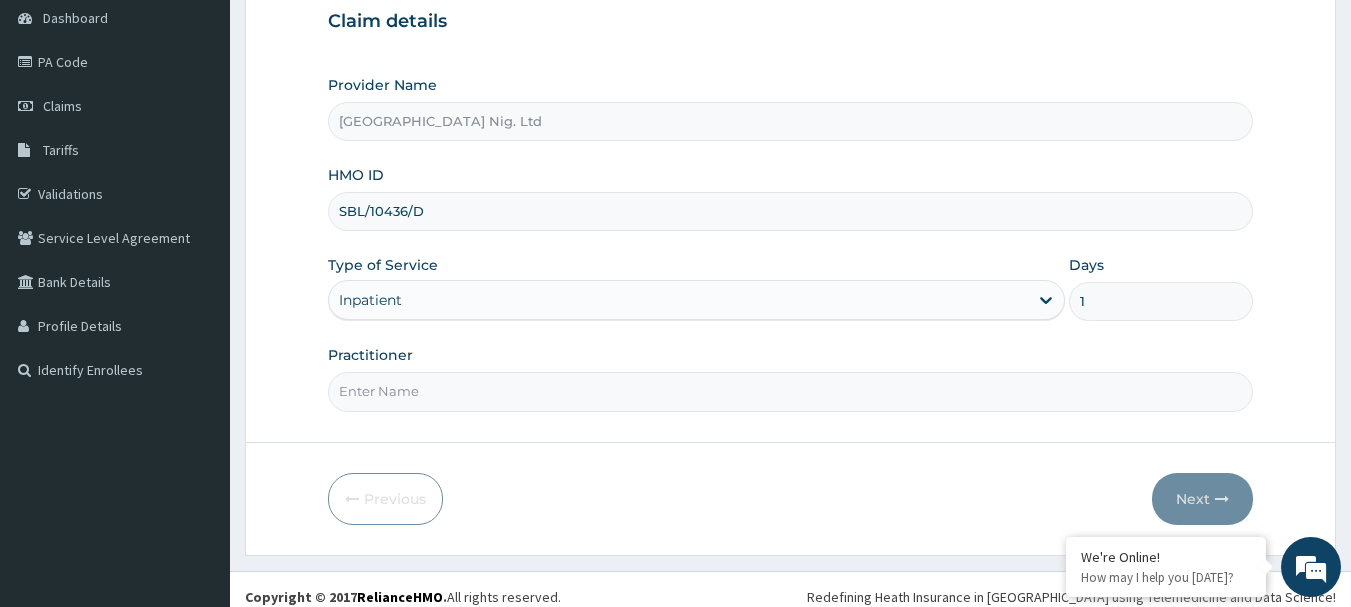 type on "1" 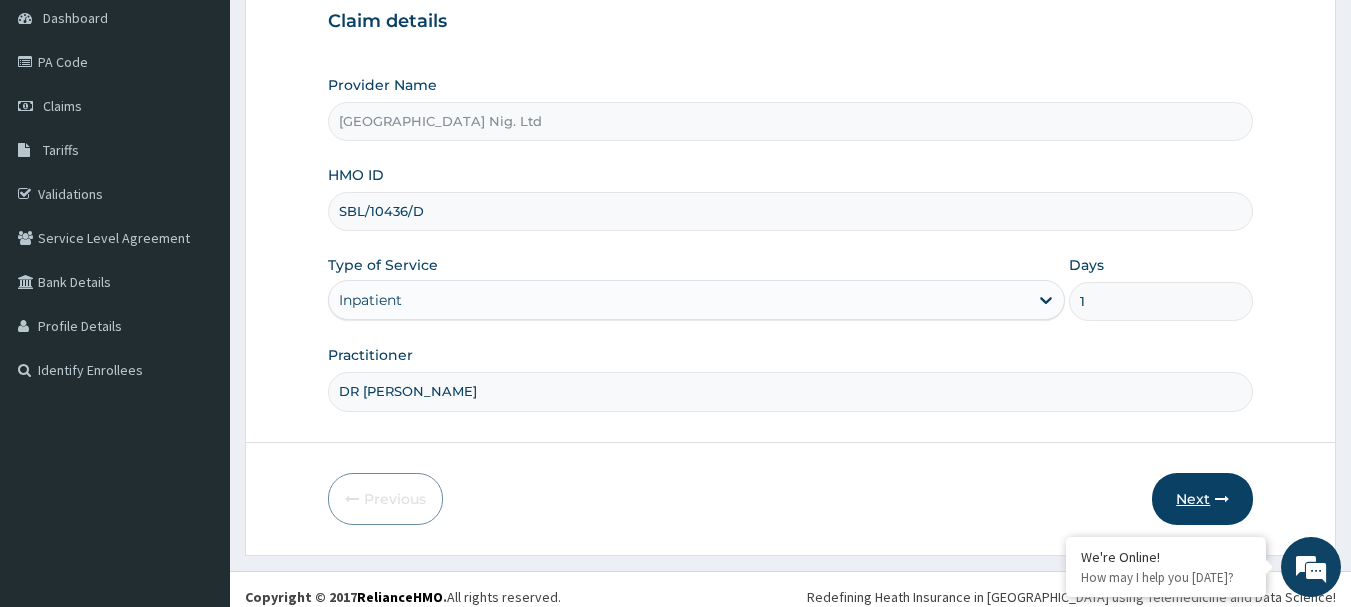 type on "DR [PERSON_NAME]" 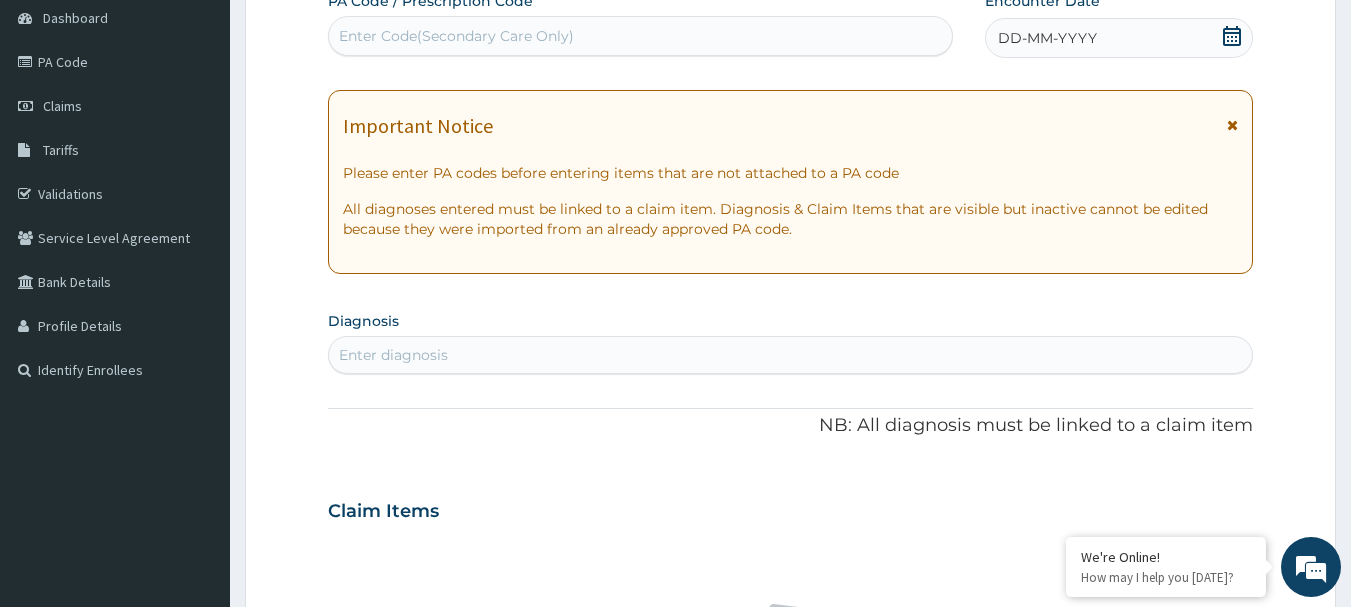 click 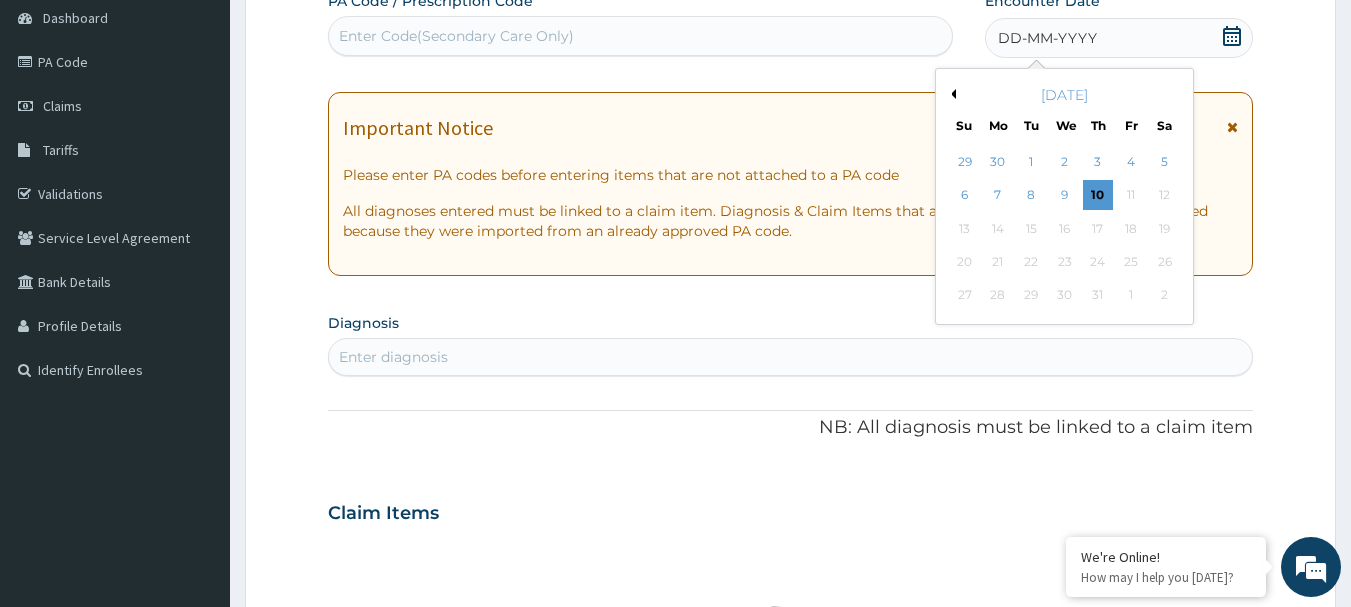 drag, startPoint x: 1067, startPoint y: 161, endPoint x: 1001, endPoint y: 164, distance: 66.068146 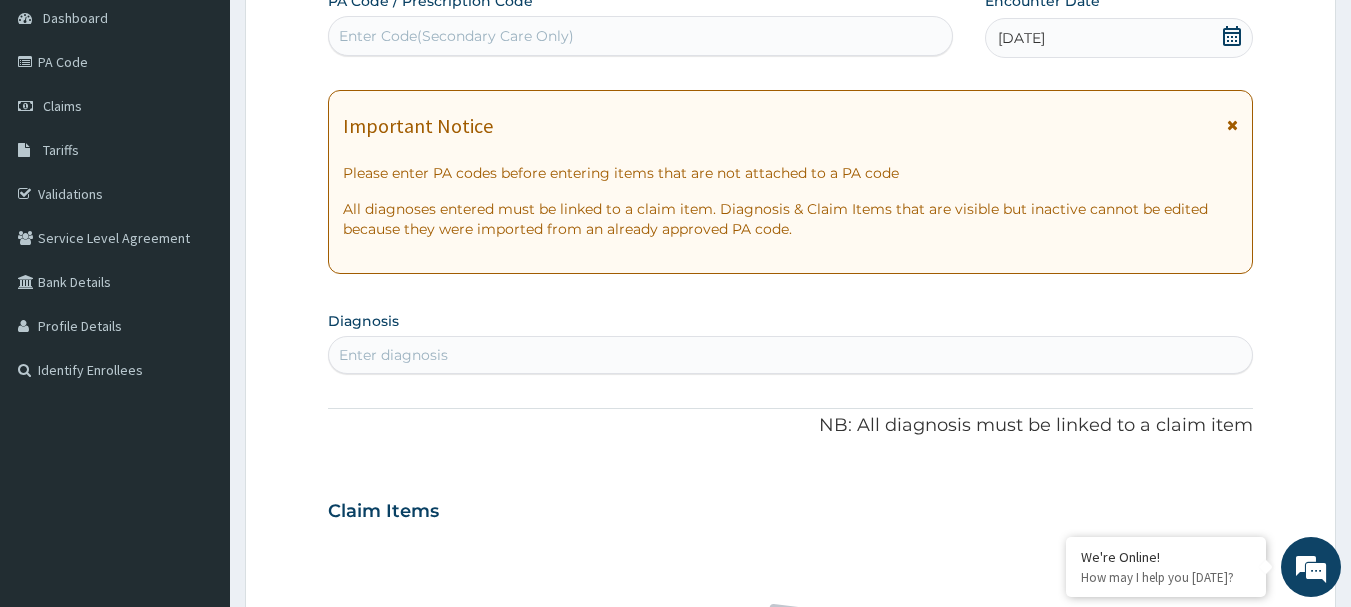click on "Enter Code(Secondary Care Only)" at bounding box center [641, 36] 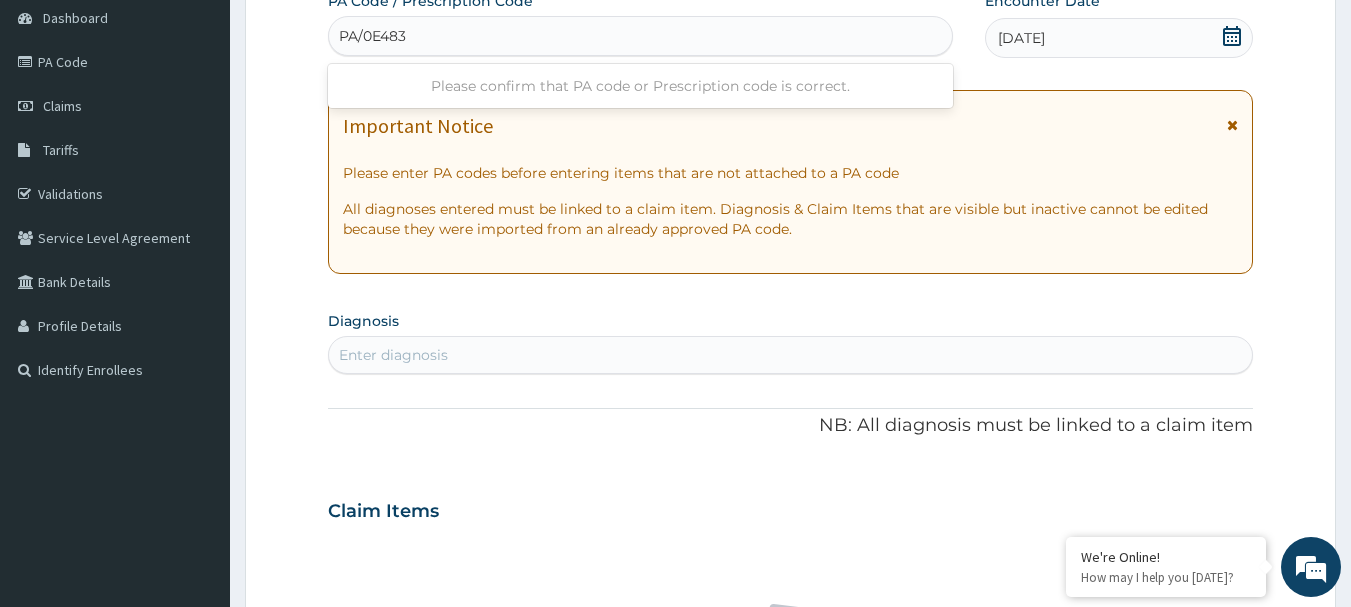 type on "PA/0E4838" 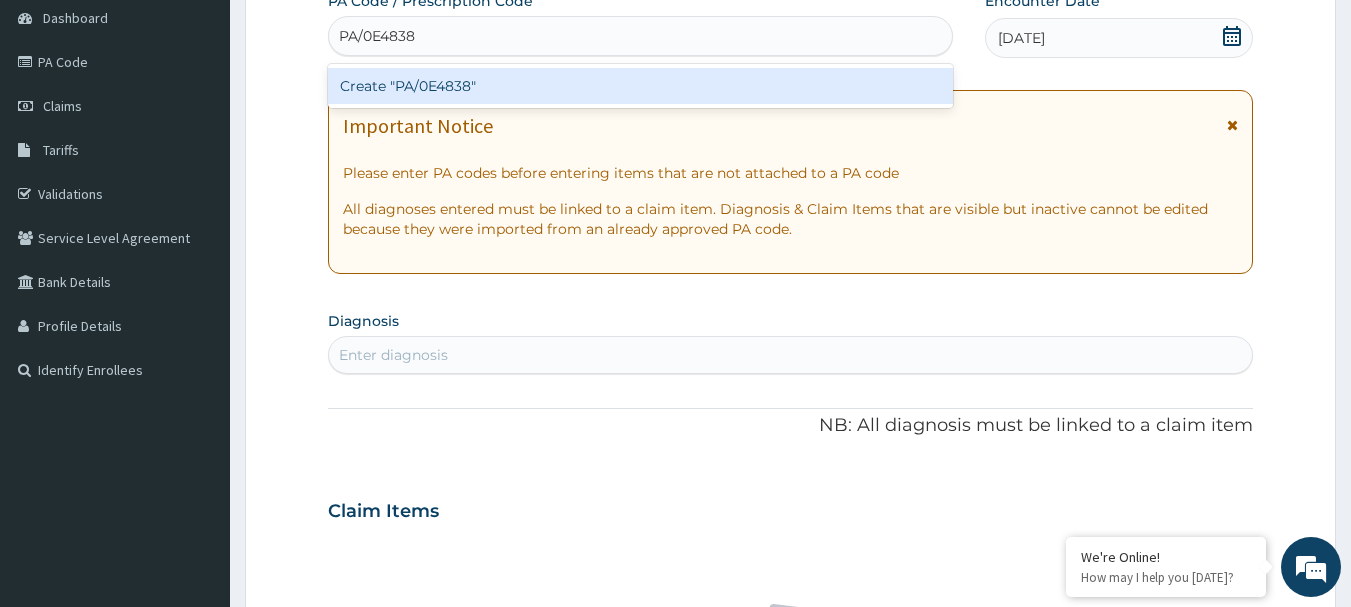 click on "Create "PA/0E4838"" at bounding box center (641, 86) 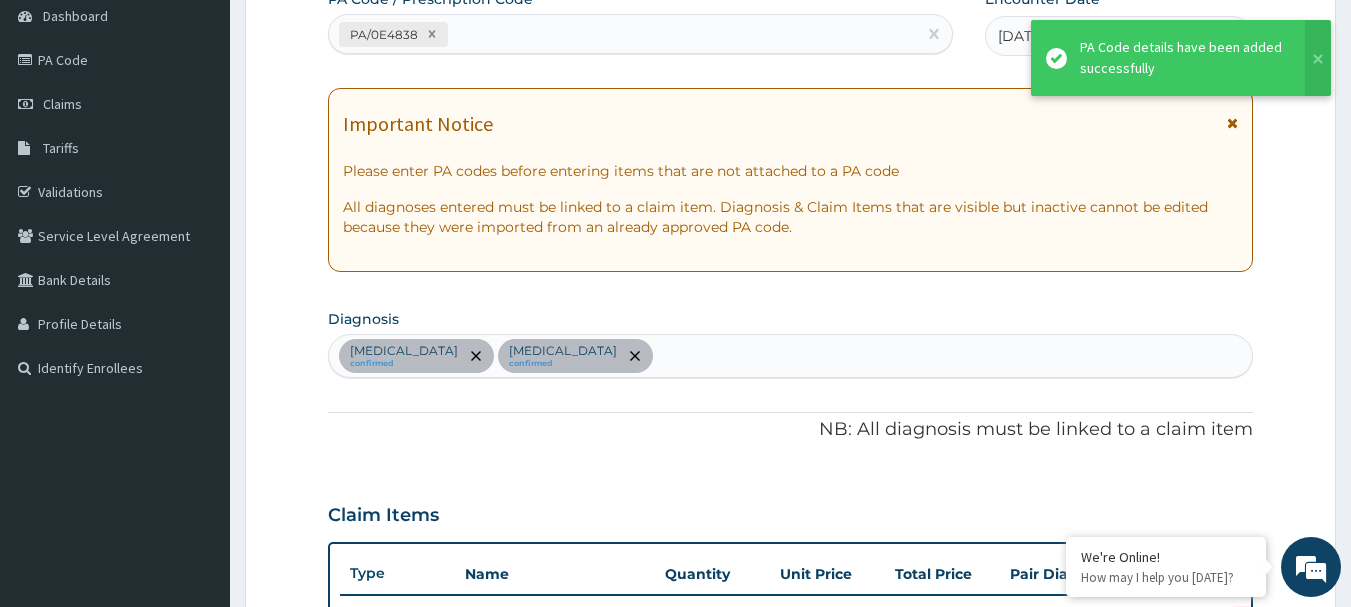 scroll, scrollTop: 92, scrollLeft: 0, axis: vertical 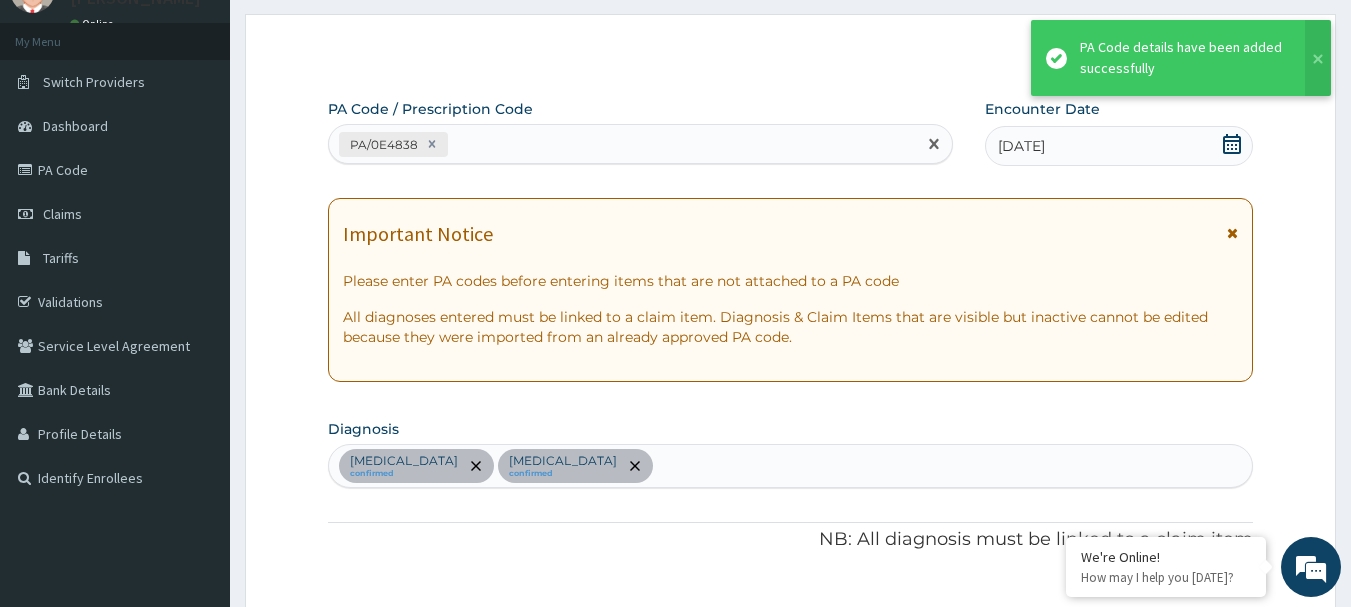 click on "PA/0E4838" at bounding box center (623, 144) 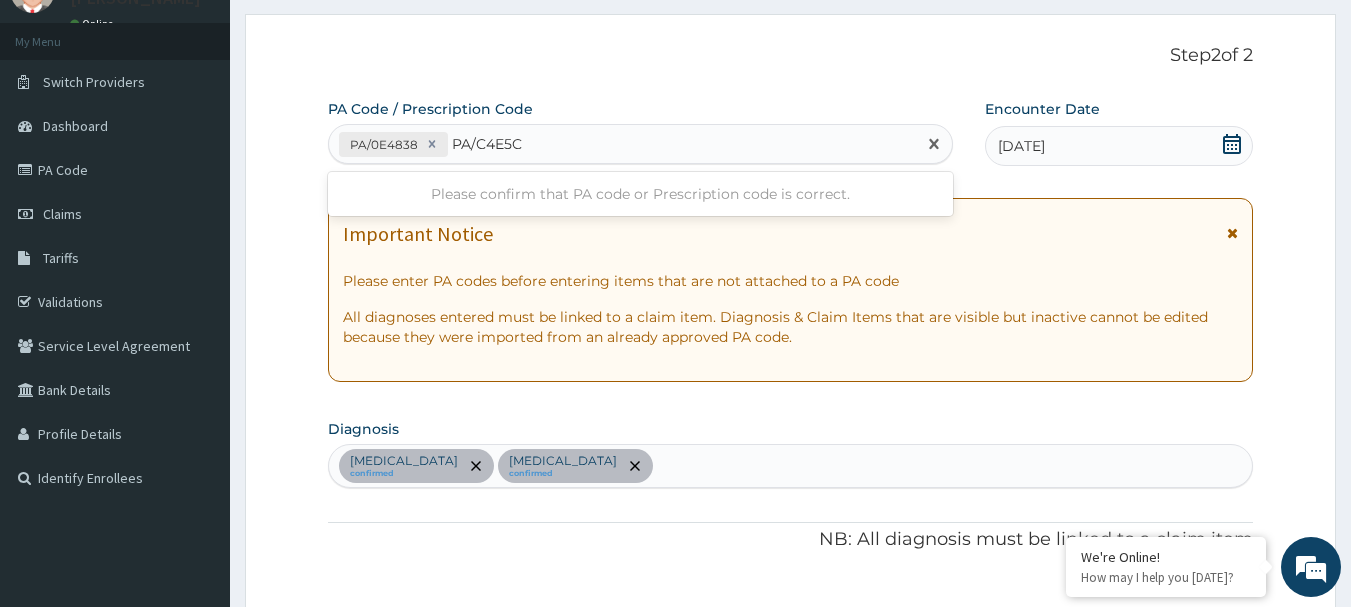 type on "PA/C4E5CD" 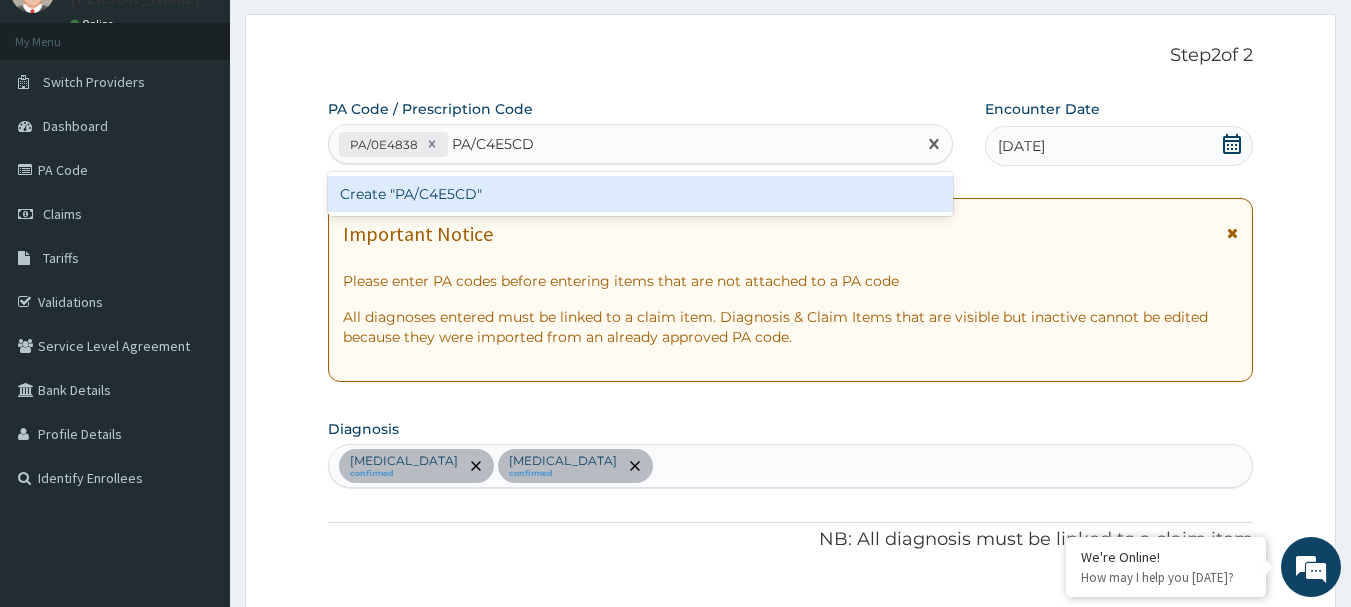 click on "Create "PA/C4E5CD"" at bounding box center [641, 194] 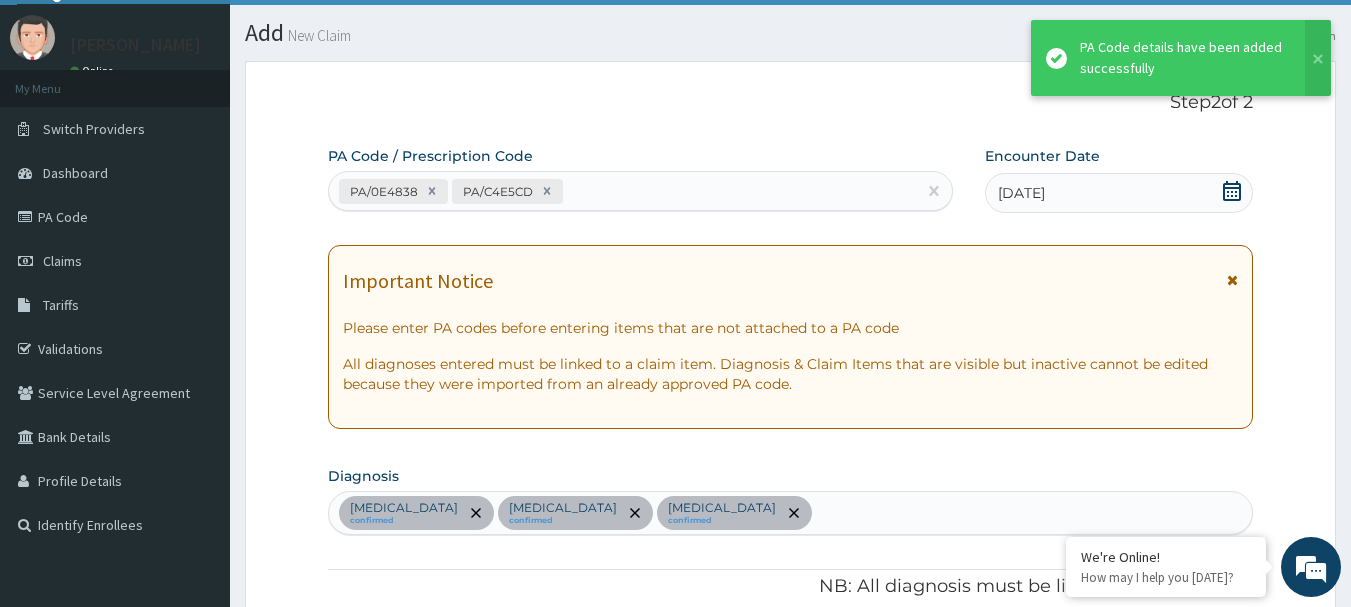 scroll, scrollTop: 10, scrollLeft: 0, axis: vertical 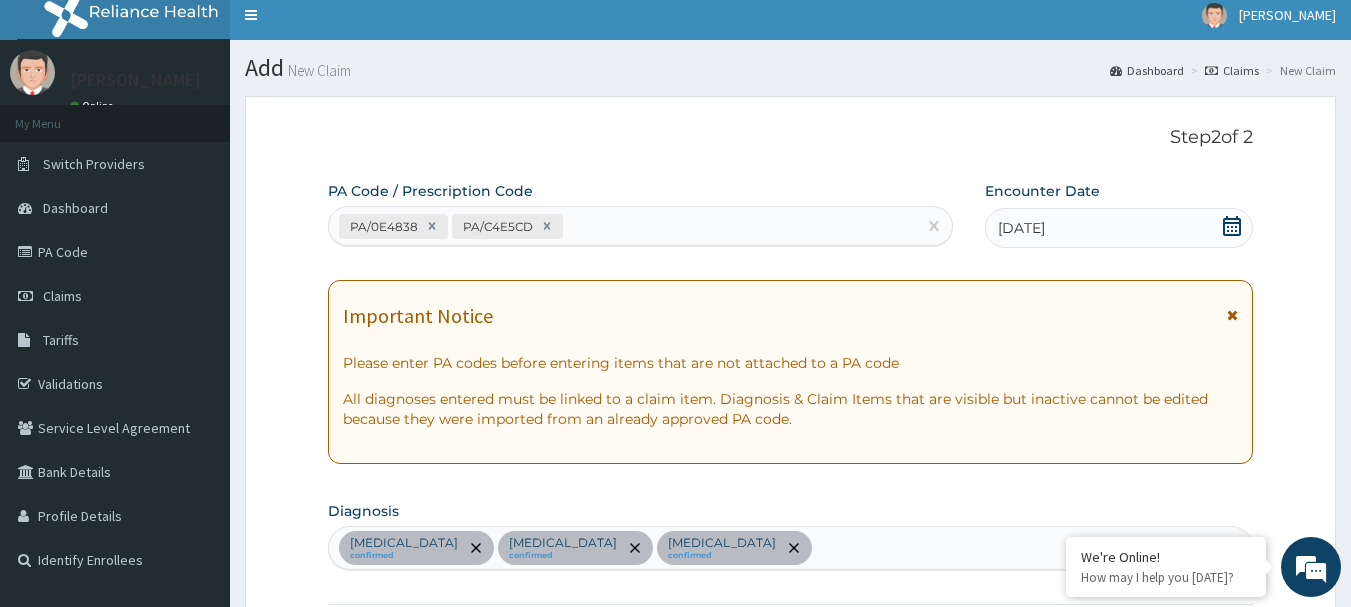 click on "PA/0E4838 PA/C4E5CD" at bounding box center (623, 226) 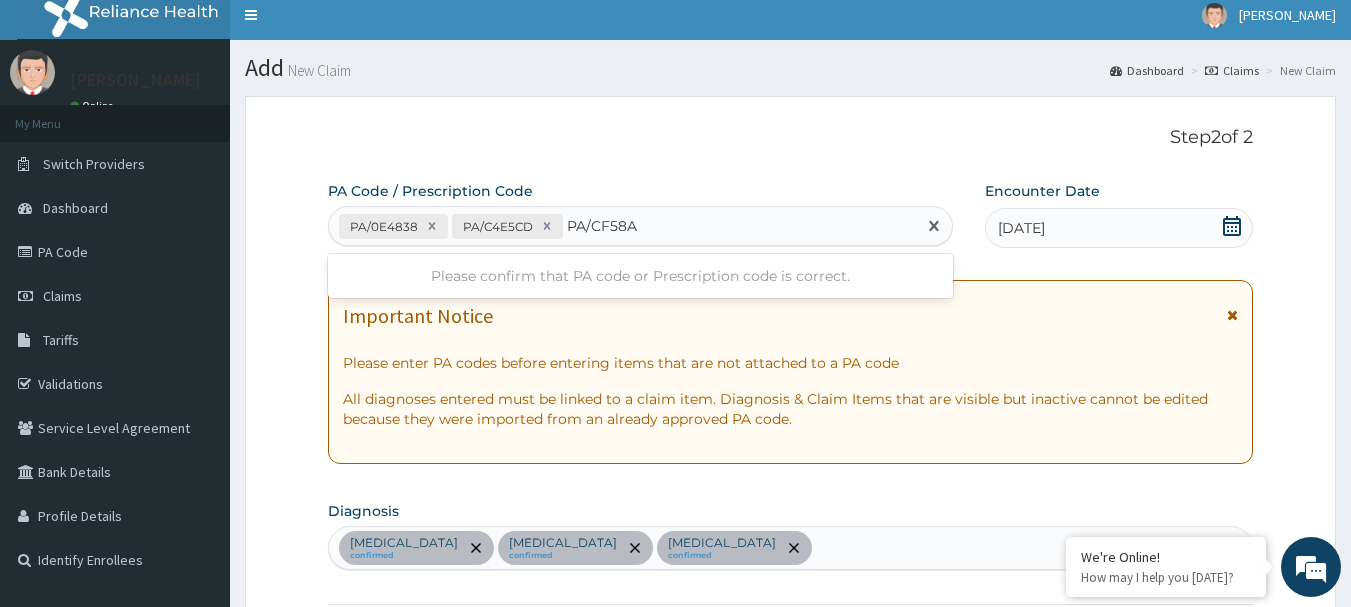 type on "PA/CF58A6" 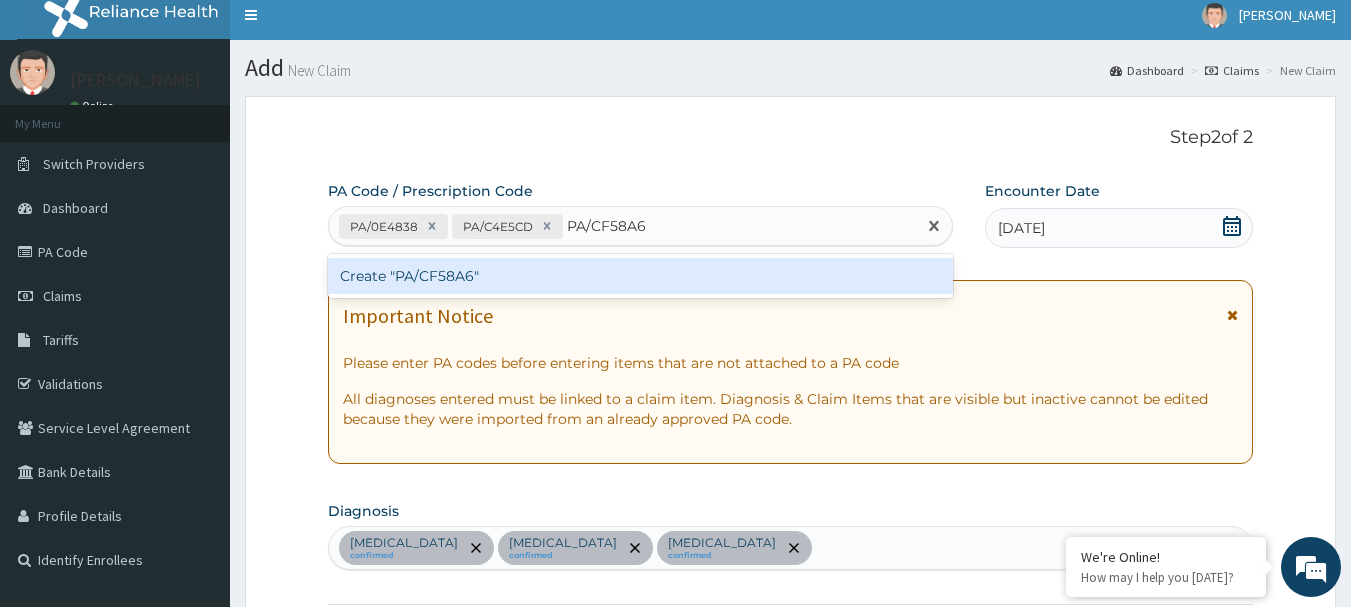 click on "Create "PA/CF58A6"" at bounding box center (641, 276) 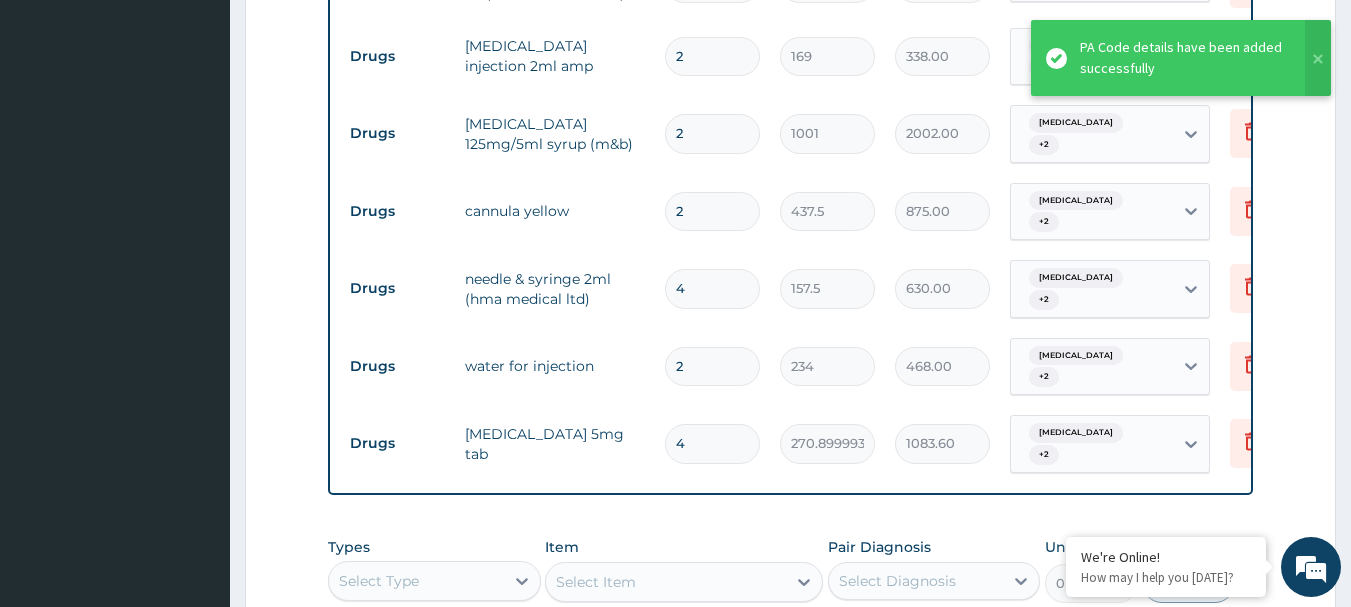 scroll, scrollTop: 1410, scrollLeft: 0, axis: vertical 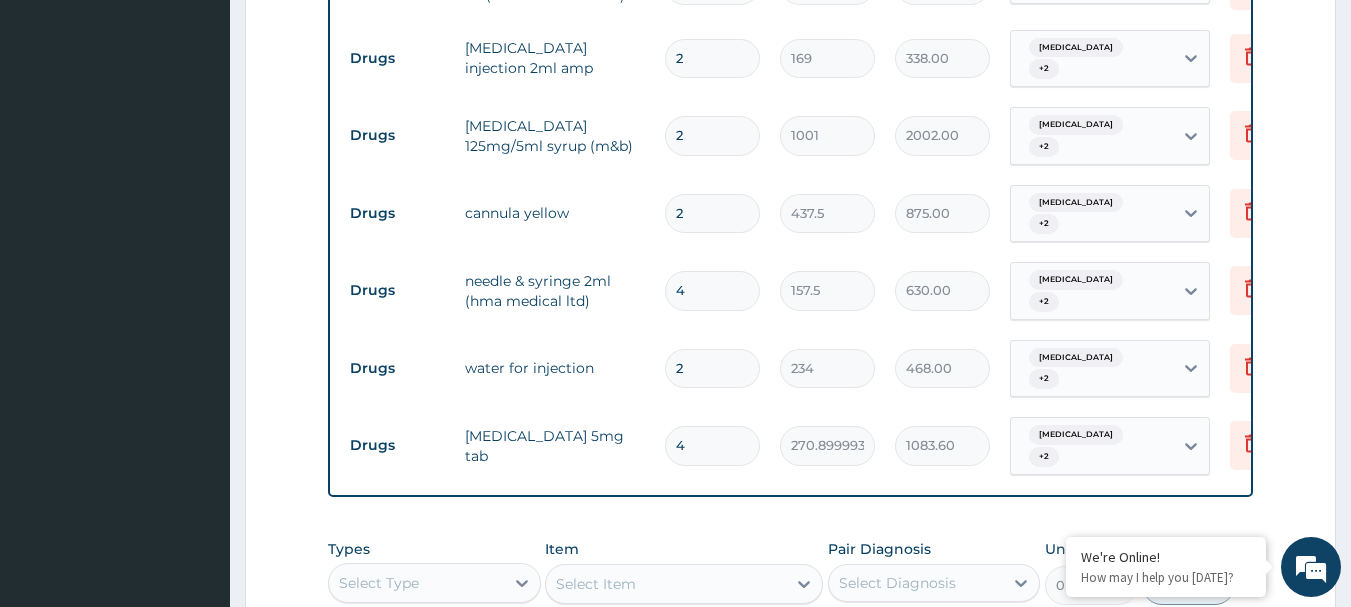 click on "4" at bounding box center (712, 445) 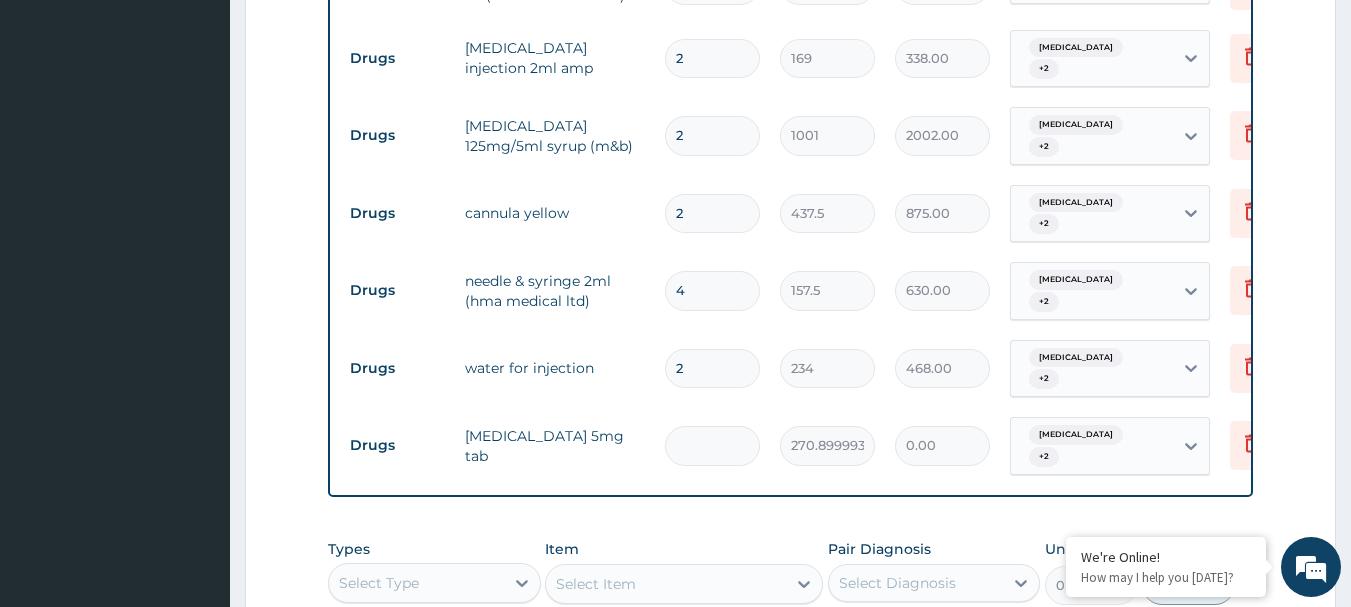 type on "2" 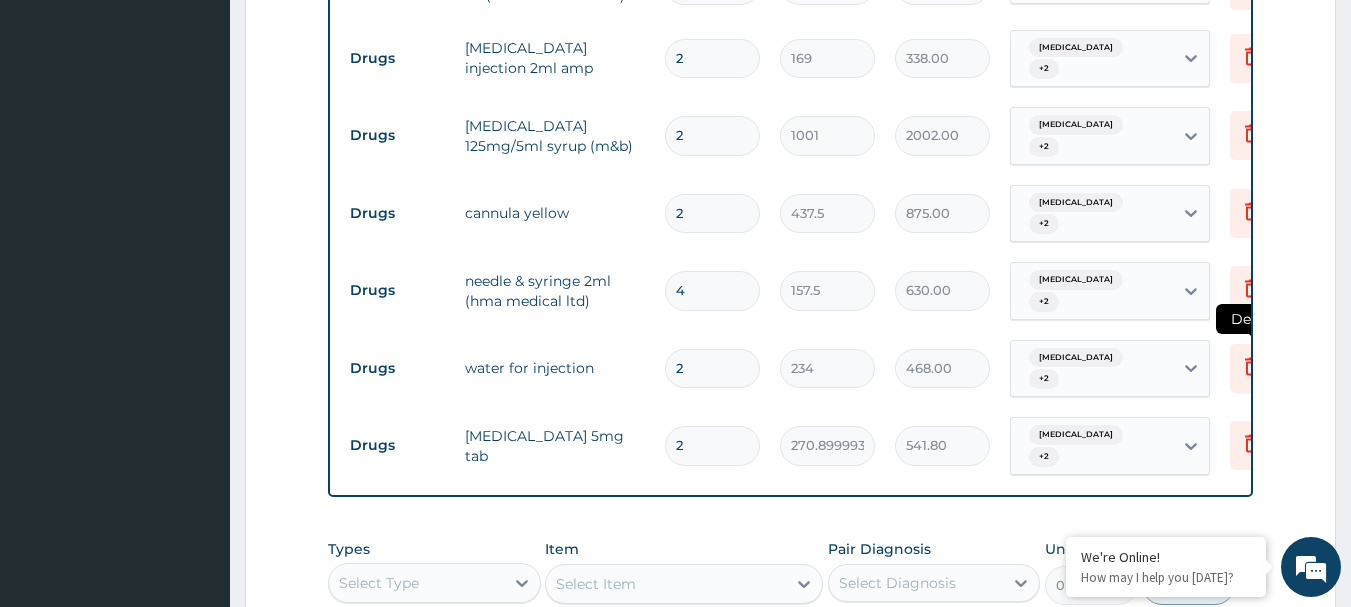 type on "2" 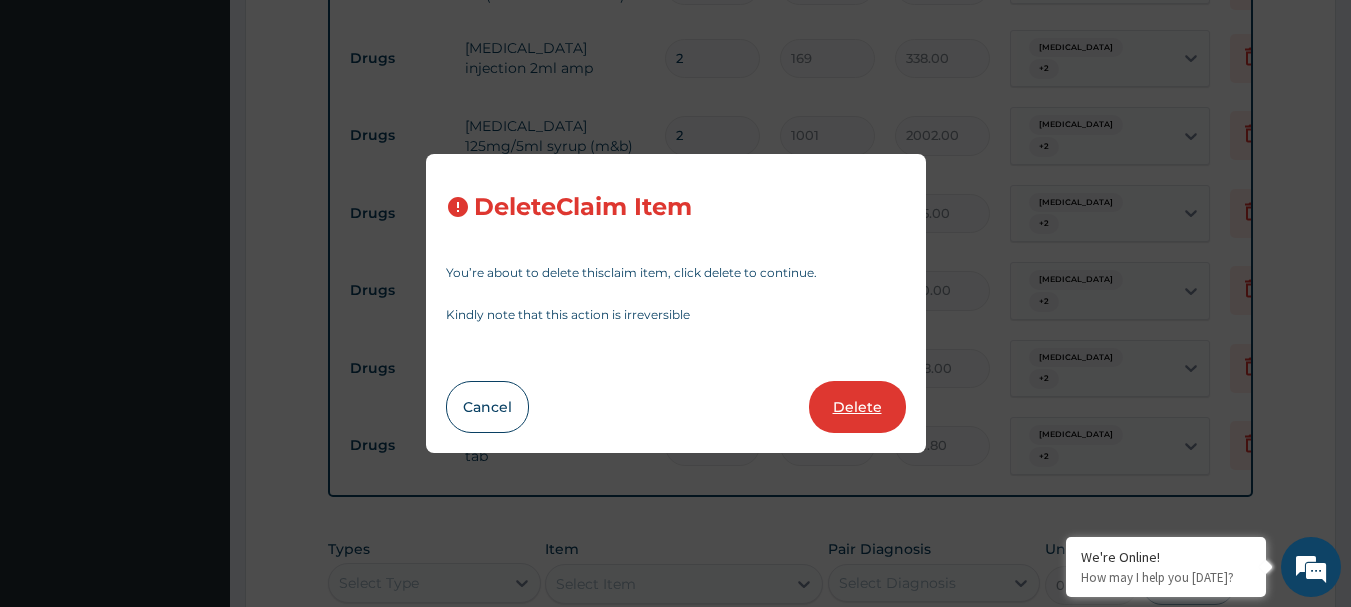 click on "Delete" at bounding box center [857, 407] 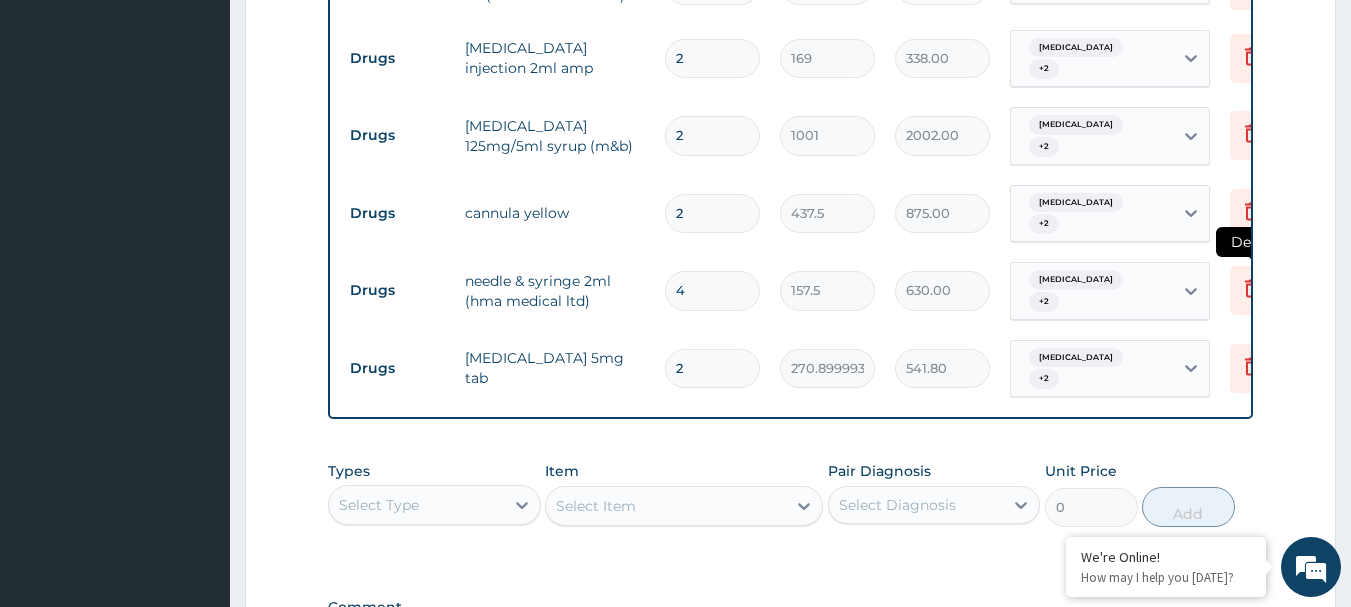 click at bounding box center (1252, 290) 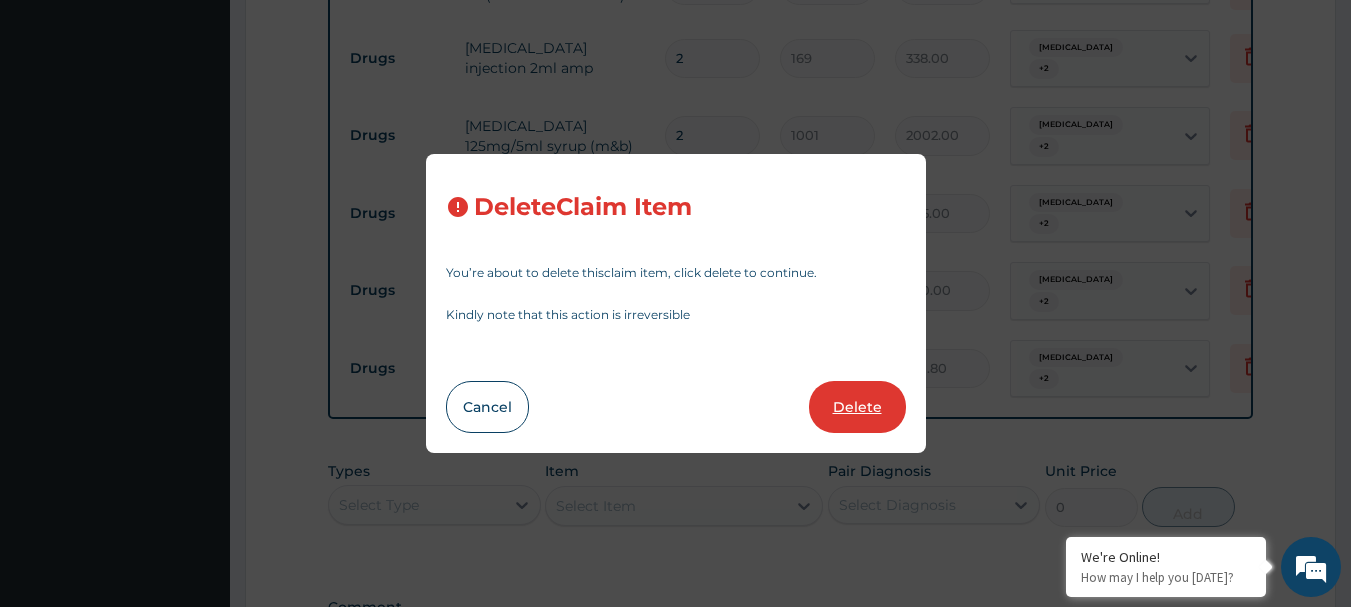 click on "Delete" at bounding box center (857, 407) 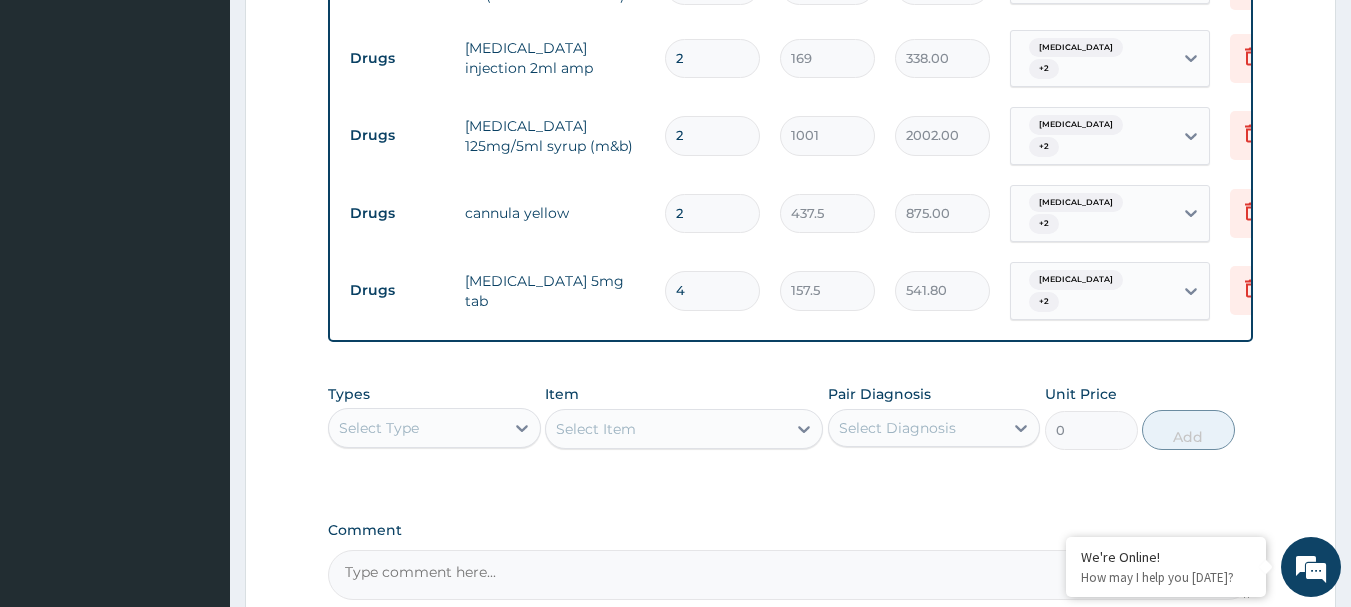 type on "2" 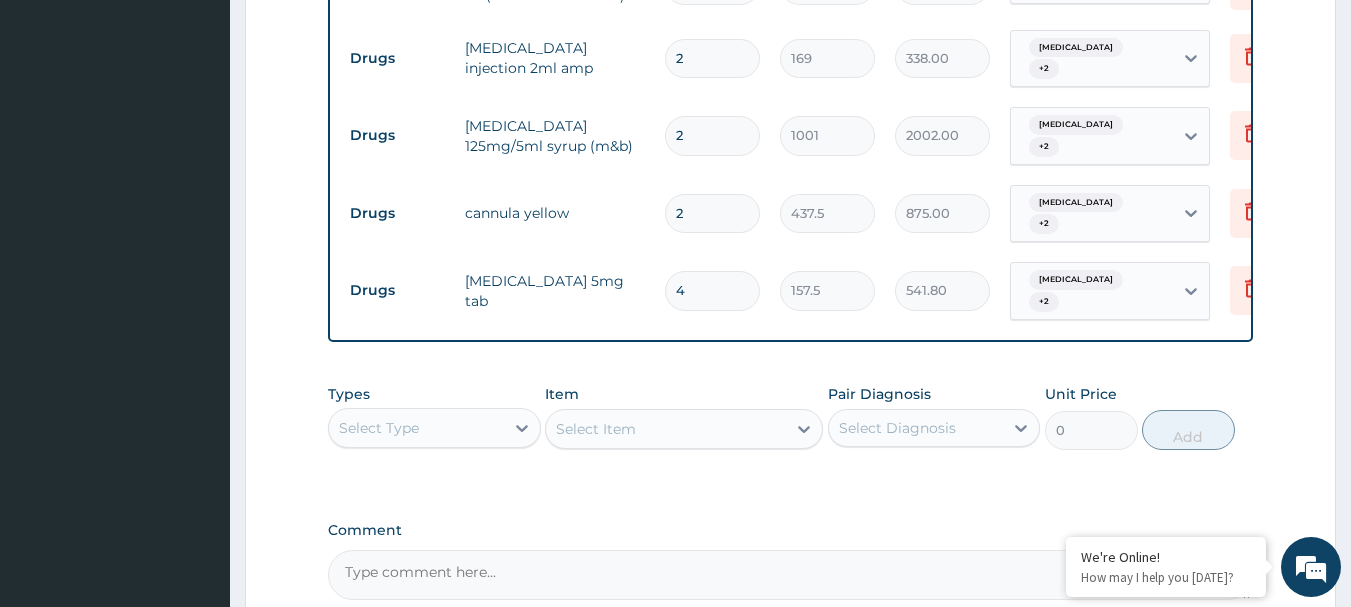 type on "270.8999938964844" 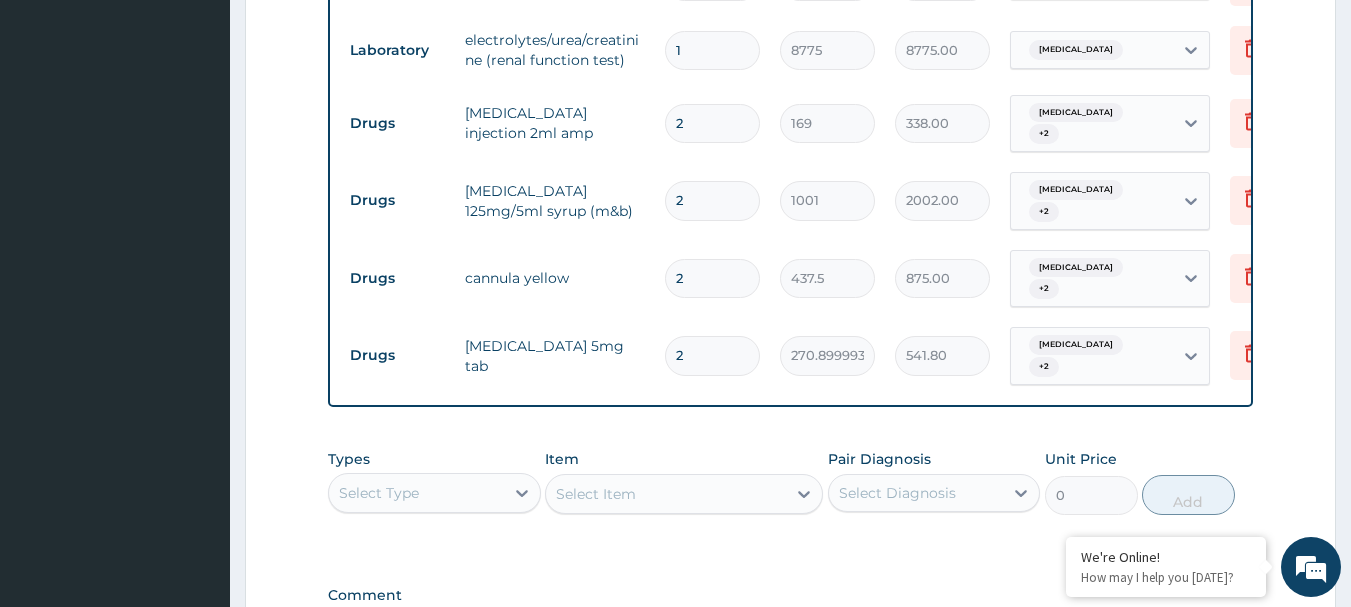 scroll, scrollTop: 1310, scrollLeft: 0, axis: vertical 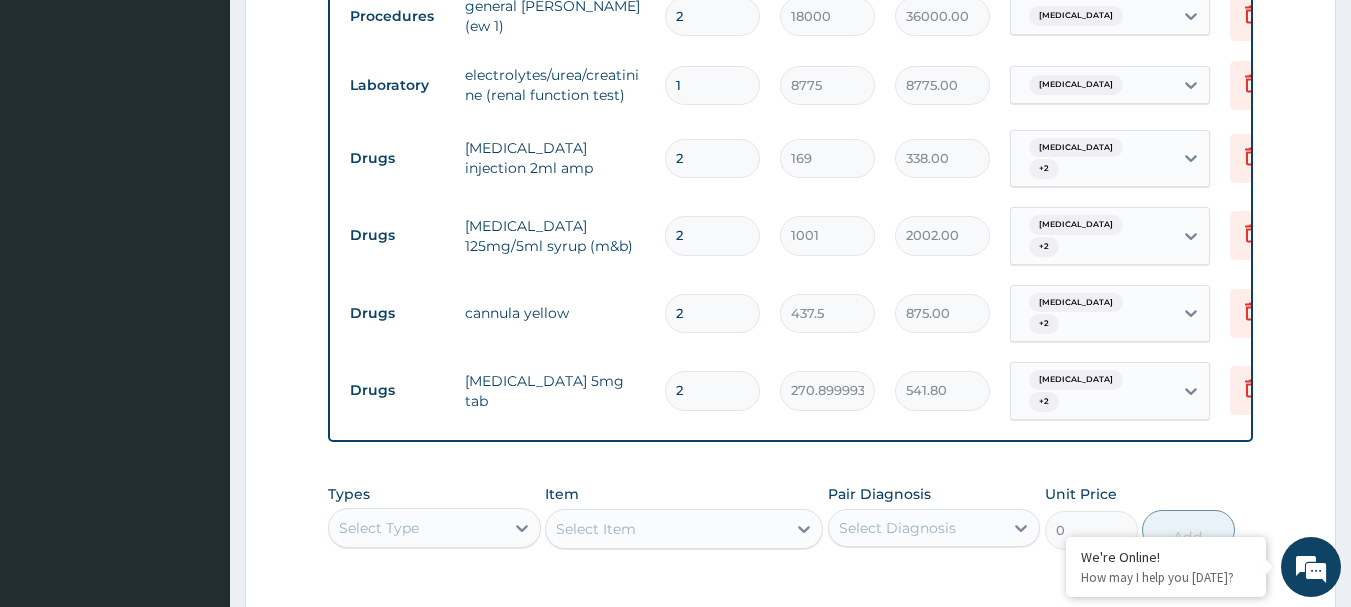 click on "2" at bounding box center (712, 158) 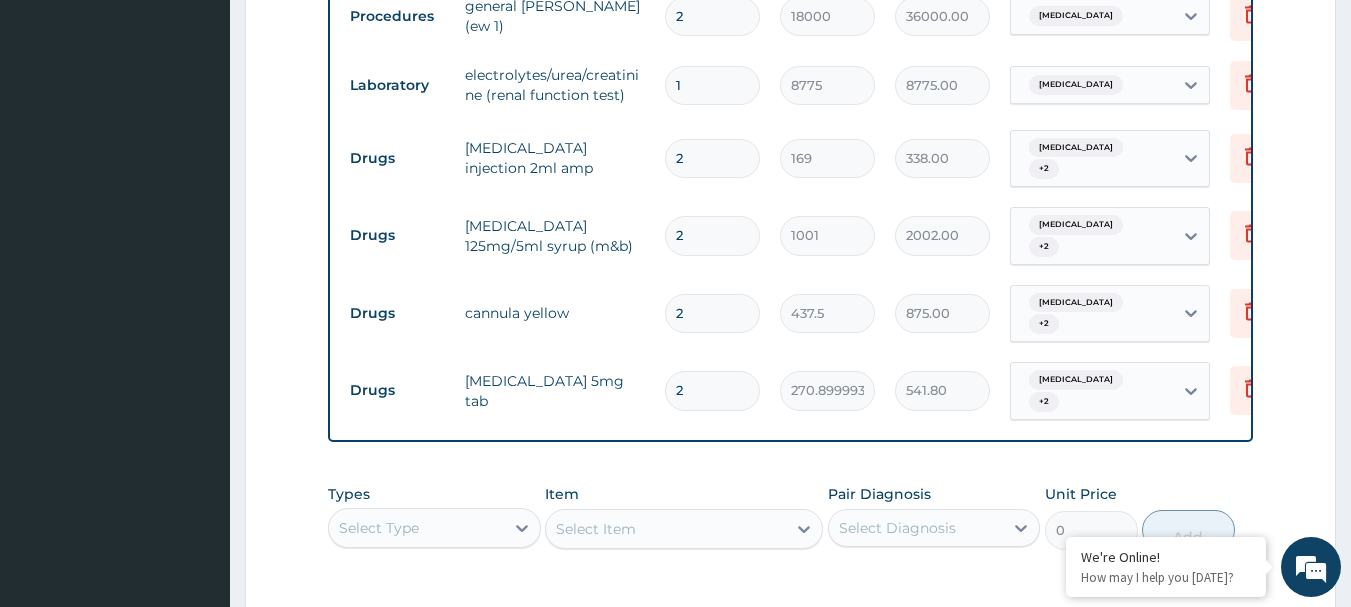 type 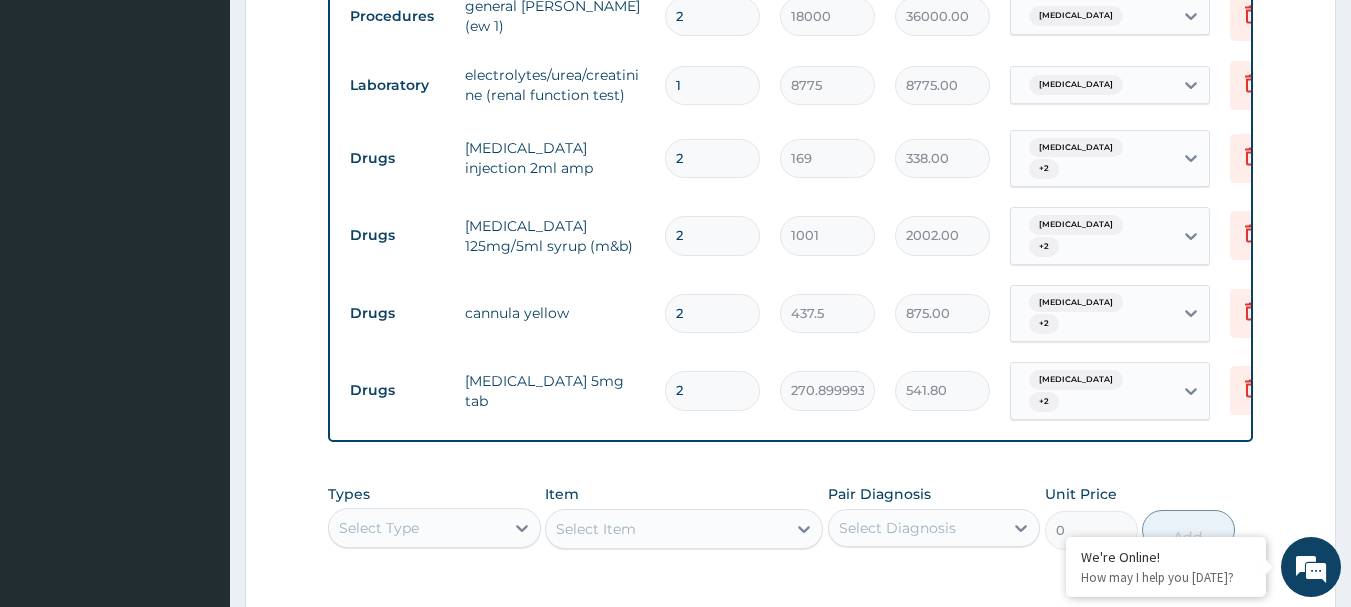 type on "0.00" 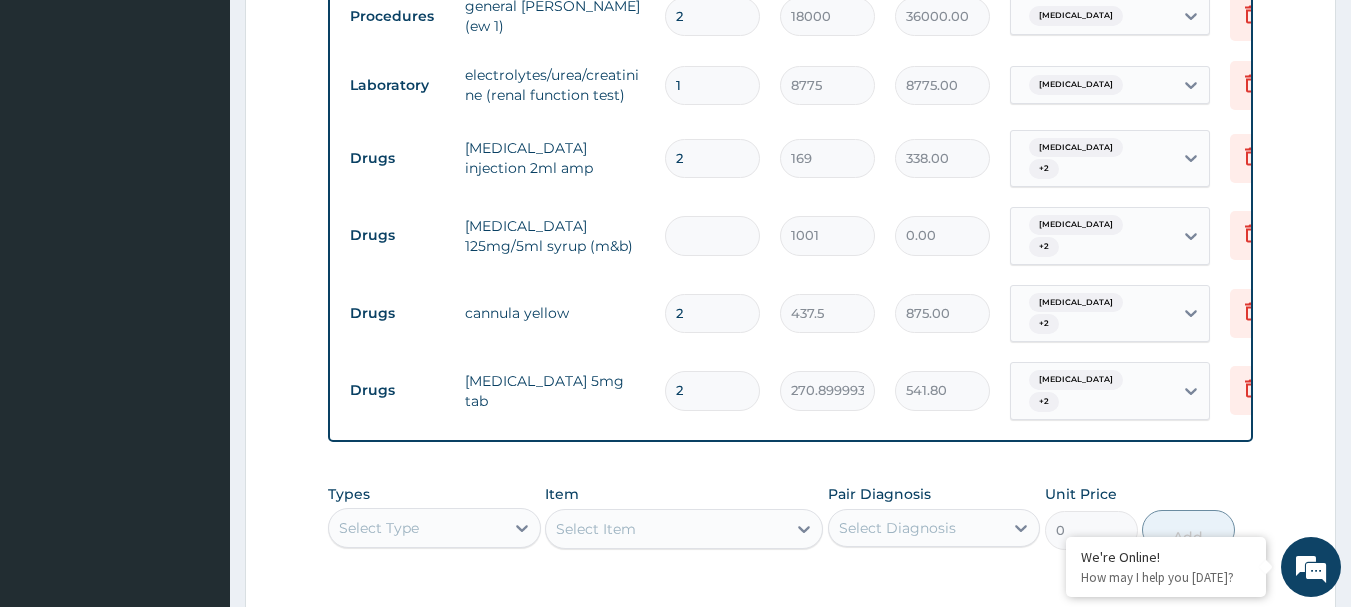 type on "1" 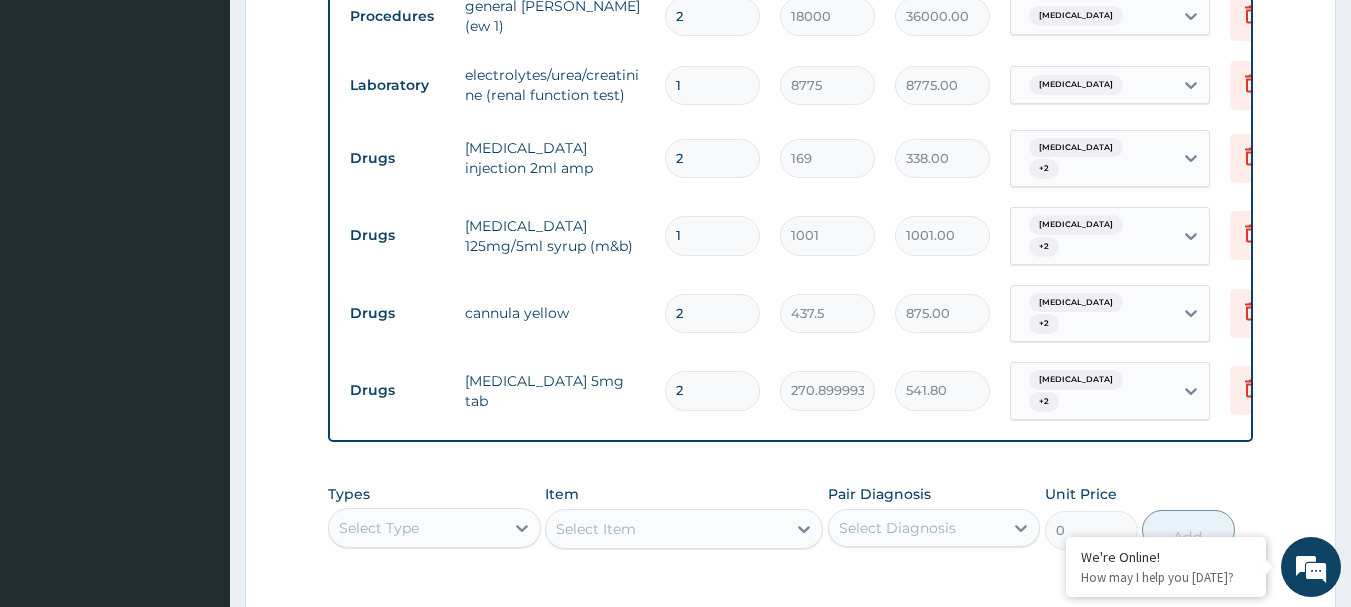 type on "1" 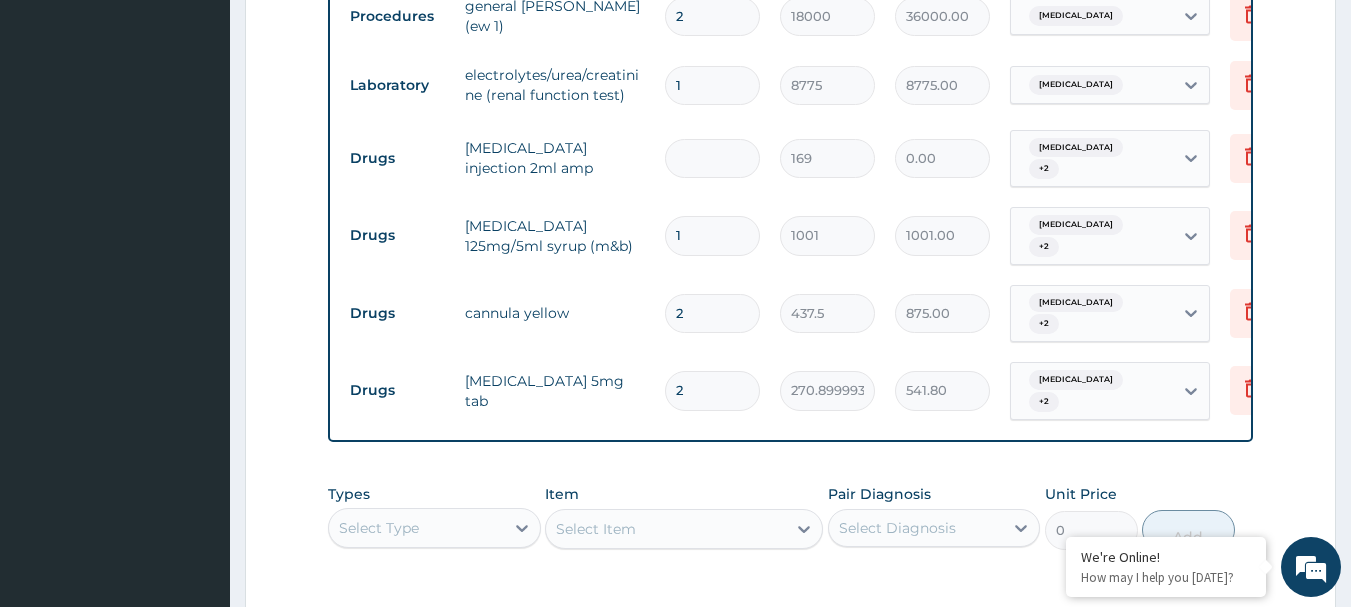 type on "1" 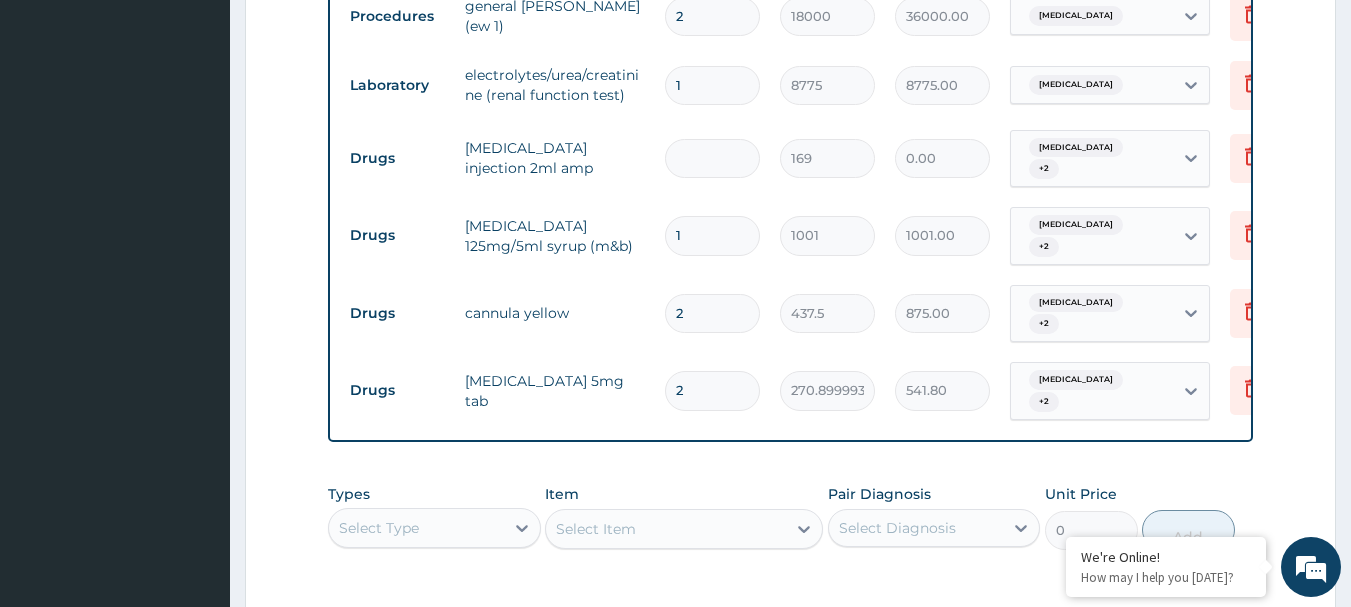 type on "169.00" 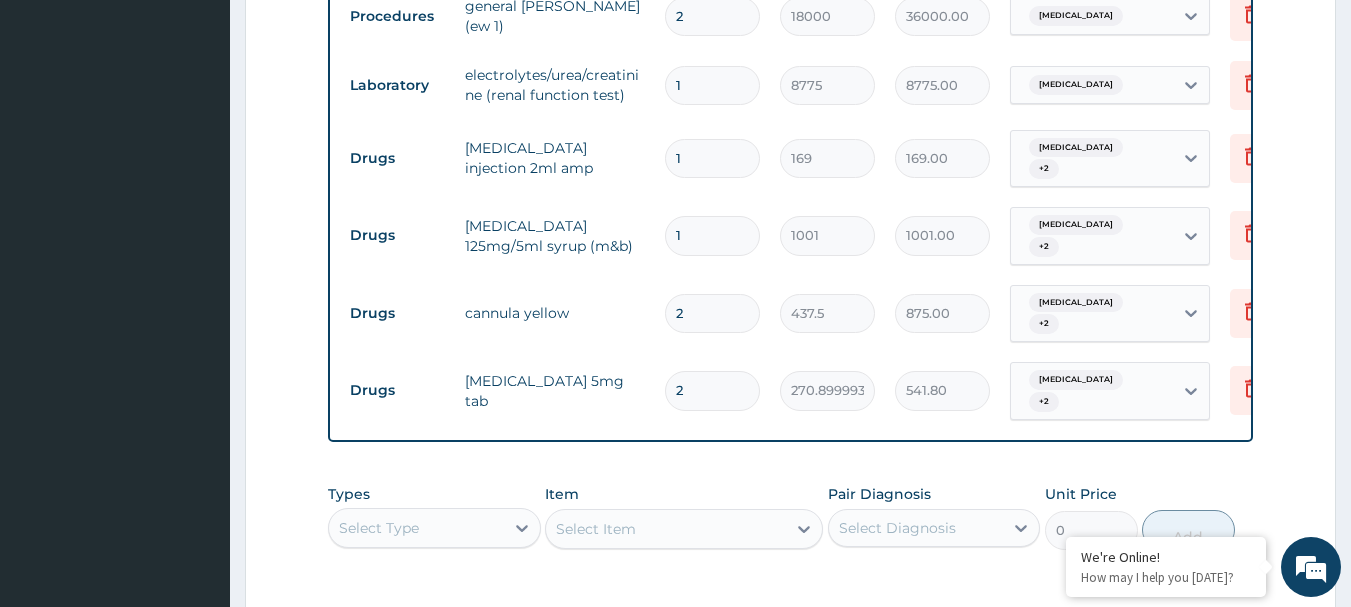 scroll, scrollTop: 1210, scrollLeft: 0, axis: vertical 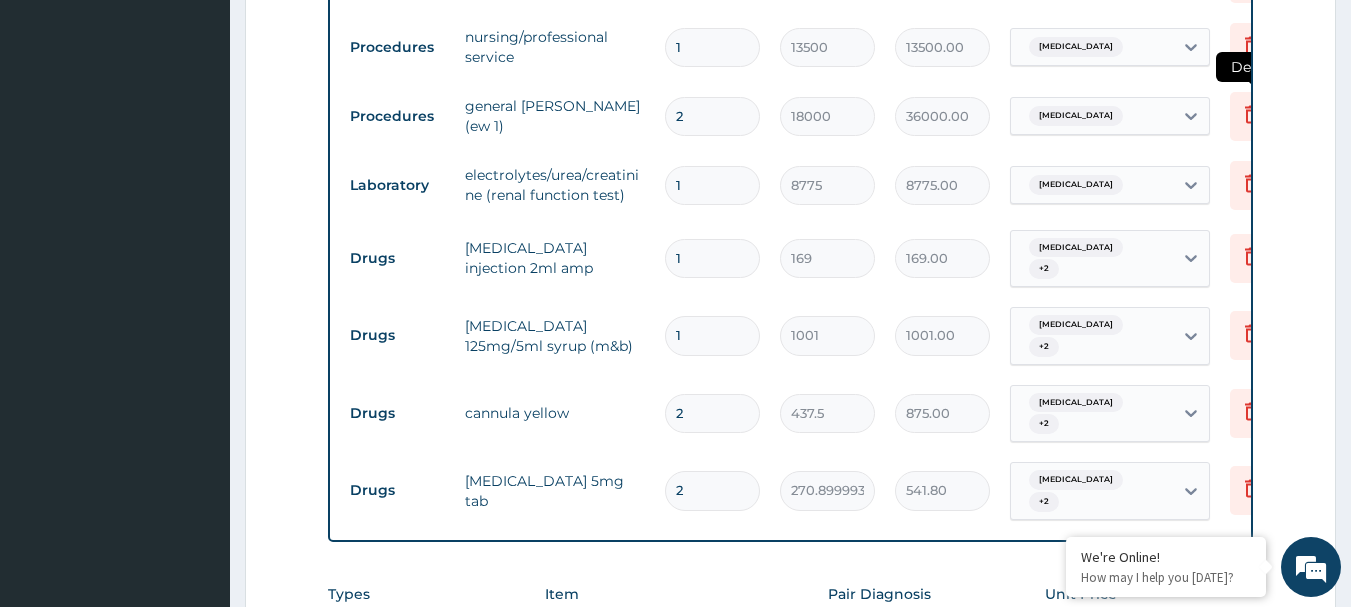 type on "1" 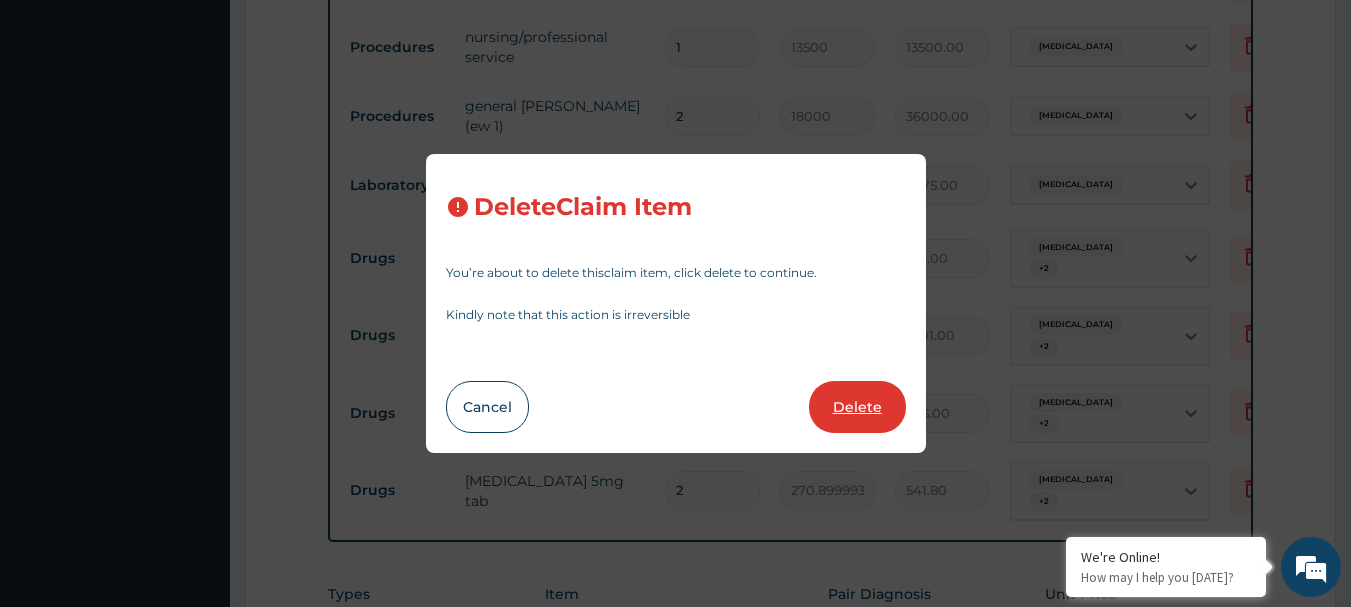 click on "Delete" at bounding box center [857, 407] 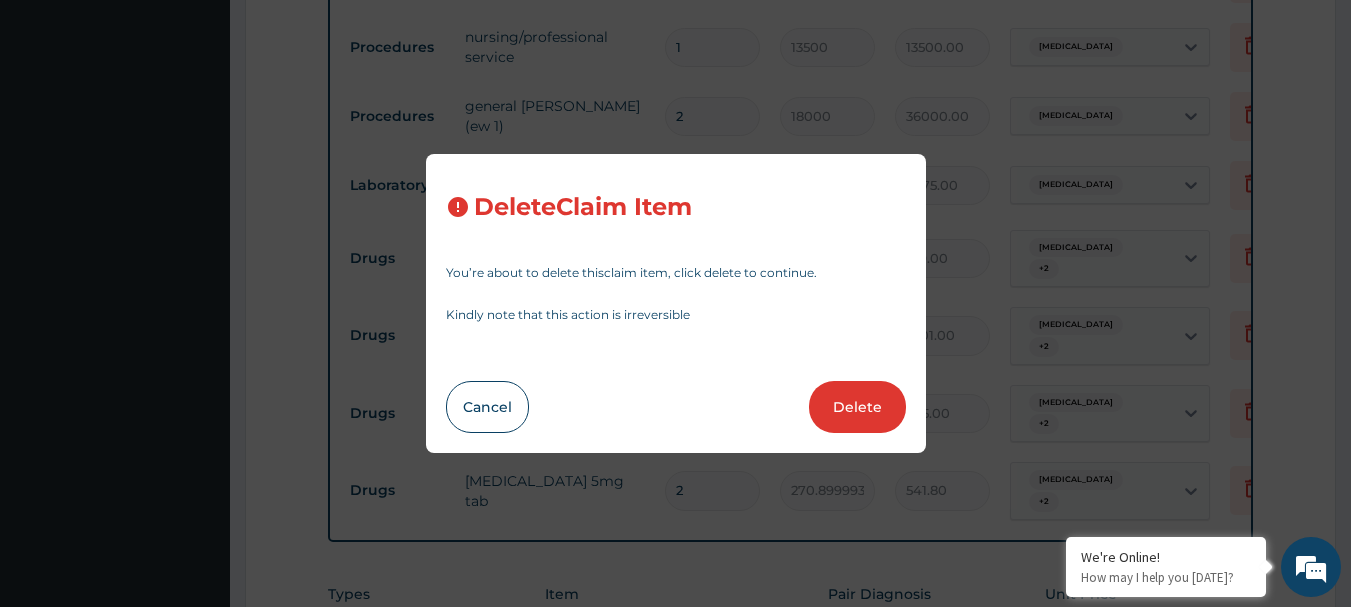 type on "1" 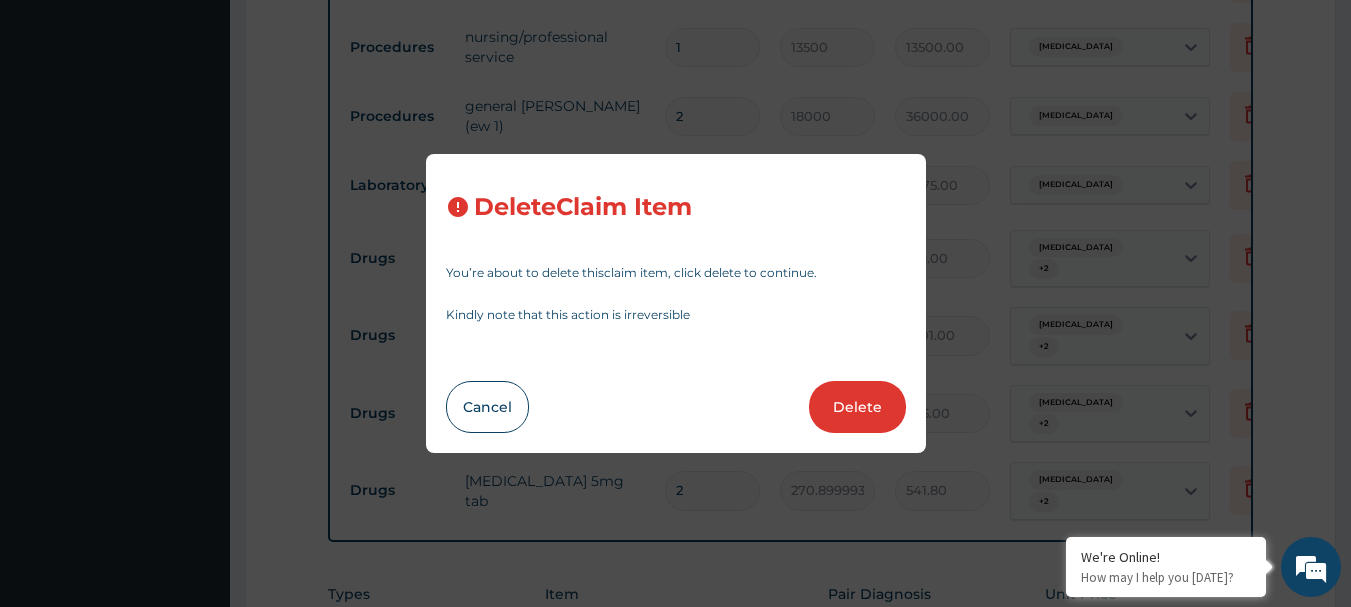 type on "8775" 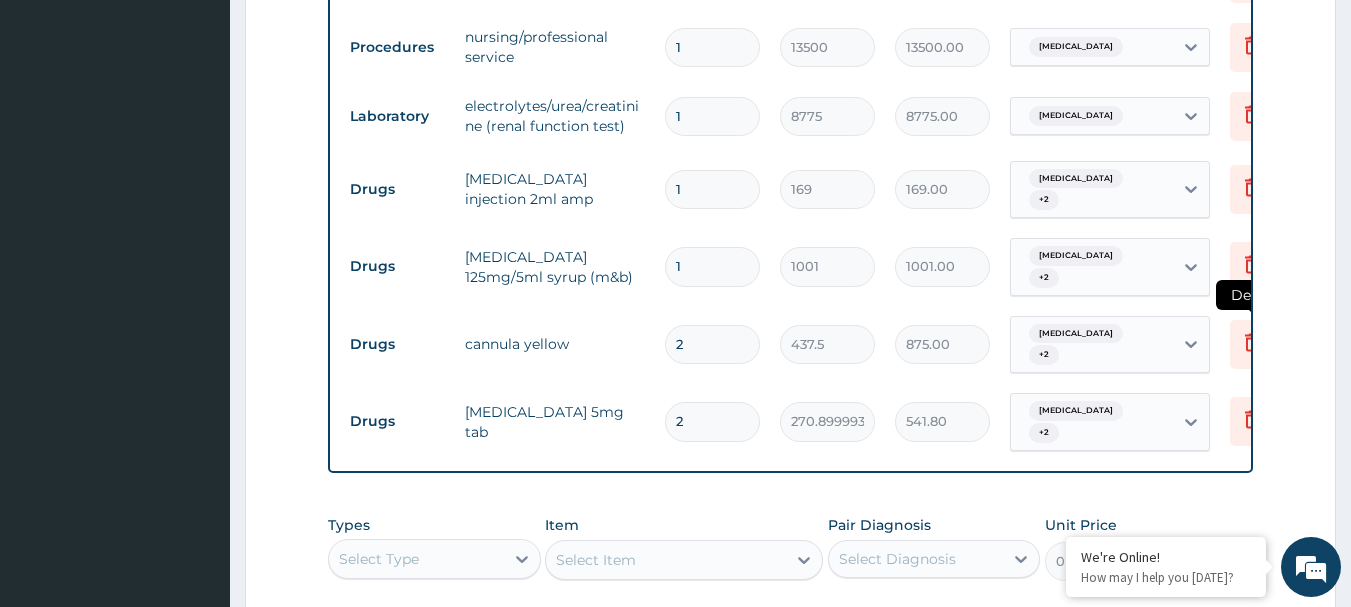 click 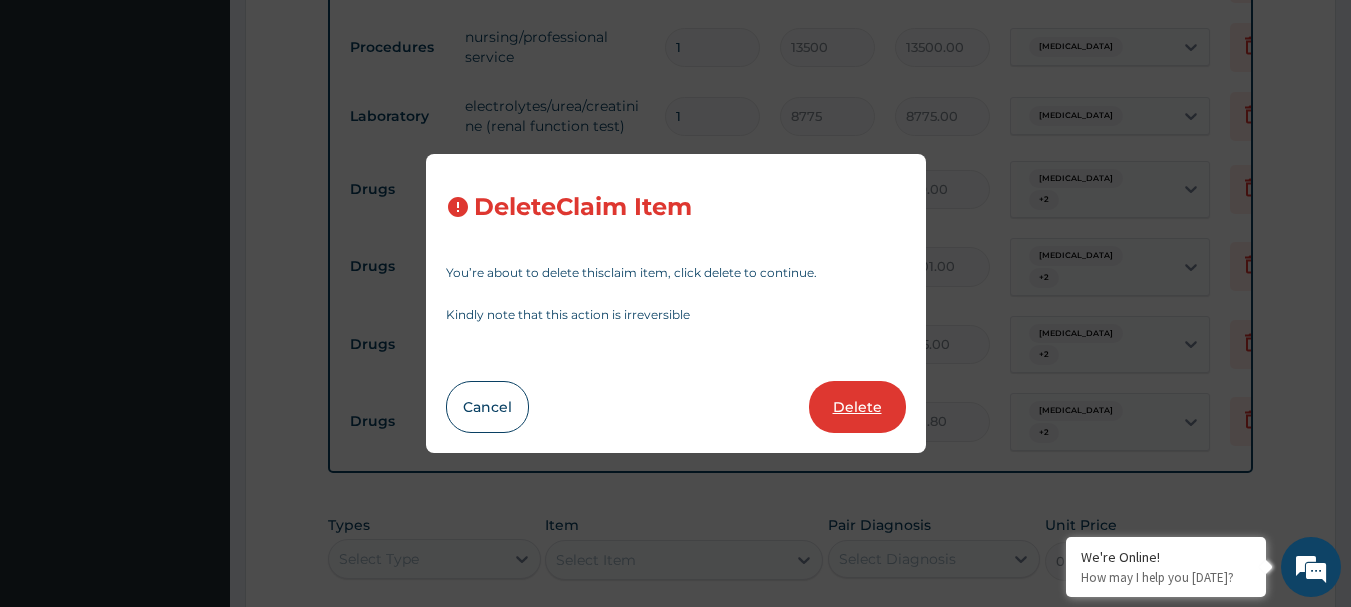 click on "Delete" at bounding box center [857, 407] 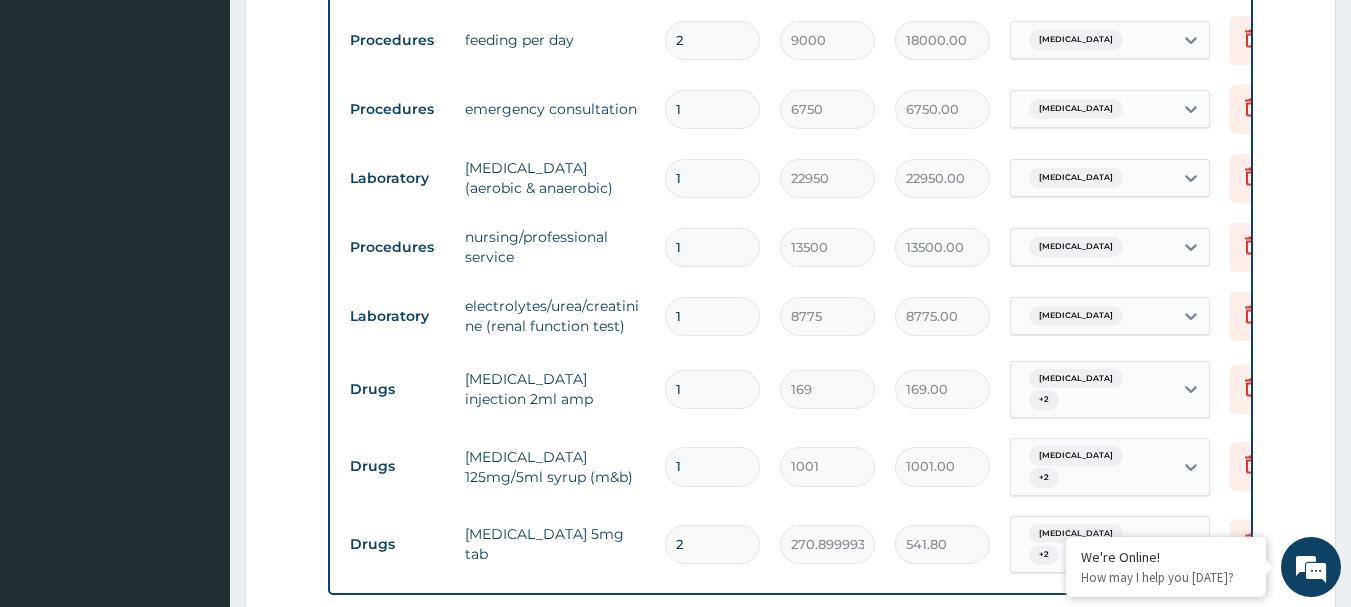 scroll, scrollTop: 910, scrollLeft: 0, axis: vertical 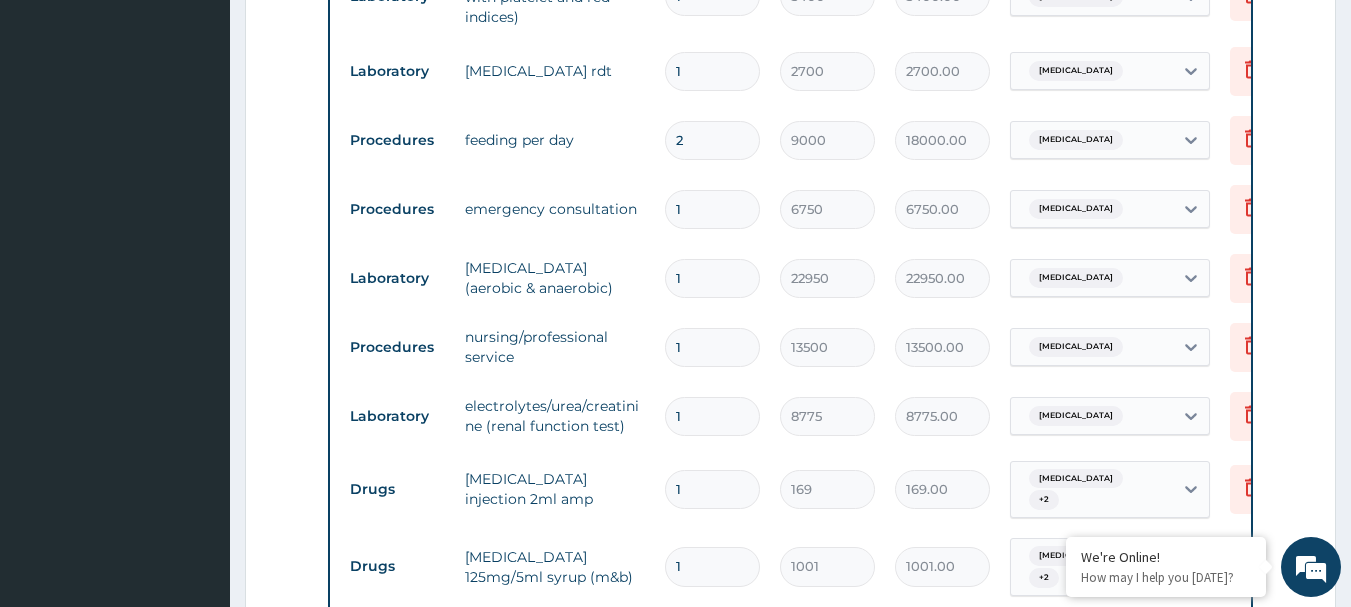 click on "2" at bounding box center (712, 140) 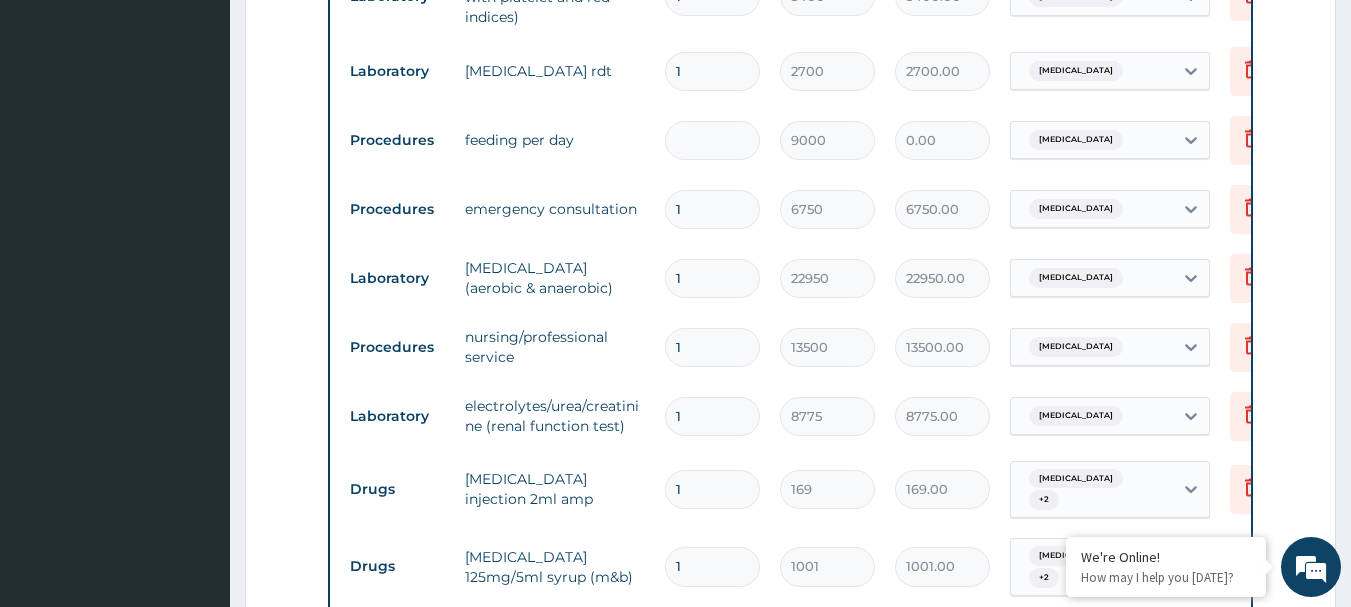 type on "1" 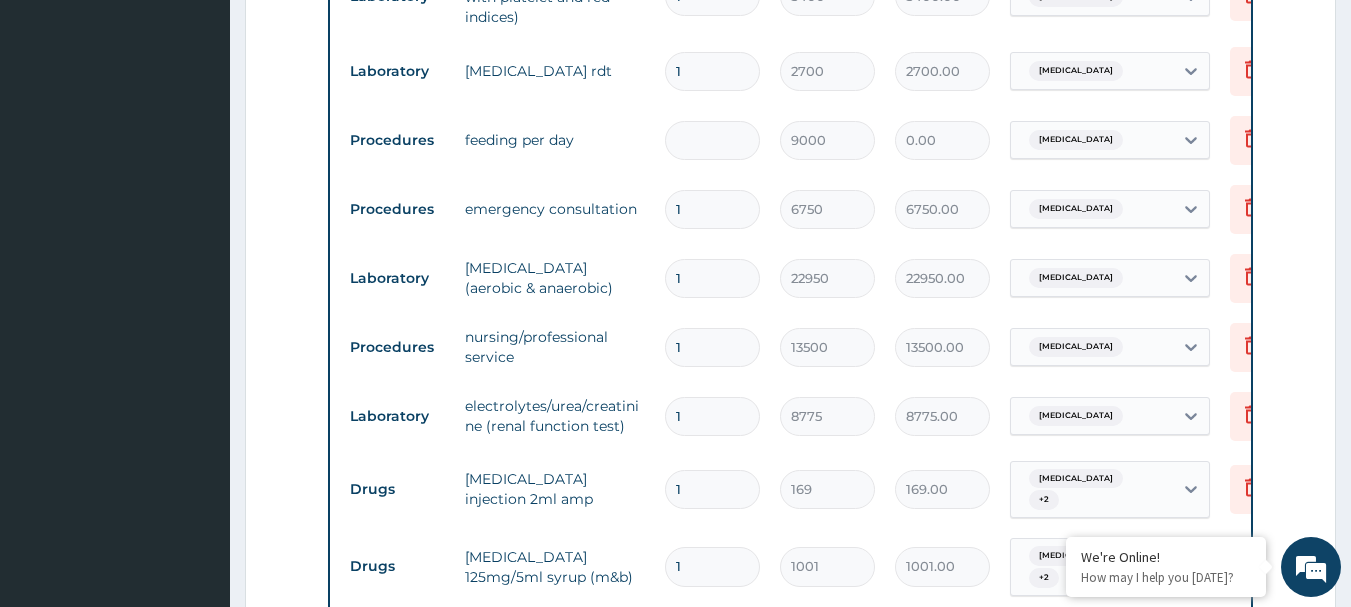 type on "9000.00" 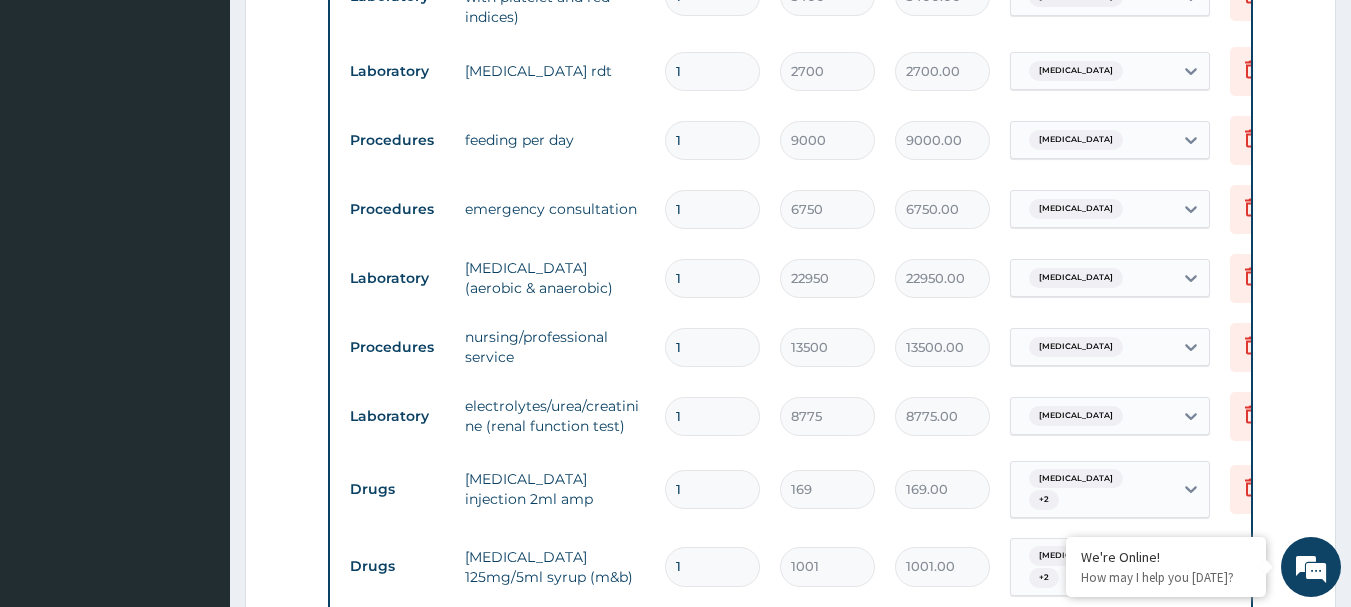 type on "2" 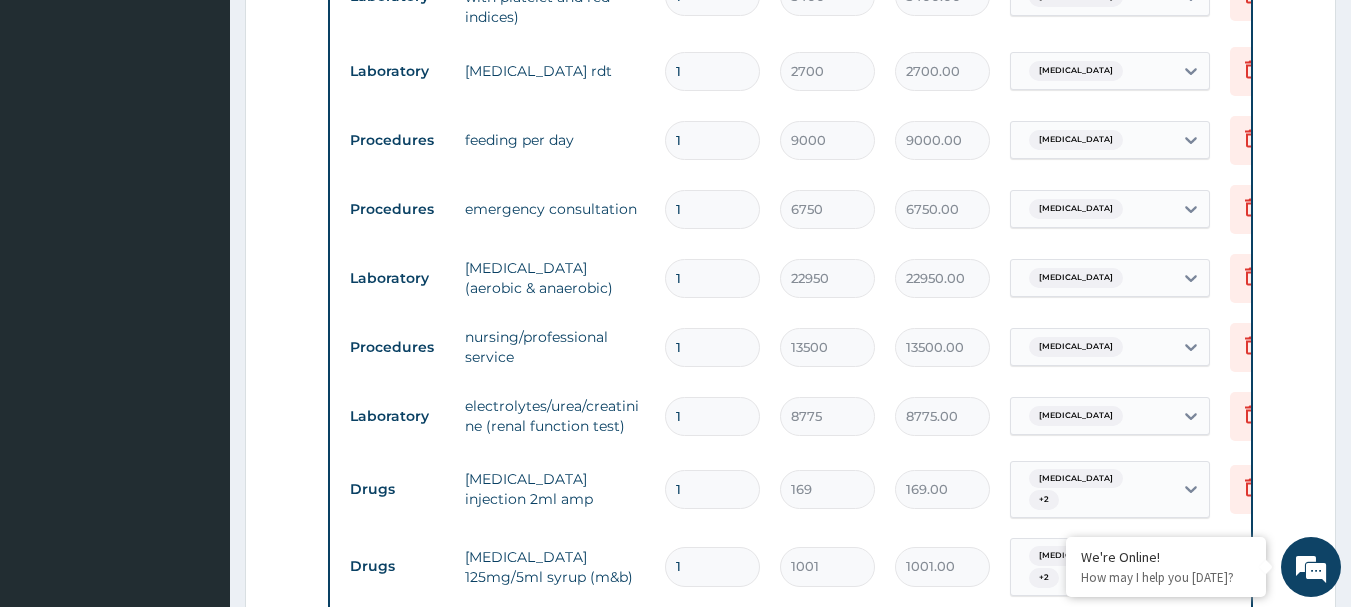 type on "18000.00" 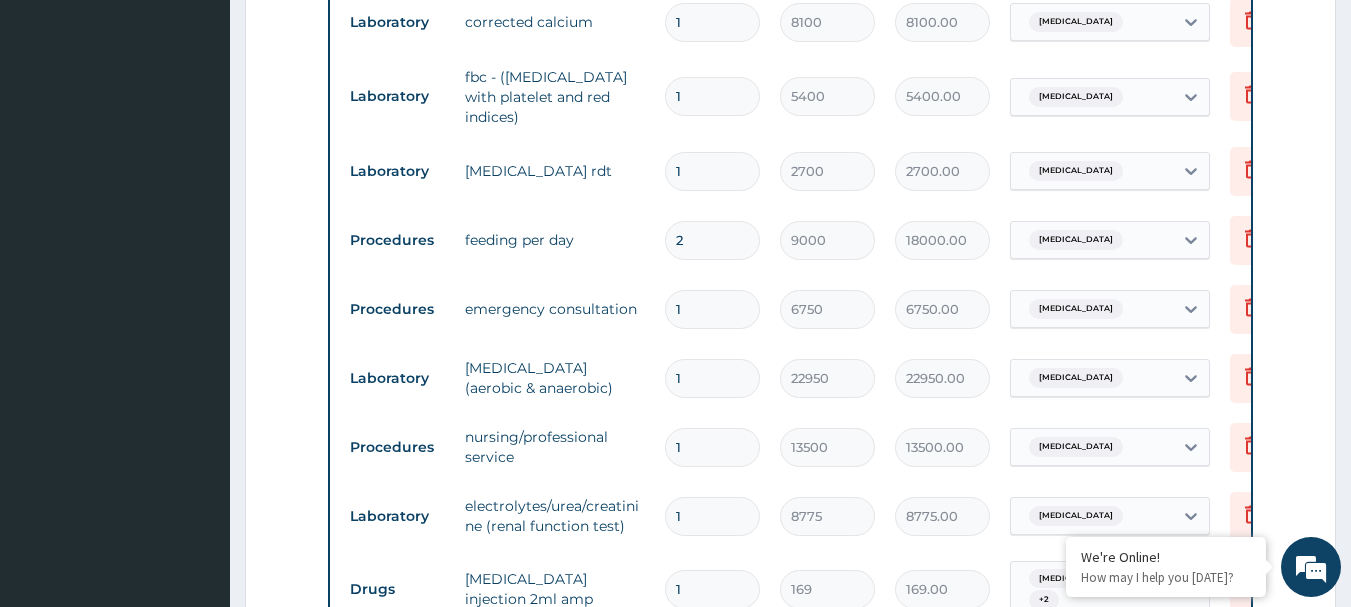 scroll, scrollTop: 710, scrollLeft: 0, axis: vertical 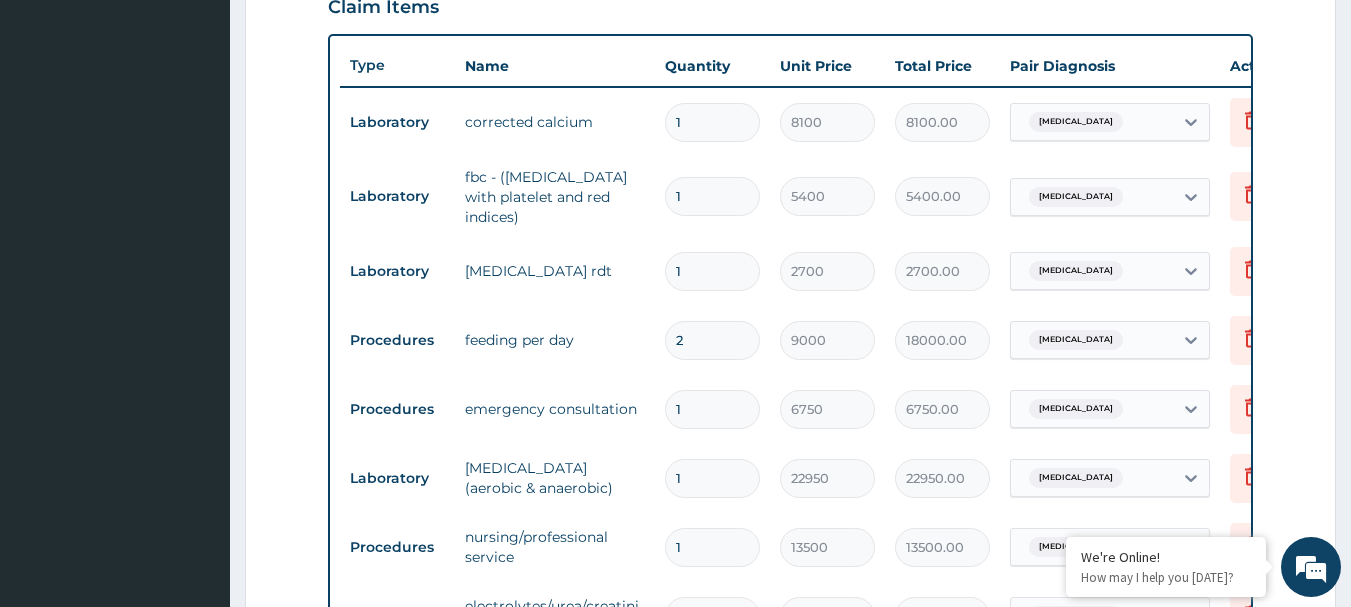 type 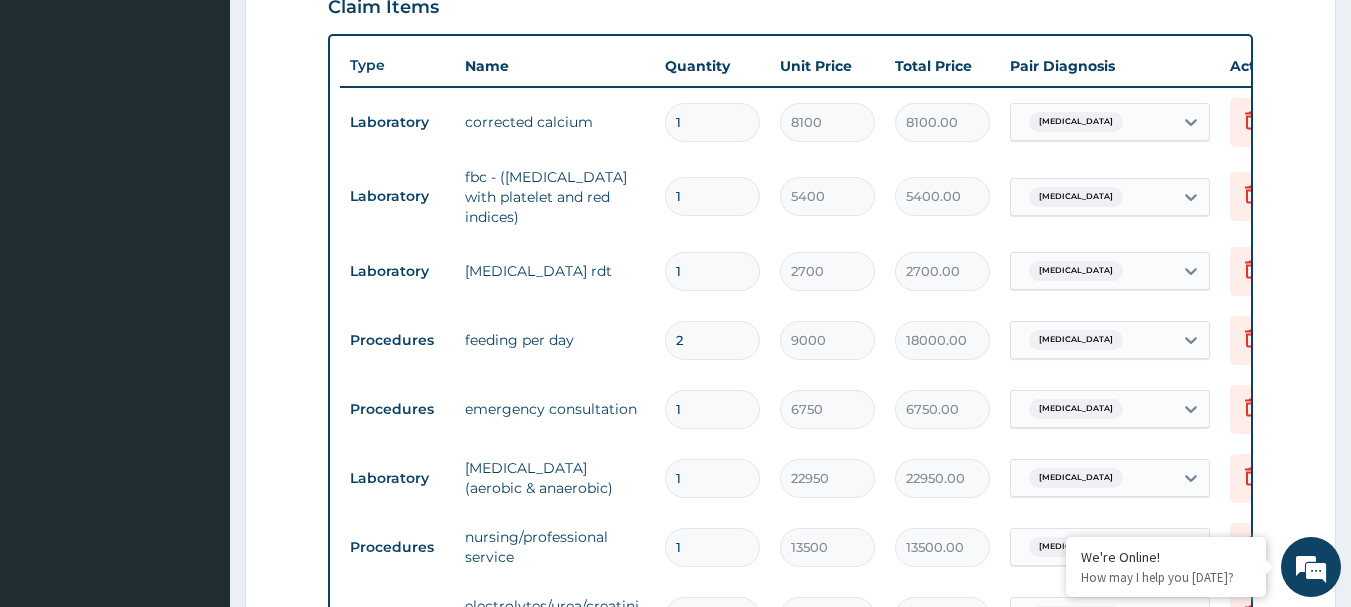 type on "0.00" 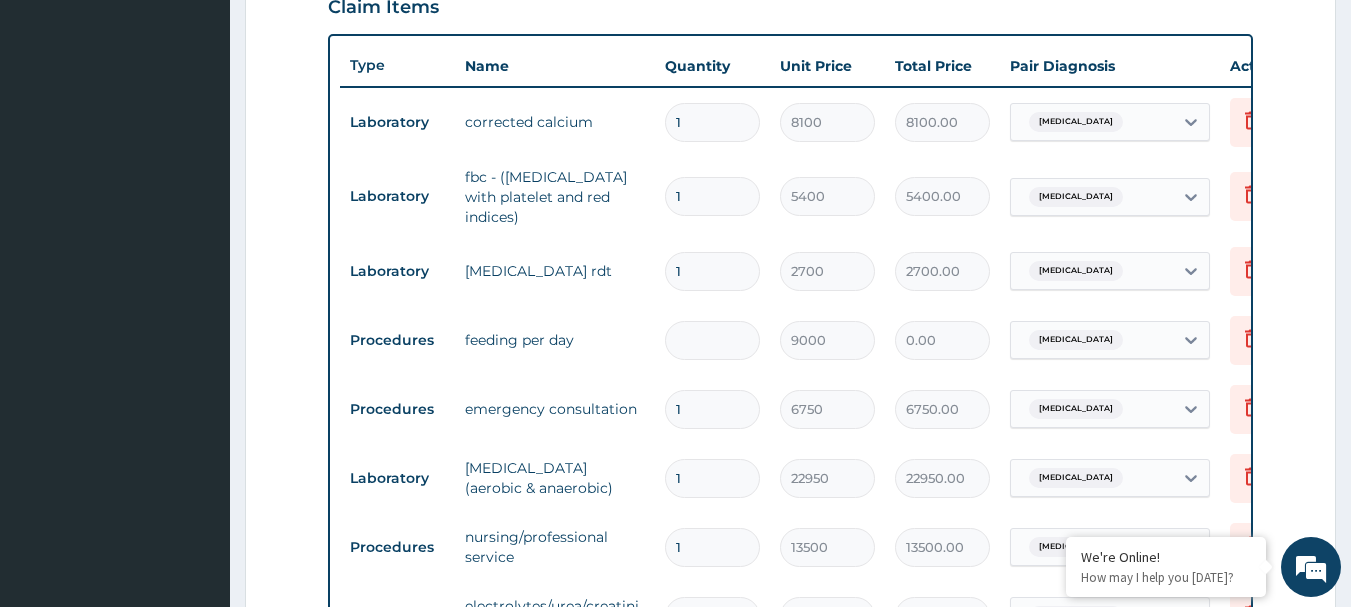type on "1" 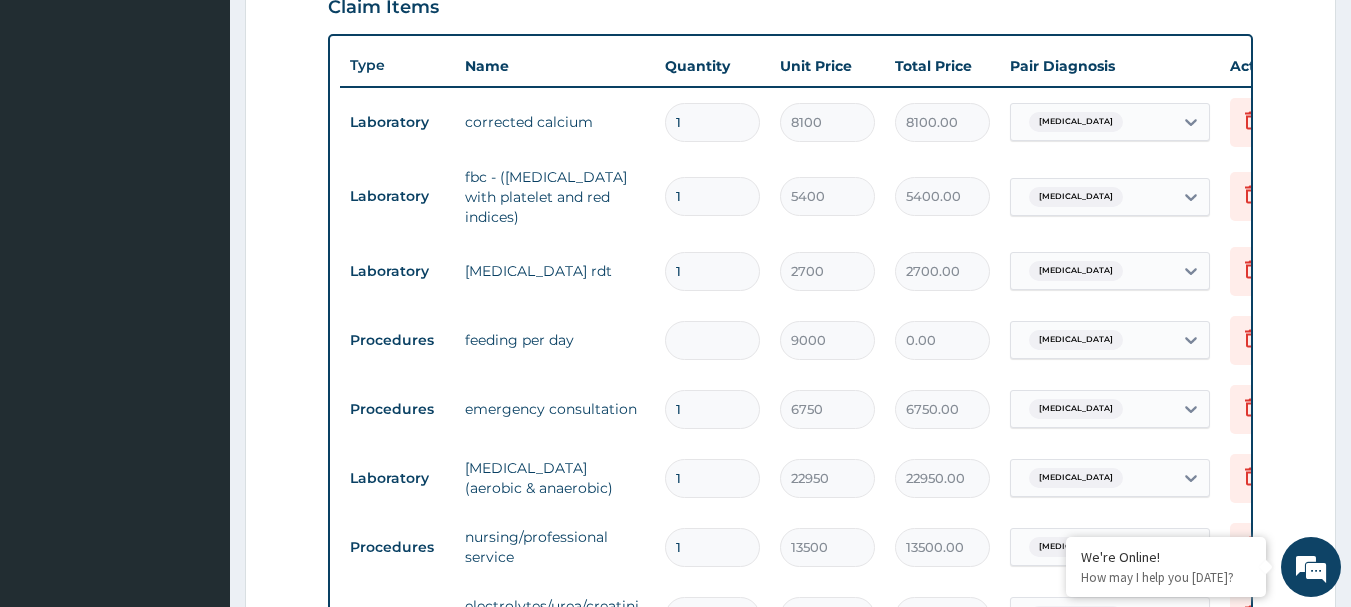 type on "9000.00" 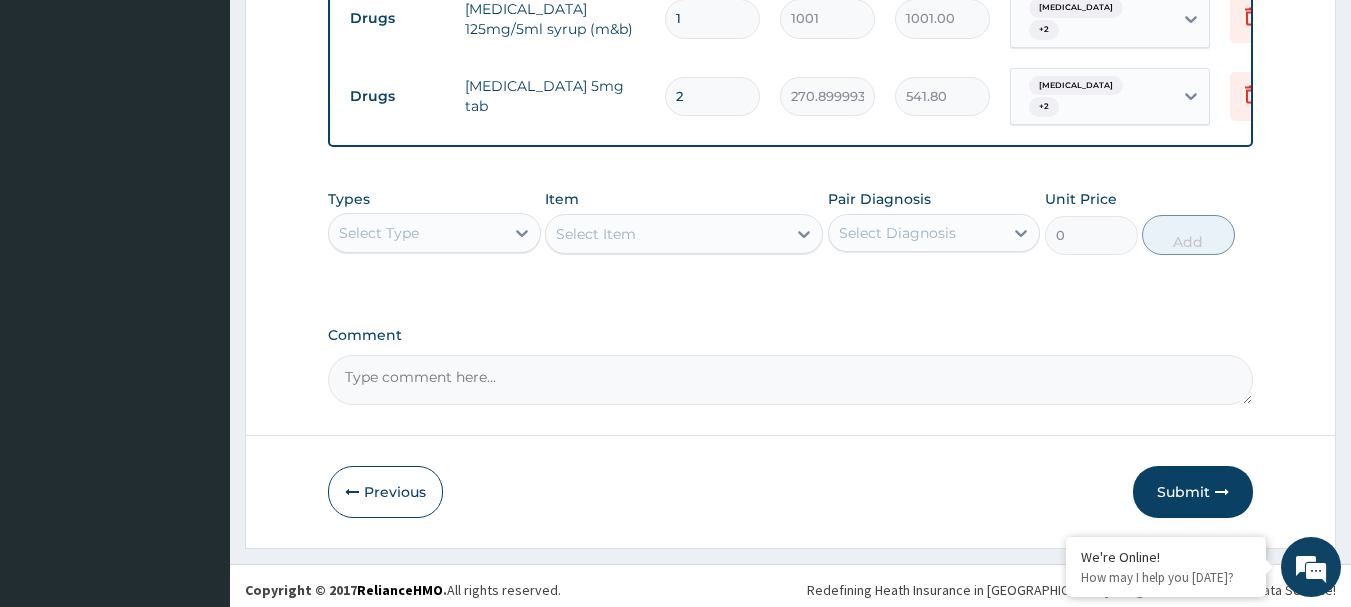 scroll, scrollTop: 1464, scrollLeft: 0, axis: vertical 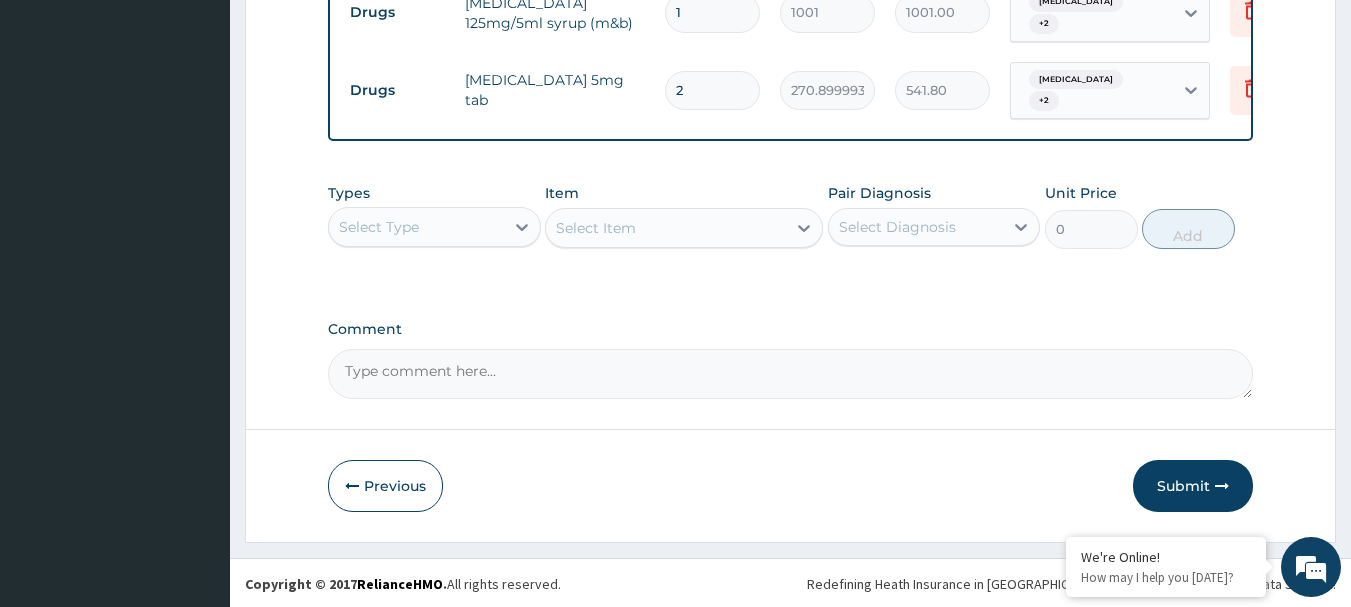 type on "1" 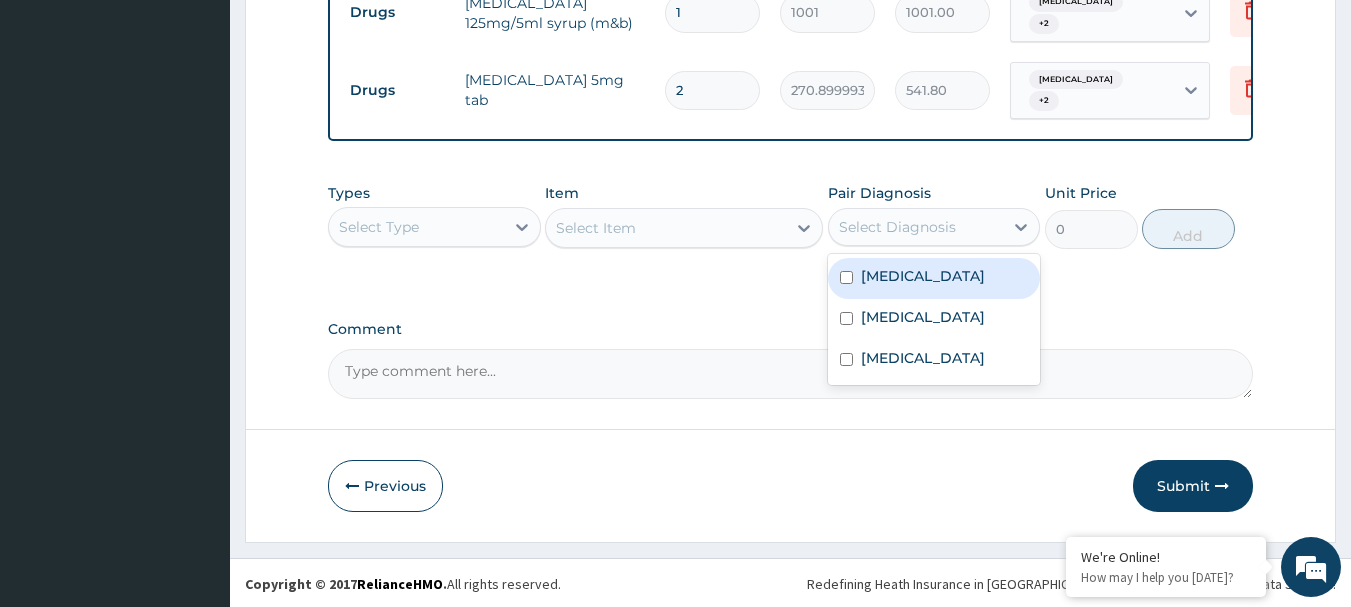 click on "Select Diagnosis" at bounding box center [916, 227] 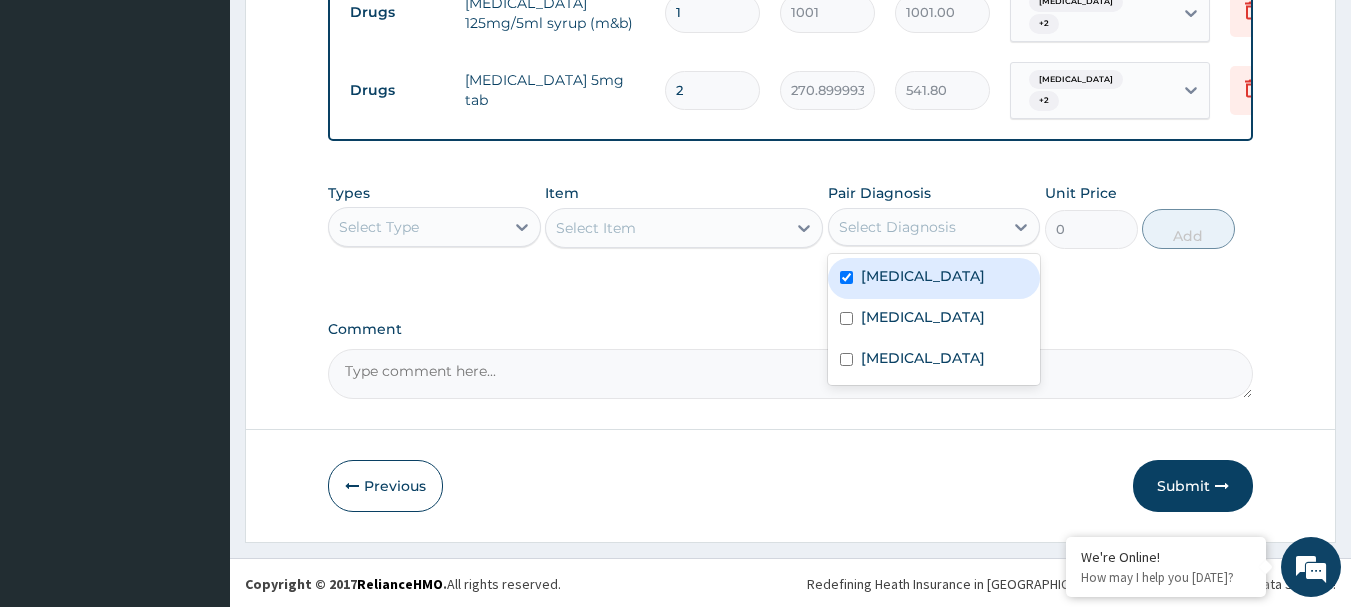 checkbox on "true" 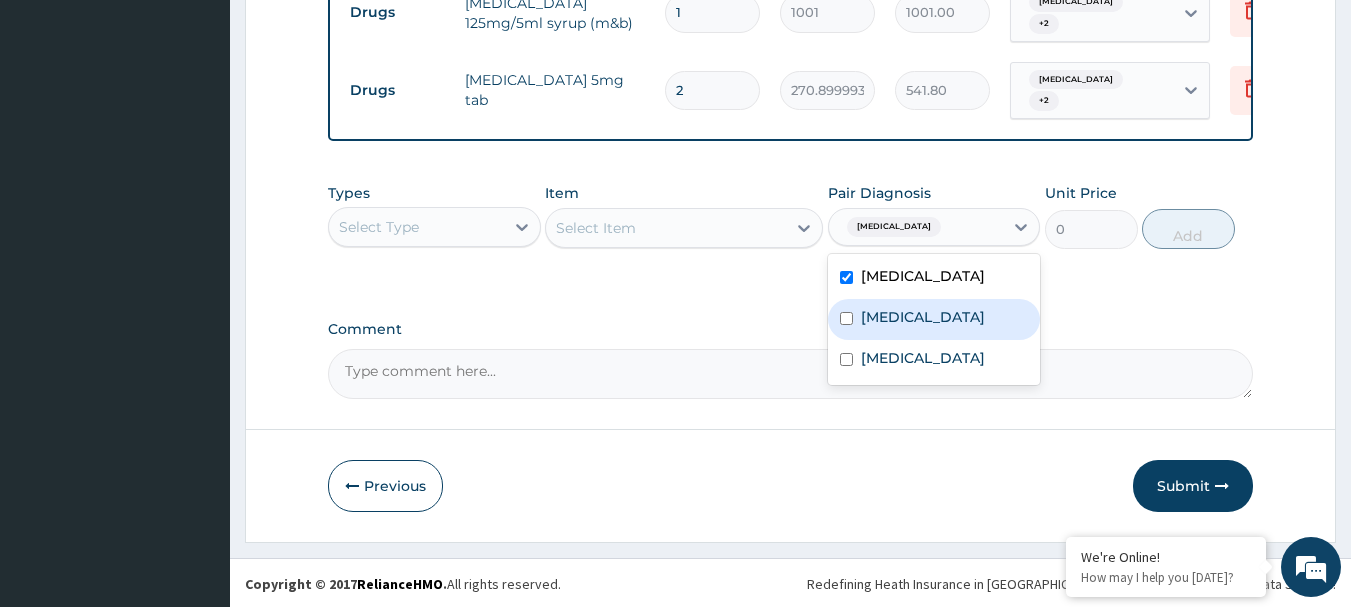 drag, startPoint x: 908, startPoint y: 310, endPoint x: 892, endPoint y: 365, distance: 57.280014 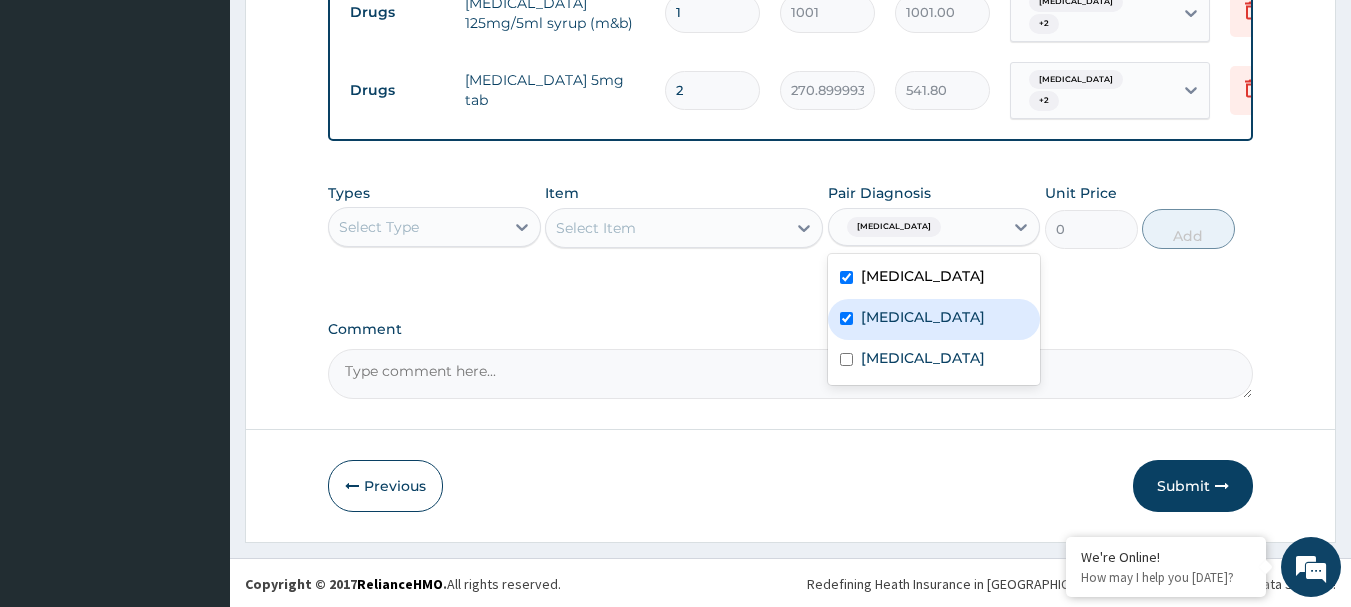 checkbox on "true" 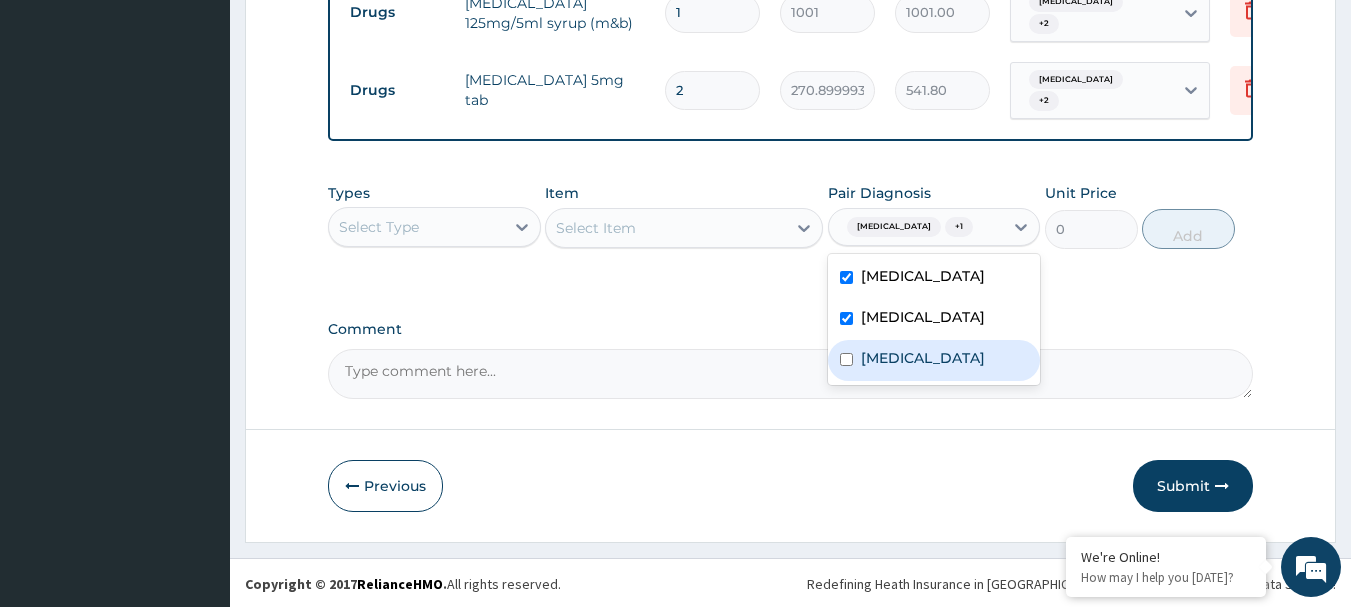 click on "[MEDICAL_DATA]" at bounding box center [934, 360] 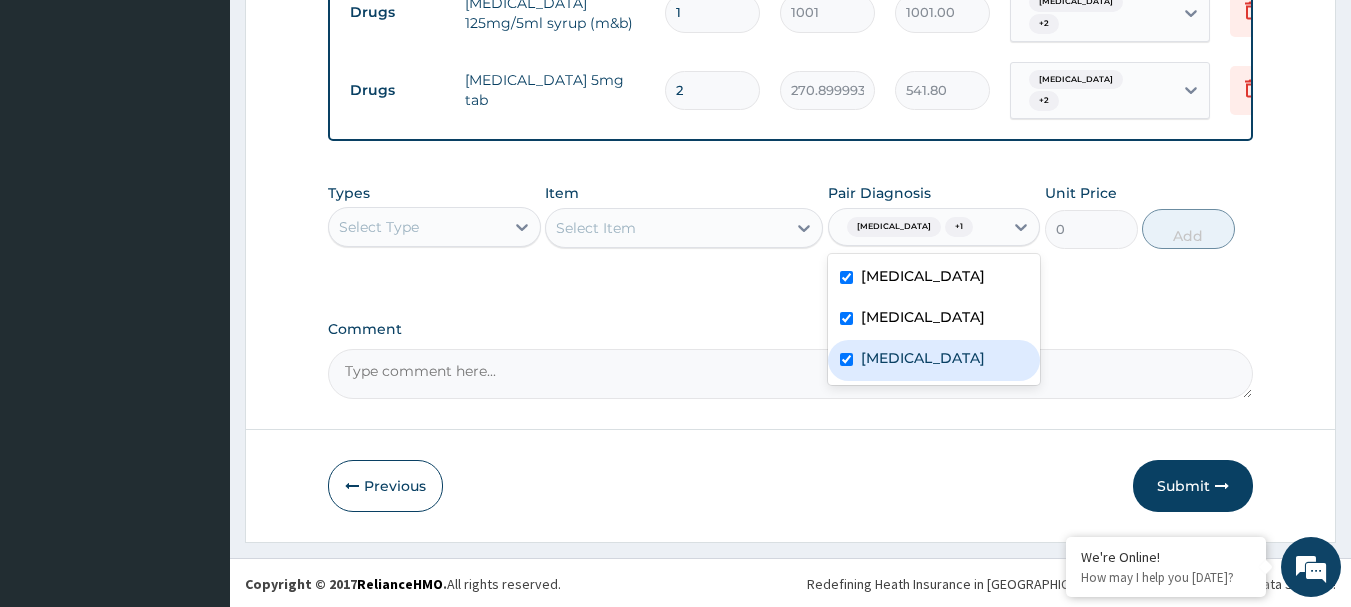 checkbox on "true" 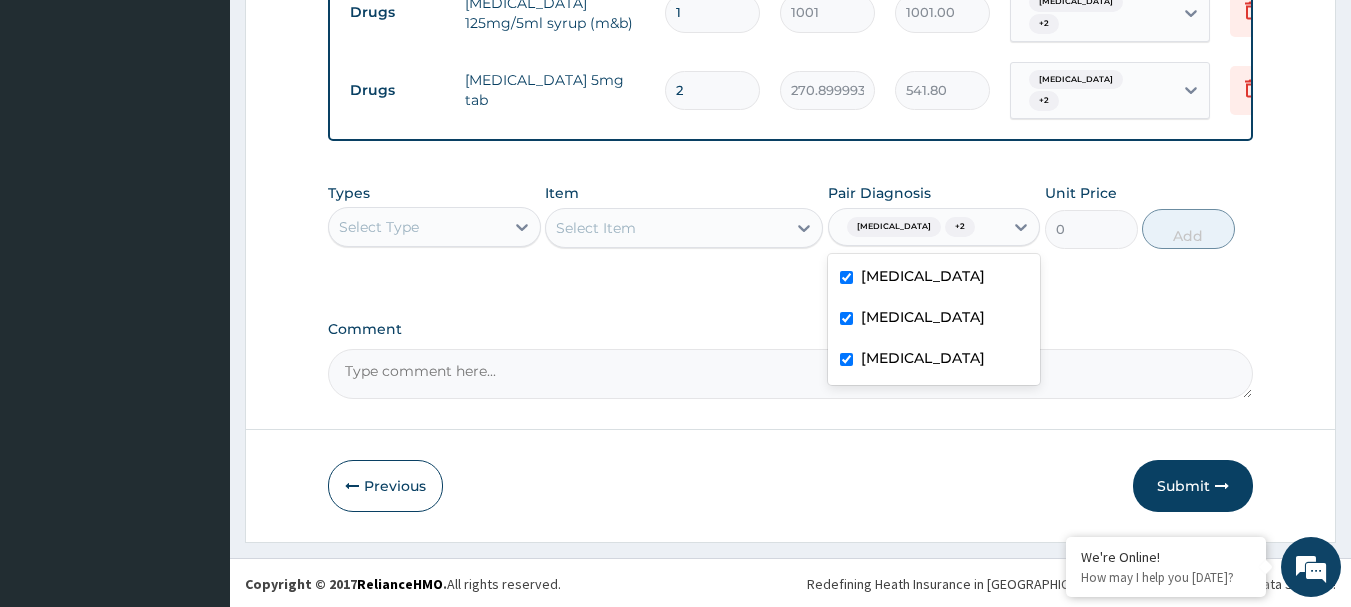 click on "Select Type" at bounding box center [416, 227] 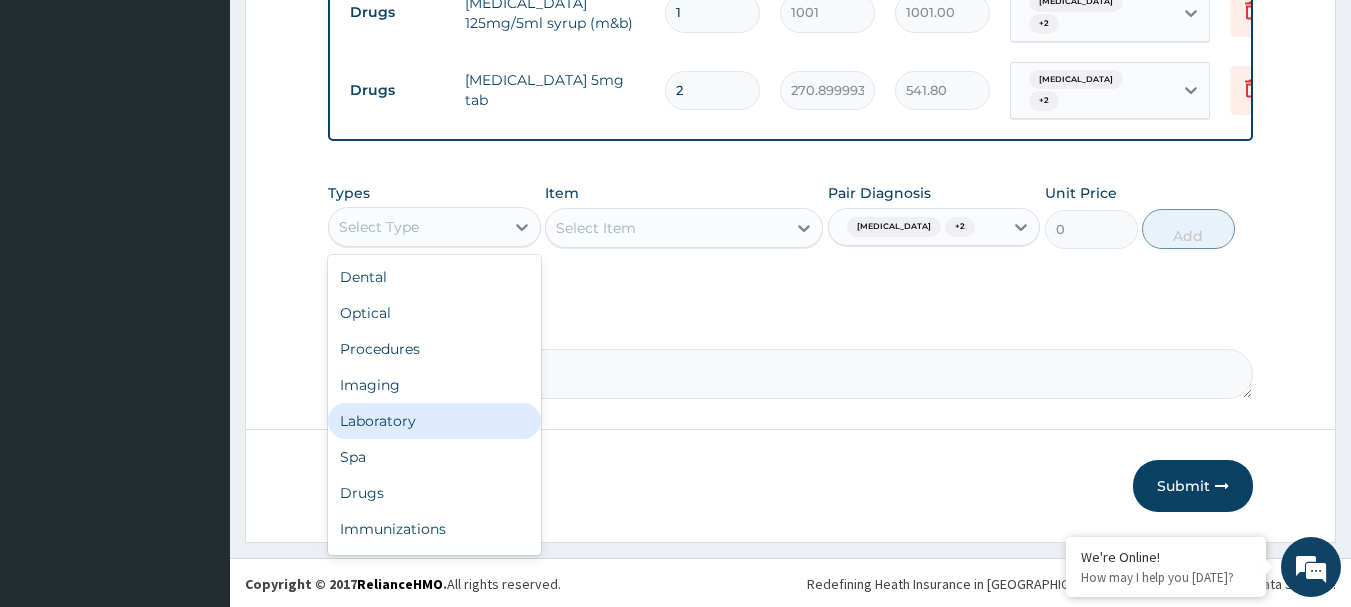 click on "Laboratory" at bounding box center [434, 421] 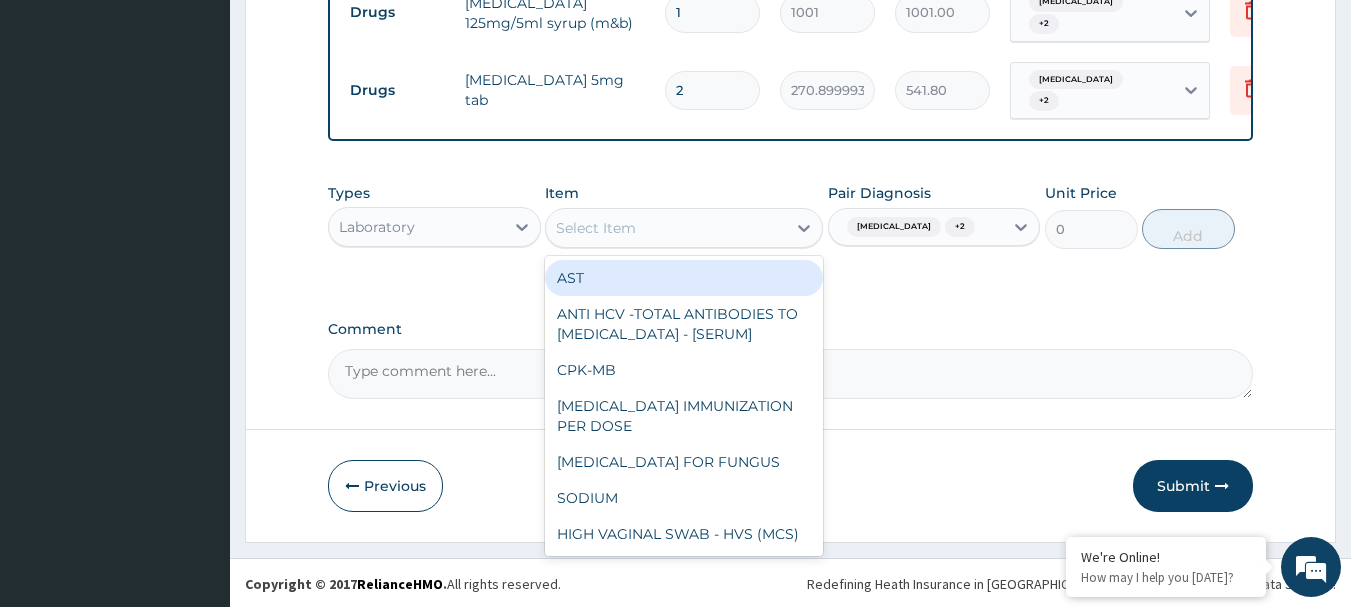 click on "Select Item" at bounding box center [666, 228] 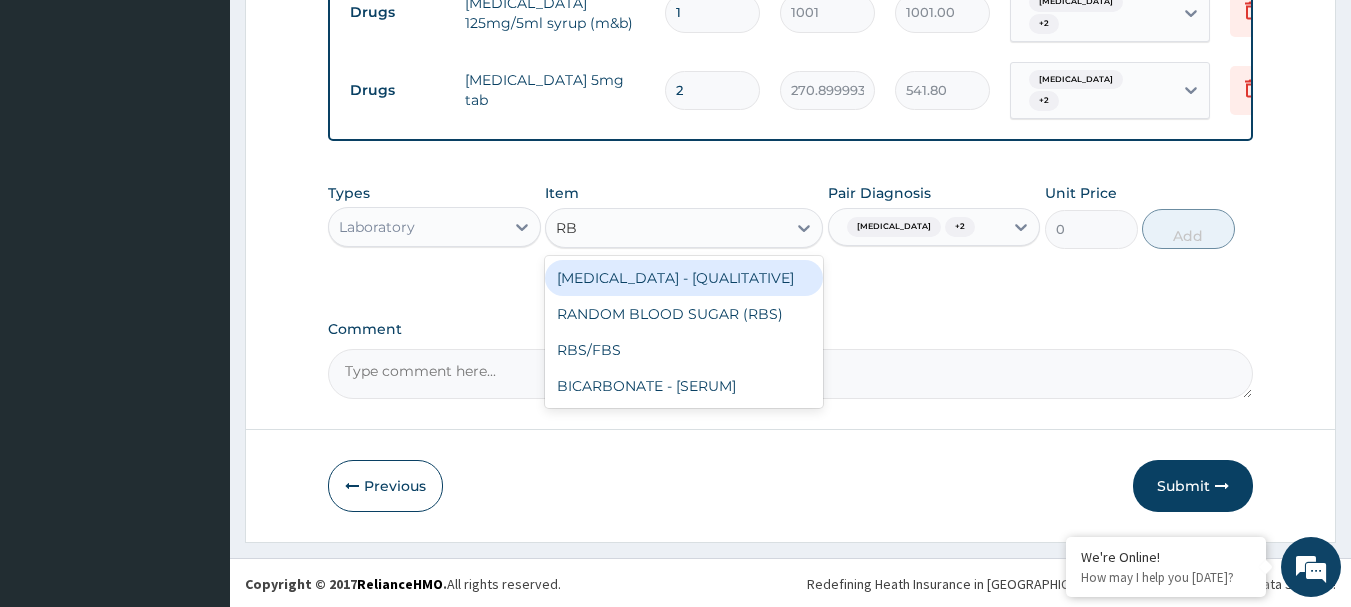 type on "RBS" 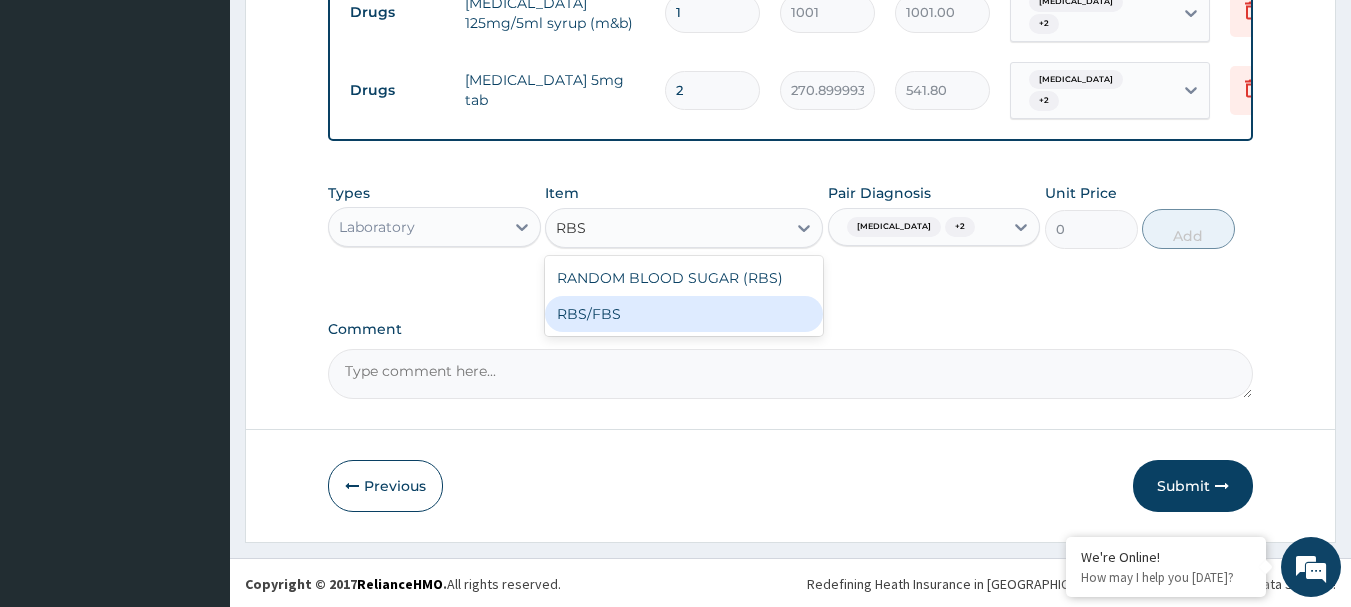 click on "RBS/FBS" at bounding box center (684, 314) 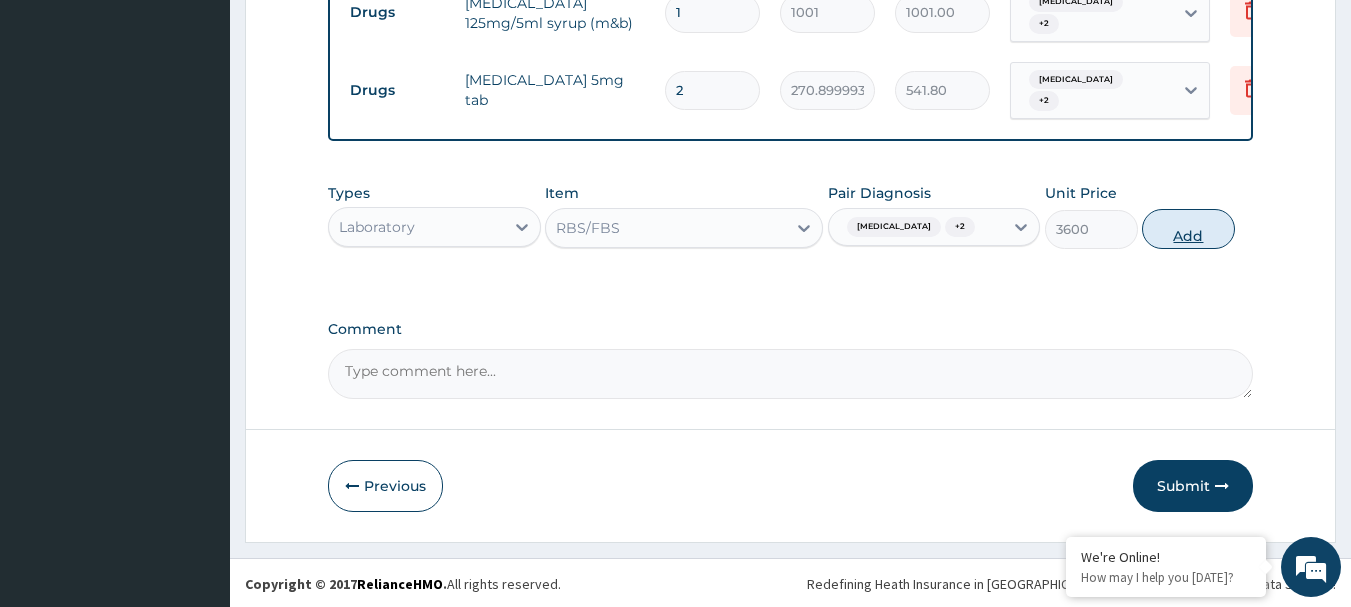 click on "Add" at bounding box center [1188, 229] 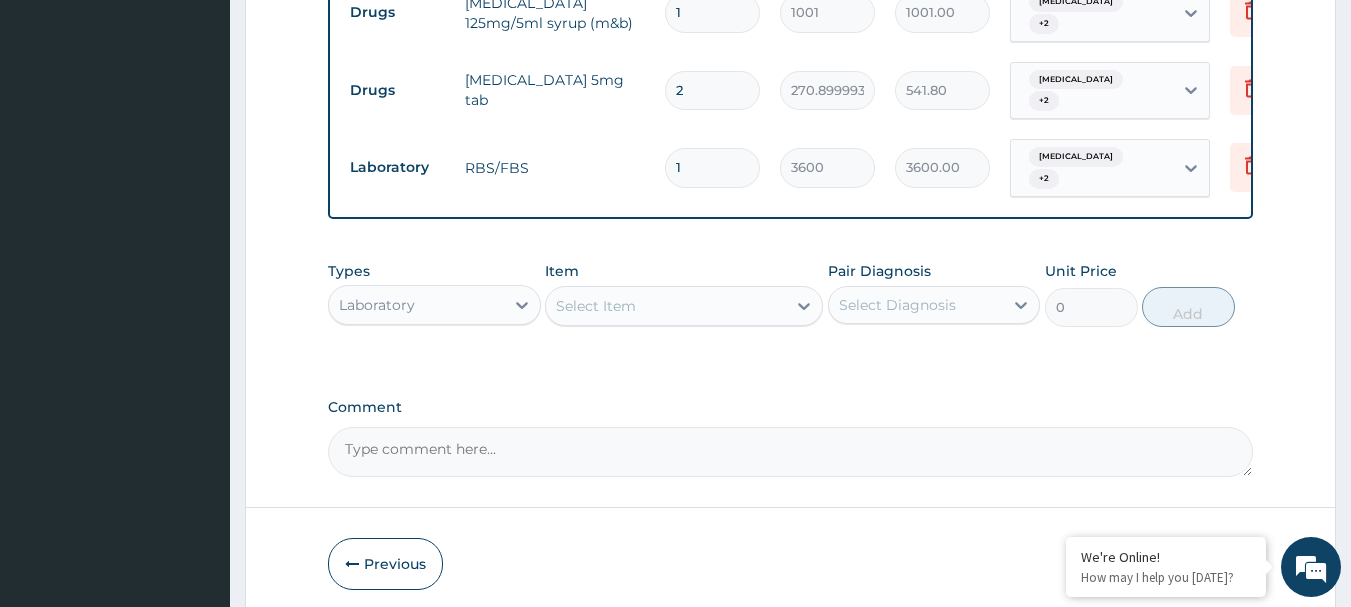 click on "Select Diagnosis" at bounding box center [916, 305] 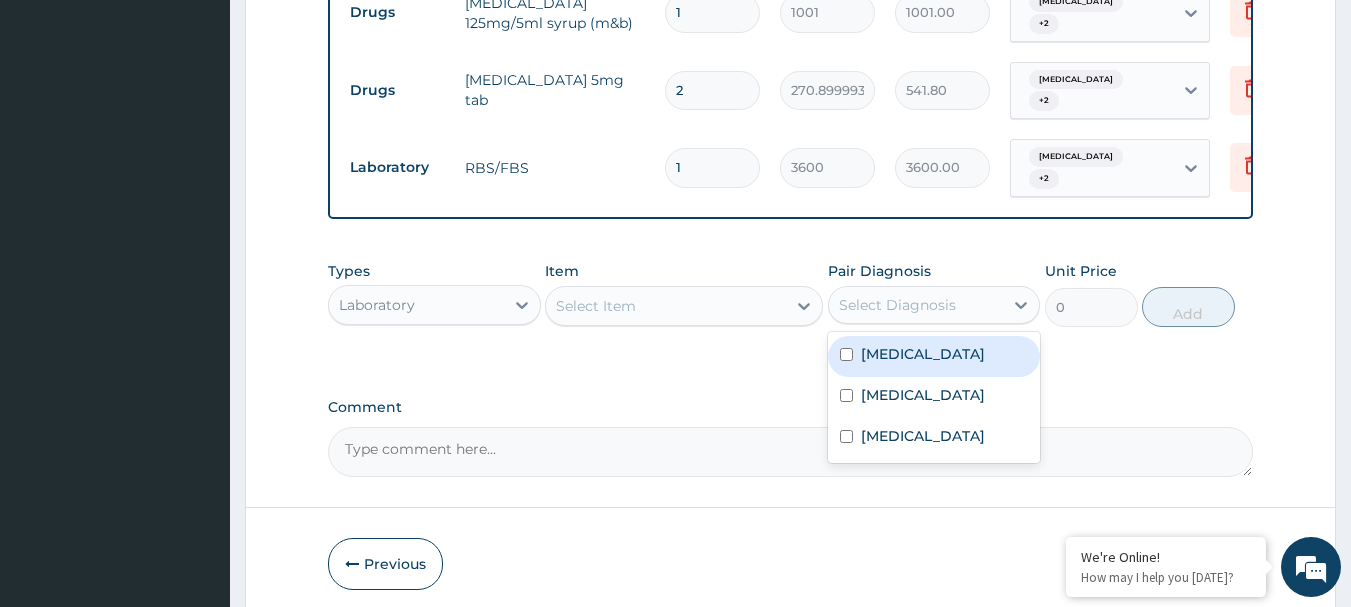 click on "Febrile convulsion" at bounding box center (923, 354) 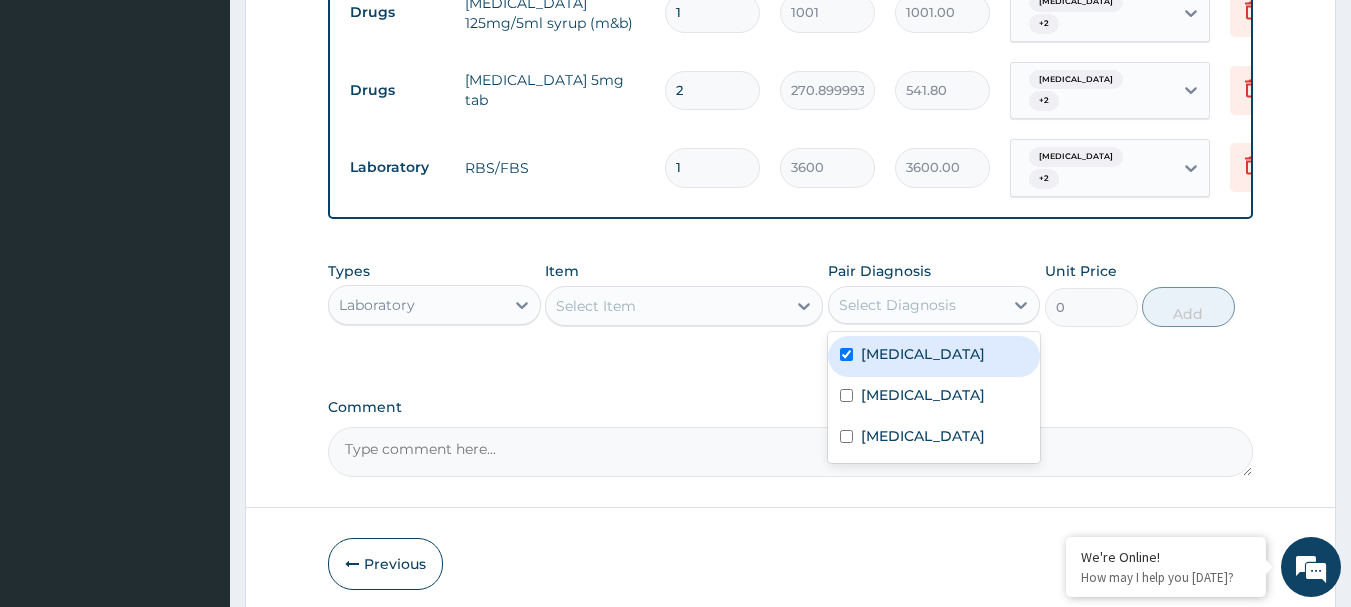 checkbox on "true" 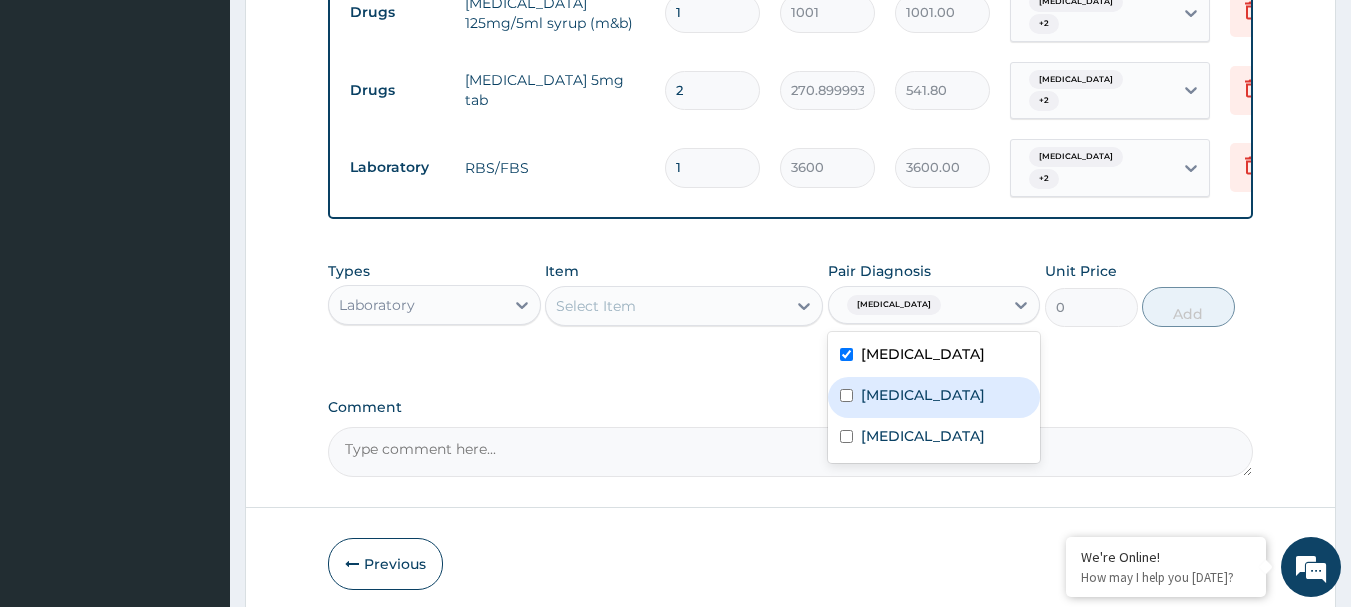drag, startPoint x: 892, startPoint y: 400, endPoint x: 871, endPoint y: 437, distance: 42.544094 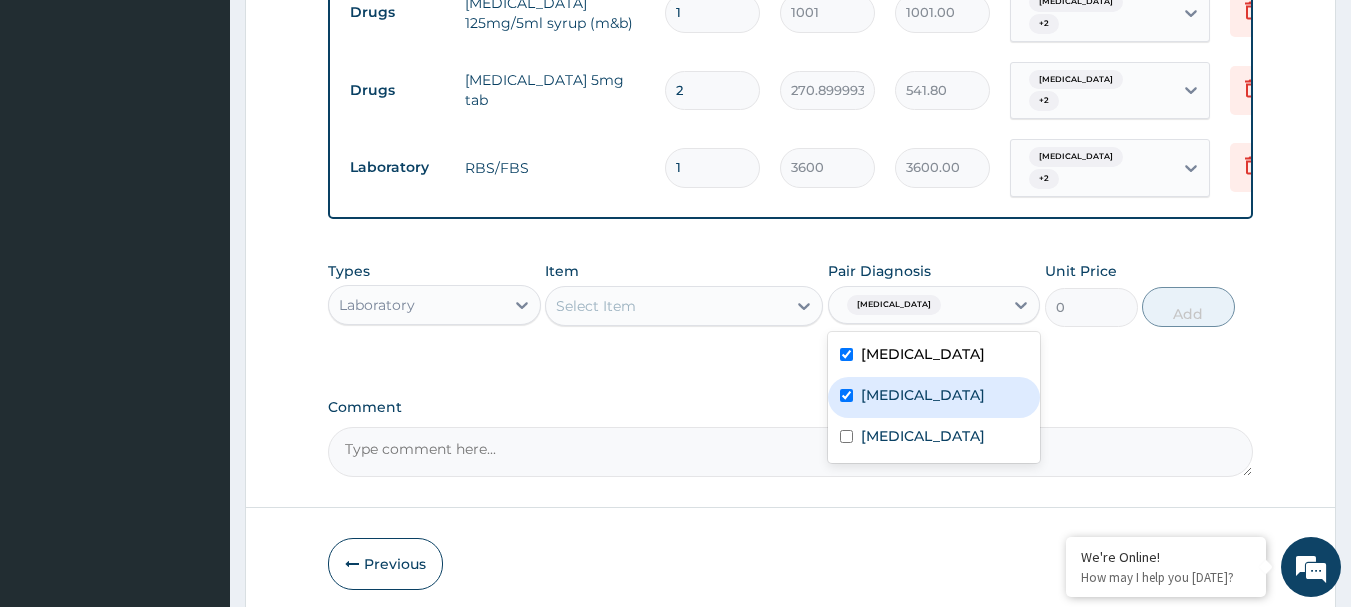 checkbox on "true" 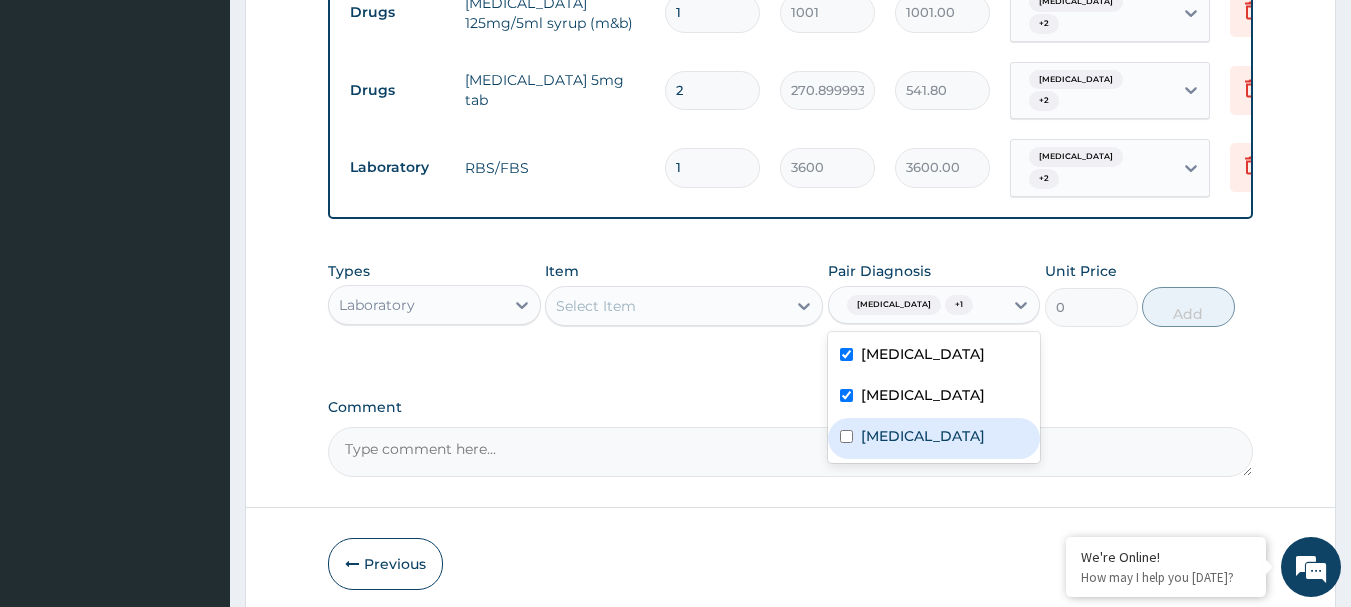 click on "Sepsis" at bounding box center (934, 438) 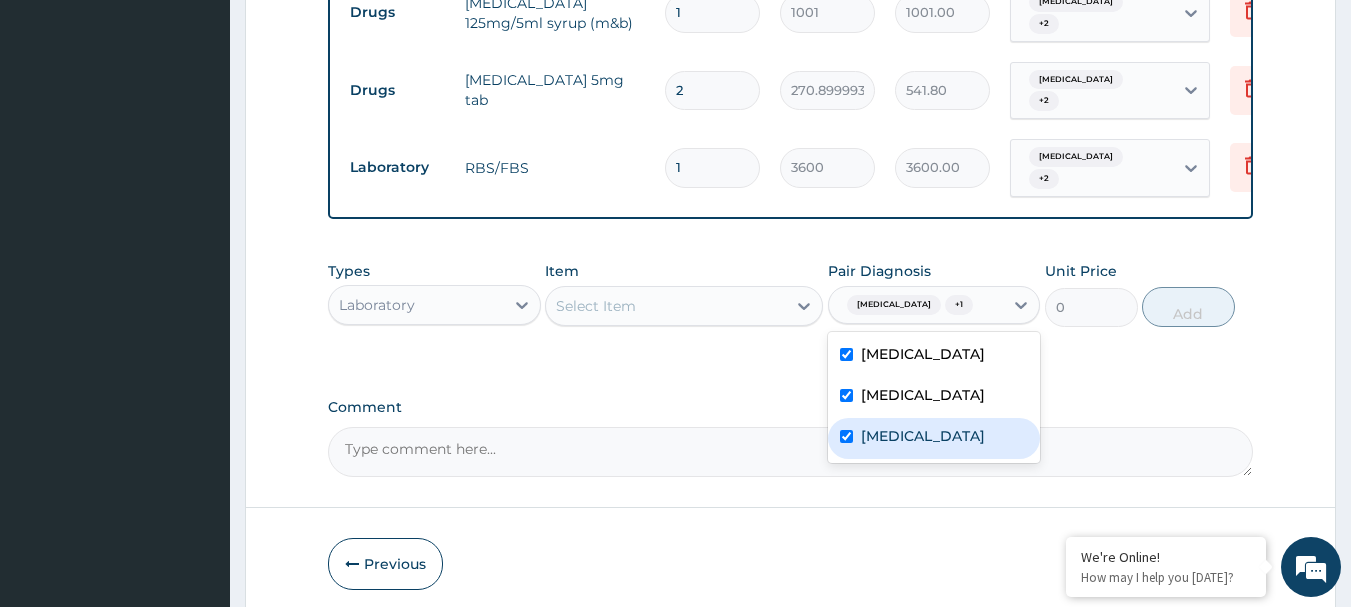 checkbox on "true" 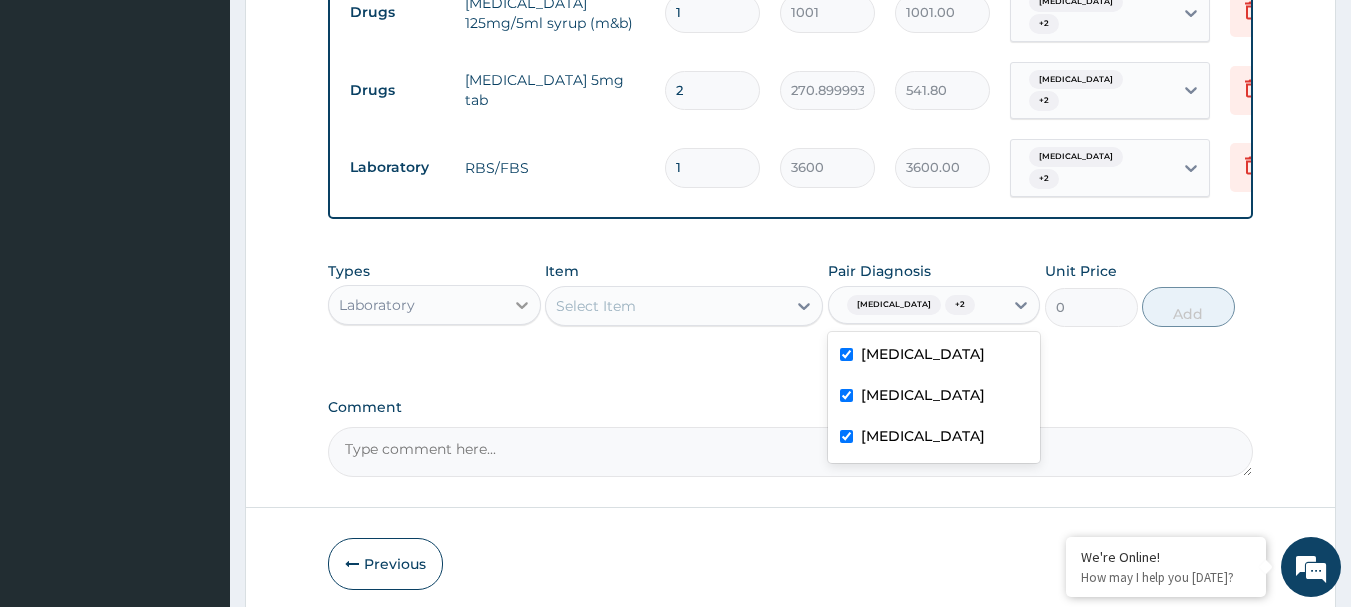 click 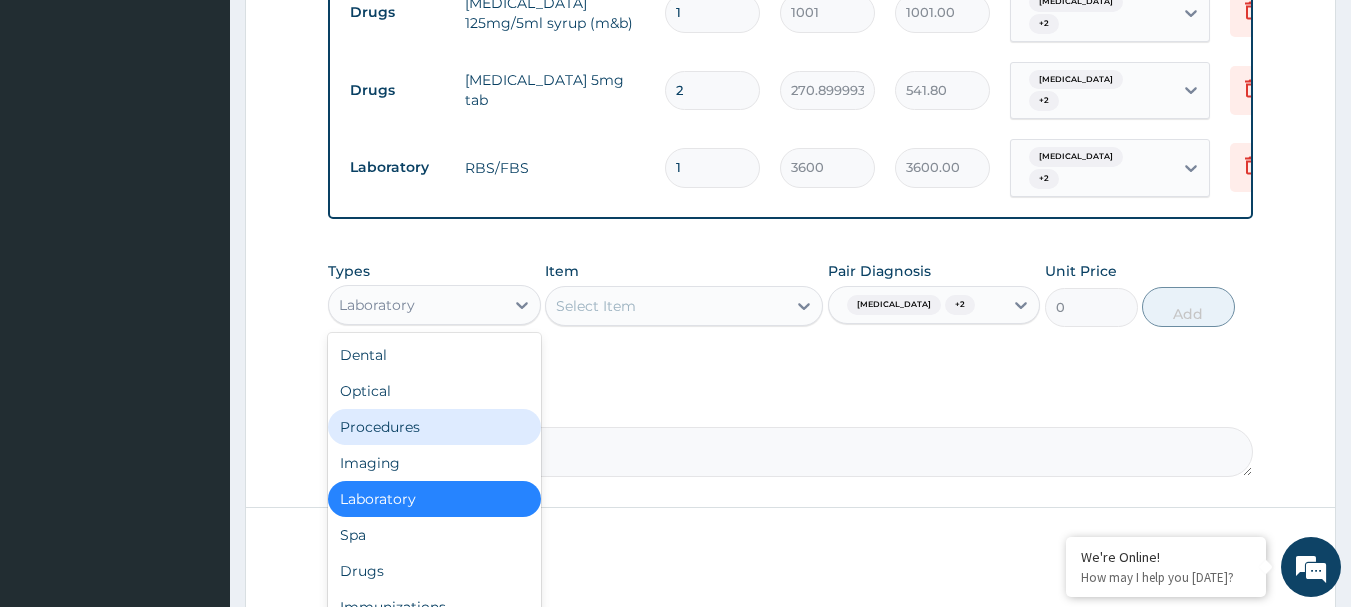 click on "Procedures" at bounding box center (434, 427) 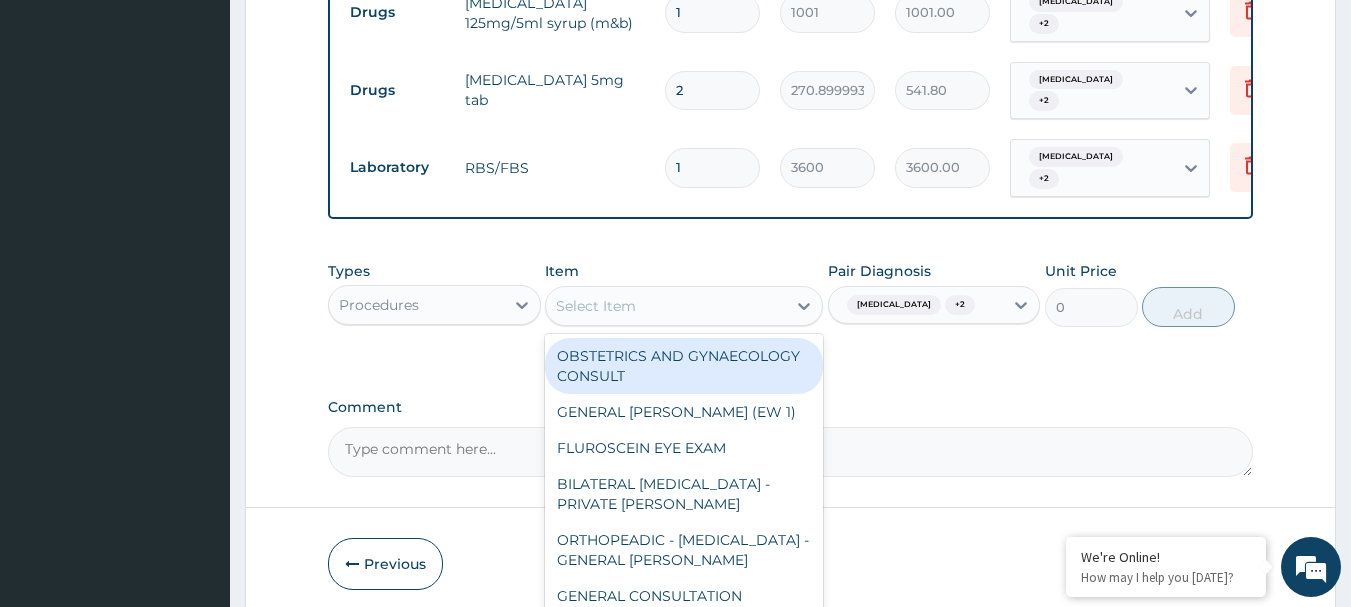 click on "Select Item" at bounding box center [666, 306] 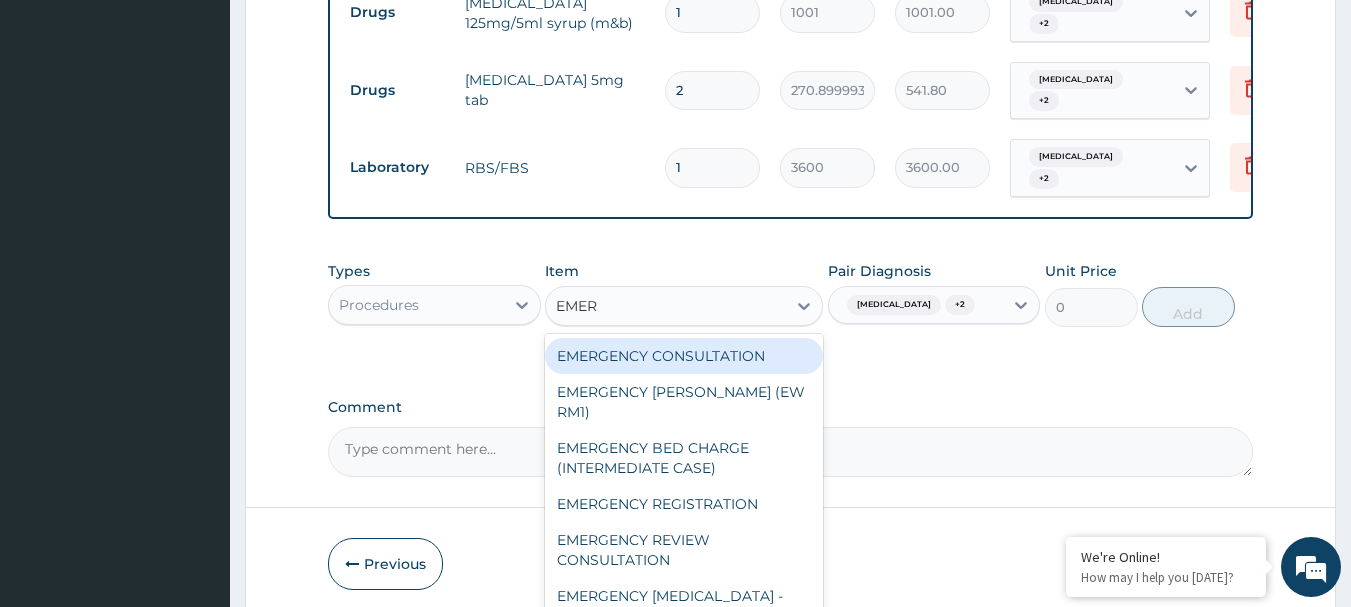 type on "EMERG" 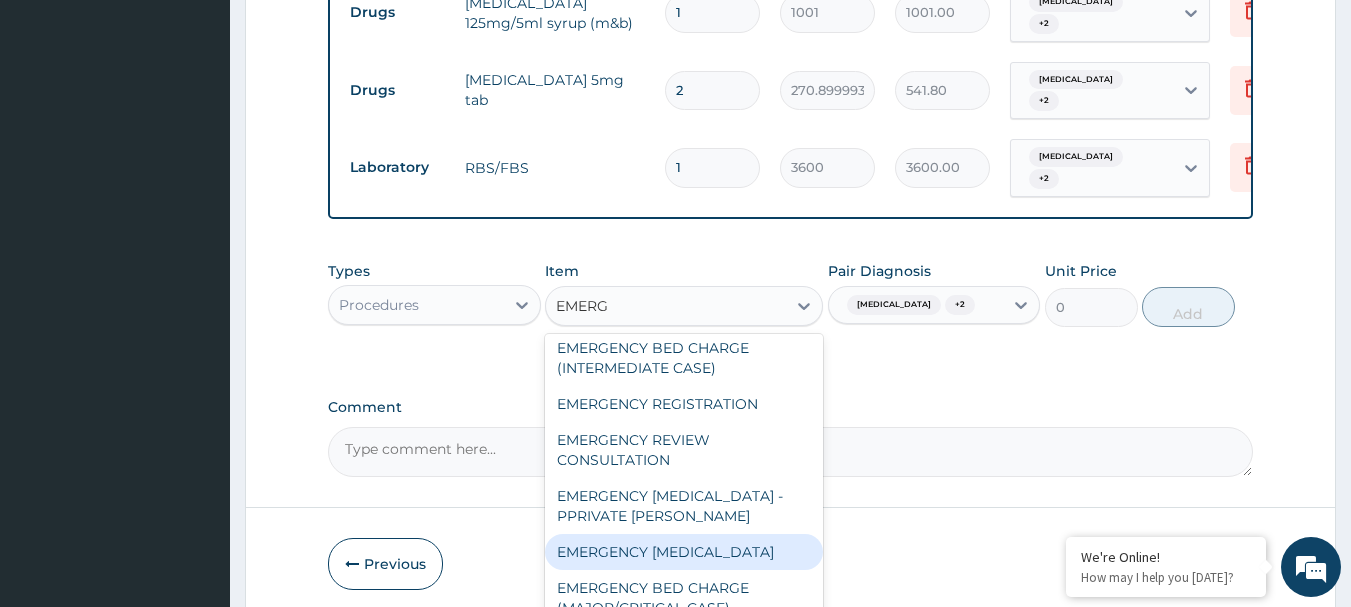 scroll, scrollTop: 204, scrollLeft: 0, axis: vertical 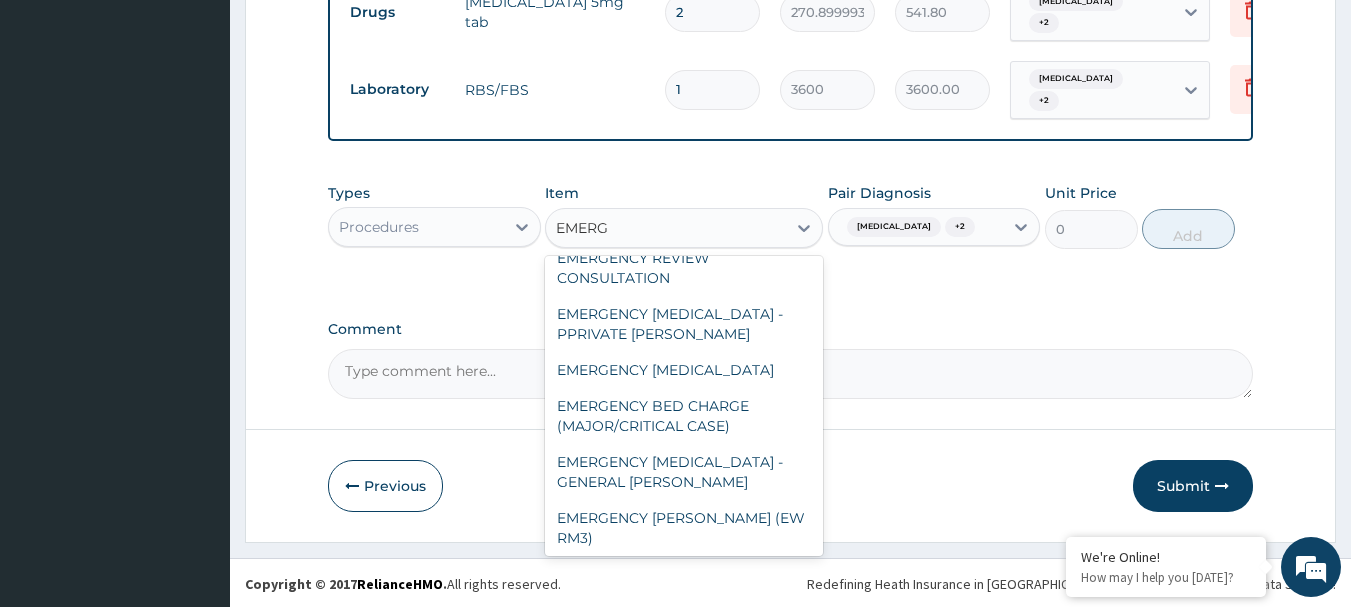 click on "EMERGENCY BED CHARGE" at bounding box center [684, 574] 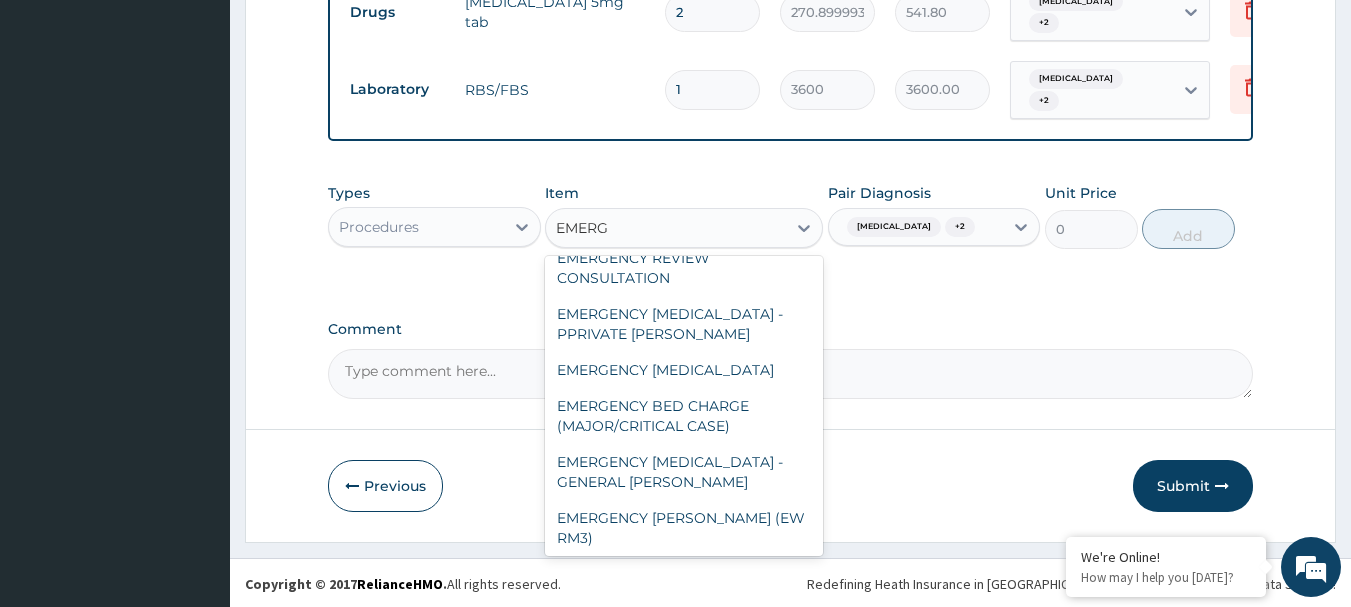 type 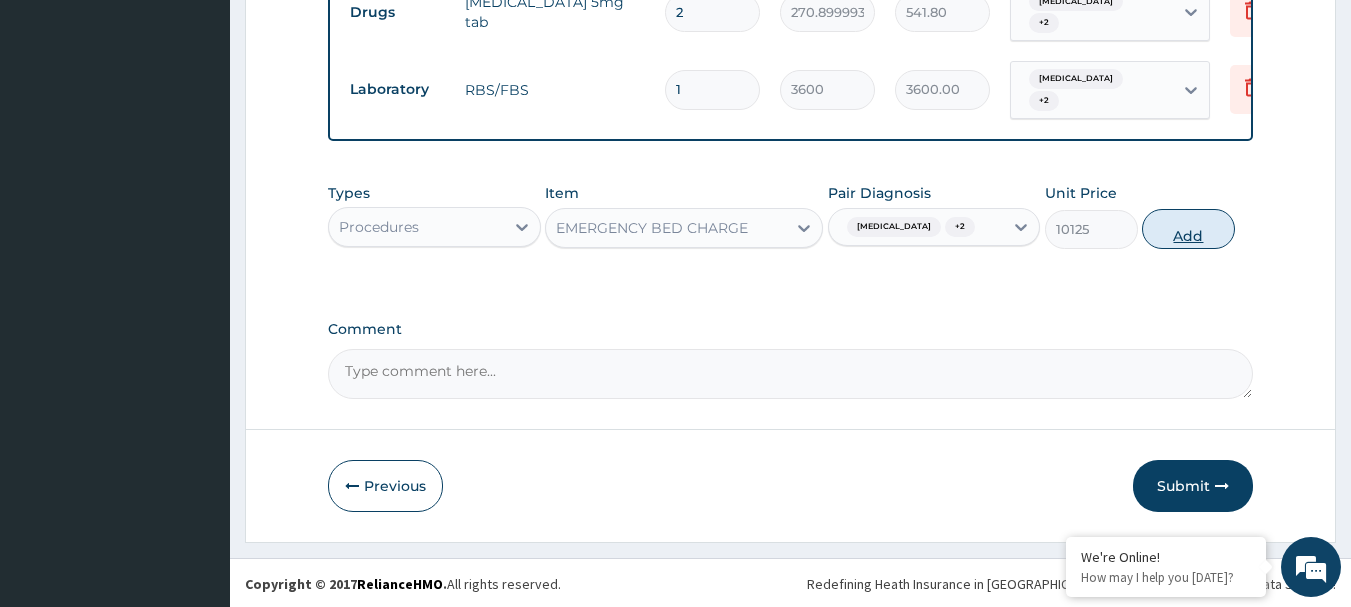 click on "Add" at bounding box center (1188, 229) 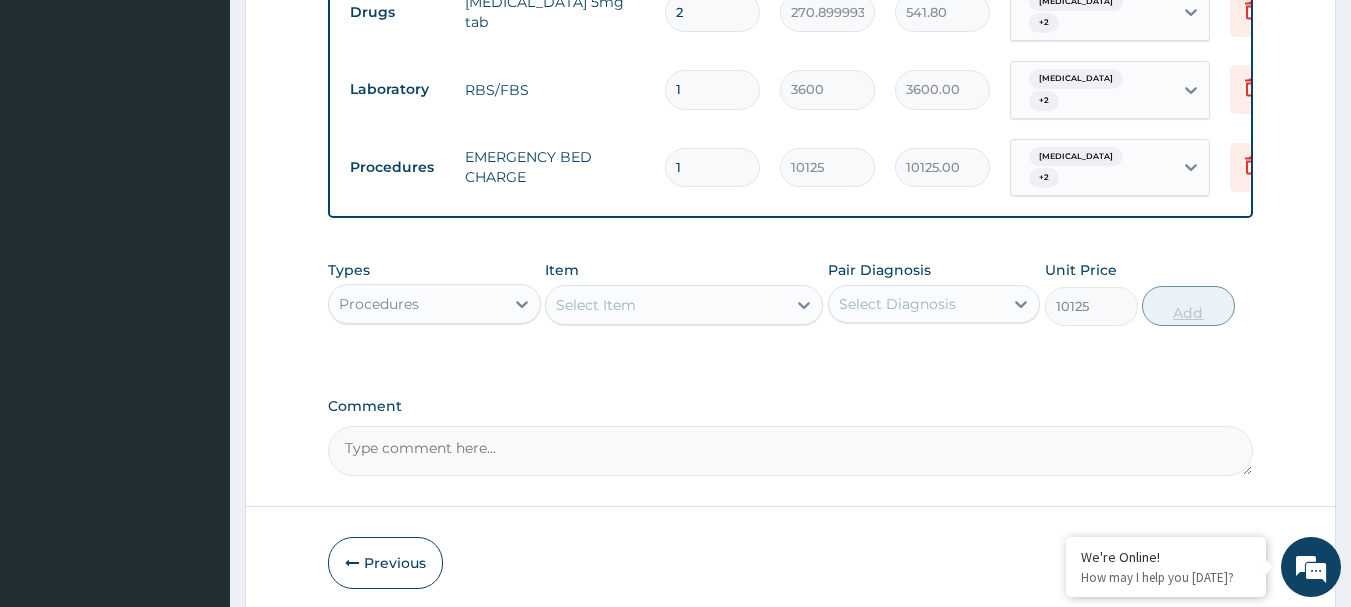type on "0" 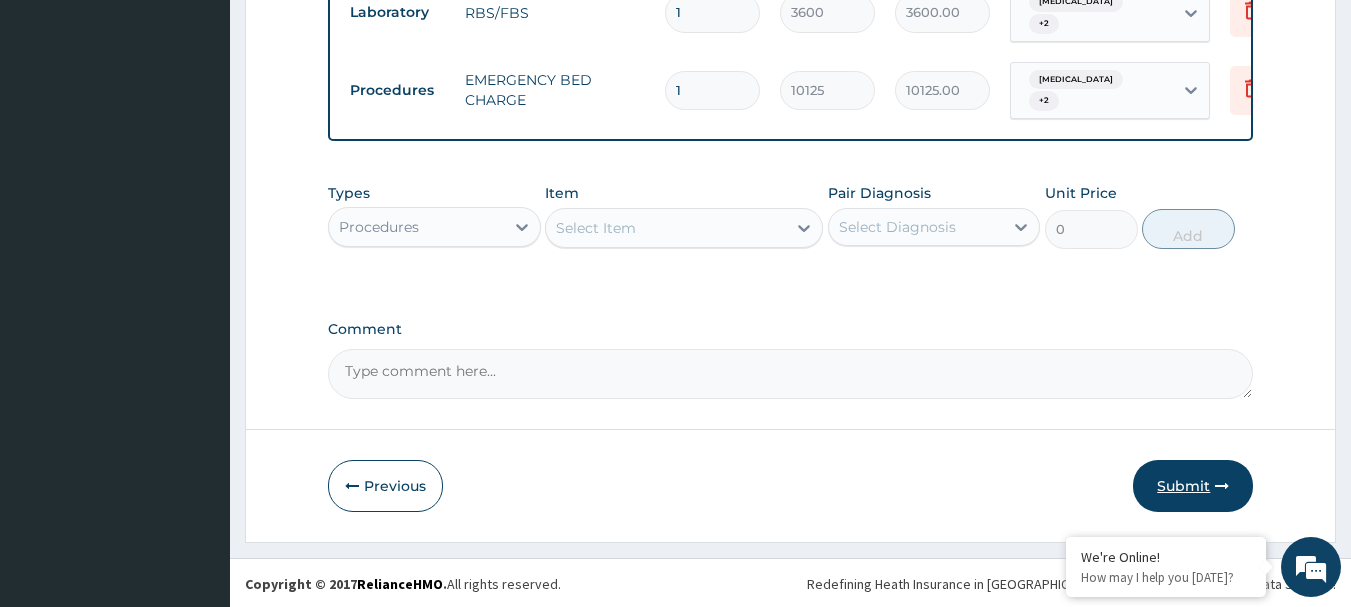 click on "Submit" at bounding box center [1193, 486] 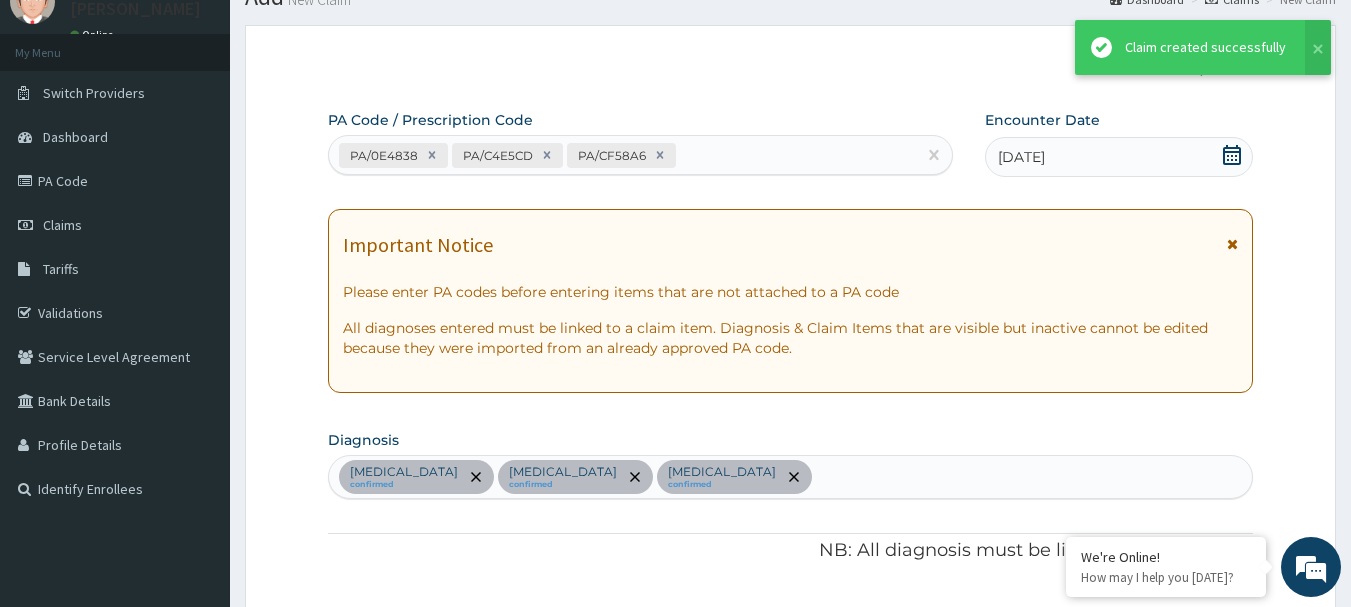 scroll, scrollTop: 1619, scrollLeft: 0, axis: vertical 